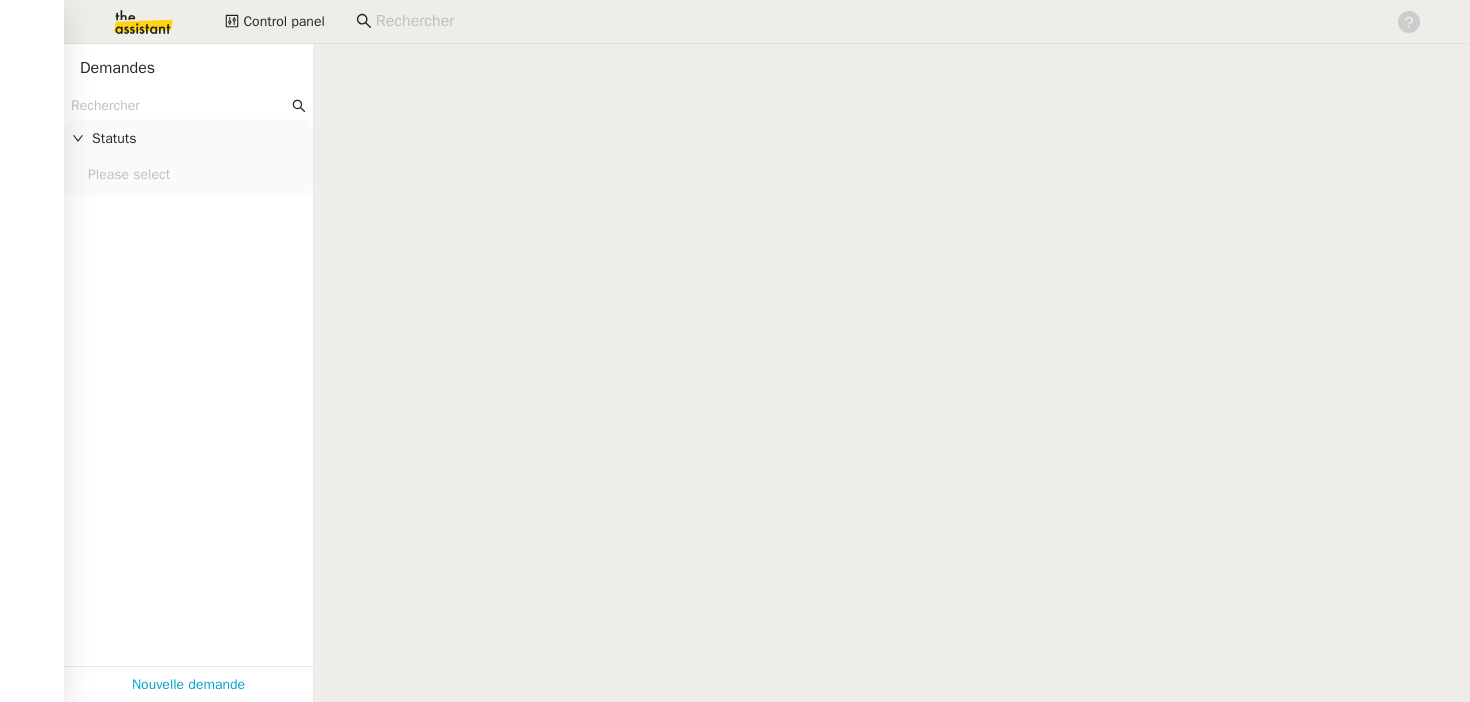 scroll, scrollTop: 0, scrollLeft: 0, axis: both 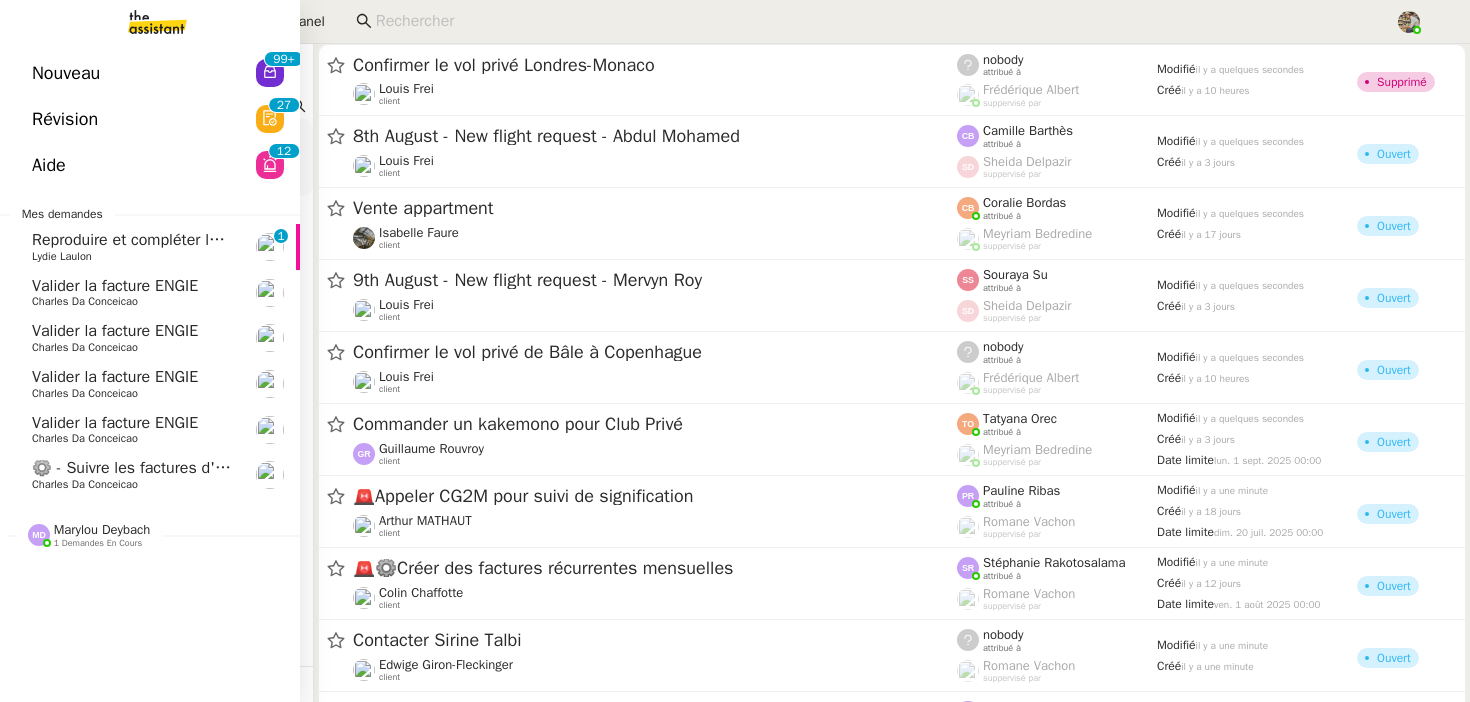 click on "Reproduire et compléter le tableau" 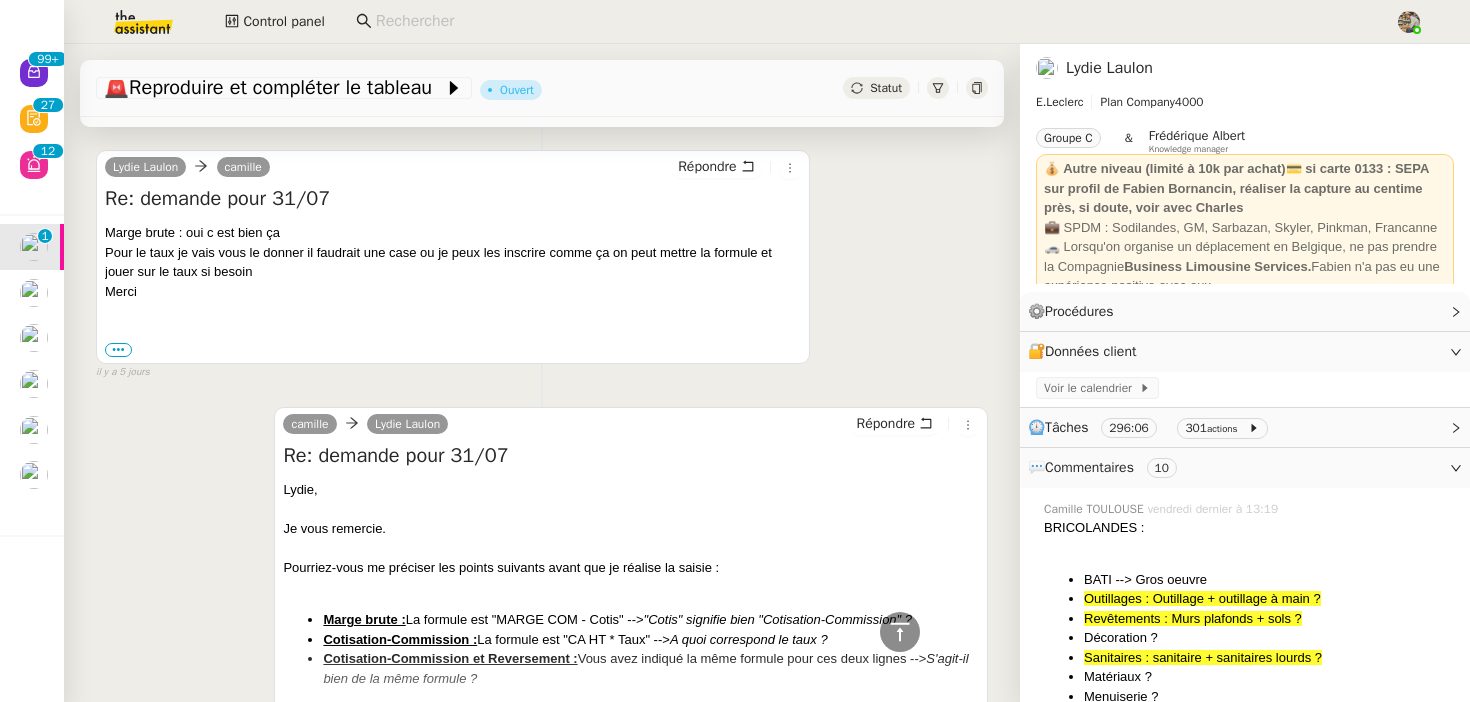 scroll, scrollTop: 9212, scrollLeft: 0, axis: vertical 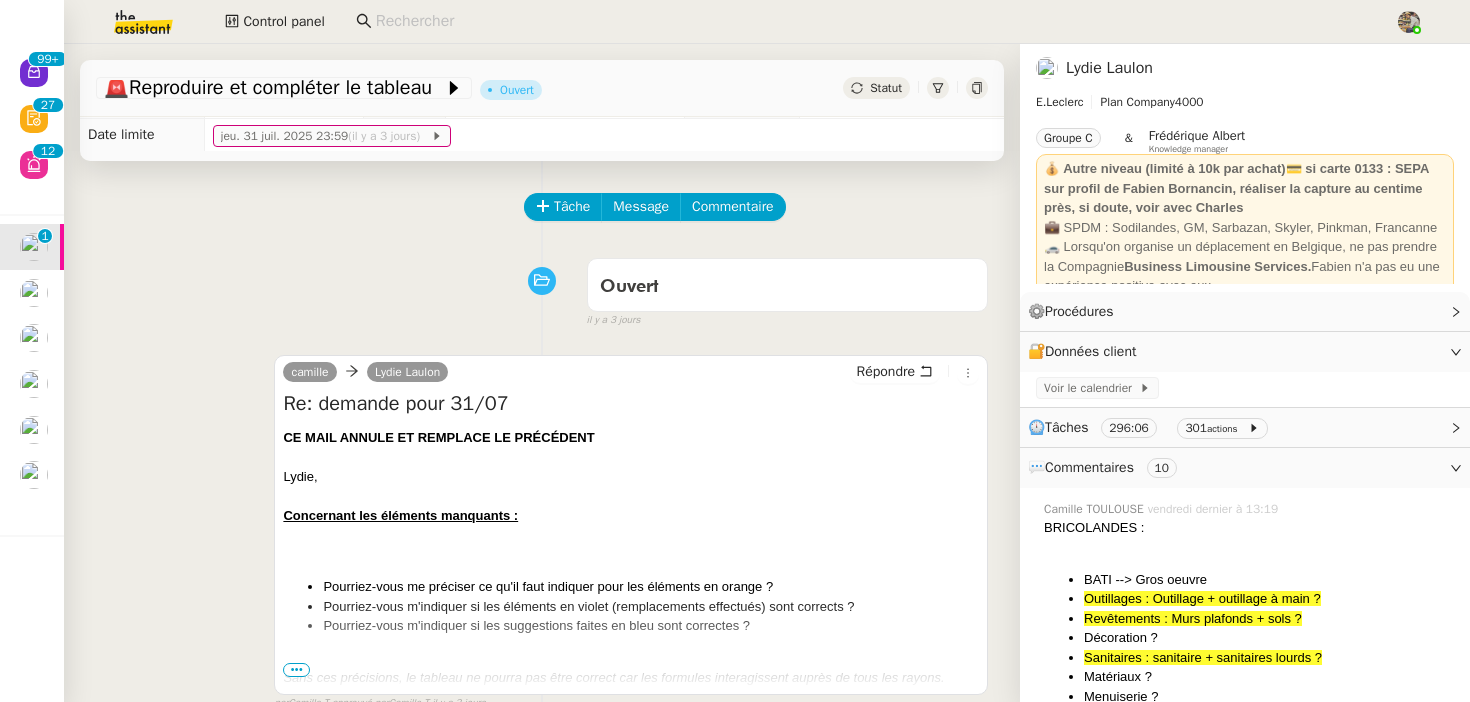 click on "CE MAIL ANNULE ET REMPLACE LE PRÉCÉDENT" at bounding box center [438, 437] 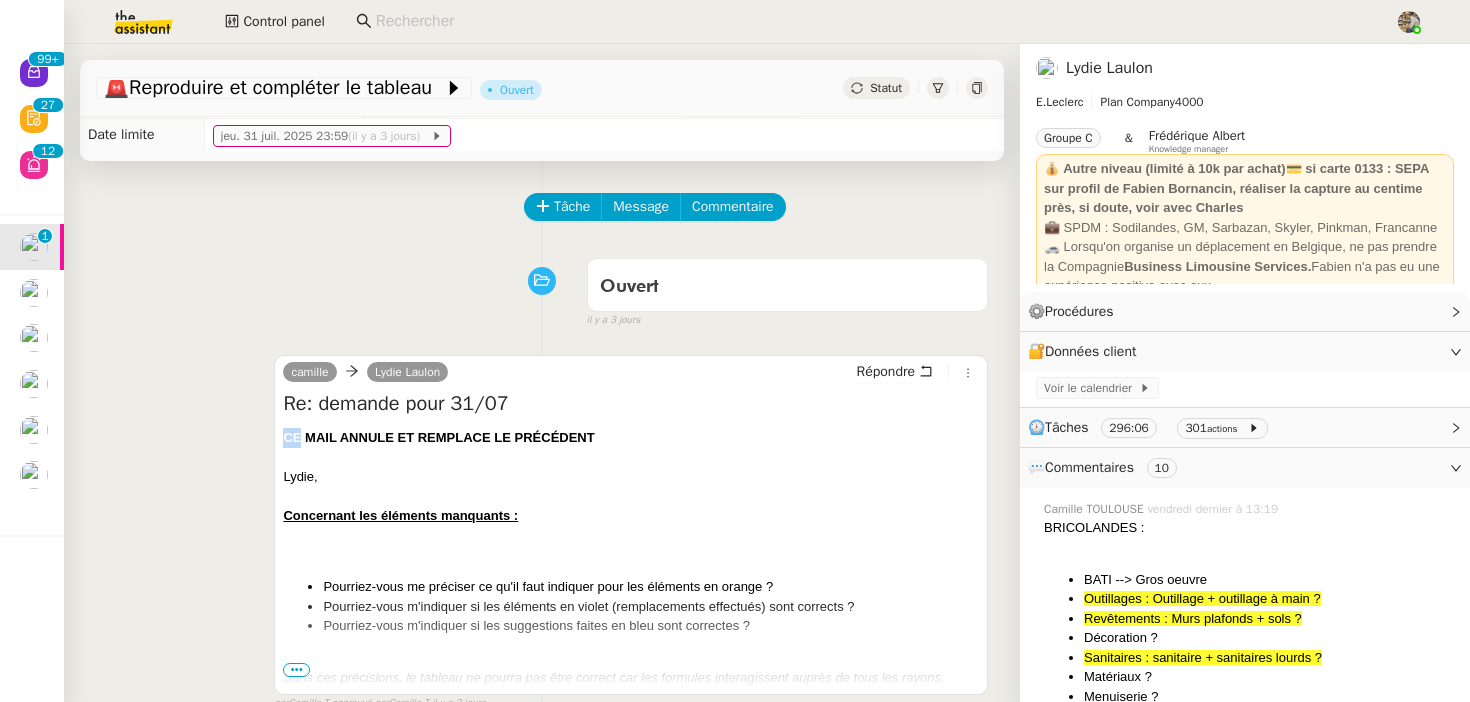 click on "CE MAIL ANNULE ET REMPLACE LE PRÉCÉDENT" at bounding box center (438, 437) 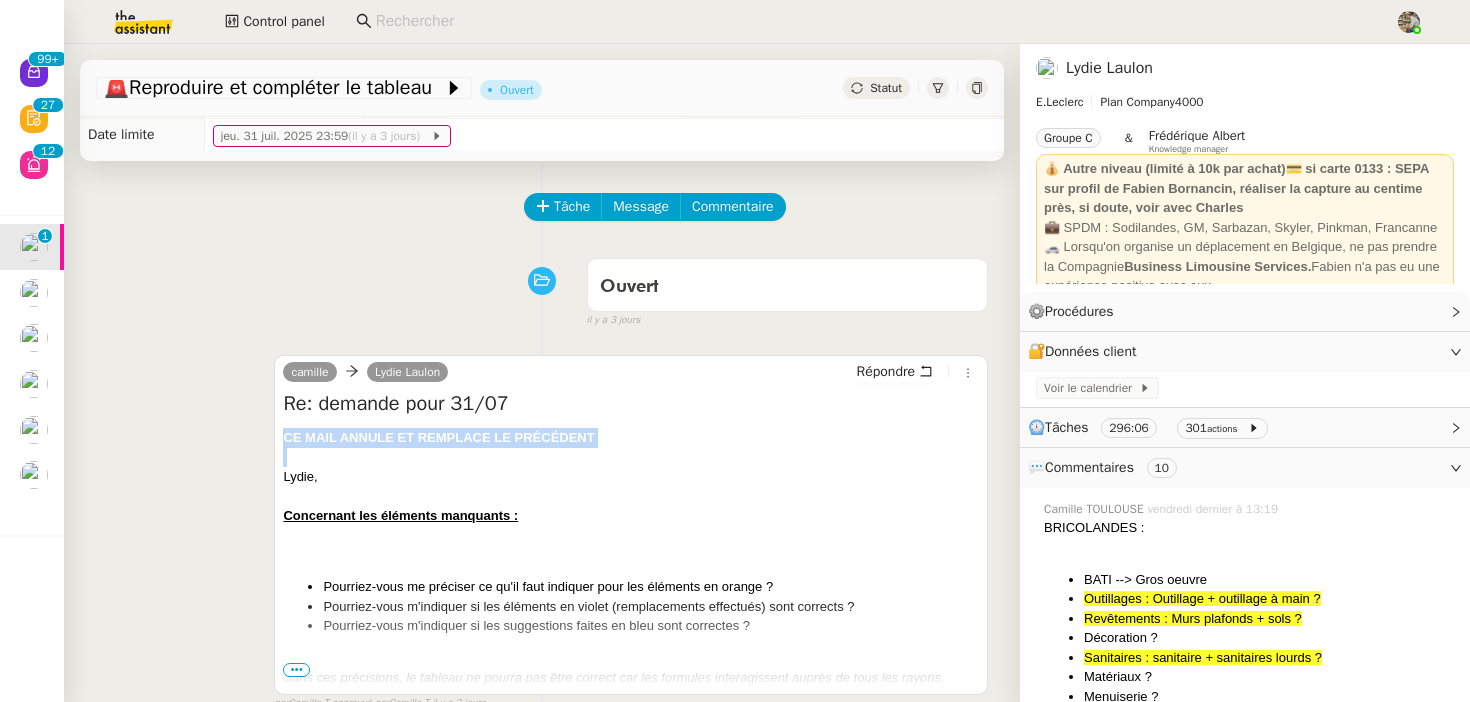 click on "CE MAIL ANNULE ET REMPLACE LE PRÉCÉDENT" at bounding box center [438, 437] 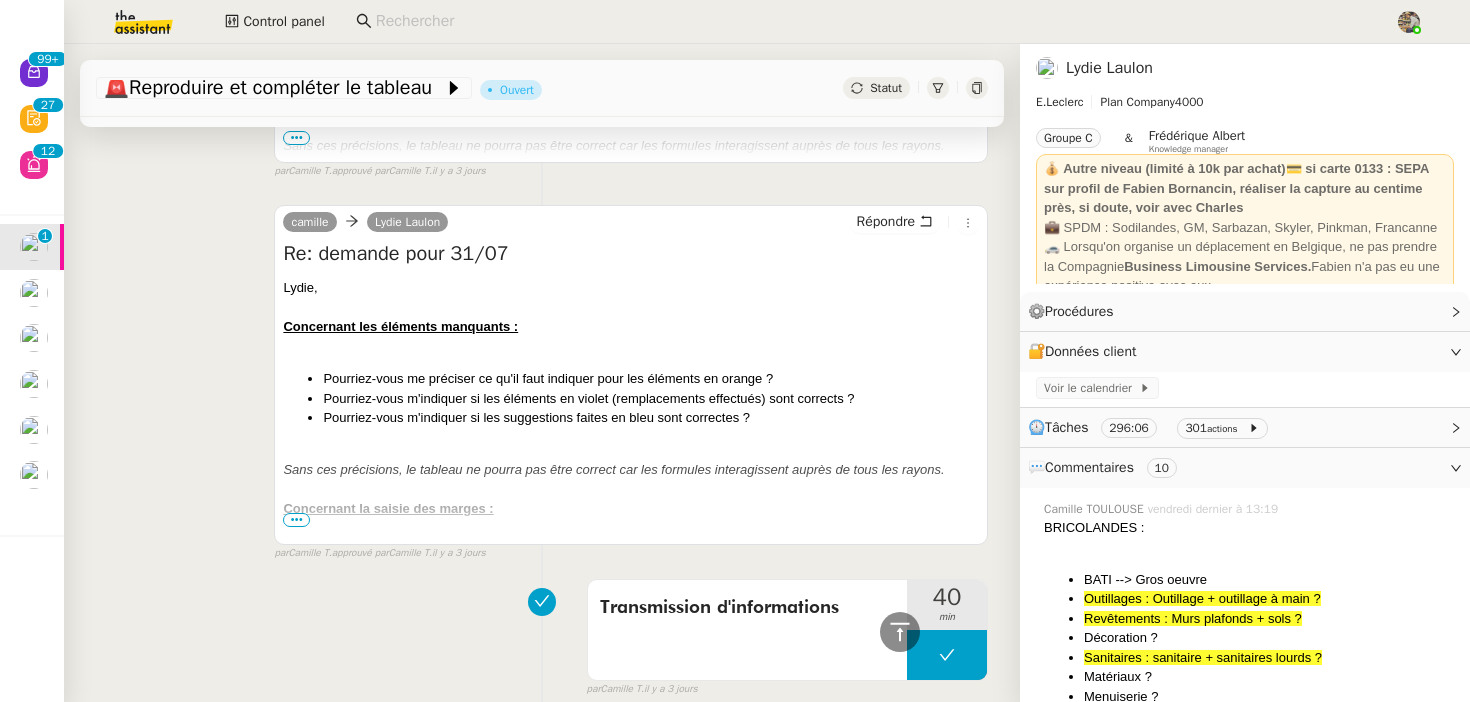 scroll, scrollTop: 0, scrollLeft: 0, axis: both 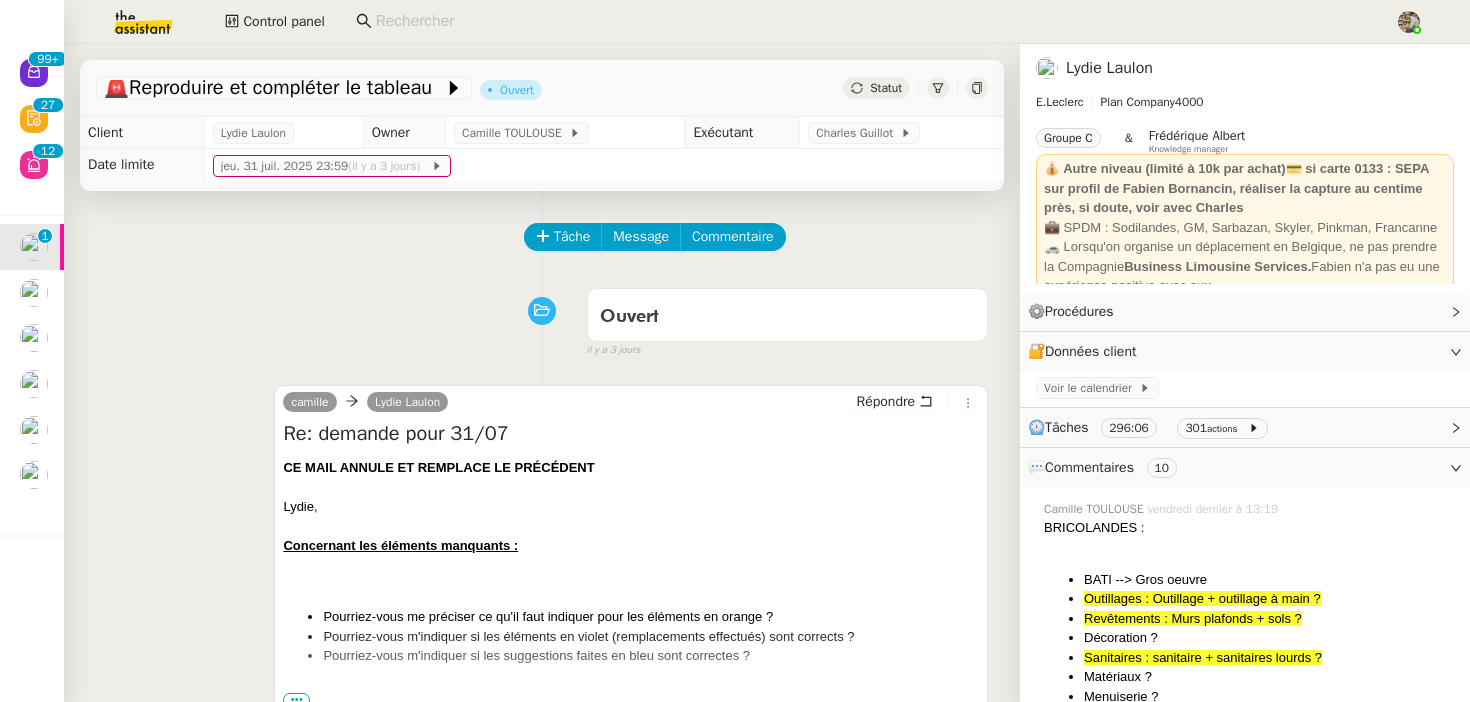 click on "Tâche Message Commentaire Veuillez patienter une erreur s'est produite 👌👌👌 message envoyé ✌️✌️✌️ Veuillez d'abord attribuer un client Une erreur s'est produite, veuillez réessayer Ouvert false il y a 3 jours 👌👌👌 message envoyé ✌️✌️✌️ une erreur s'est produite 👌👌👌 message envoyé ✌️✌️✌️ Votre message va être revu ✌️✌️✌️ une erreur s'est produite La taille des fichiers doit être de 10Mb au maximum.  camille      Lydie Laulon  Répondre Re: demande pour 31/07
CE MAIL ANNULE ET REMPLACE LE PRÉCÉDENT Lydie, Concernant les éléments manquants : Pourriez-vous me préciser ce qu'il faut indiquer pour les éléments en orange ? Pourriez-vous m'indiquer si les éléments en violet (remplacements effectués) sont corrects ? Pourriez-vous m'indiquer si les suggestions faites en bleu sont correctes ? Sans ces précisions, le tableau ne pourra pas être correct car les formules interagissent auprès de tous les rayons. Merci," 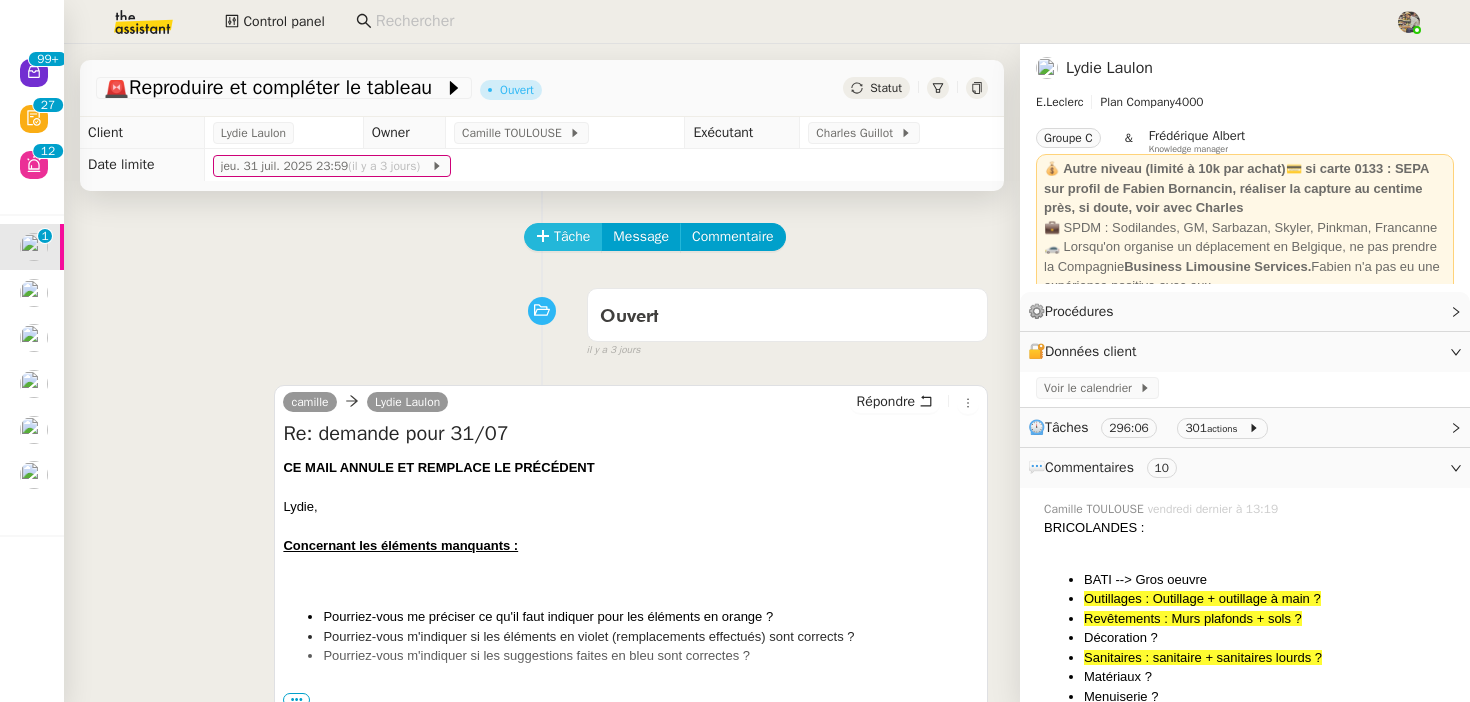 click on "Tâche" 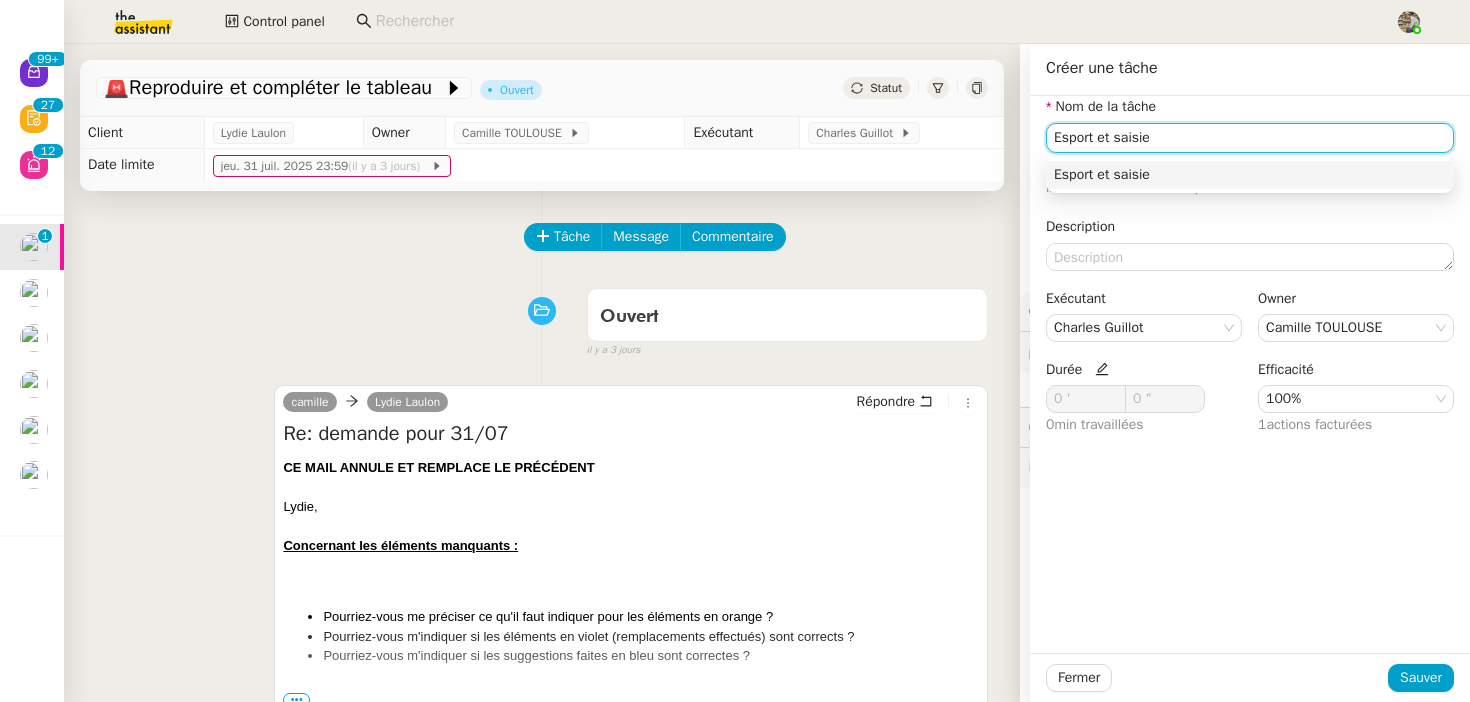 type on "Esport et saisie" 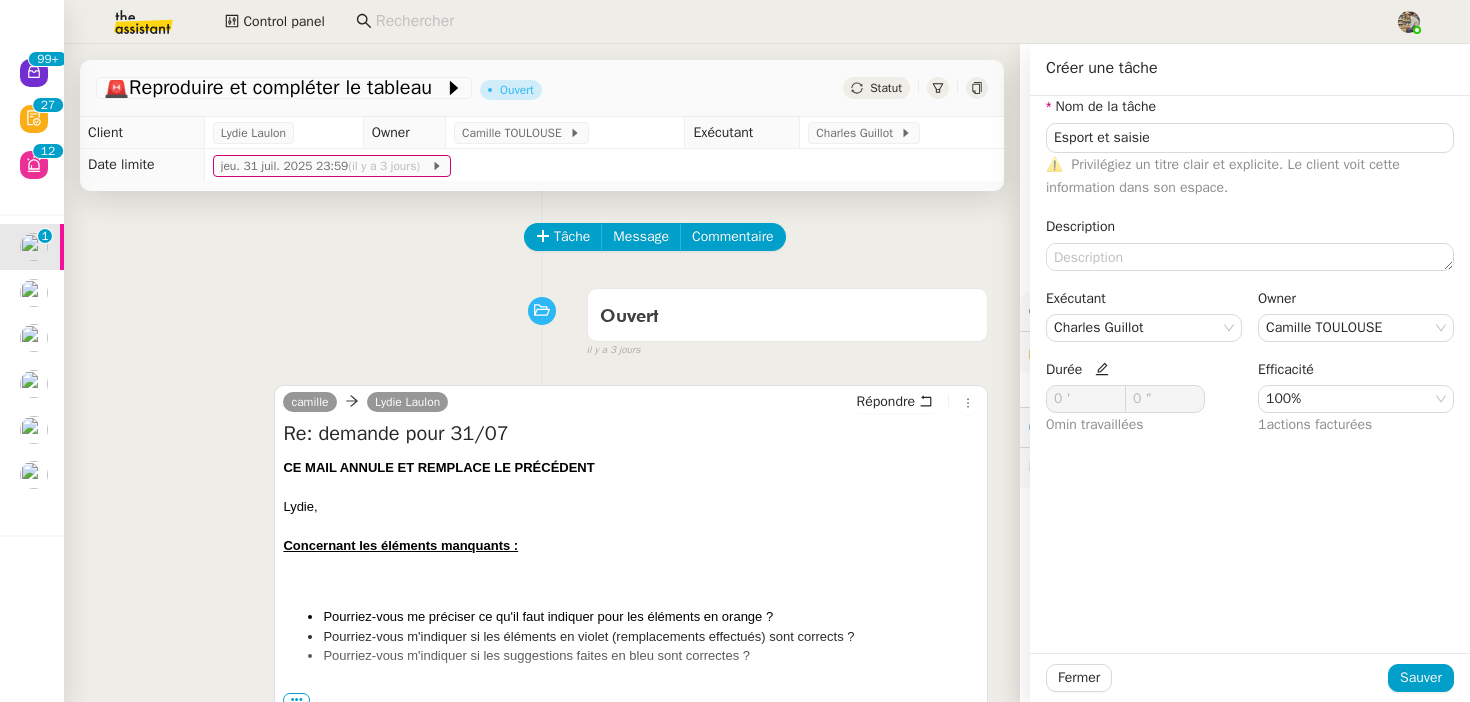 click 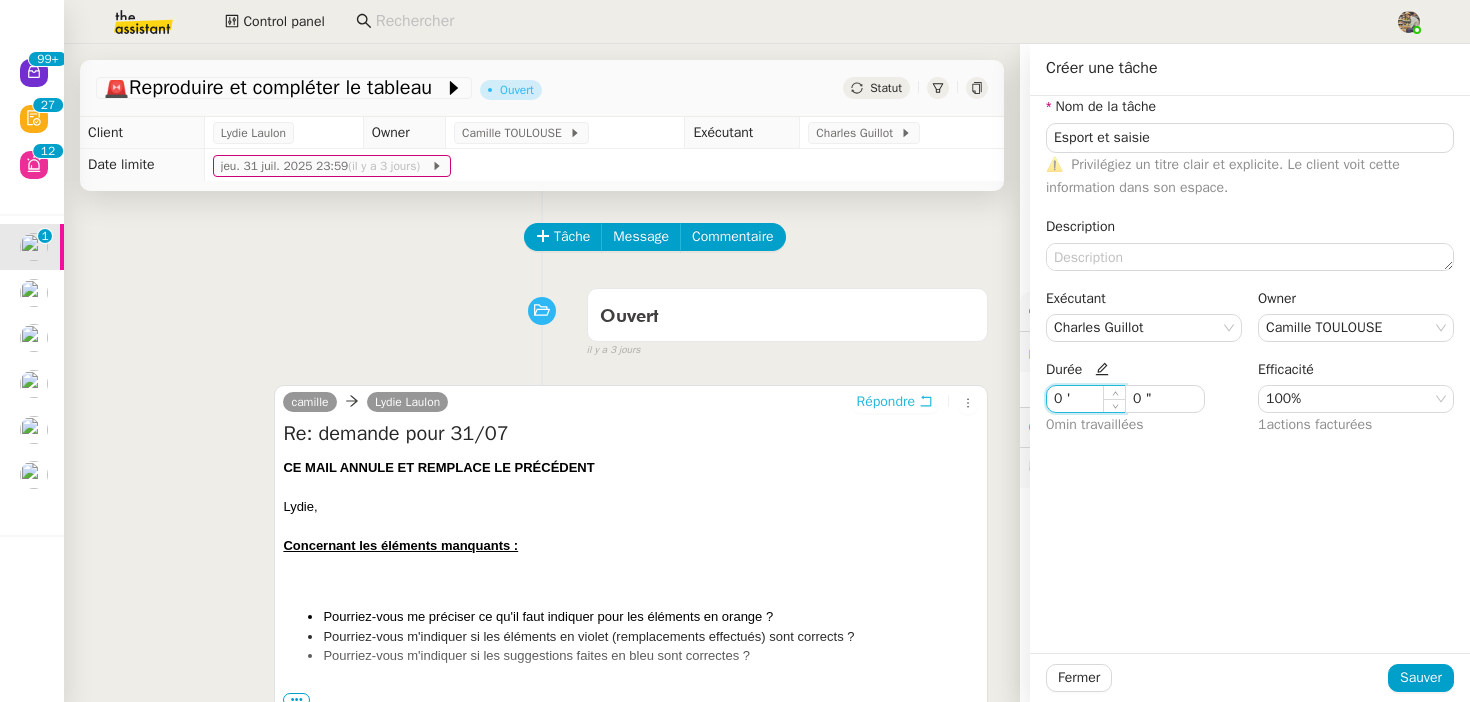 drag, startPoint x: 1062, startPoint y: 399, endPoint x: 924, endPoint y: 399, distance: 138 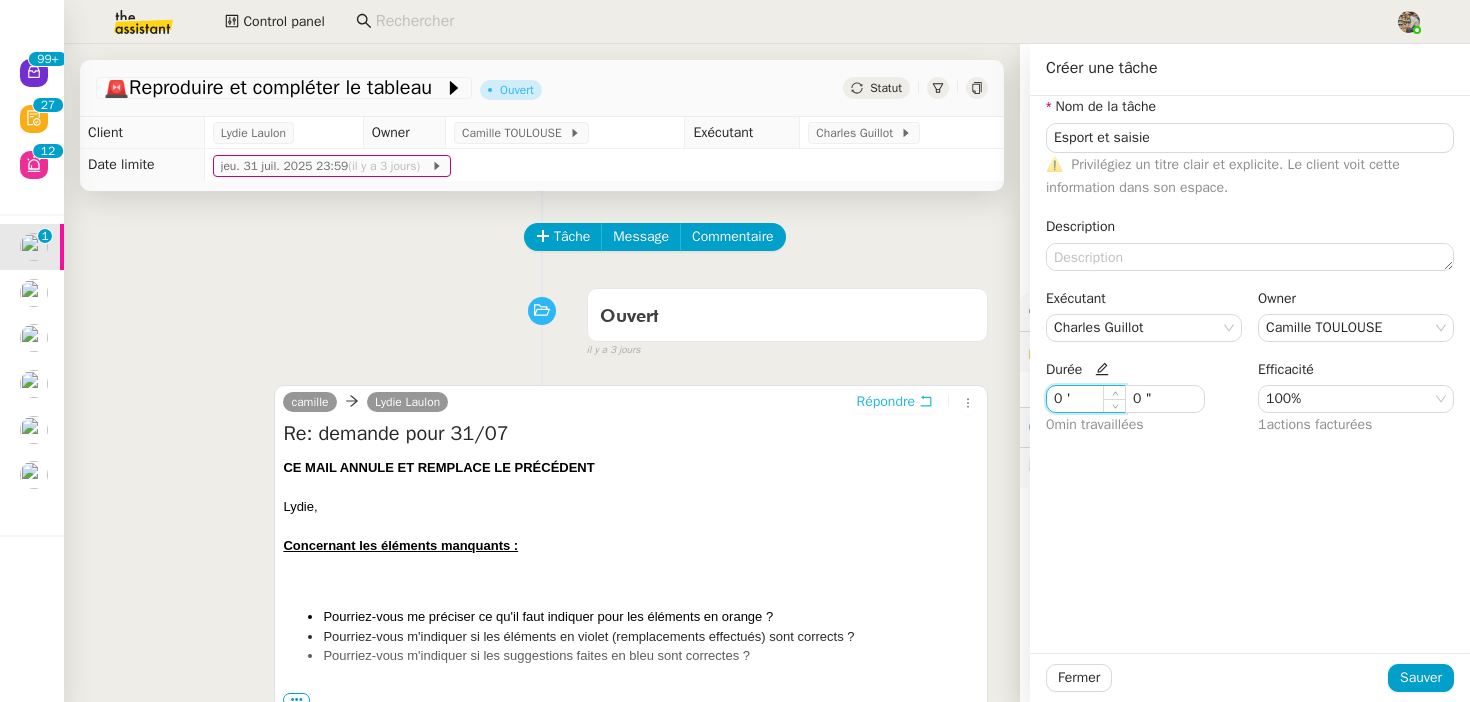 click on "🚨   Reproduire et compléter le tableau         Ouvert     Statut     Client  Lydie Laulon     Owner  Camille TOULOUSE        Exécutant  Charles Guillot        Date limite   jeu. 31 juil. 2025 23:59  (il y a 3 jours)          Tâche Message Commentaire Veuillez patienter une erreur s'est produite 👌👌👌 message envoyé ✌️✌️✌️ Veuillez d'abord attribuer un client Une erreur s'est produite, veuillez réessayer Ouvert false il y a 3 jours 👌👌👌 message envoyé ✌️✌️✌️ une erreur s'est produite 👌👌👌 message envoyé ✌️✌️✌️ Votre message va être revu ✌️✌️✌️ une erreur s'est produite La taille des fichiers doit être de 10Mb au maximum.  camille      Lydie Laulon  Répondre Re: demande pour 31/07
CE MAIL ANNULE ET REMPLACE LE PRÉCÉDENT Lydie, Concernant les éléments manquants : Pourriez-vous me préciser ce qu'il faut indiquer pour les éléments en orange ? Concernant la saisie des marges : Merci," 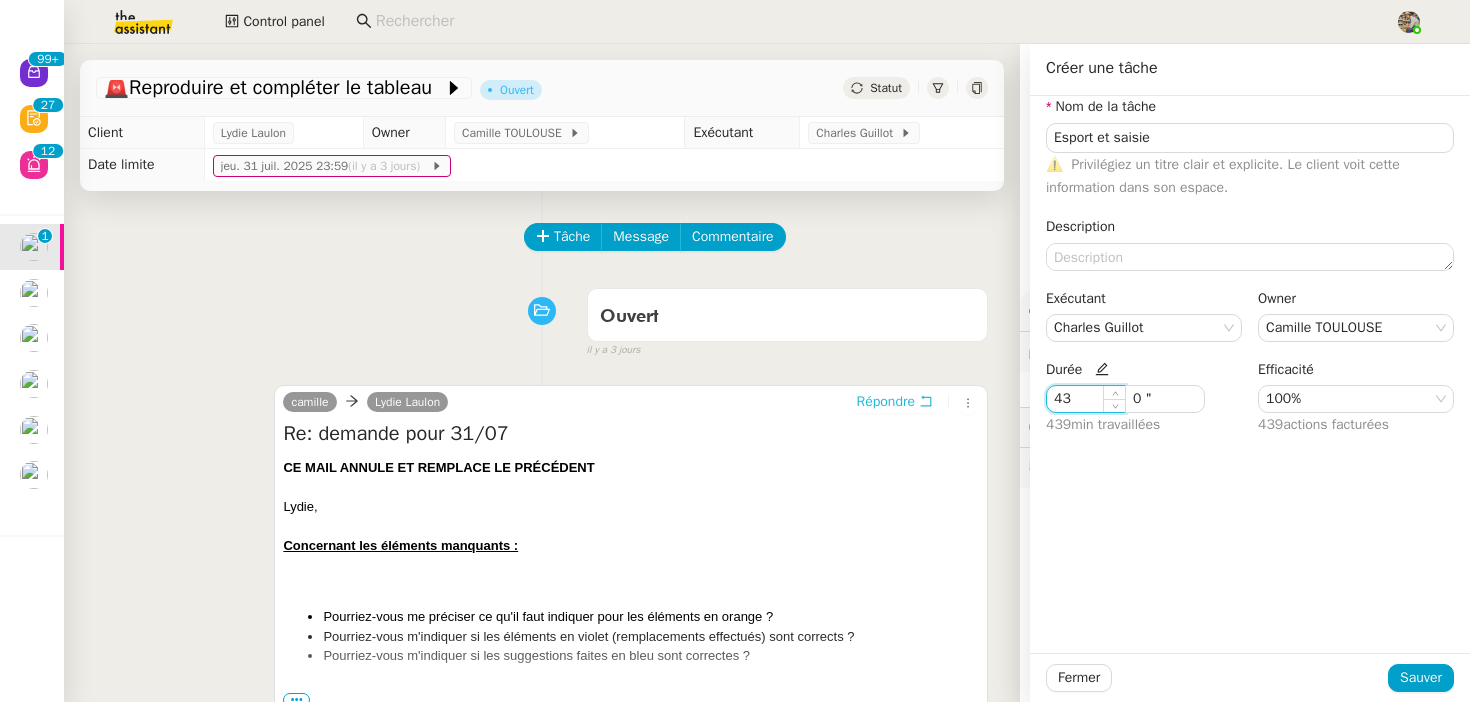 type on "4" 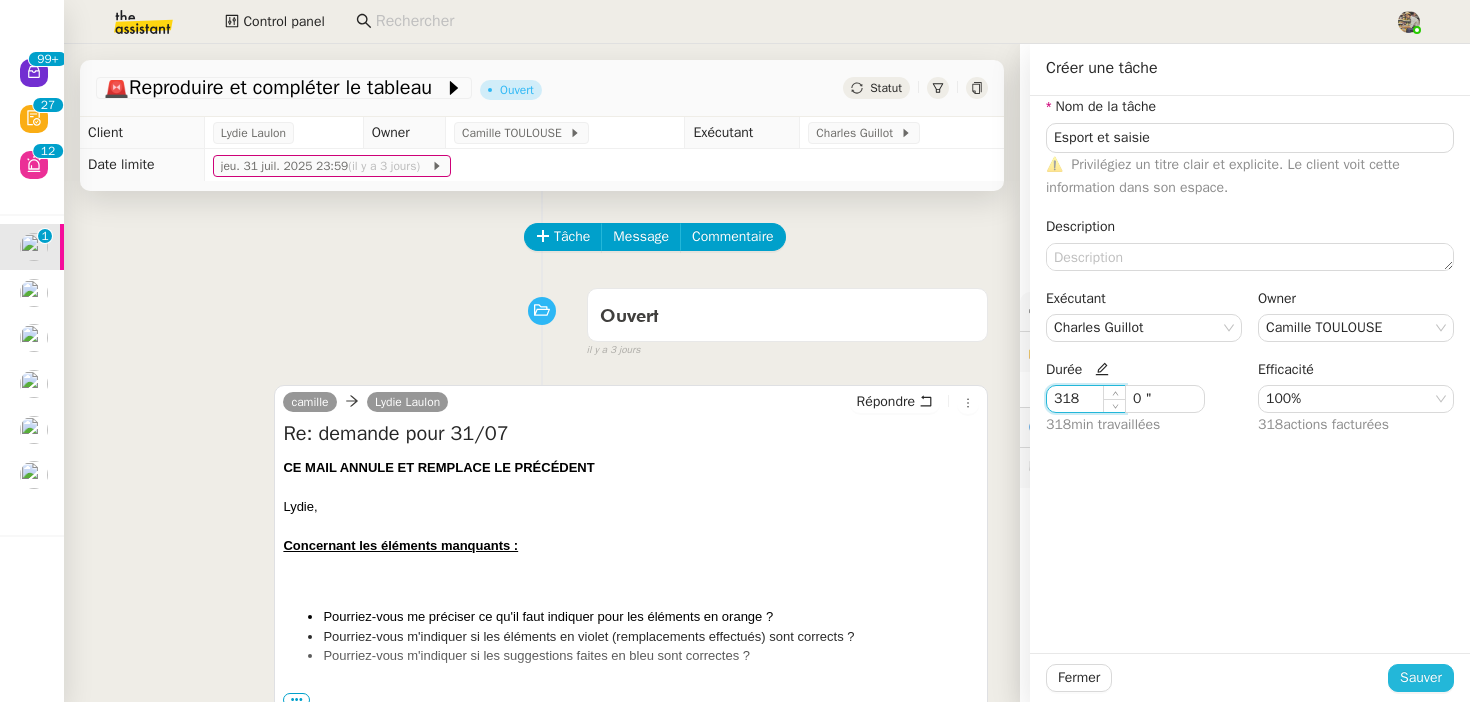 type on "318 '" 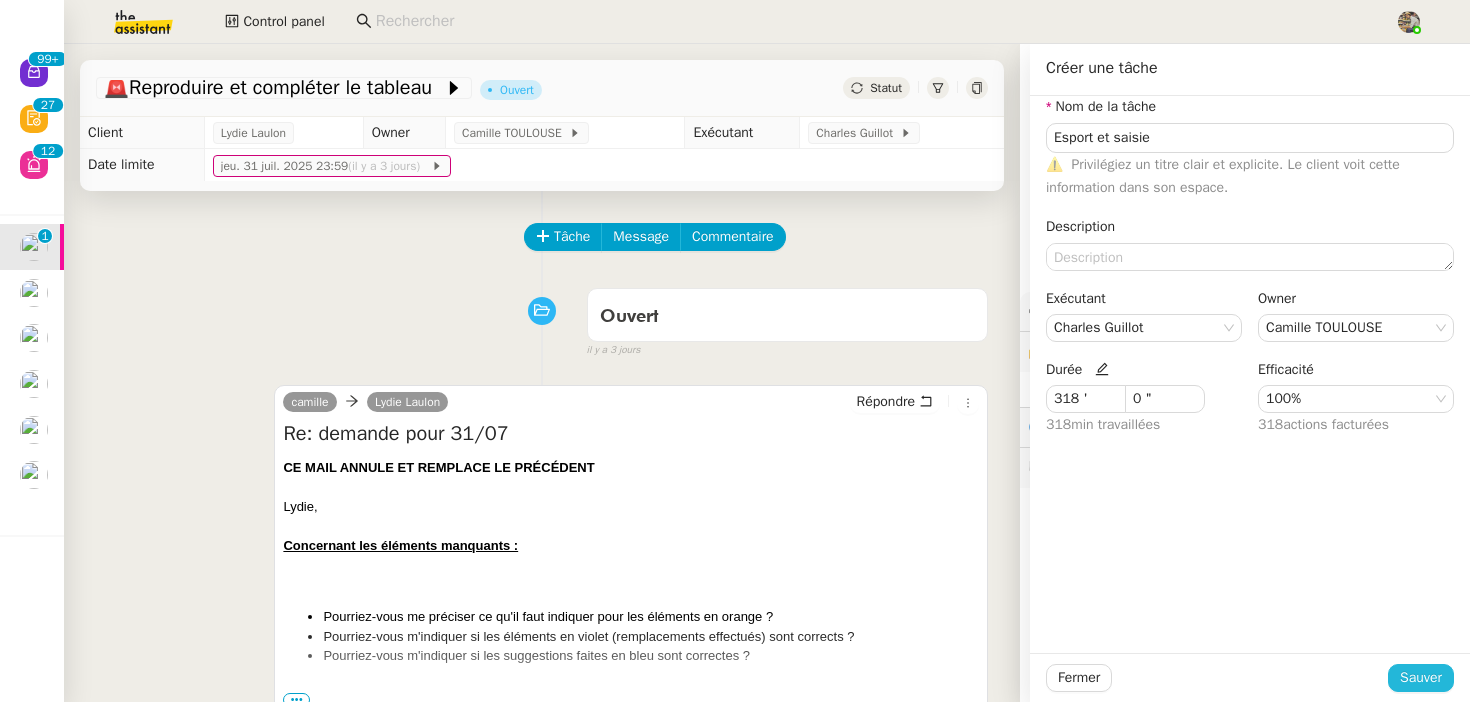 click on "Sauver" 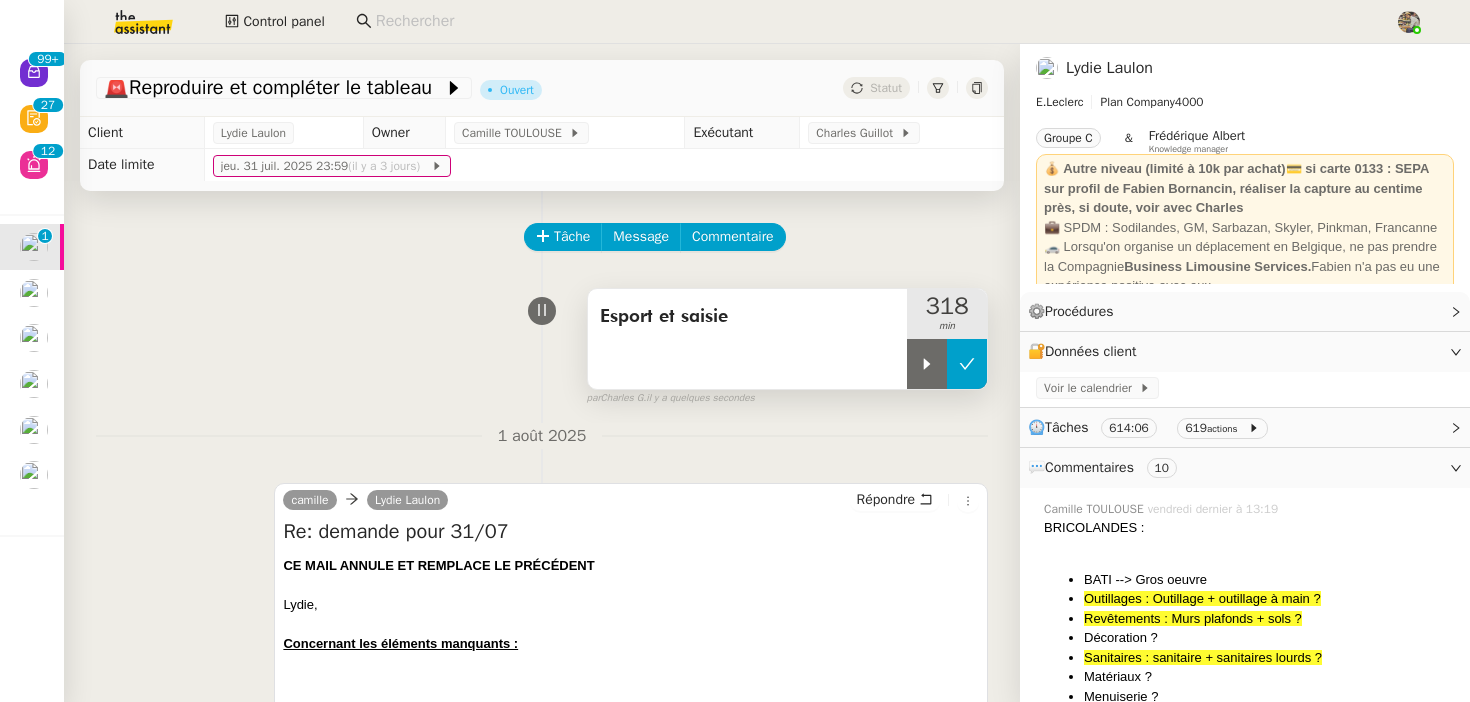 click 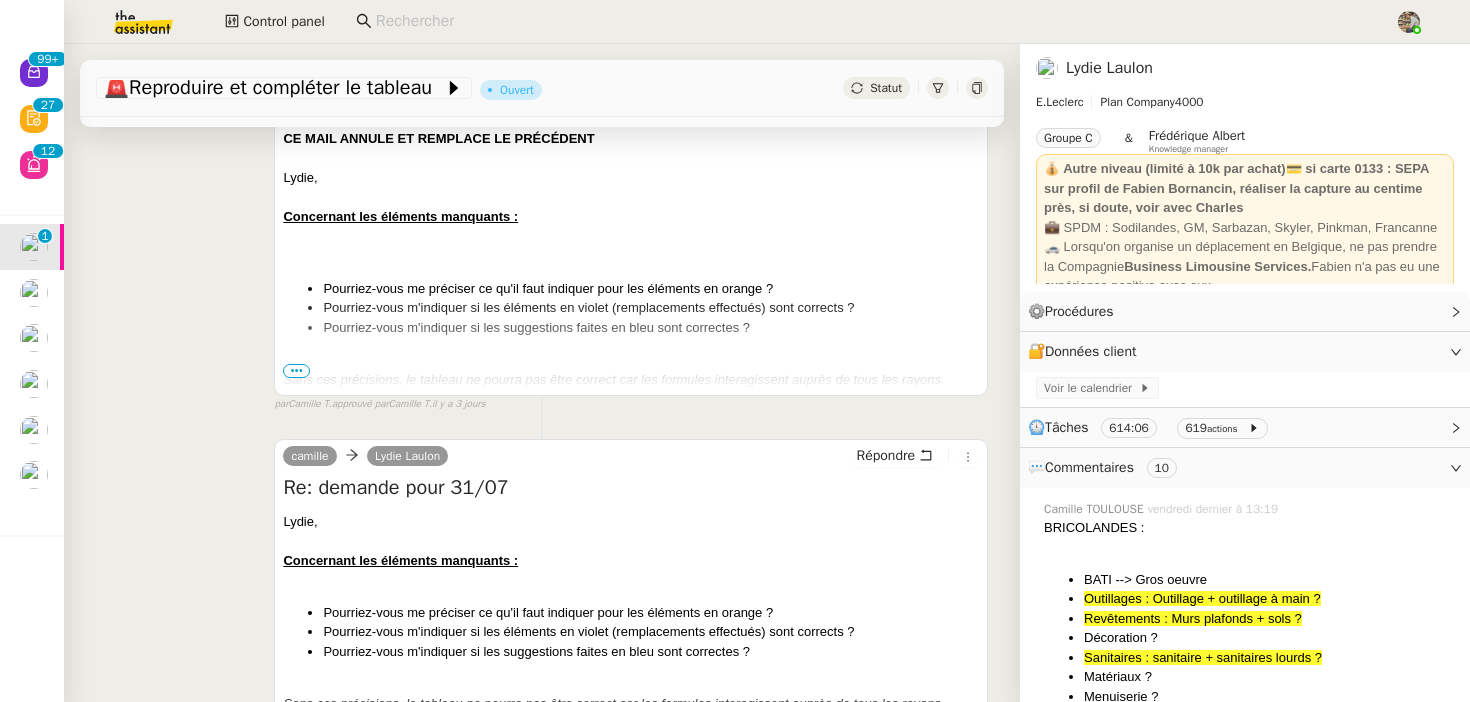 scroll, scrollTop: 759, scrollLeft: 0, axis: vertical 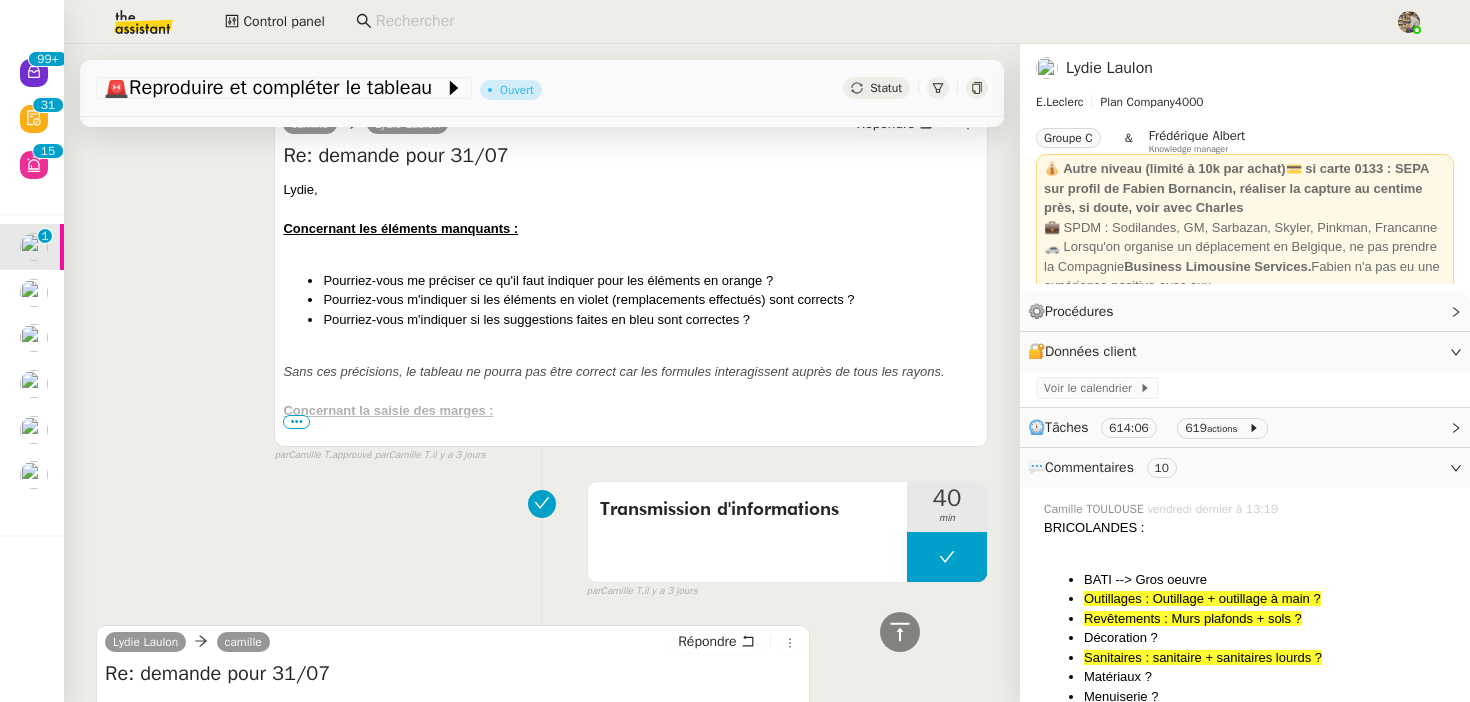 click on "Lydie Laulon" 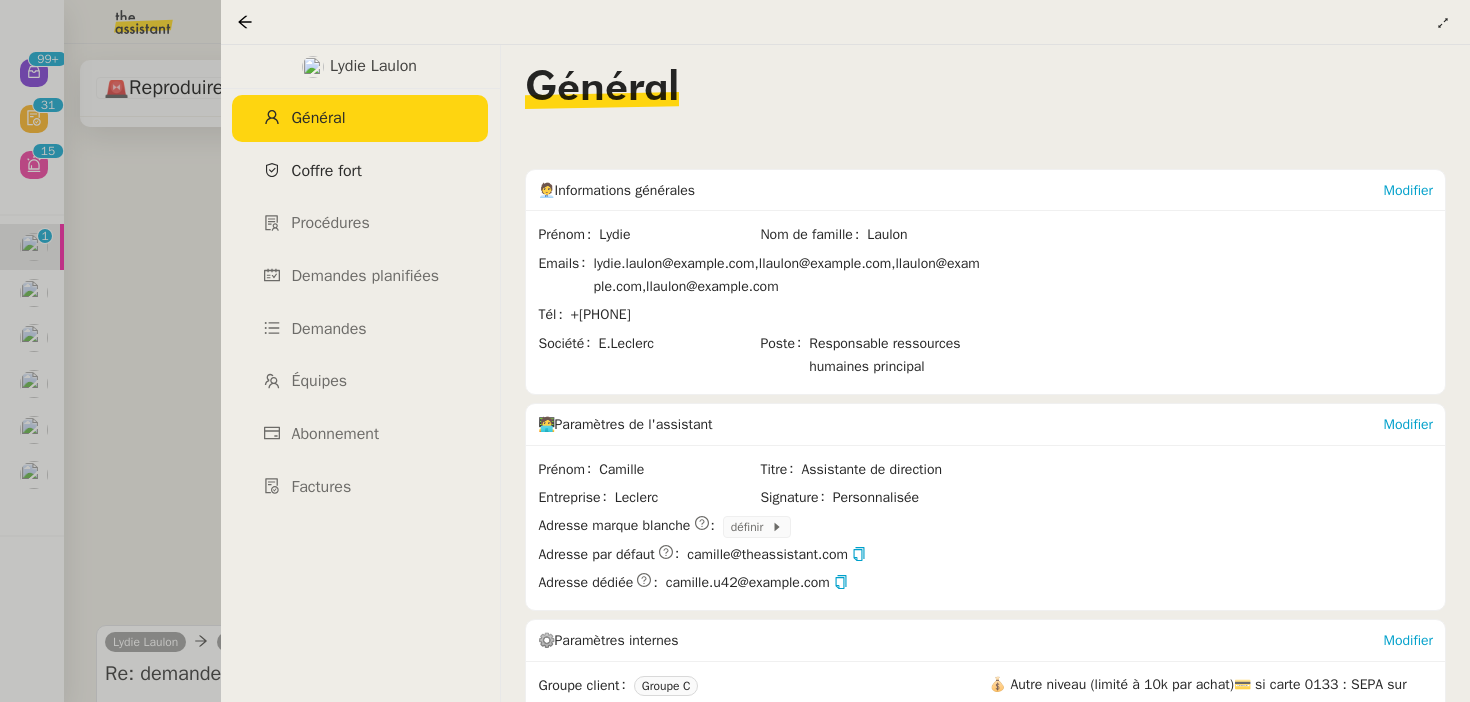 click on "Coffre fort" 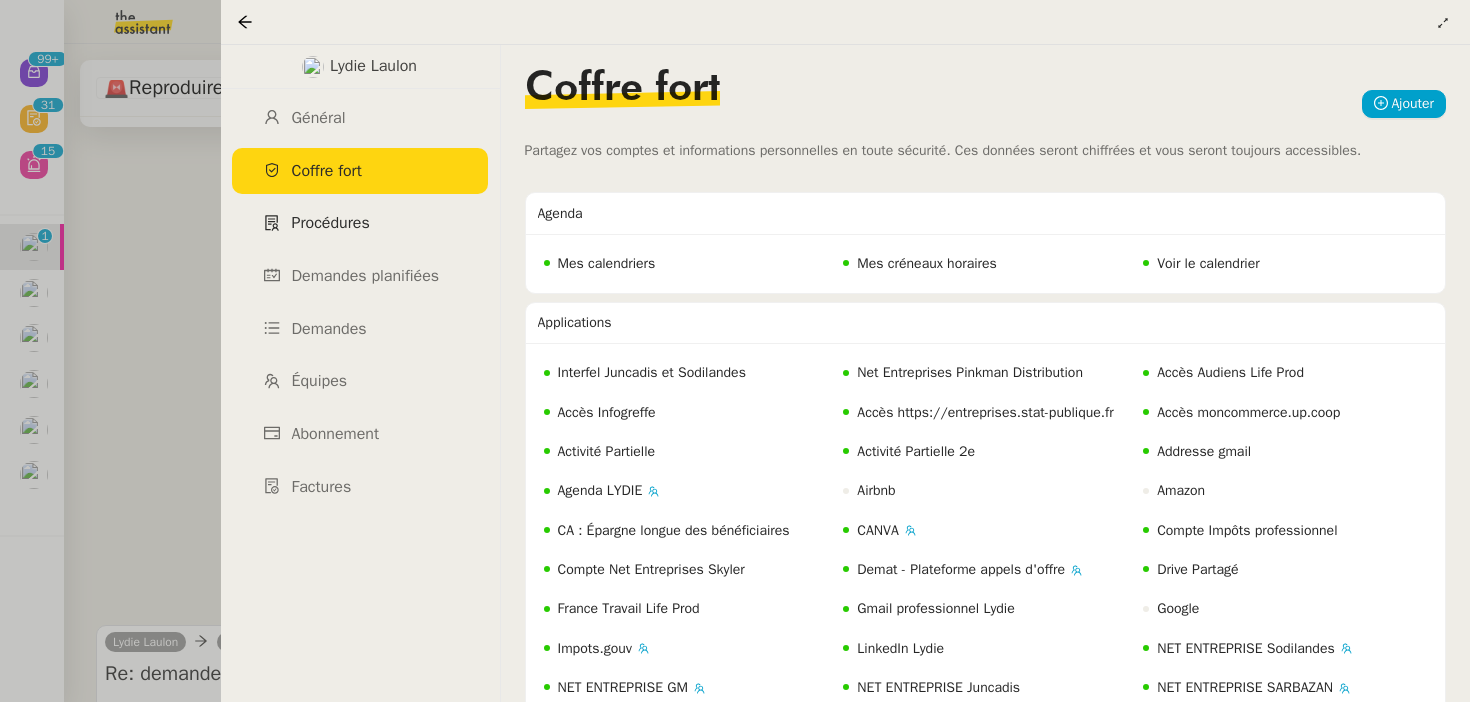 click on "Procédures" 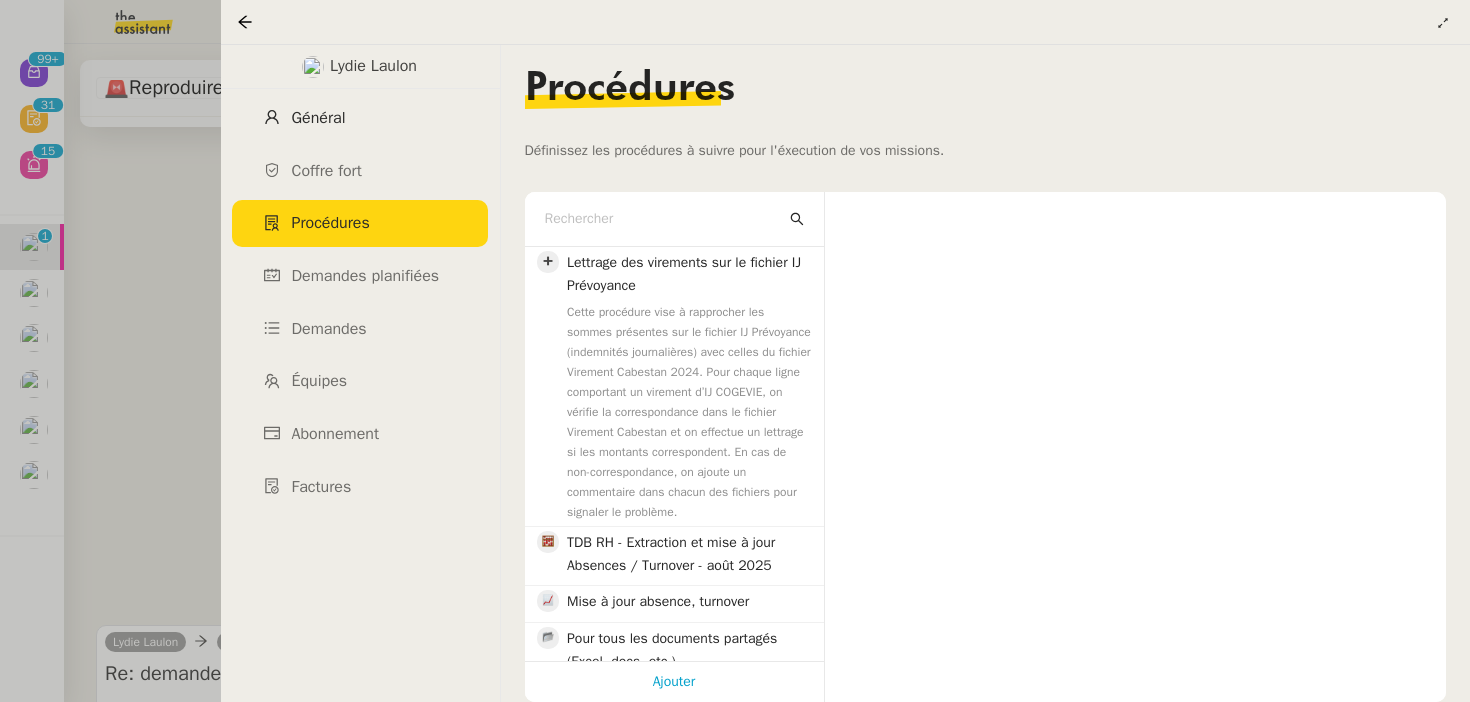 click on "Général" 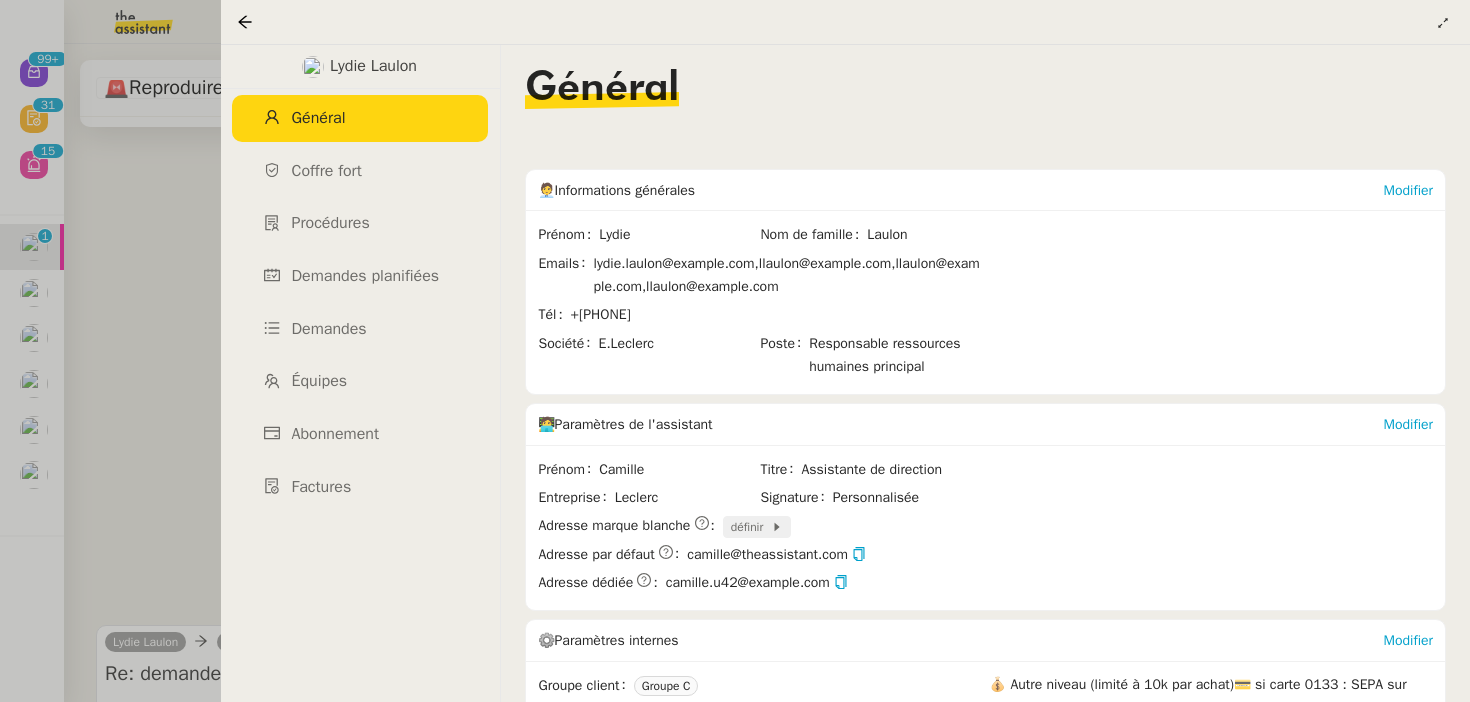 click on "définir" 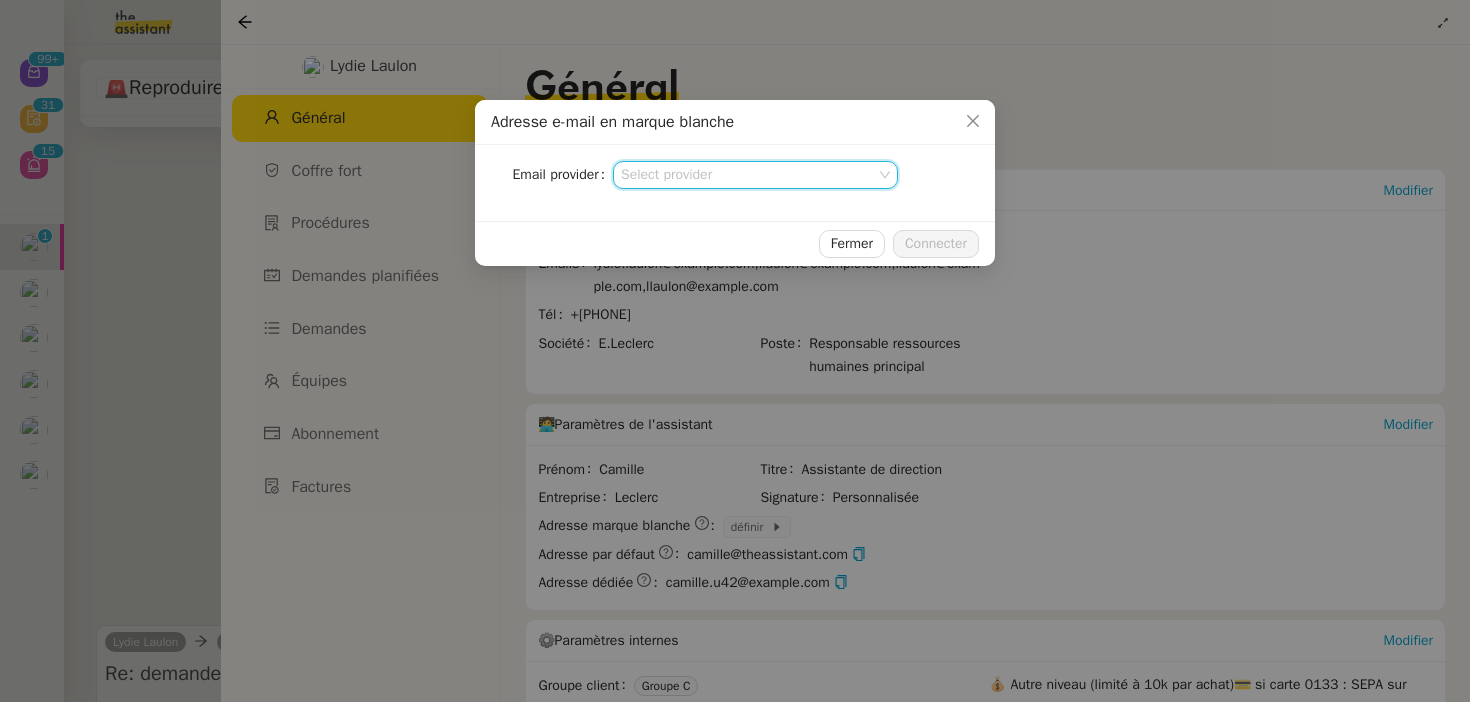click 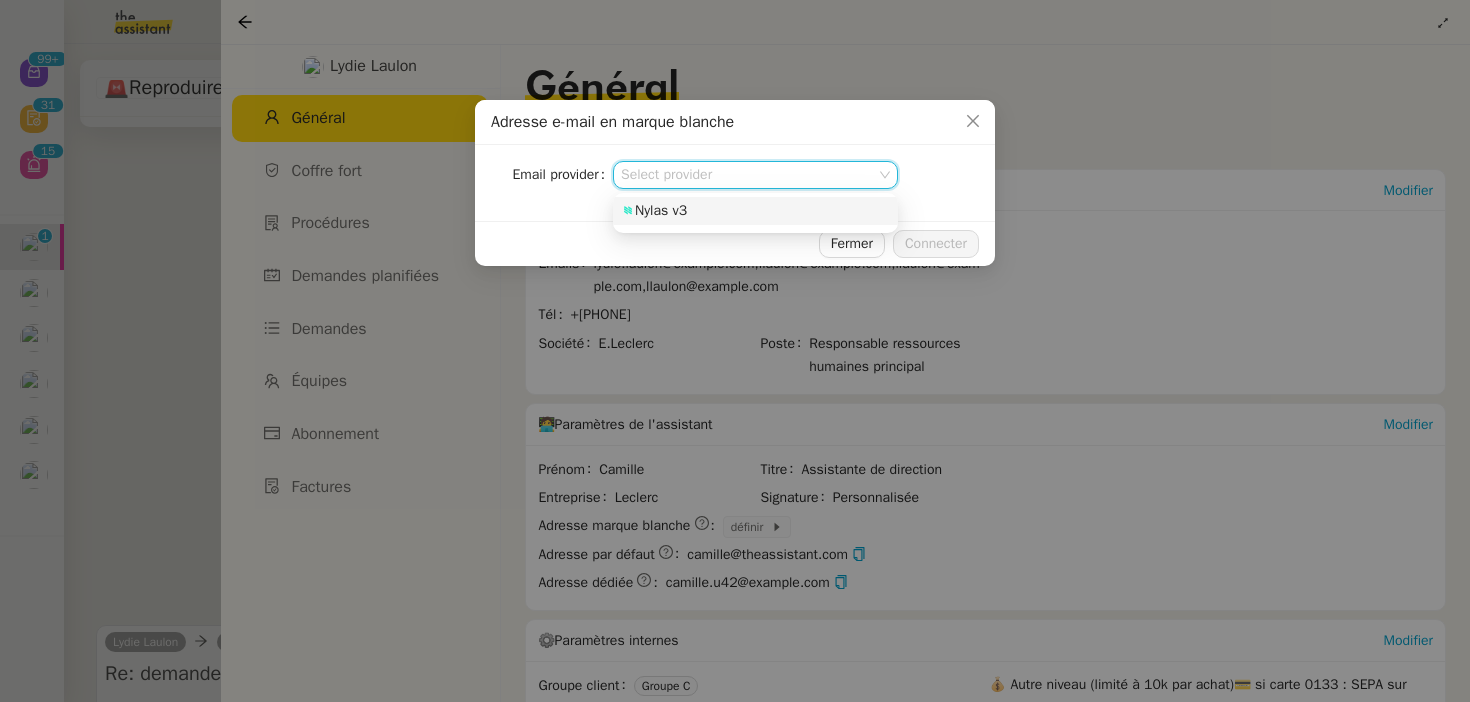 click on "Nylas v3" at bounding box center (755, 211) 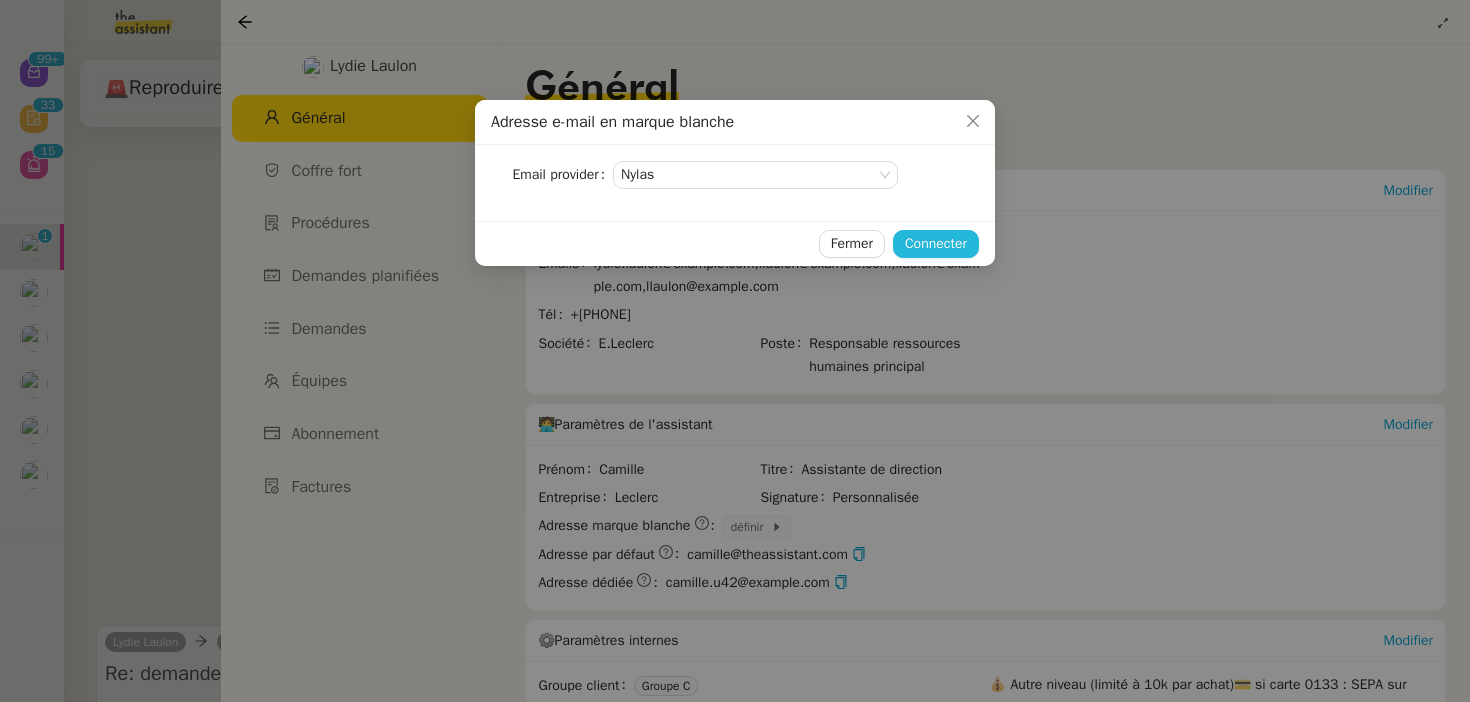 click on "Connecter" at bounding box center [936, 243] 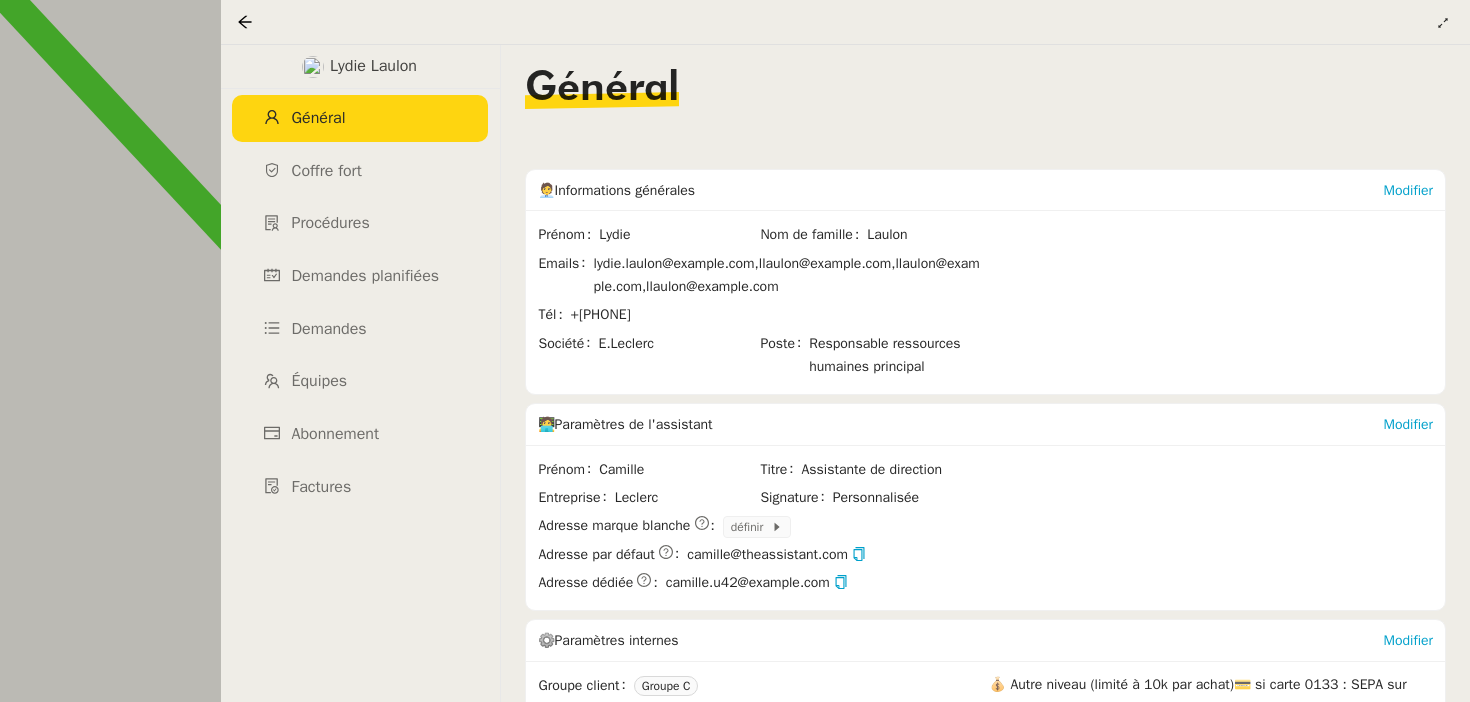 click at bounding box center [735, 351] 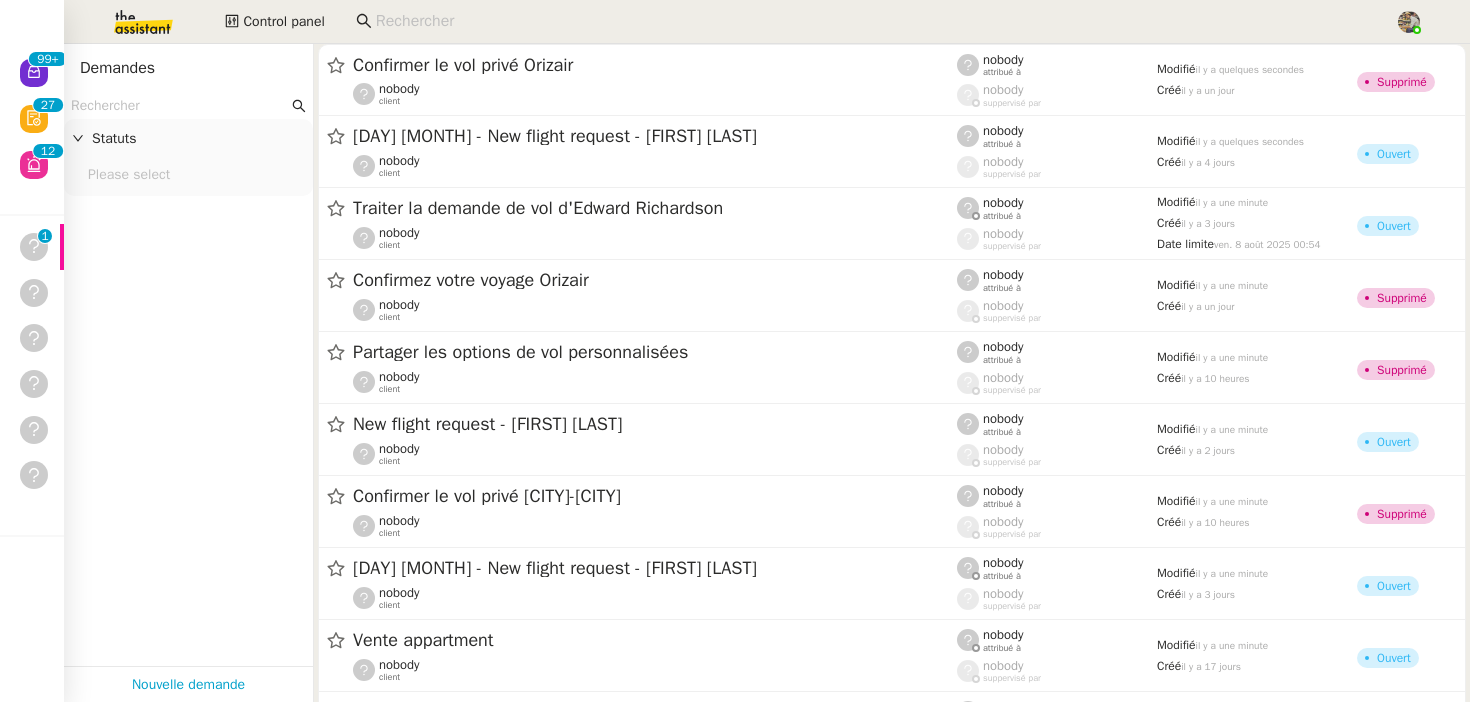 scroll, scrollTop: 0, scrollLeft: 0, axis: both 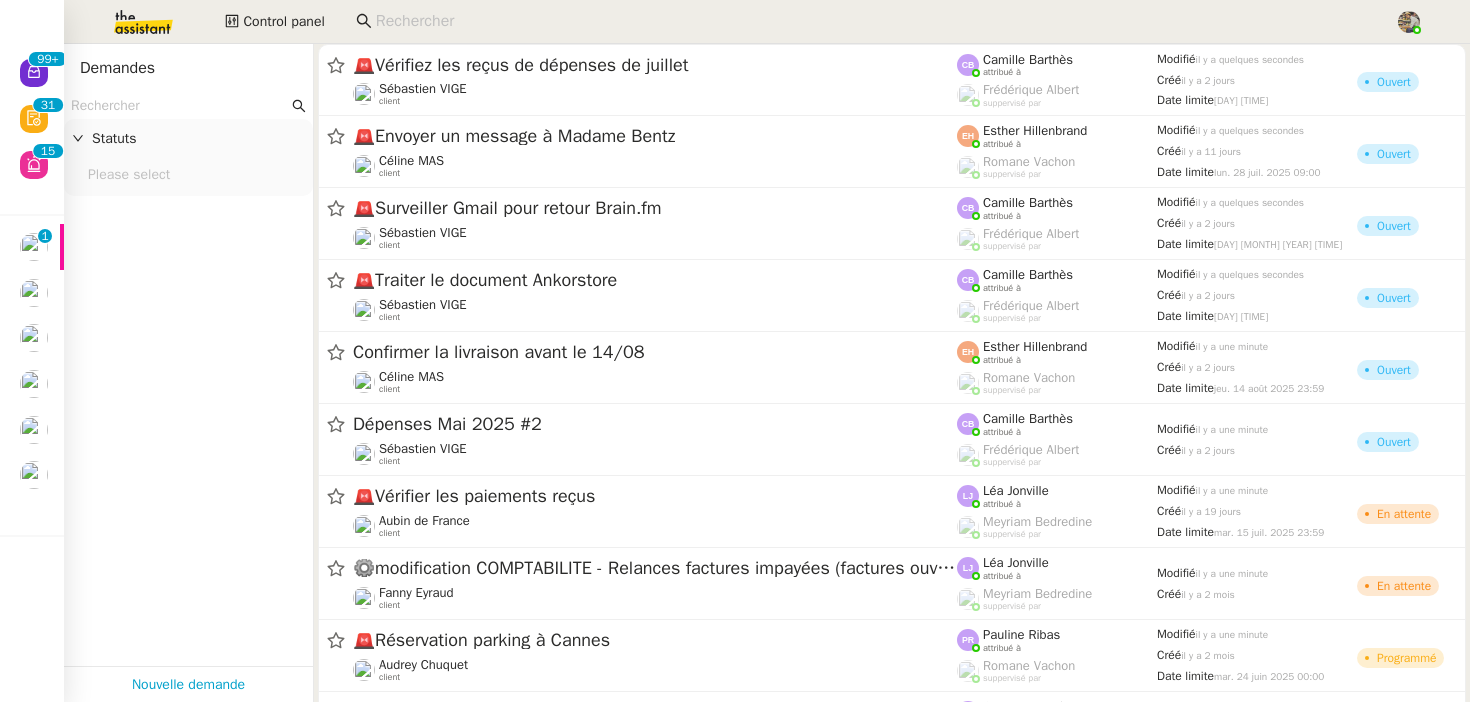 click 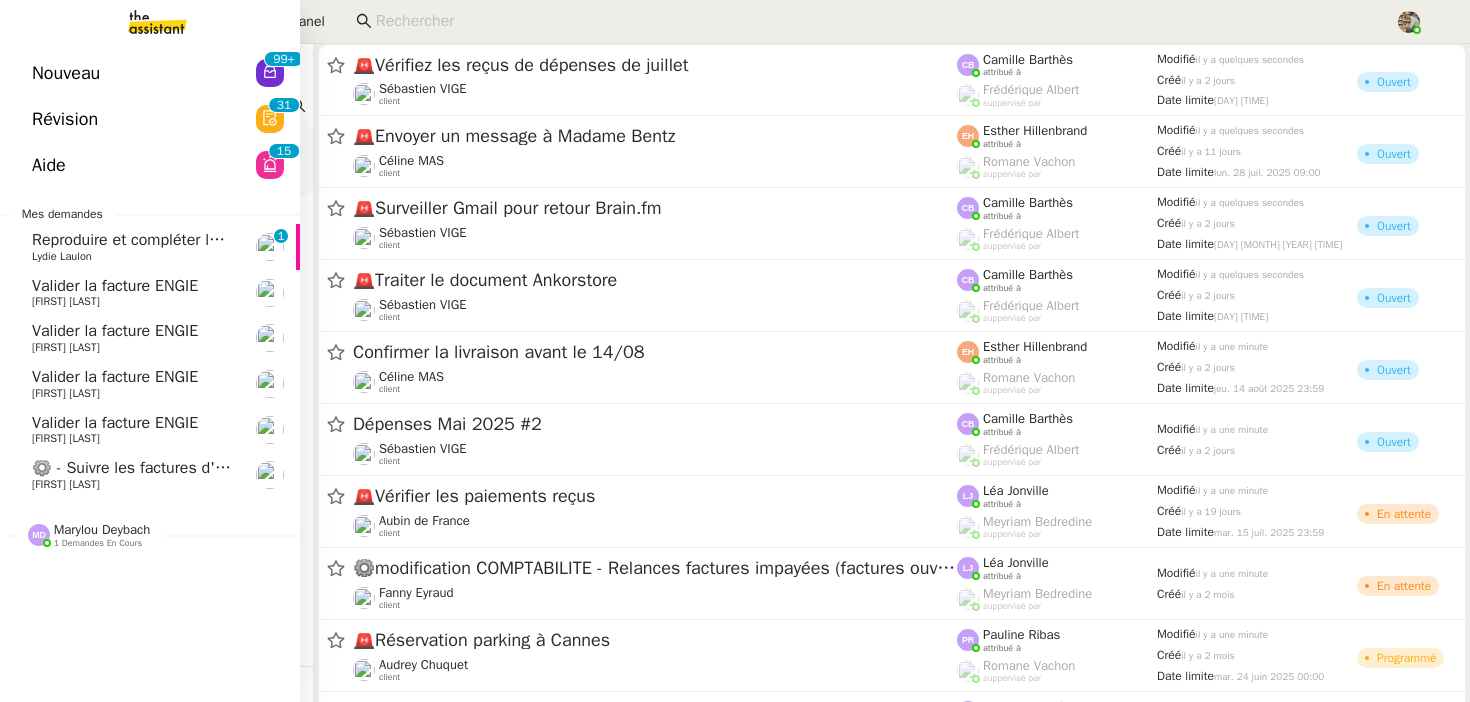 click on "Lydie Laulon" 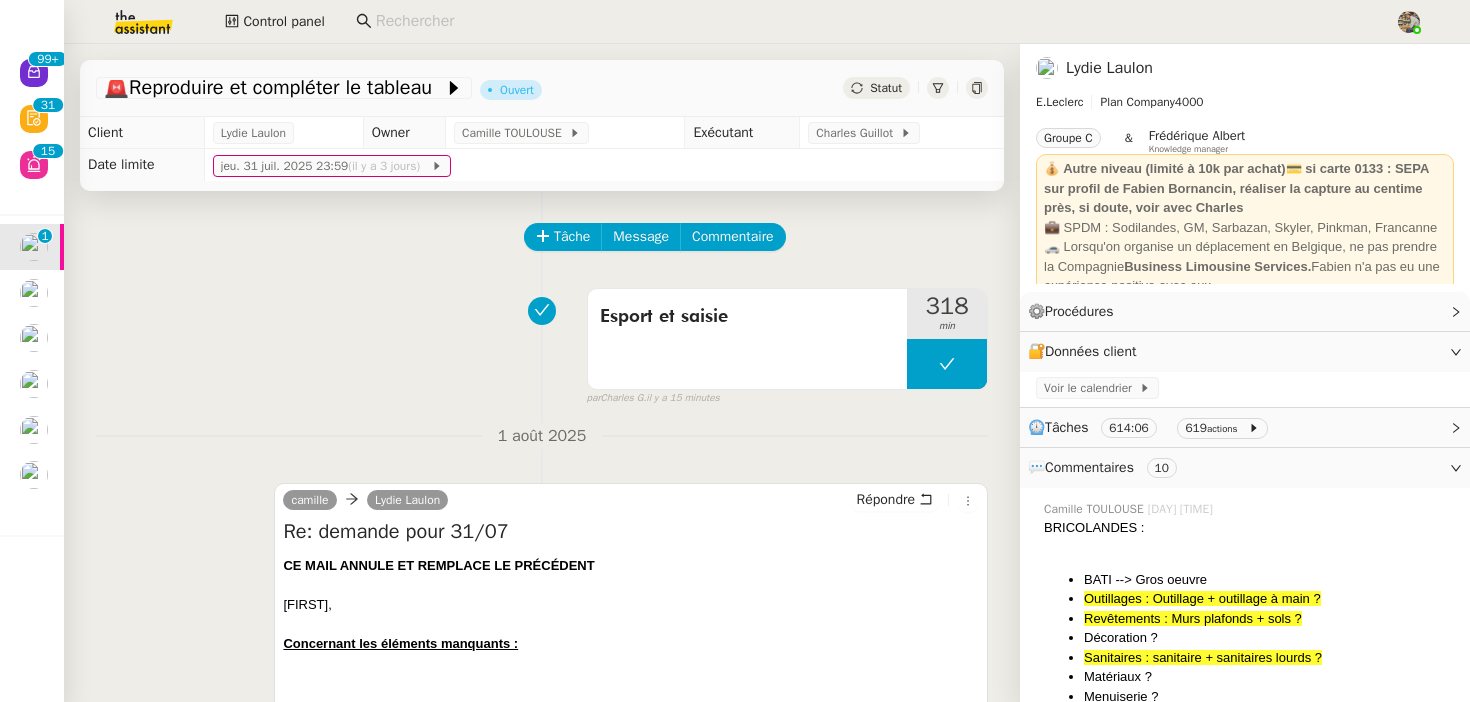 click on "Lydie Laulon" 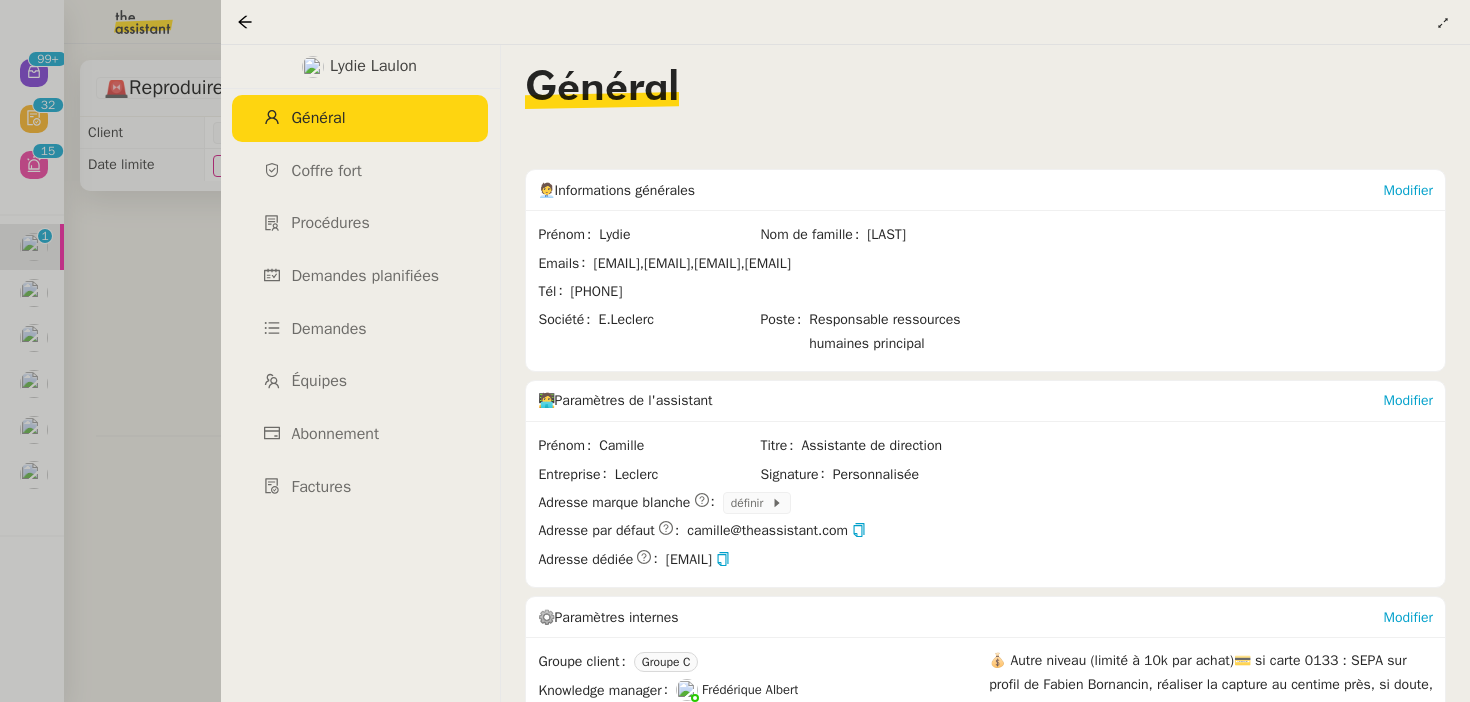 click at bounding box center [735, 351] 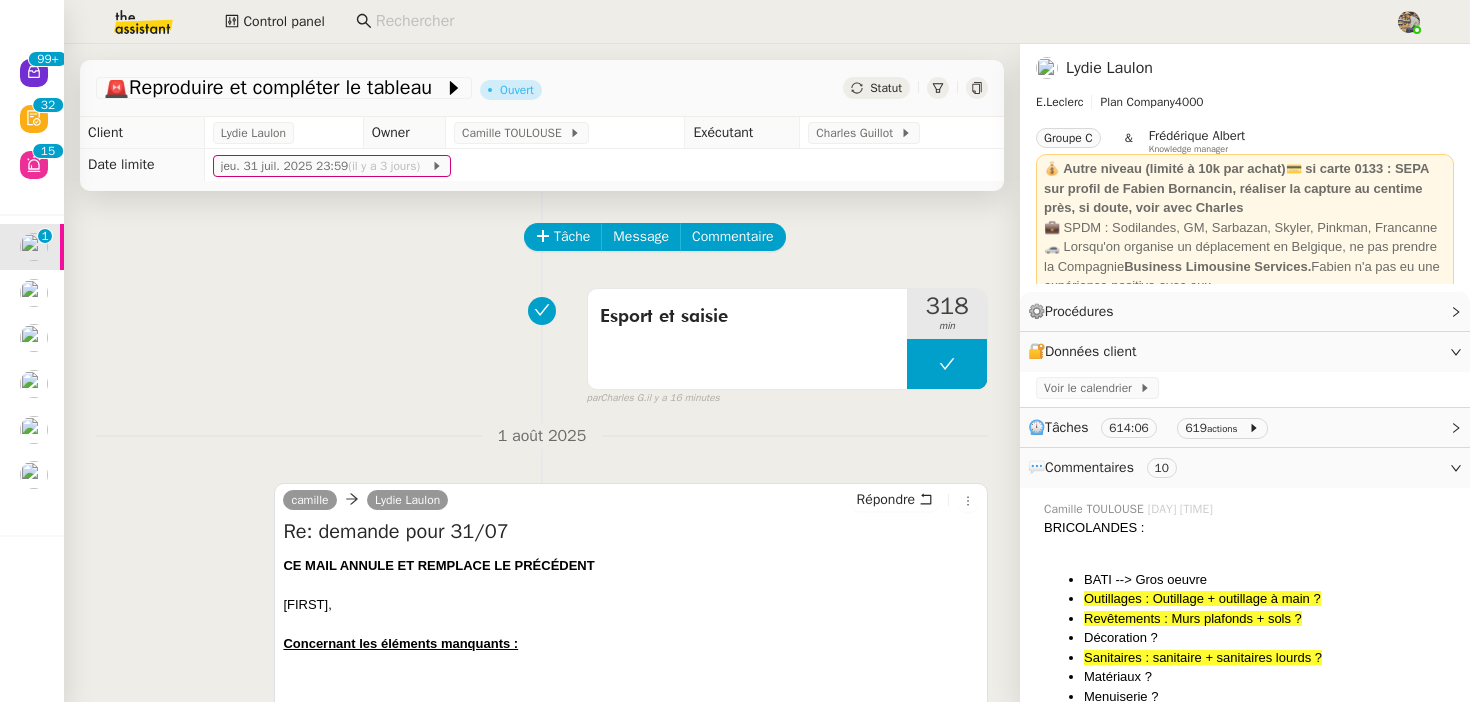 click 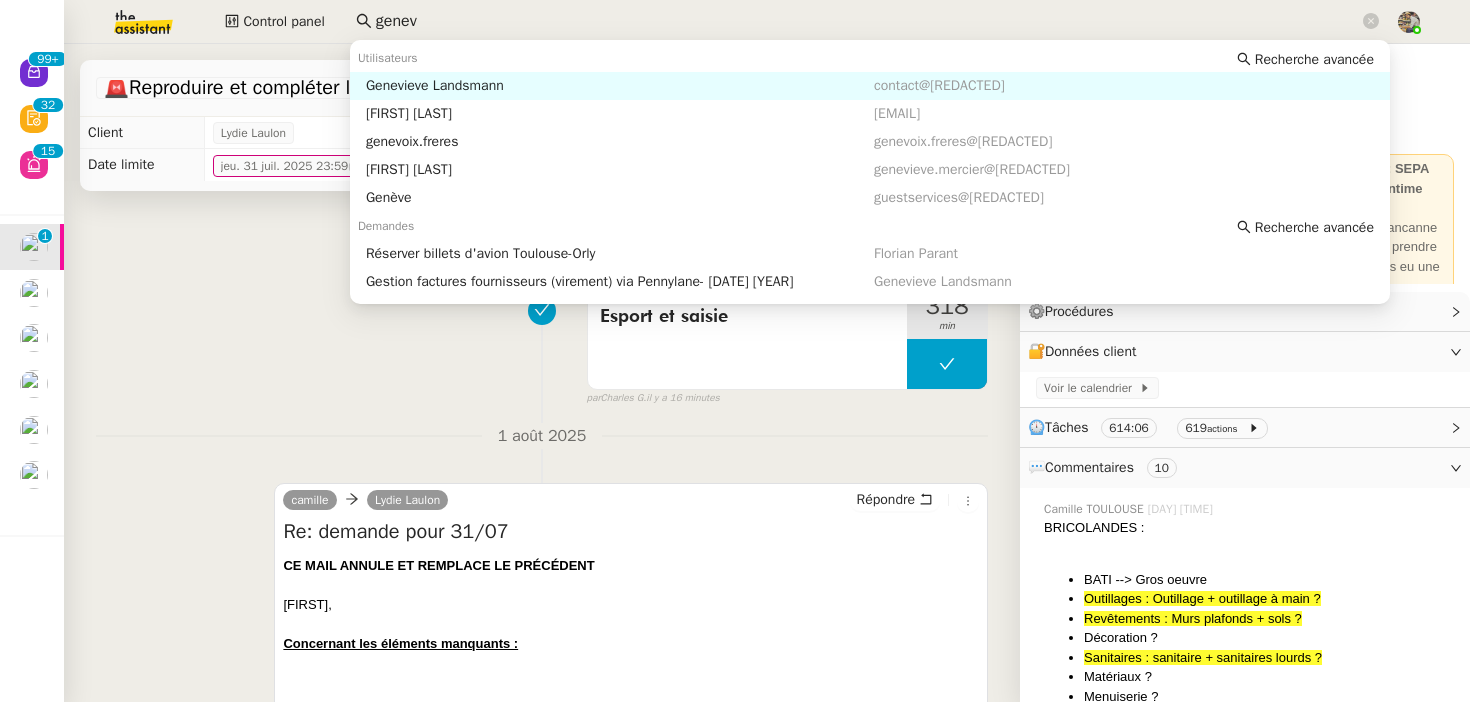 click on "Genevieve Landsmann" at bounding box center (620, 86) 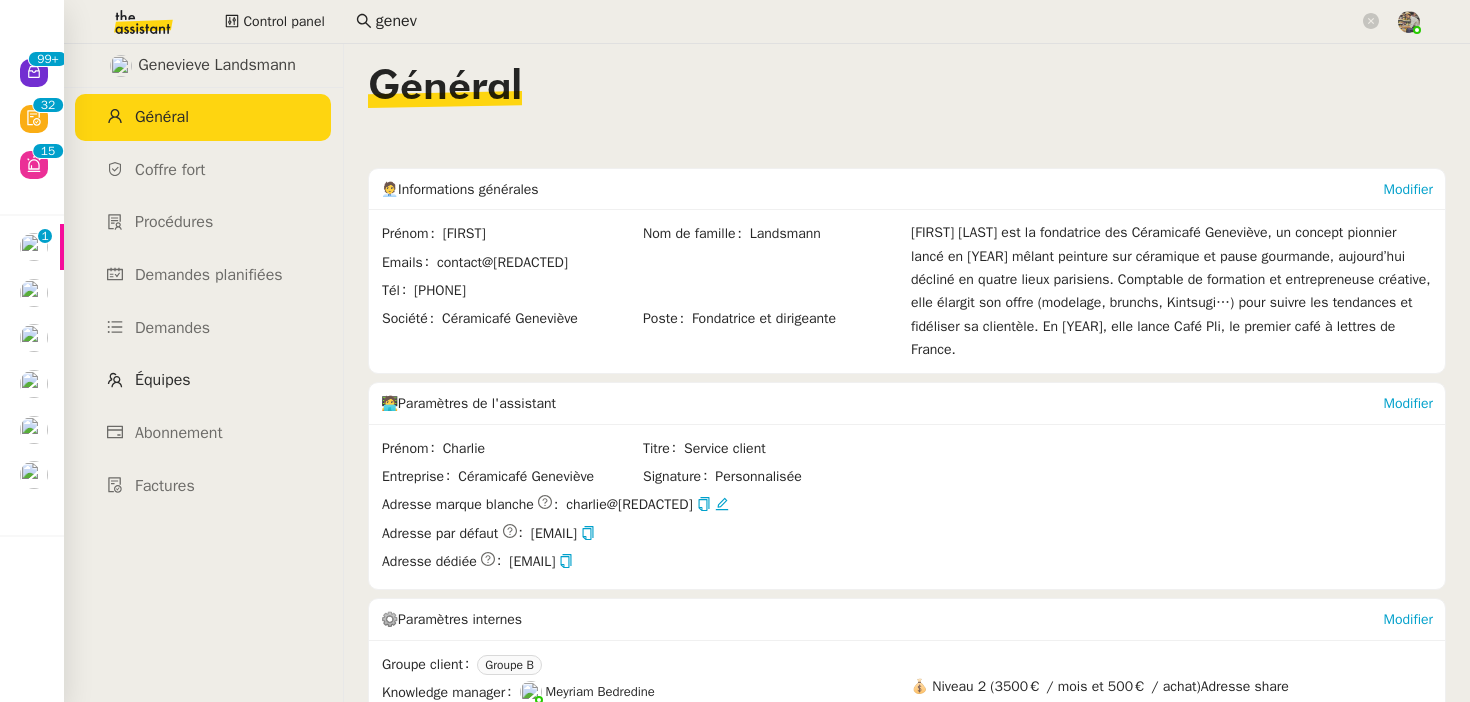 click on "Équipes" 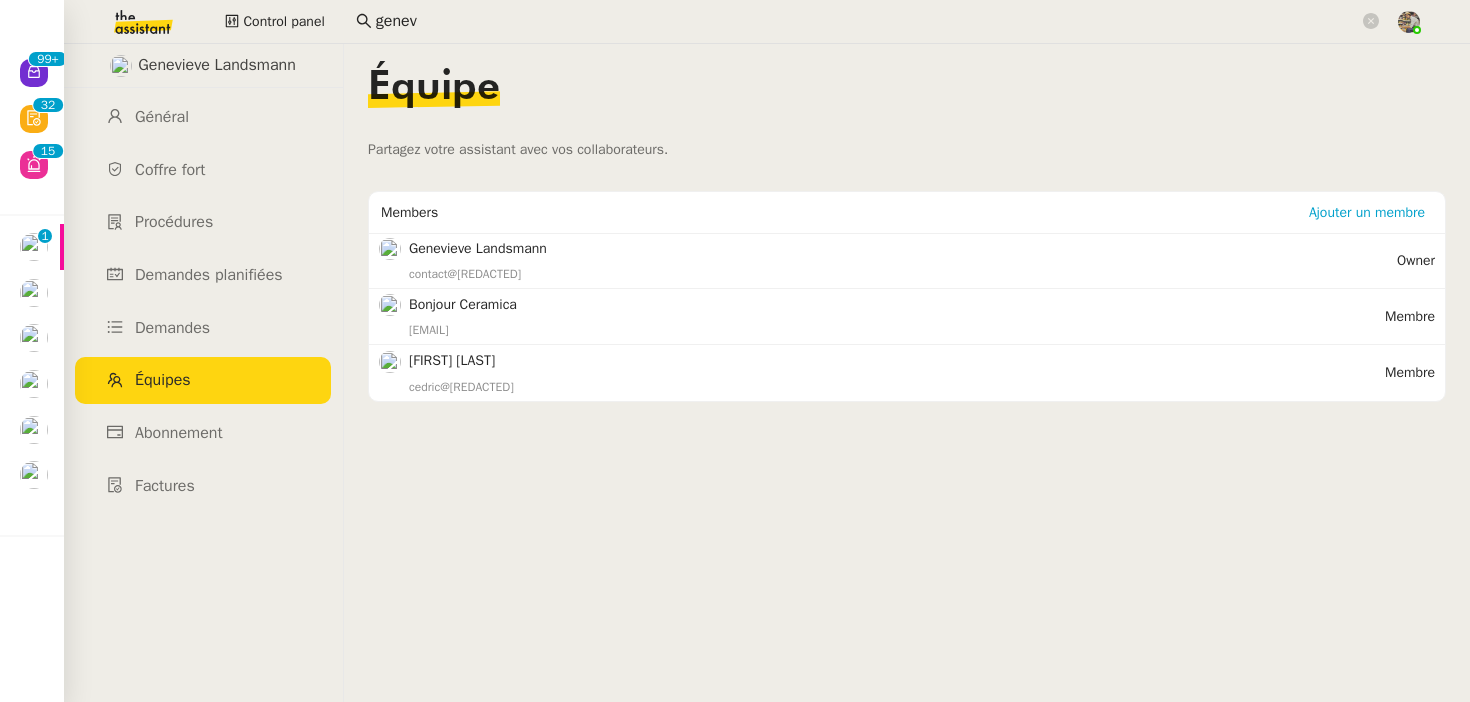 click on "genev" 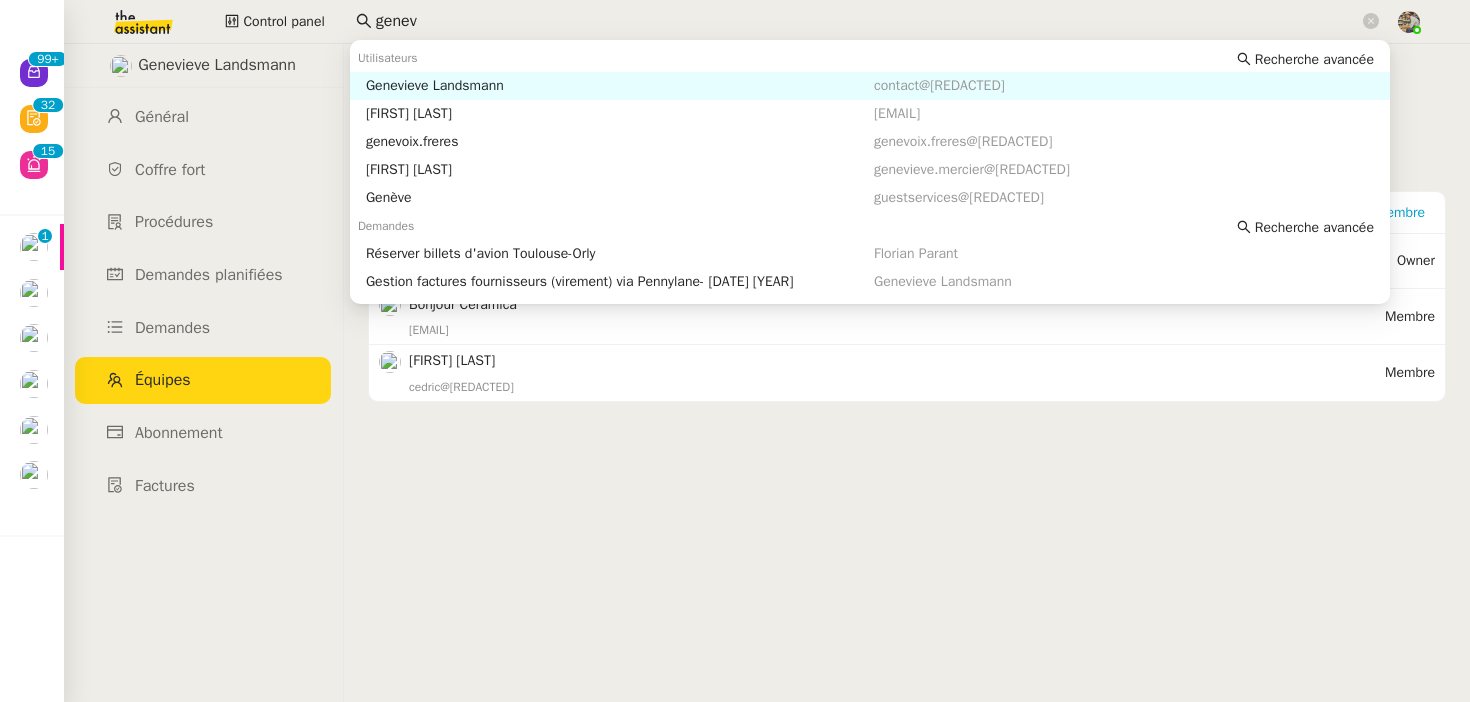 click on "genev" 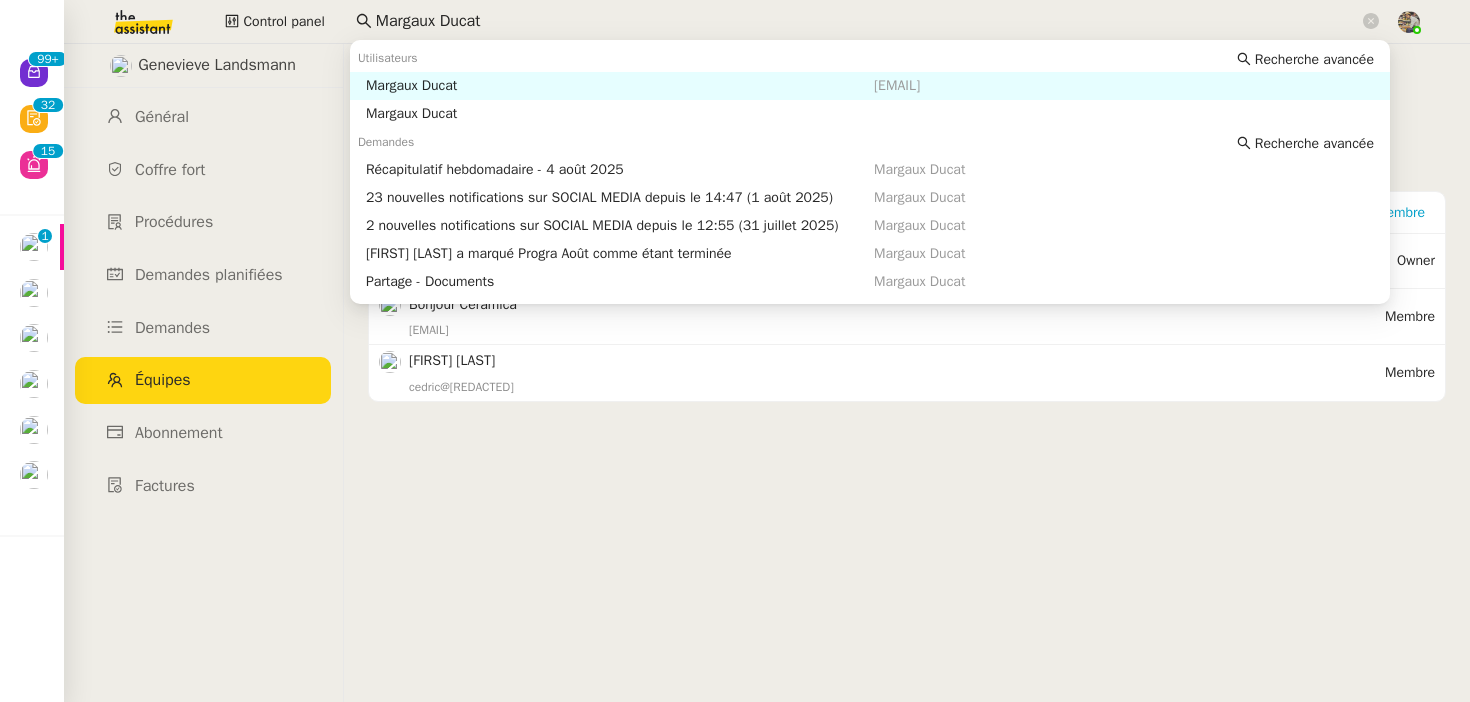 click on "Margaux Ducat" at bounding box center [620, 86] 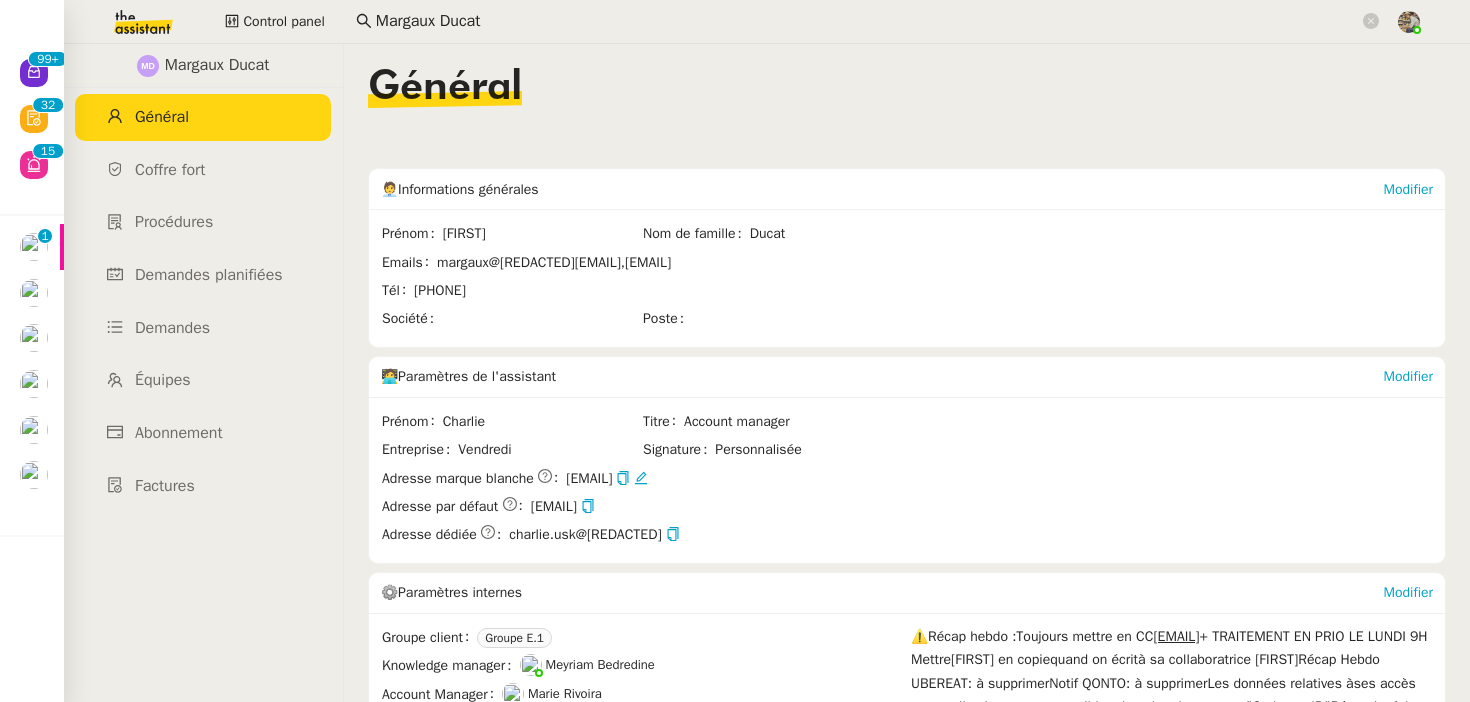 click on "Général Coffre fort Procédures Demandes planifiées Demandes Équipes Abonnement Factures" 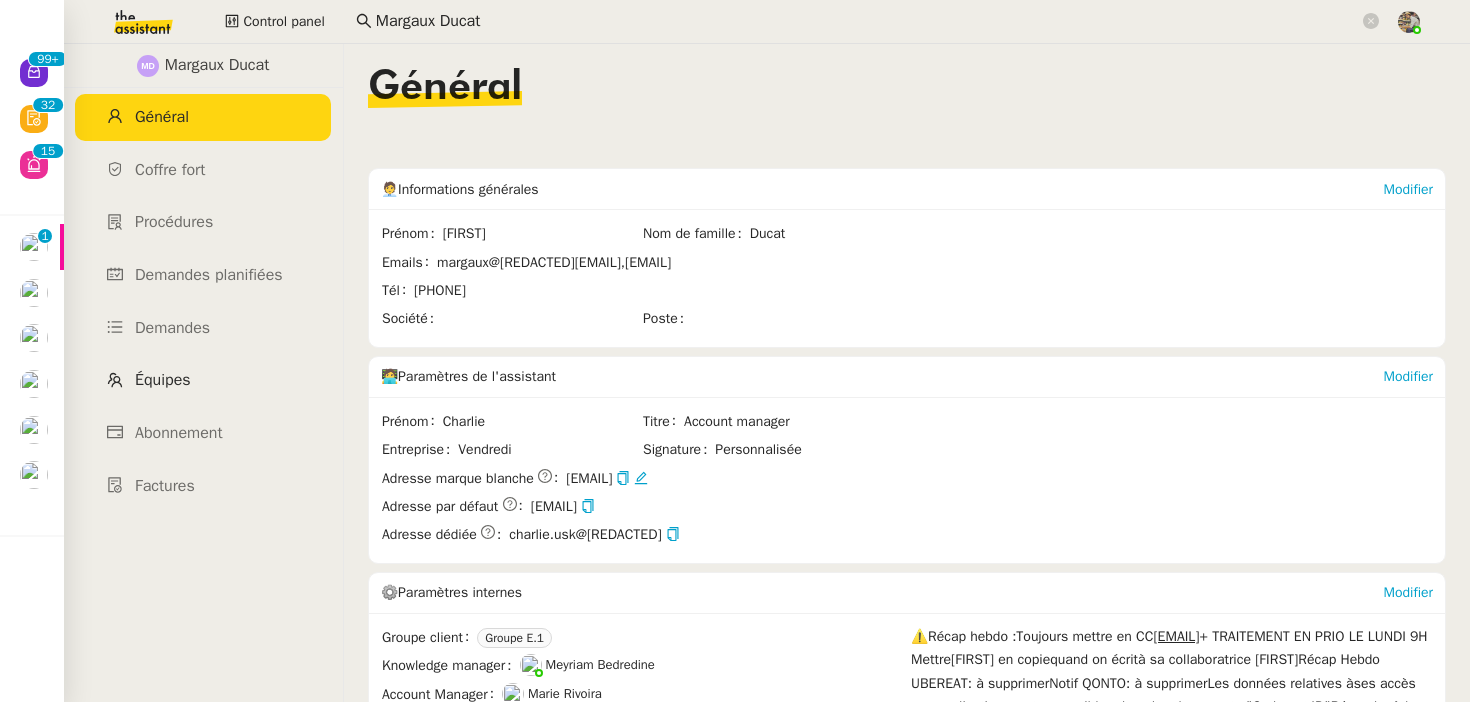 click on "Équipes" 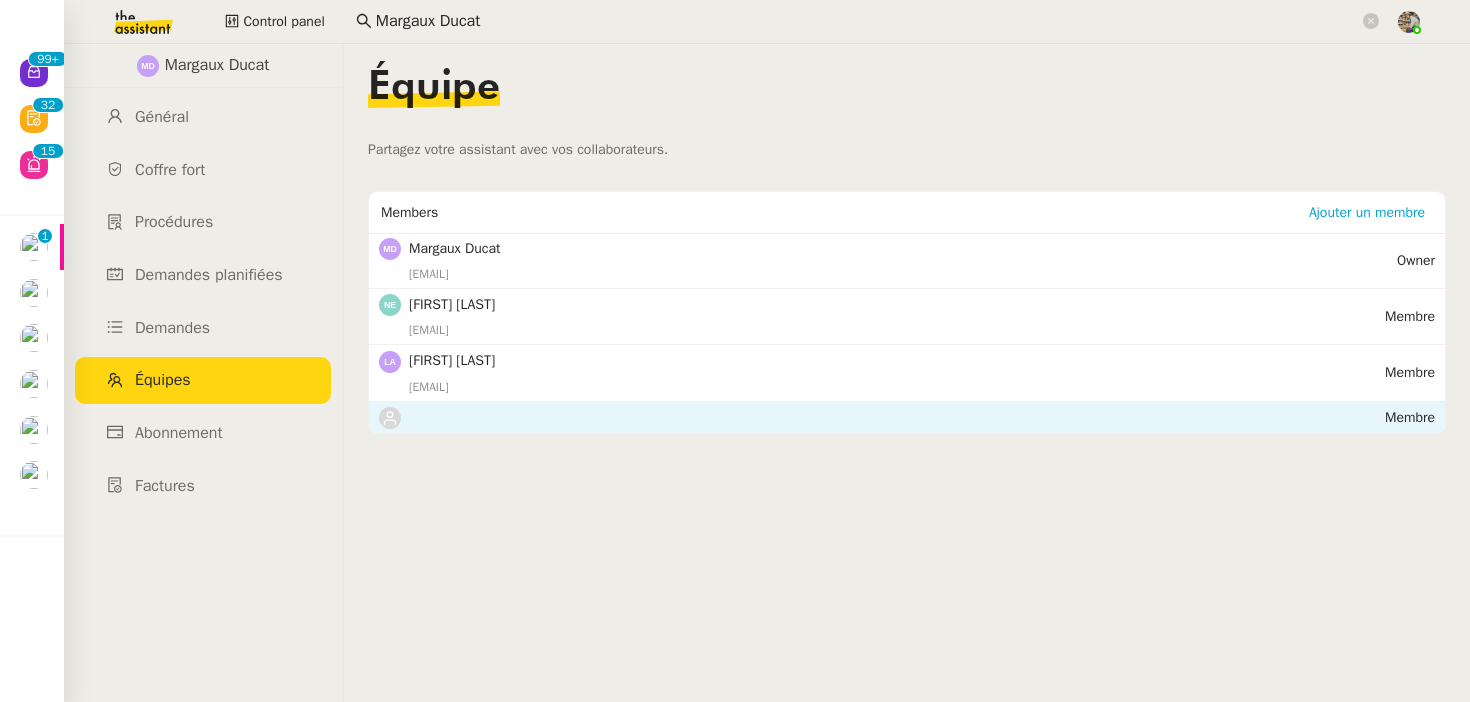 click 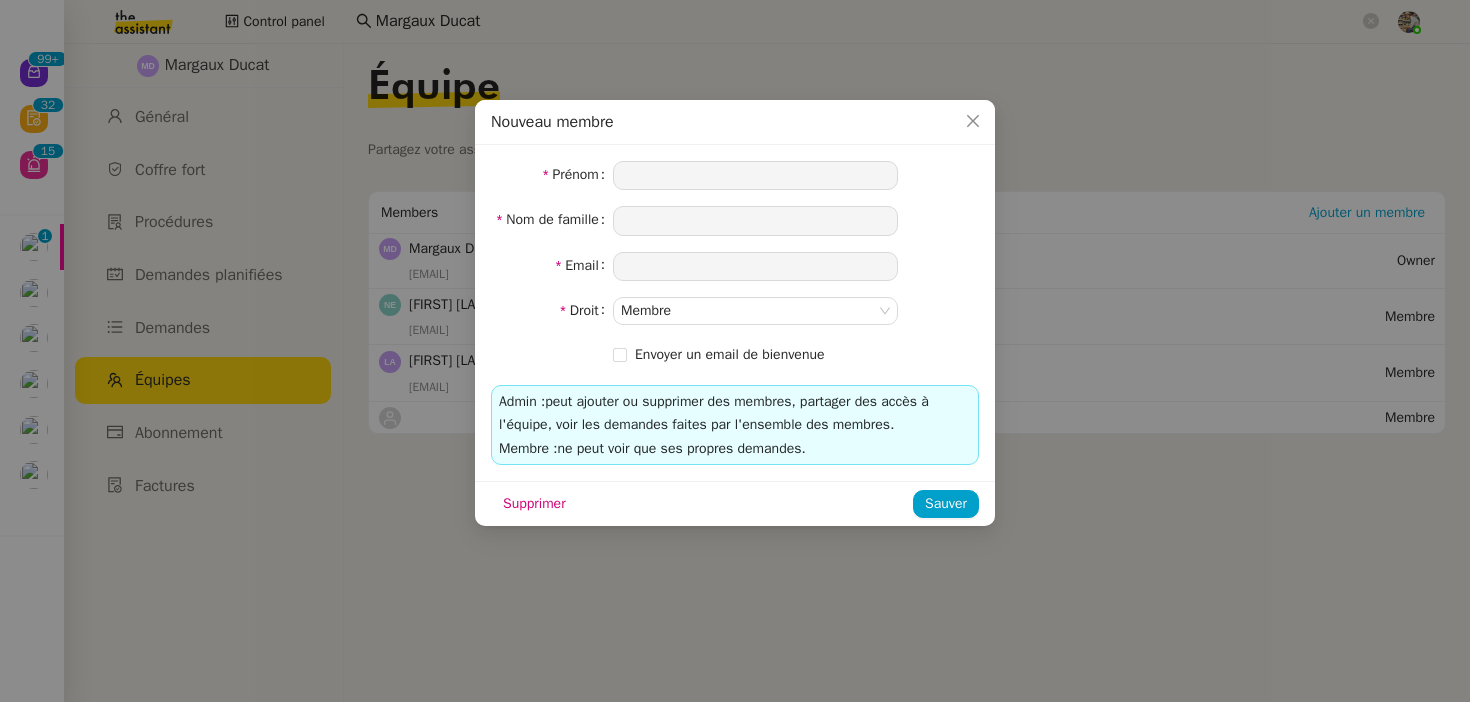 click on "Nouveau membre Prénom Nom de famille Email Droit Membre Envoyer un email de bienvenue Admin :  peut ajouter ou supprimer des membres, partager des accès à l'équipe, voir les demandes faites par l'ensemble des membres. Membre :  ne peut voir que ses propres demandes. Supprimer Sauver" at bounding box center (735, 351) 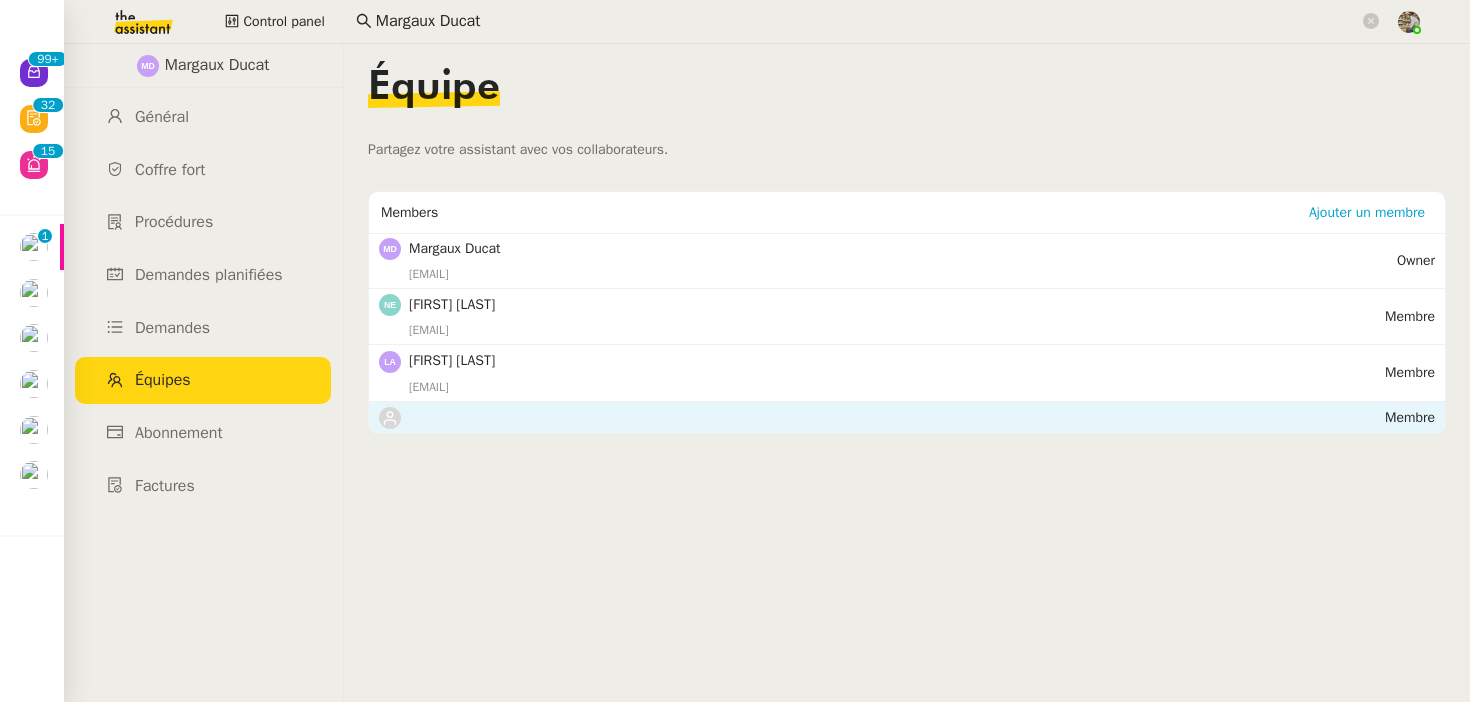 click 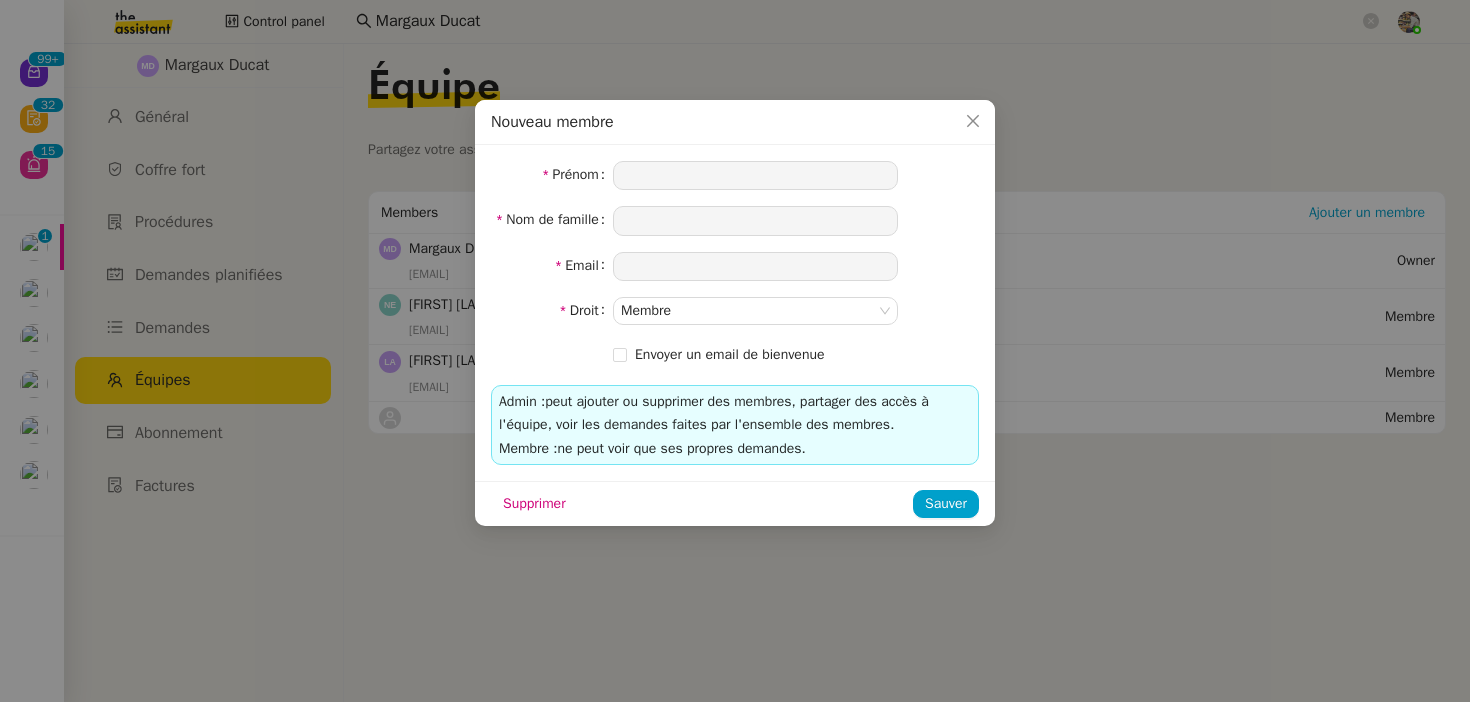 click on "Nouveau membre Prénom Nom de famille Email Droit Membre Envoyer un email de bienvenue Admin :  peut ajouter ou supprimer des membres, partager des accès à l'équipe, voir les demandes faites par l'ensemble des membres. Membre :  ne peut voir que ses propres demandes. Supprimer Sauver" at bounding box center (735, 351) 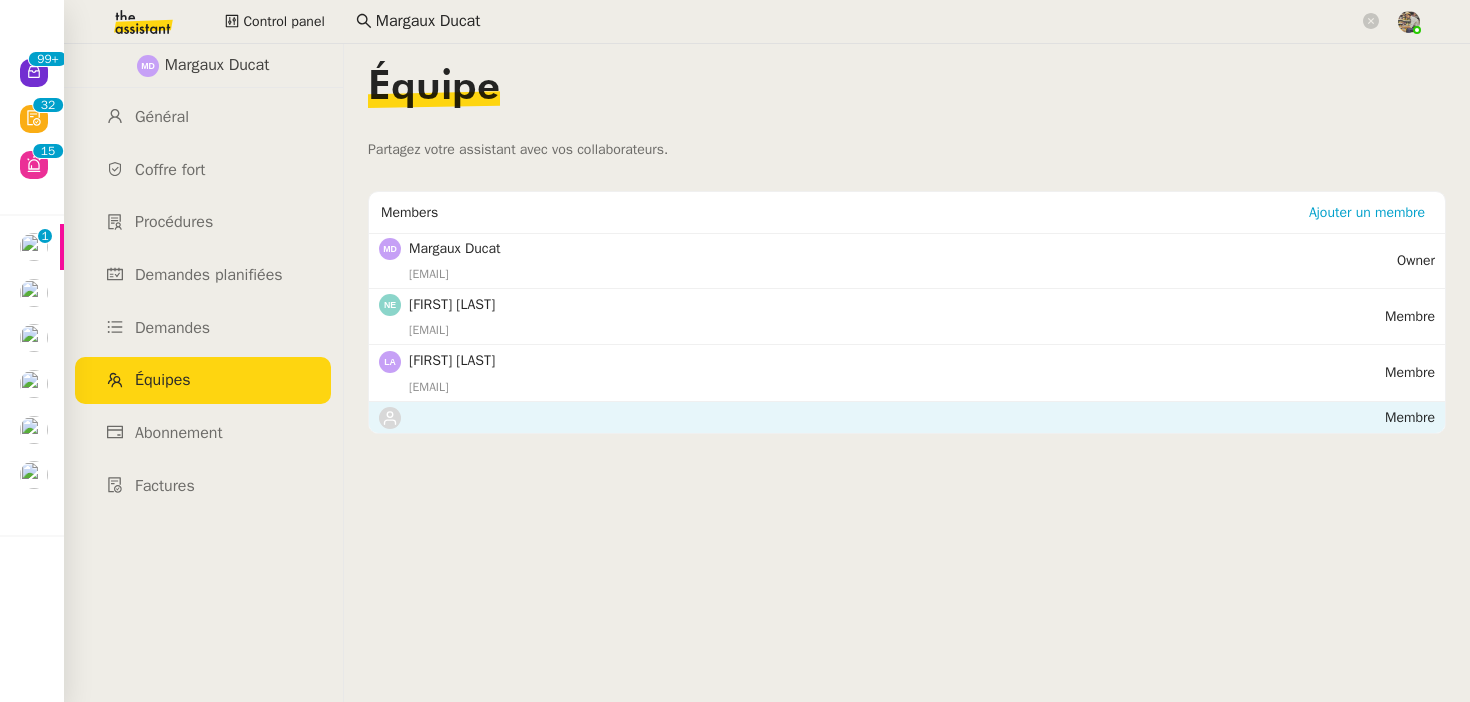 click 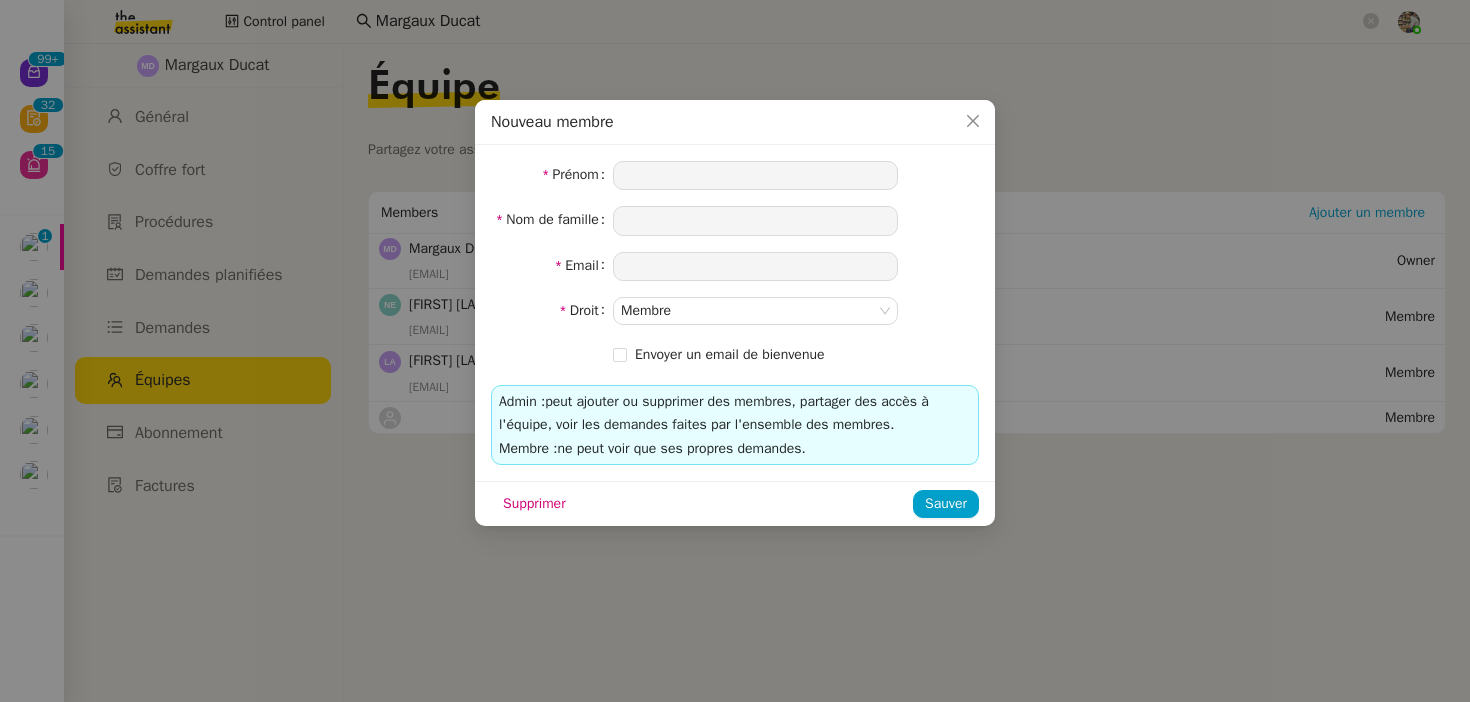 click on "Nouveau membre Prénom Nom de famille Email Droit Membre Envoyer un email de bienvenue Admin :  peut ajouter ou supprimer des membres, partager des accès à l'équipe, voir les demandes faites par l'ensemble des membres. Membre :  ne peut voir que ses propres demandes. Supprimer Sauver" at bounding box center (735, 351) 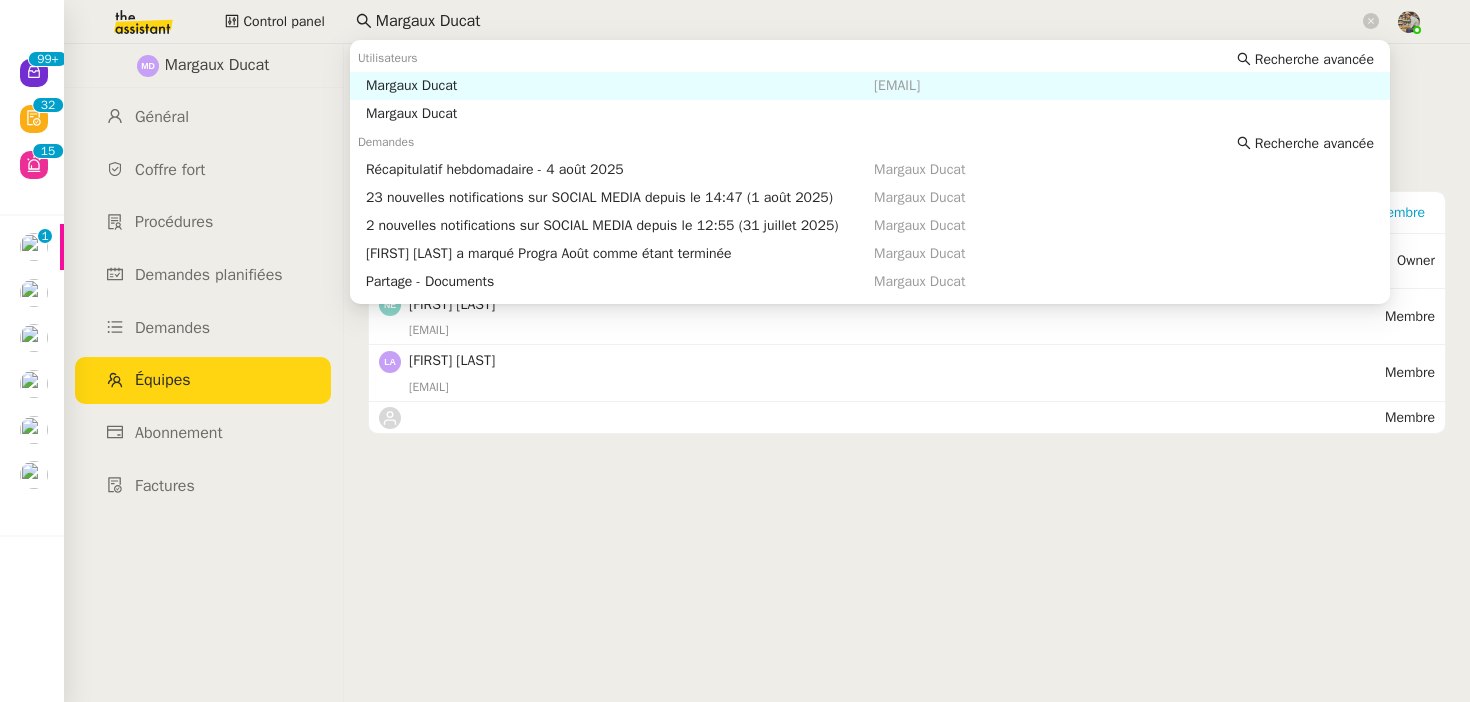 click on "Margaux Ducat" 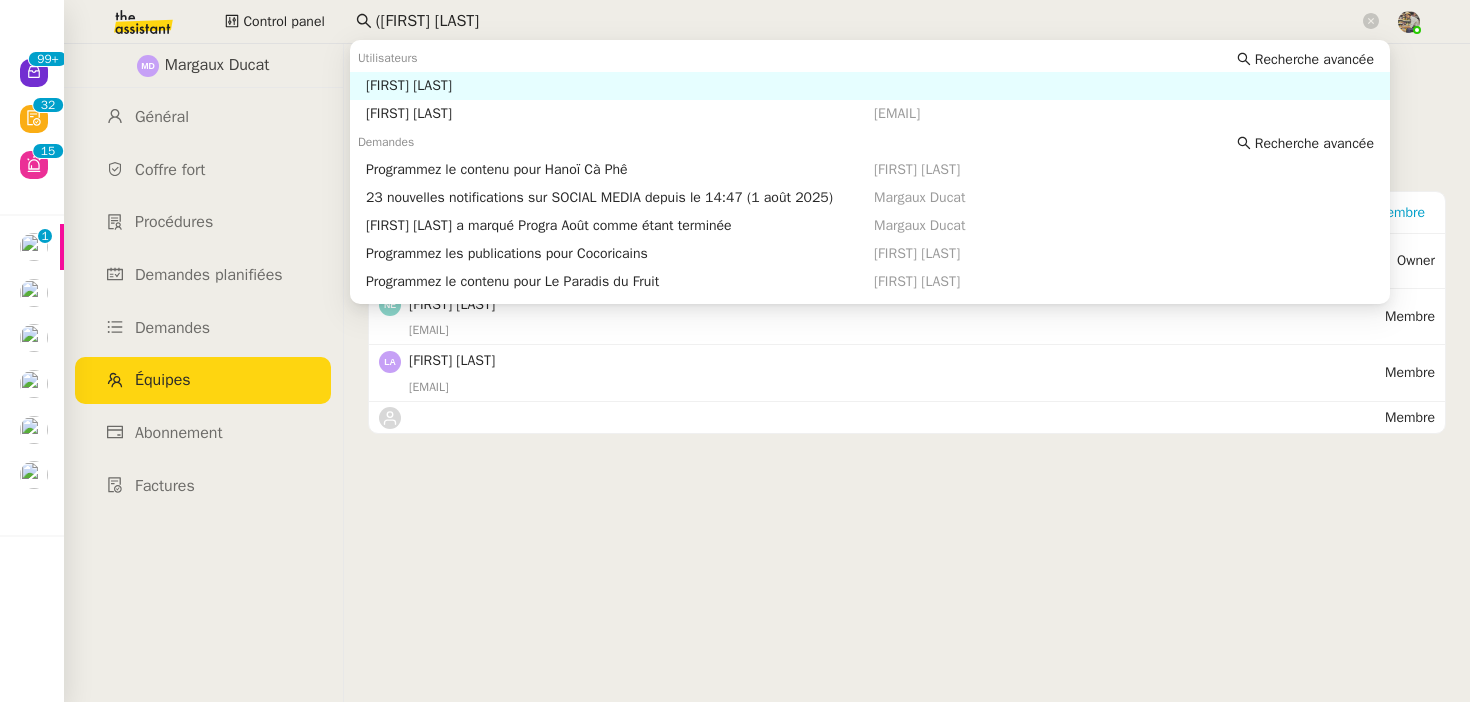 click on "(Marilyn Marimouttou" 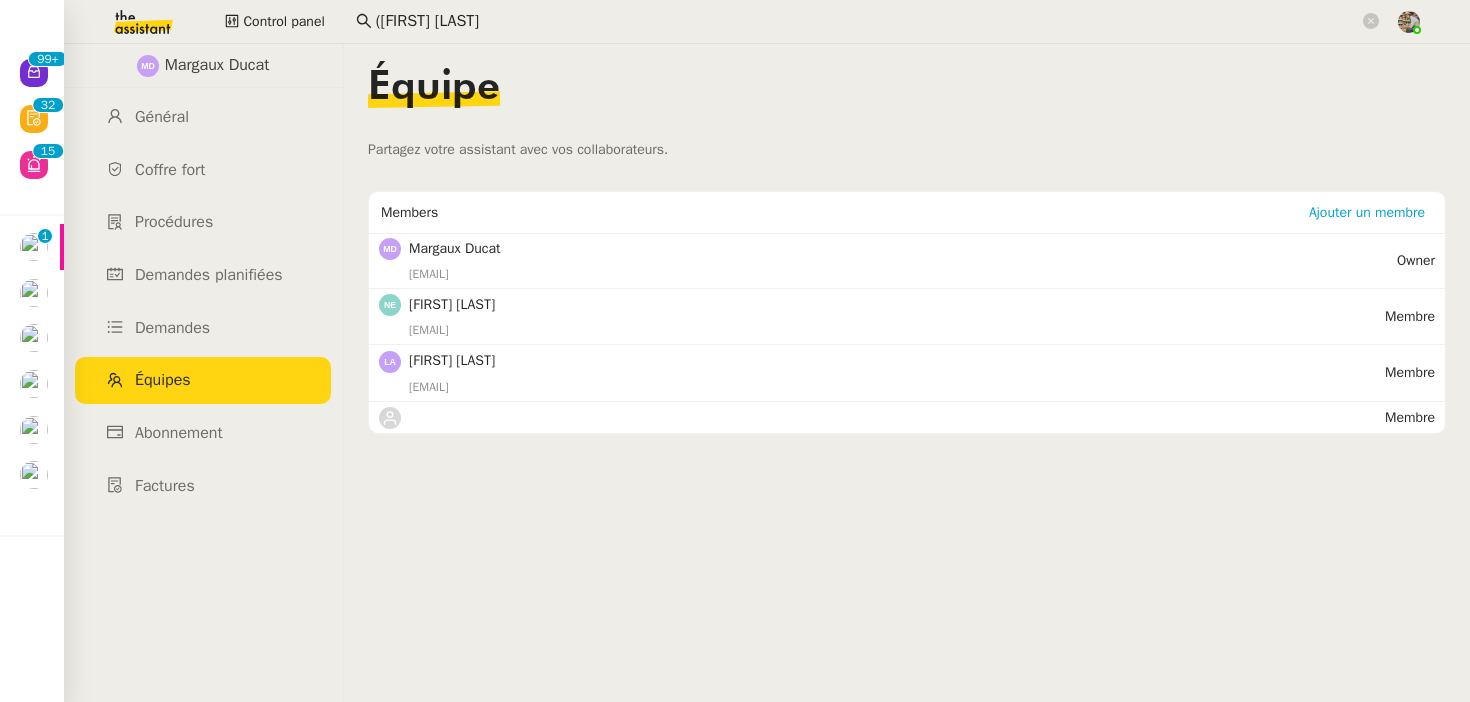 click on "(Marilyn Marimouttou" 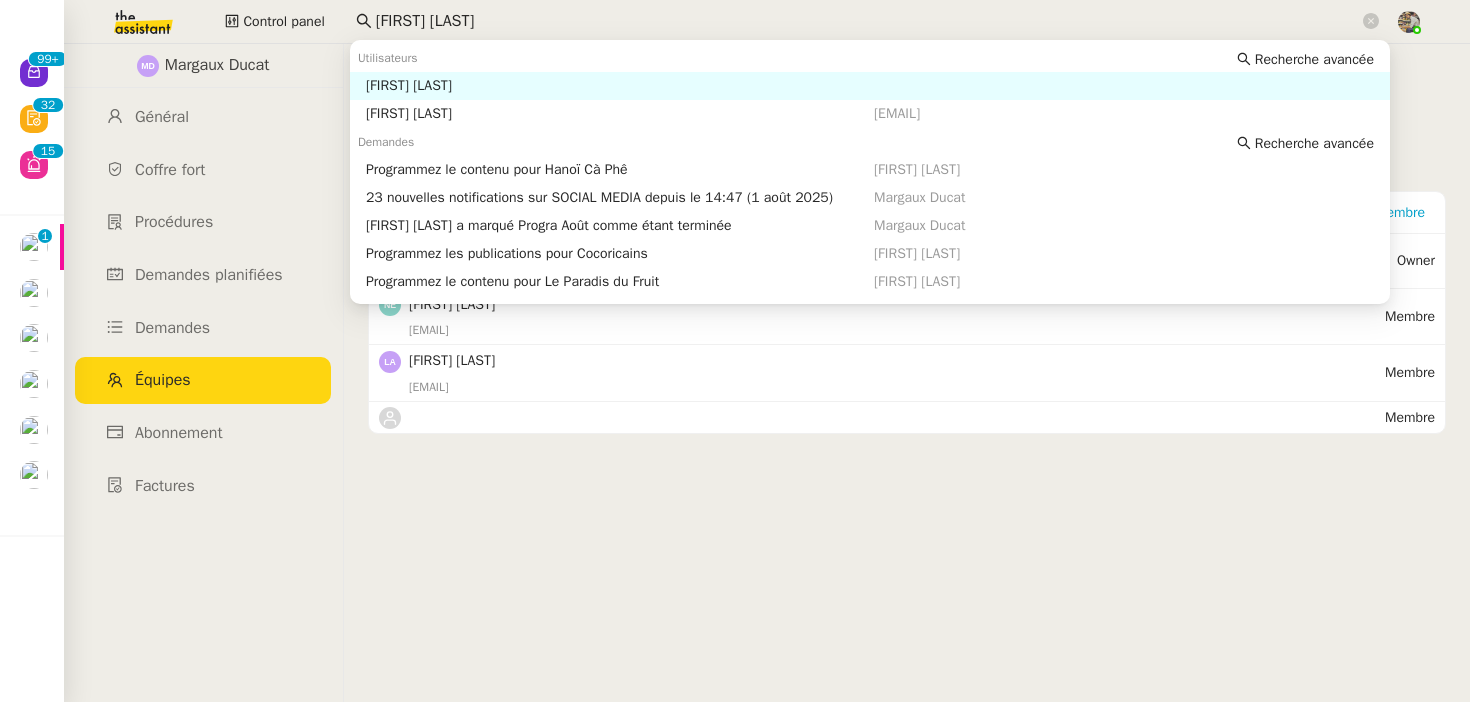 click on "Marilyn Marimouttou" at bounding box center [620, 86] 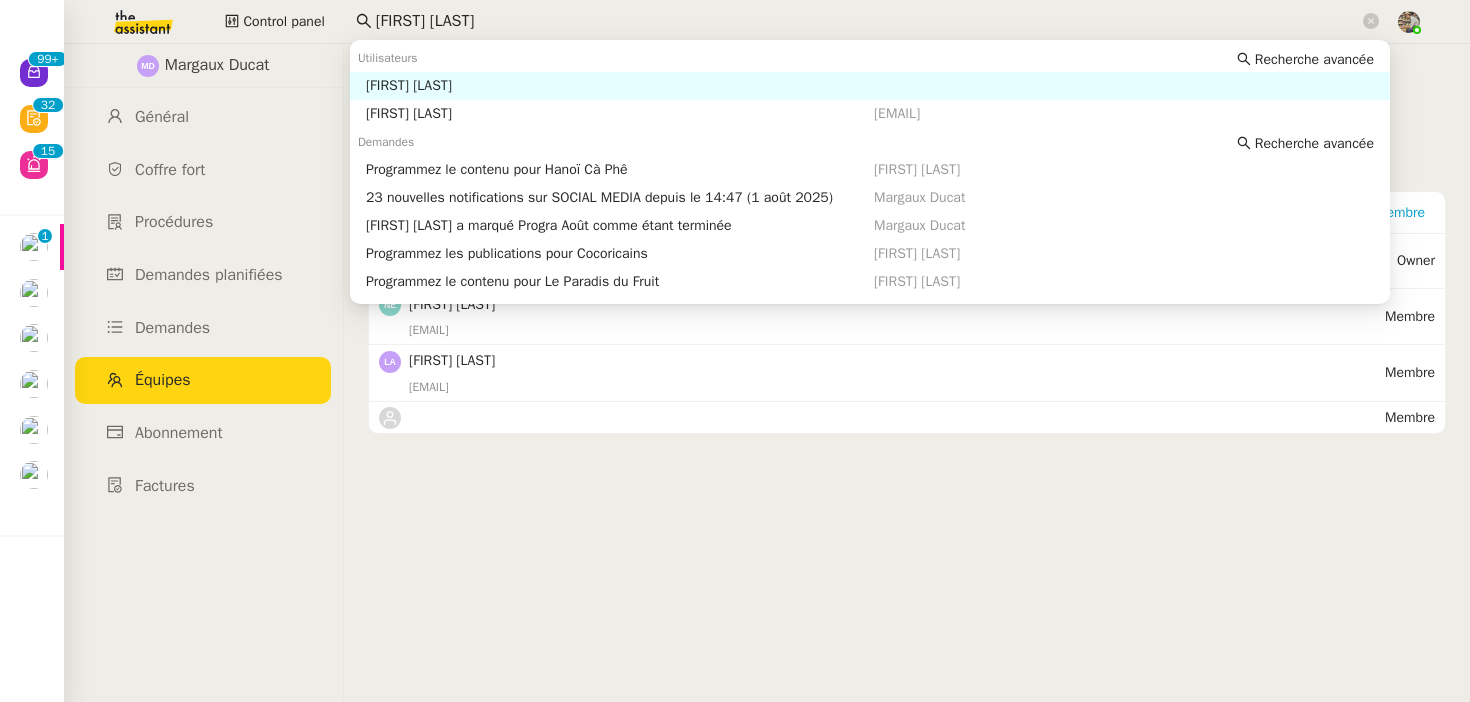 type on "Marilyn Marimouttou" 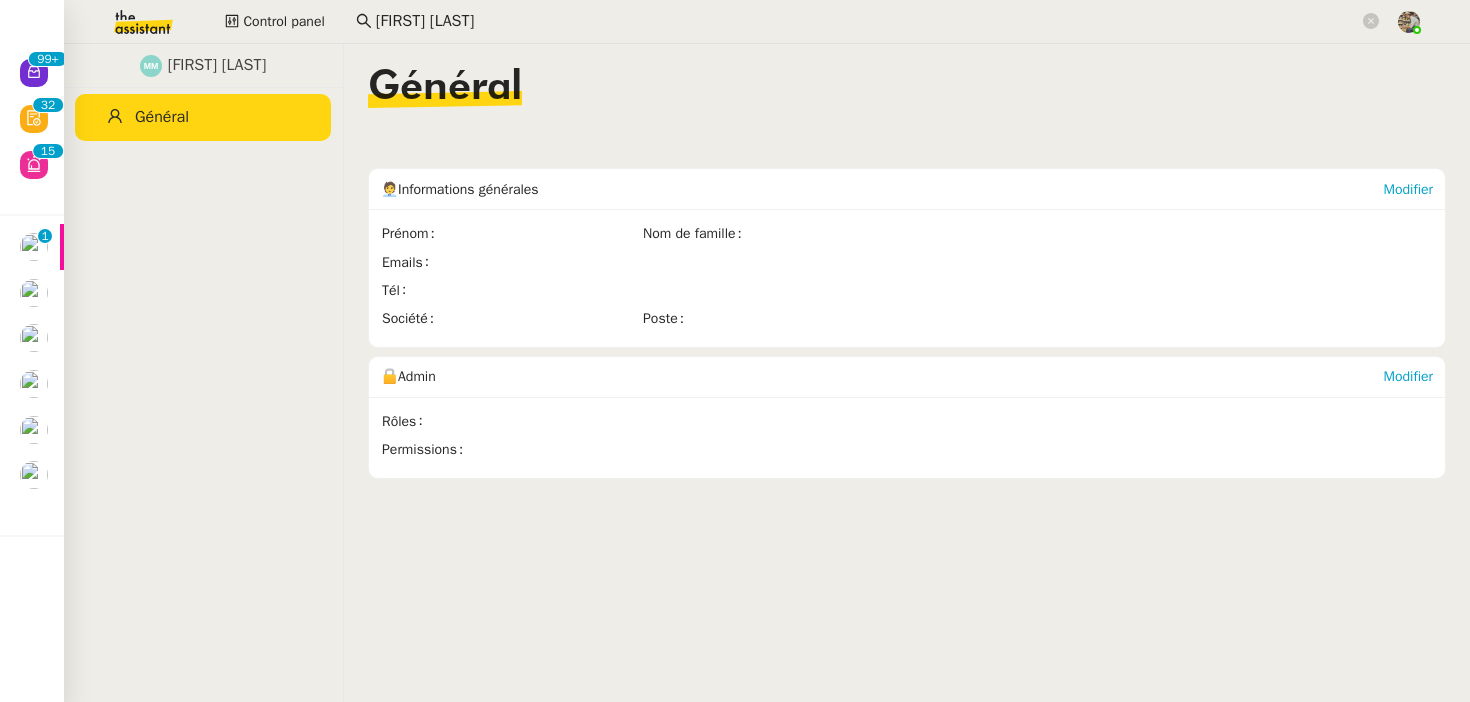 click on "Général" 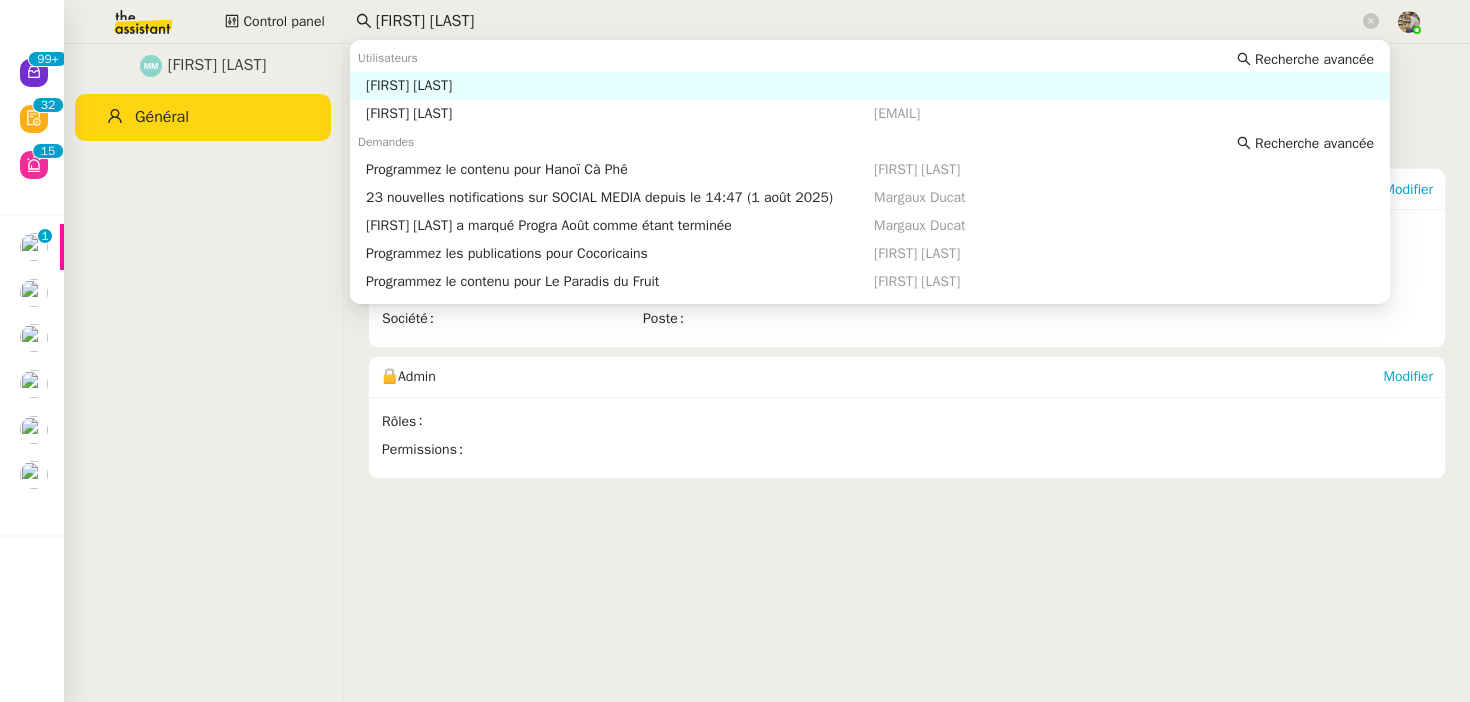 click on "Marilyn Marimouttou" 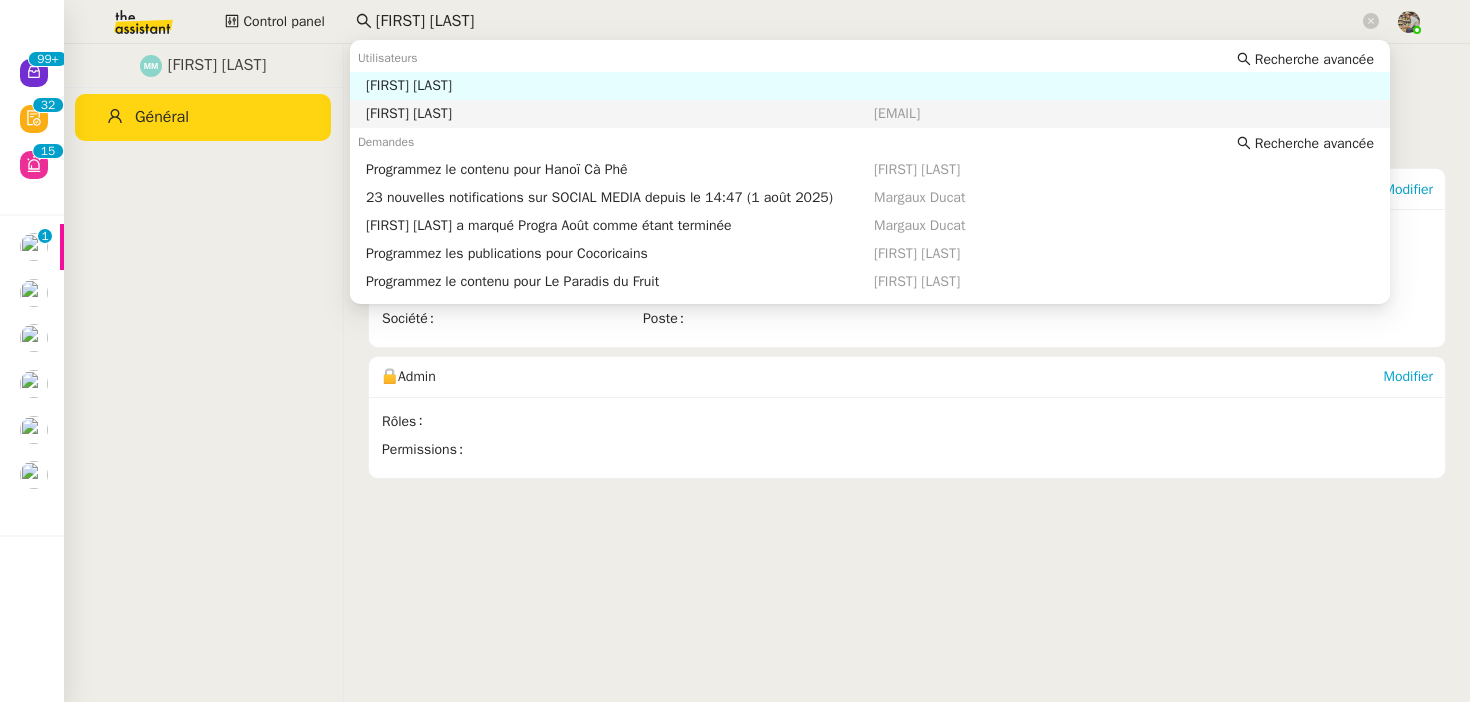 click on "Marilyn Marimouttou" at bounding box center [620, 114] 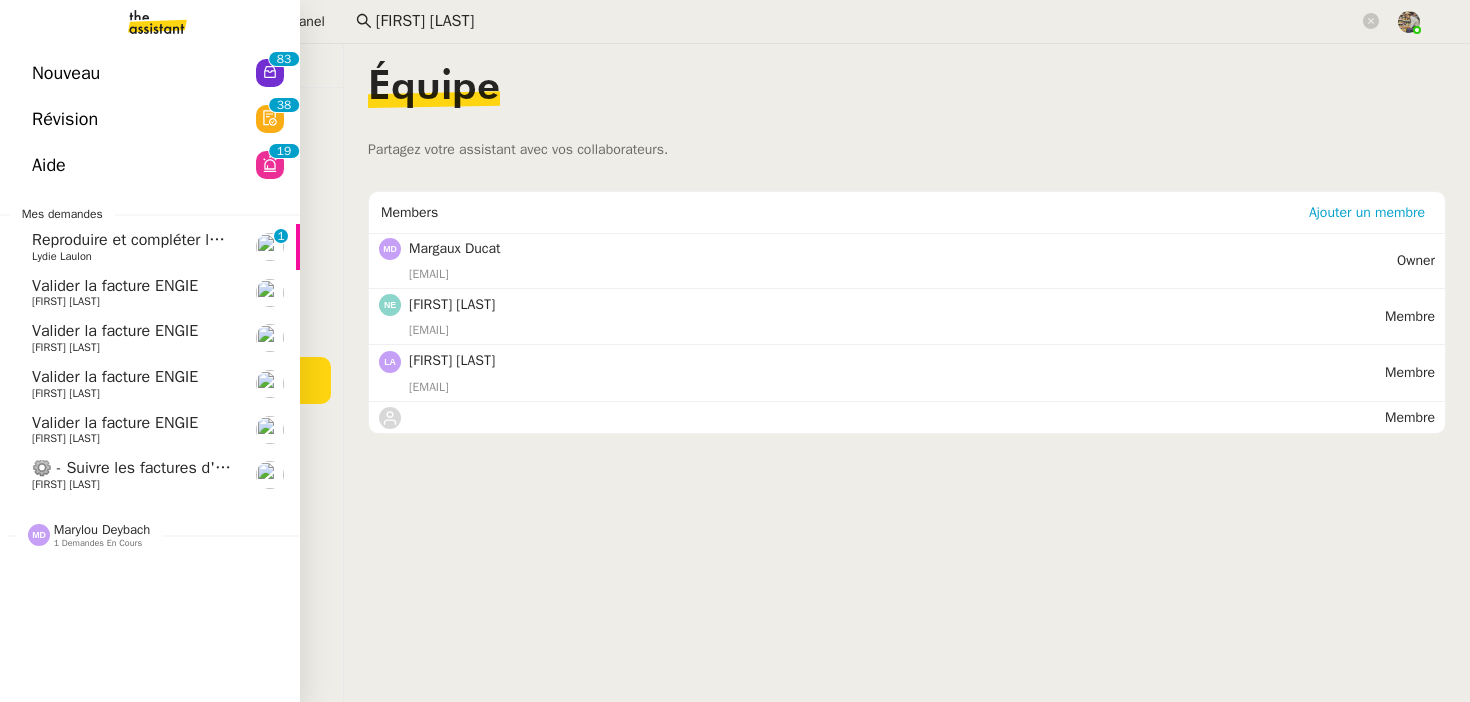 click on "Valider la facture ENGIE" 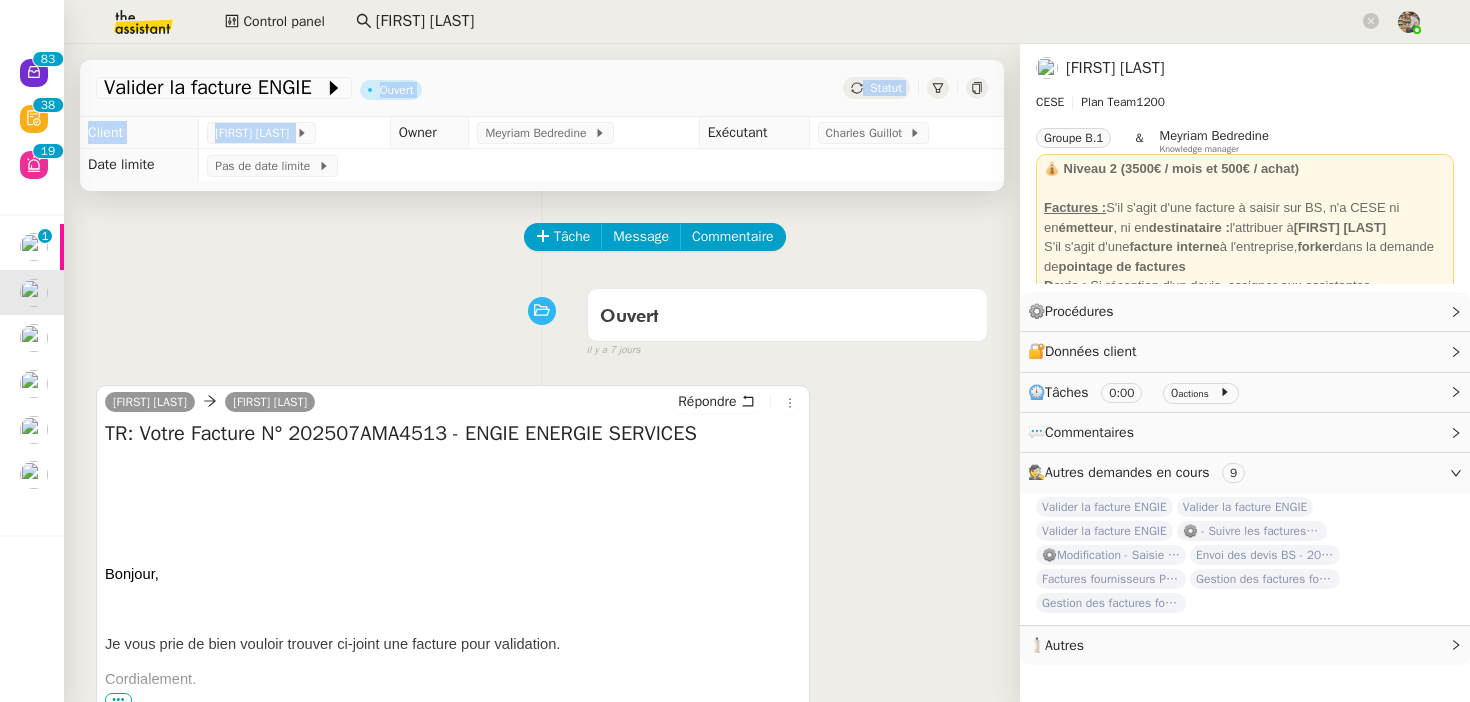 drag, startPoint x: 191, startPoint y: 116, endPoint x: 375, endPoint y: 133, distance: 184.78366 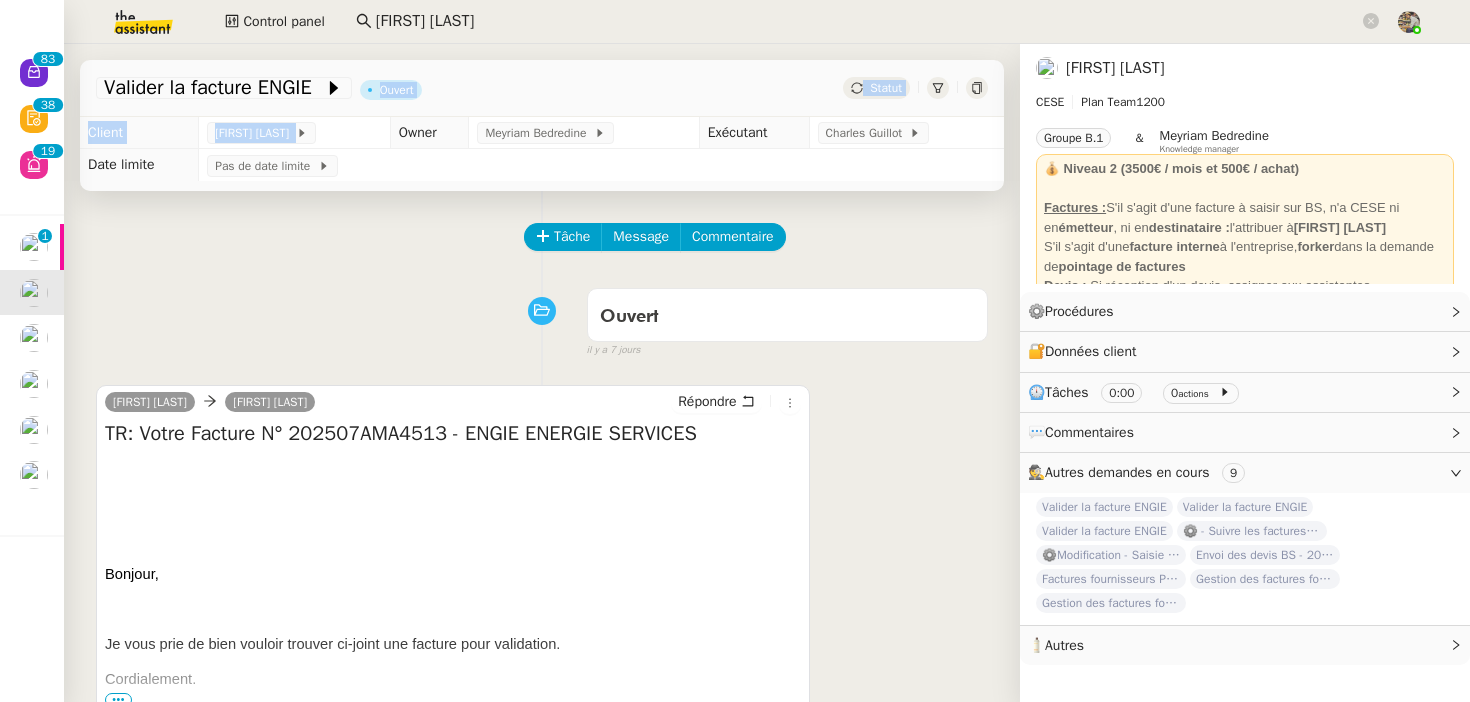 click on "Valider la facture ENGIE         Ouvert     Statut     Client  Charles Da Conceicao        Owner  Meyriam Bedredine        Exécutant  Charles Guillot        Date limite  Pas de date limite       Tâche Message Commentaire Veuillez patienter une erreur s'est produite 👌👌👌 message envoyé ✌️✌️✌️ Veuillez d'abord attribuer un client Une erreur s'est produite, veuillez réessayer Ouvert false il y a 7 jours 👌👌👌 message envoyé ✌️✌️✌️ une erreur s'est produite 👌👌👌 message envoyé ✌️✌️✌️ Votre message va être revu ✌️✌️✌️ une erreur s'est produite La taille des fichiers doit être de 10Mb au maximum.  anne abrard       Camille Assistante  Répondre TR: Votre Facture N° 202507AMA4513 - ENGIE ENERGIE SERVICES
Bonjour,   Je vous prie de bien vouloir trouver ci-joint une facture pour validation. Cordialement.   Service comptabilité.             De : Envoyé :  lundi 21 juillet 2025 15:58 À : Objet :" 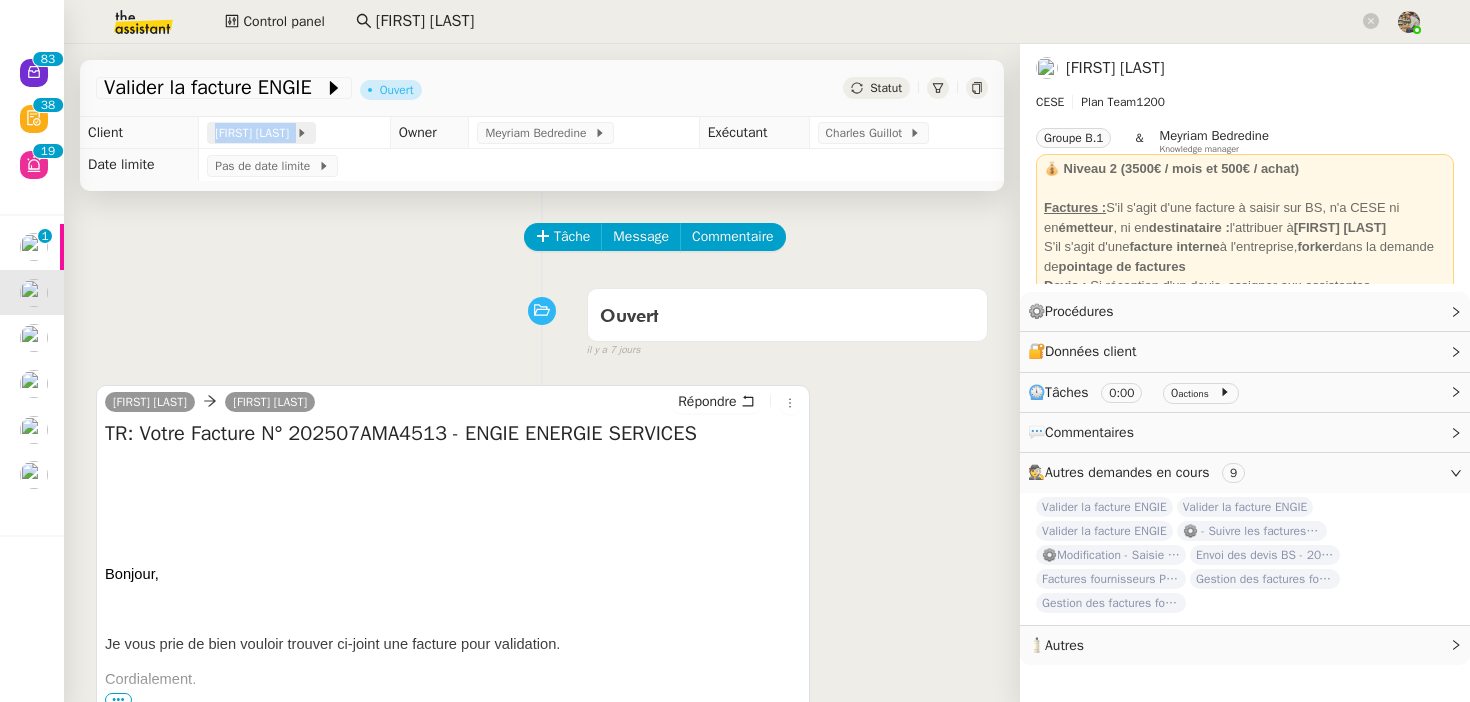 copy on "Charles Da Conceicao" 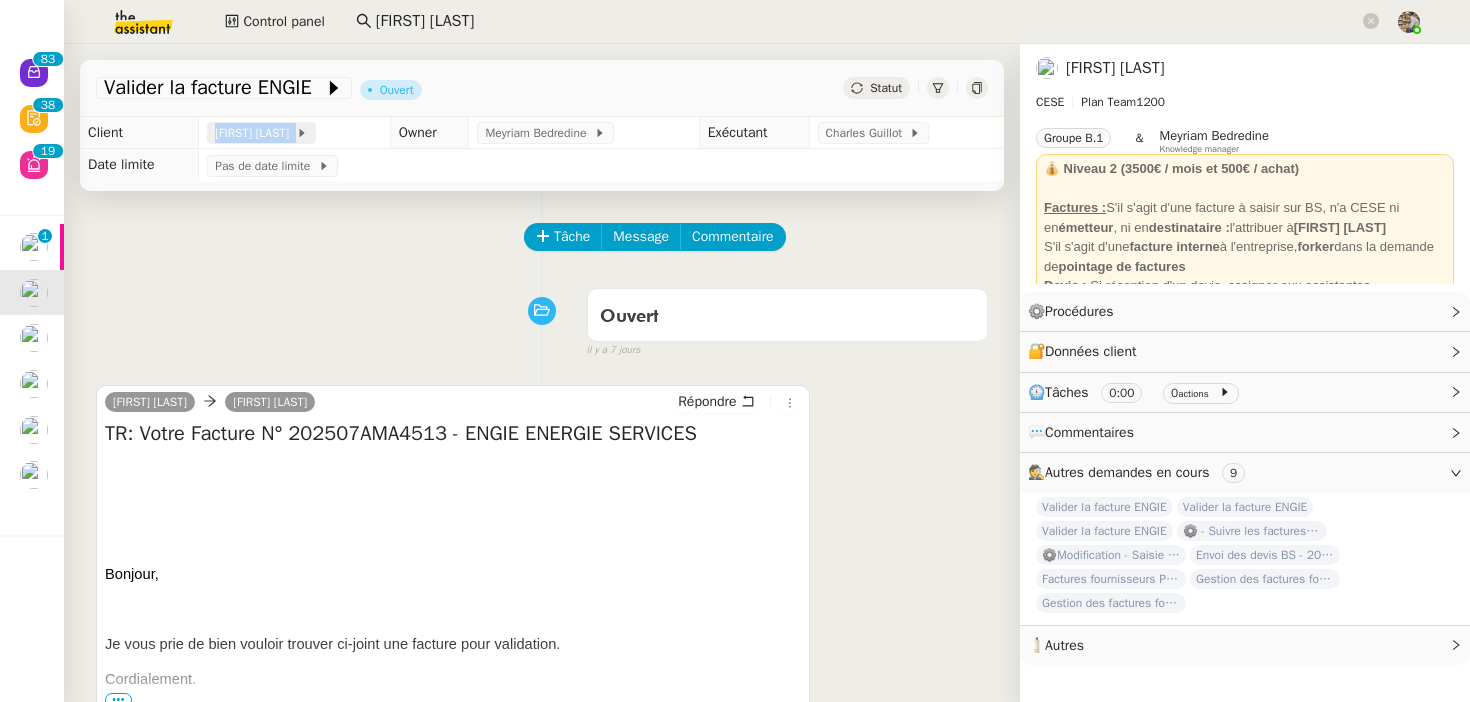 drag, startPoint x: 393, startPoint y: 136, endPoint x: 205, endPoint y: 135, distance: 188.00266 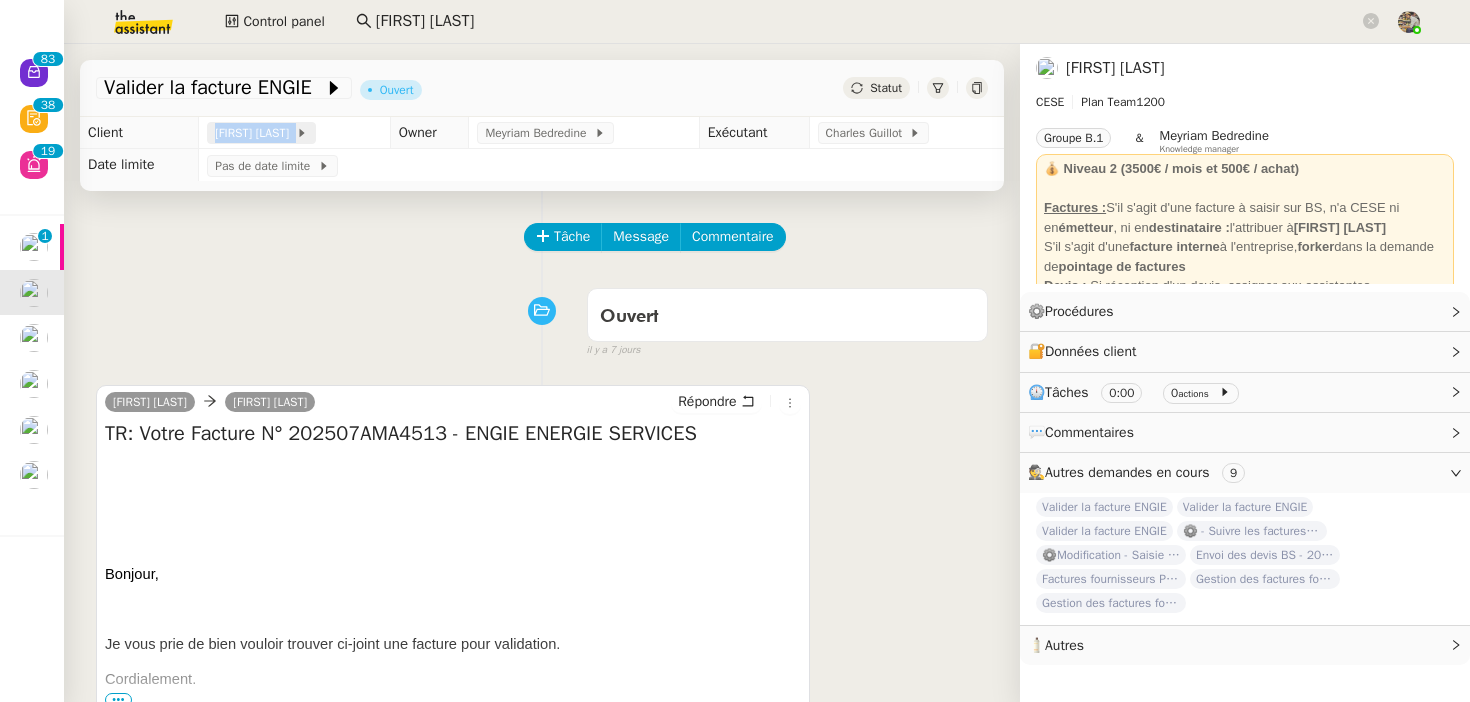 click on "Charles Da Conceicao" 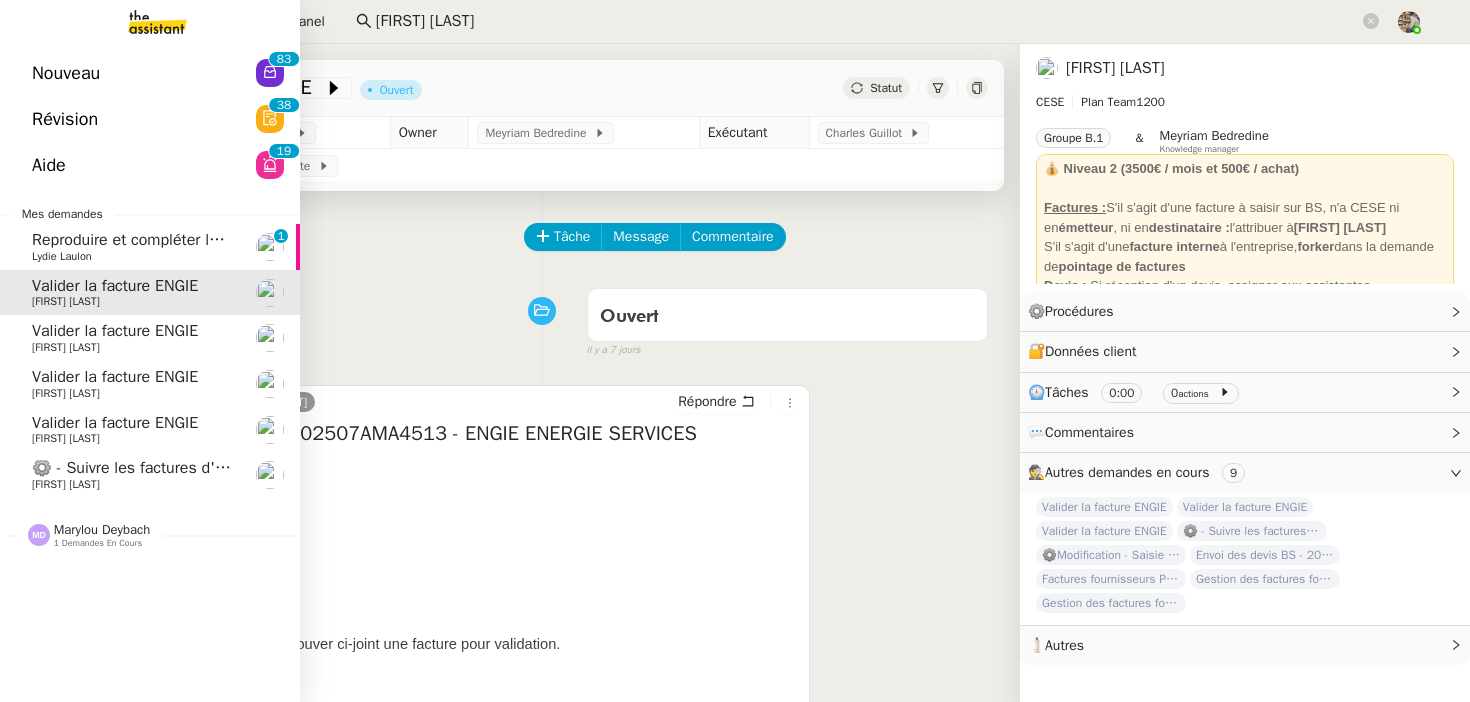 click on "Valider la facture ENGIE" 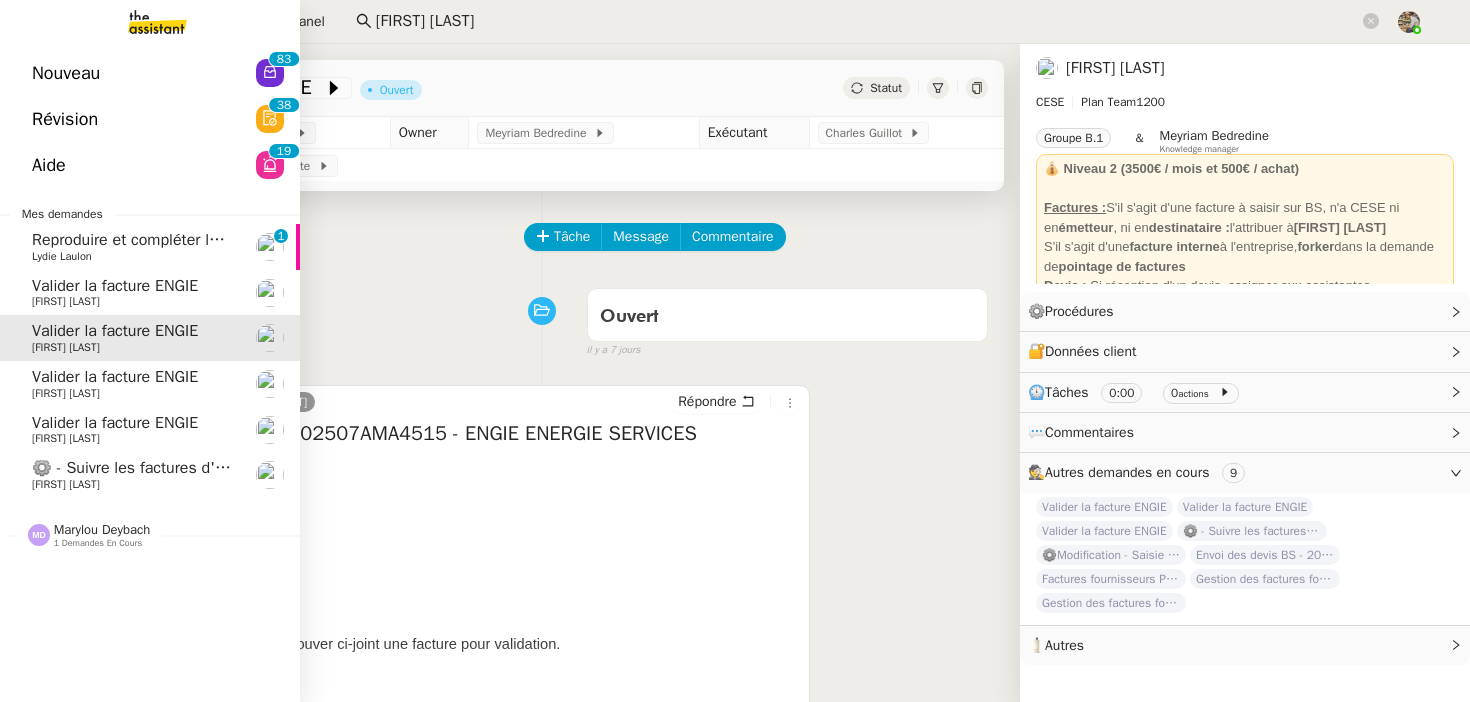 click on "Valider la facture ENGIE    Charles Da Conceicao" 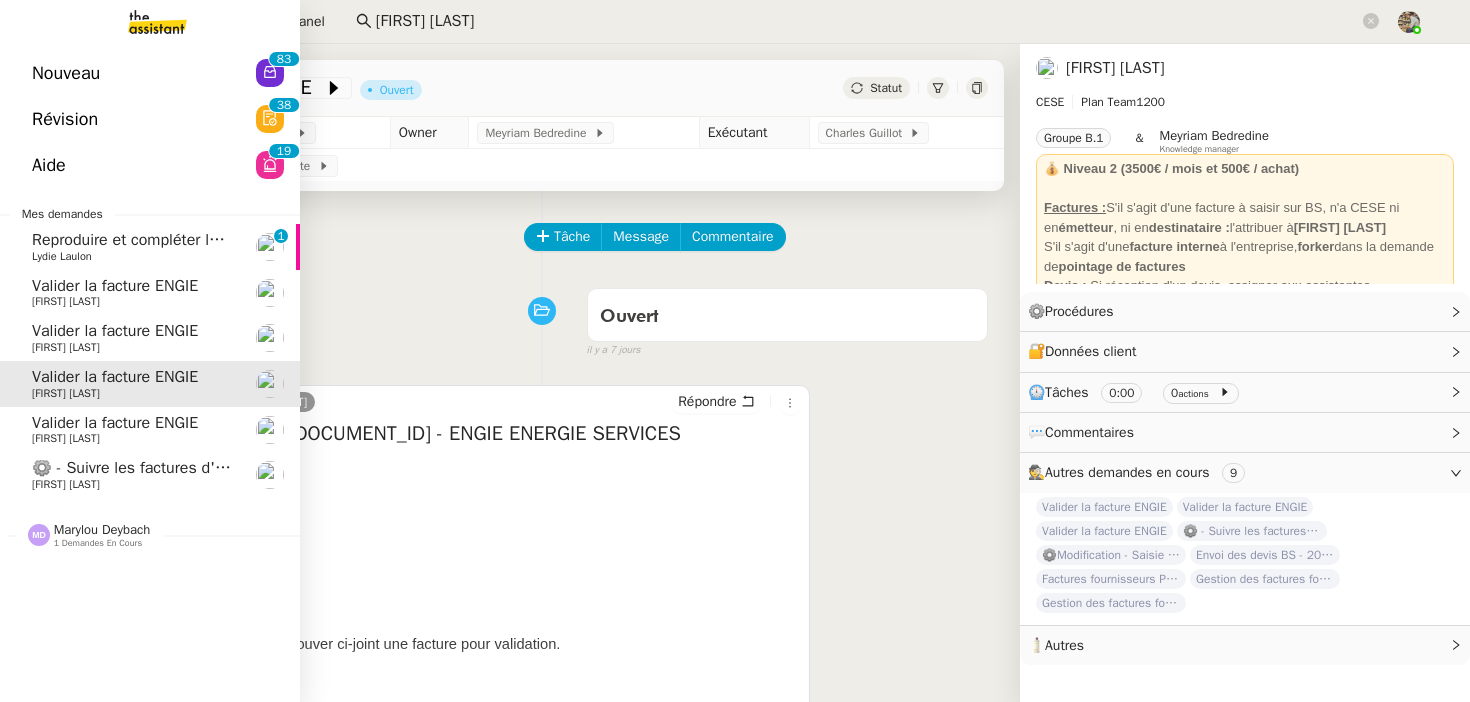 click on "Valider la facture ENGIE" 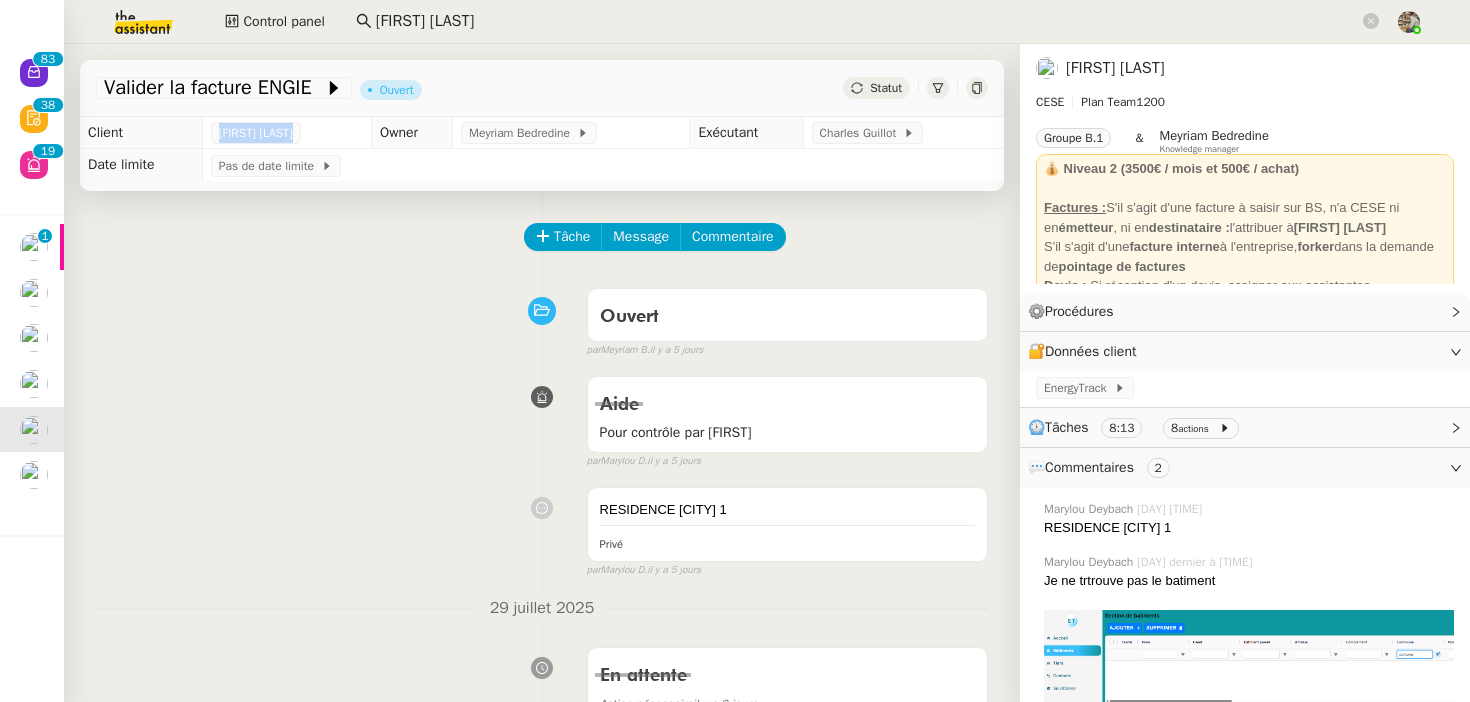 scroll, scrollTop: 325, scrollLeft: 0, axis: vertical 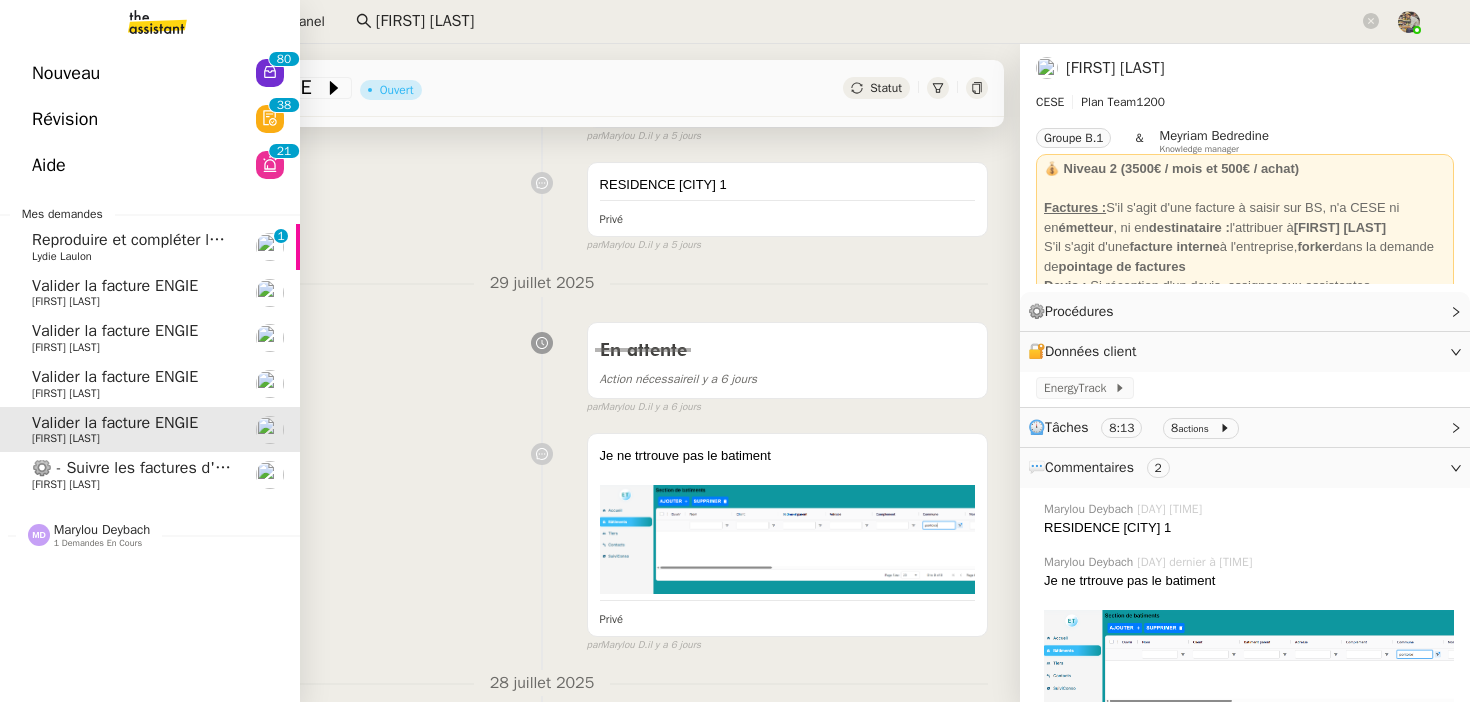 click on "Aide" 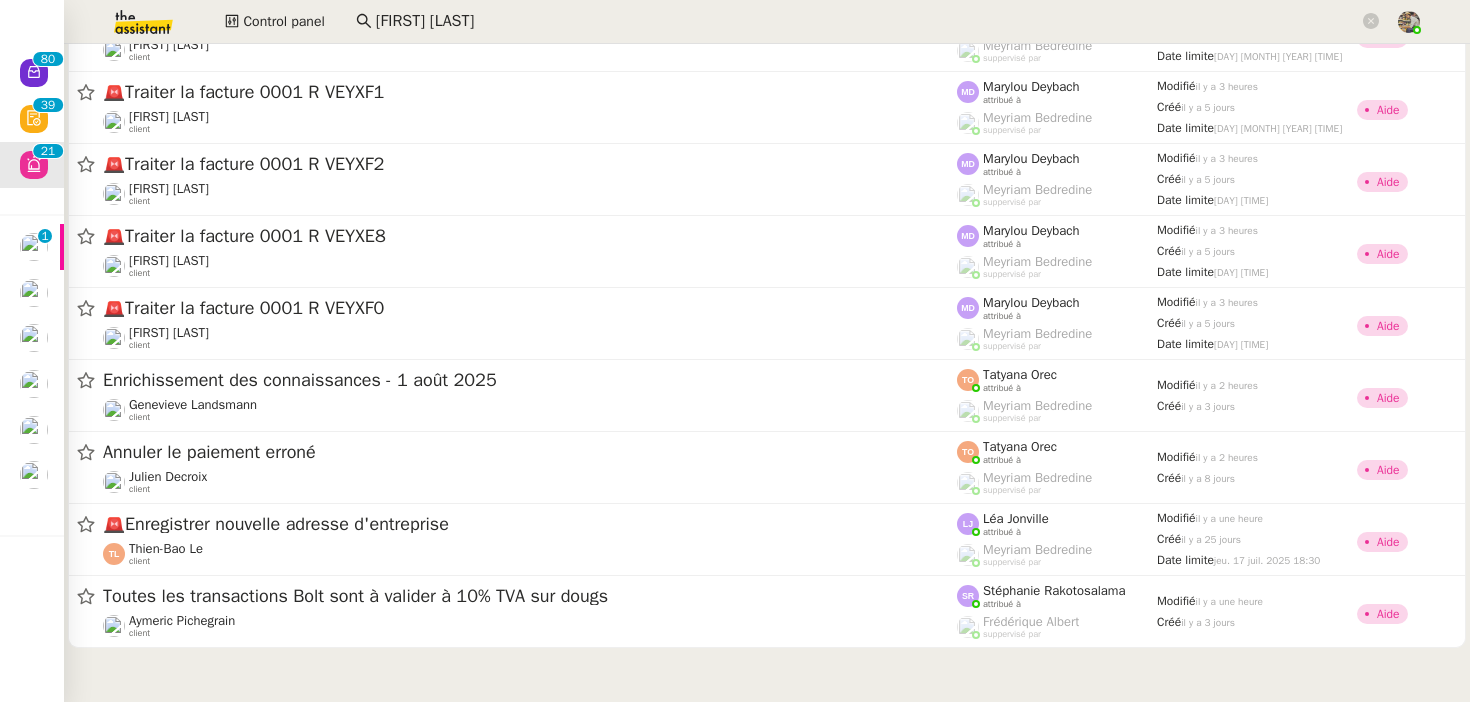 scroll, scrollTop: 0, scrollLeft: 0, axis: both 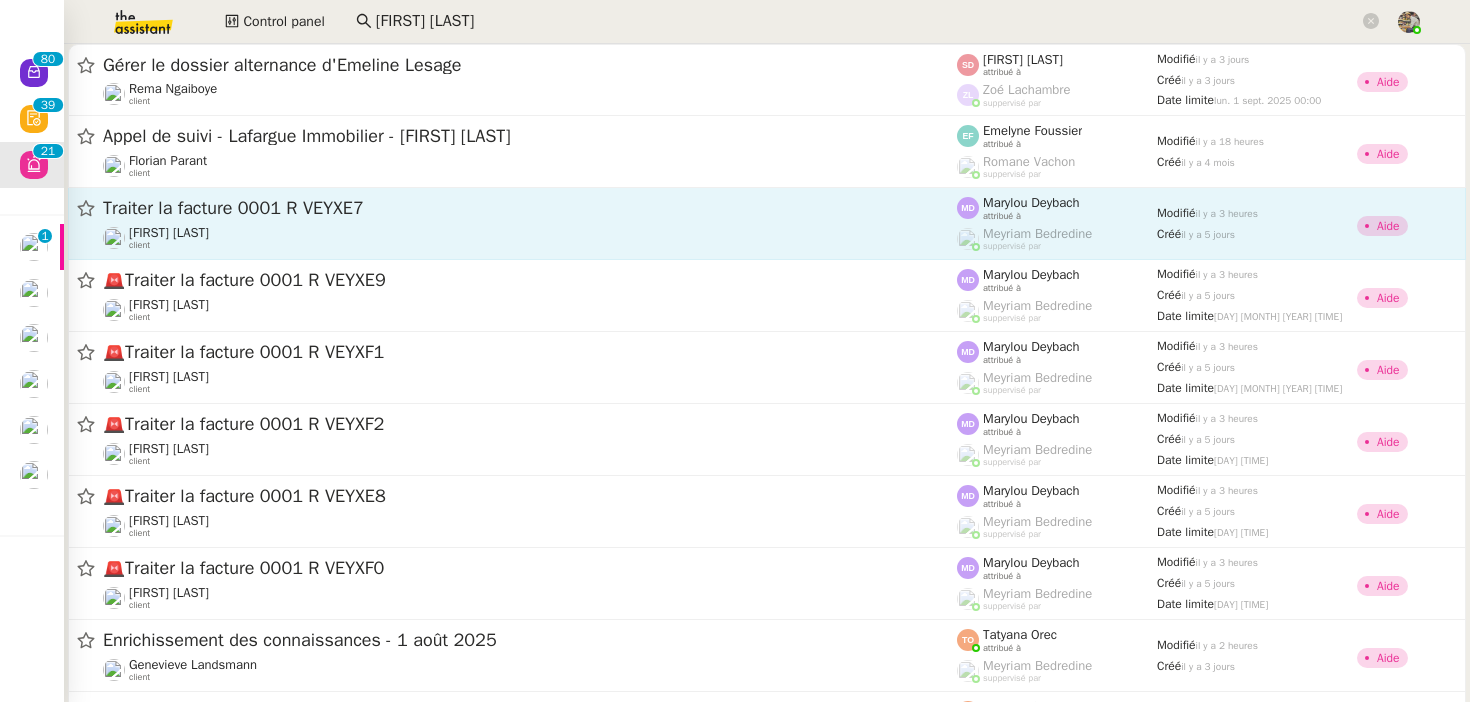 click on "Traiter la facture 0001 R VEYXE7" 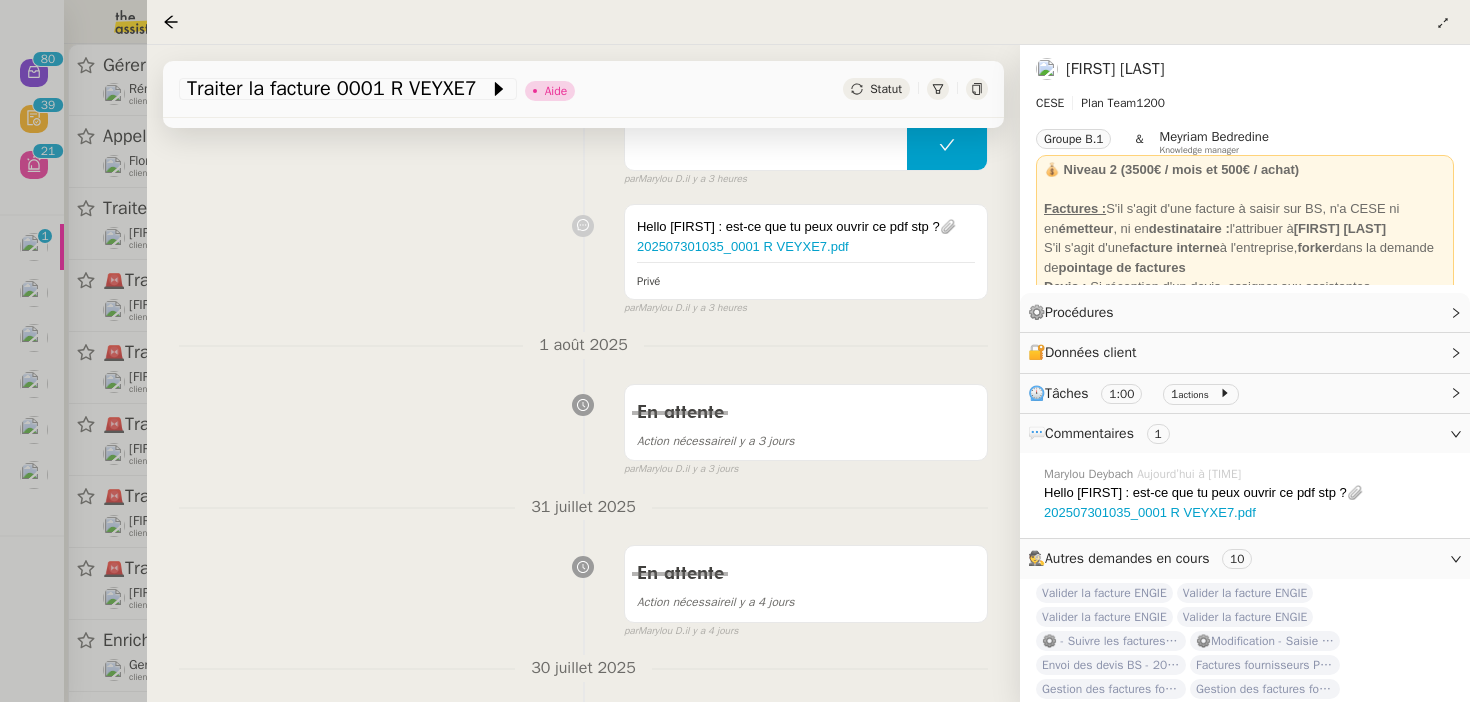 scroll, scrollTop: 312, scrollLeft: 0, axis: vertical 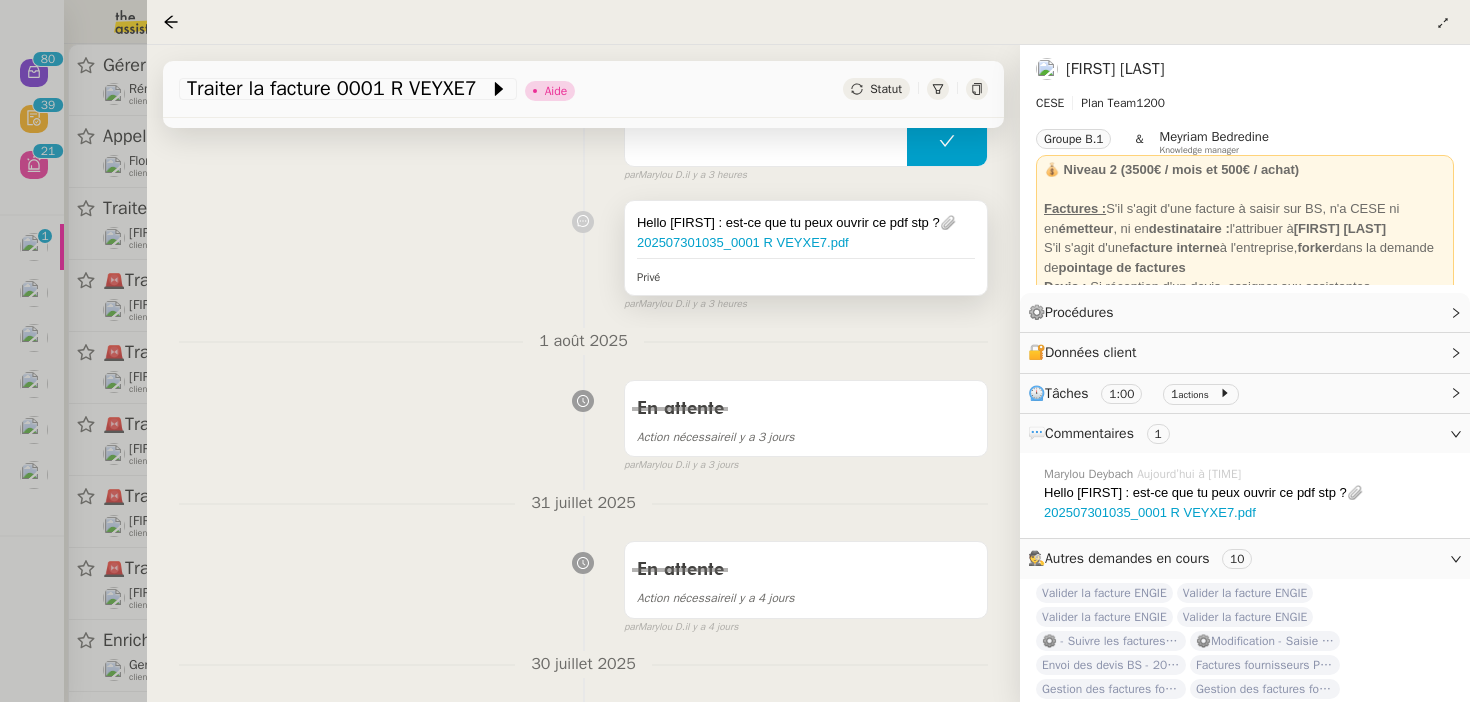 click on "Hello Meyriam : est-ce que tu peux ouvrir ce pdf stp ?  📎 202507301035_0001 R VEYXE7.pdf Privé" at bounding box center [806, 247] 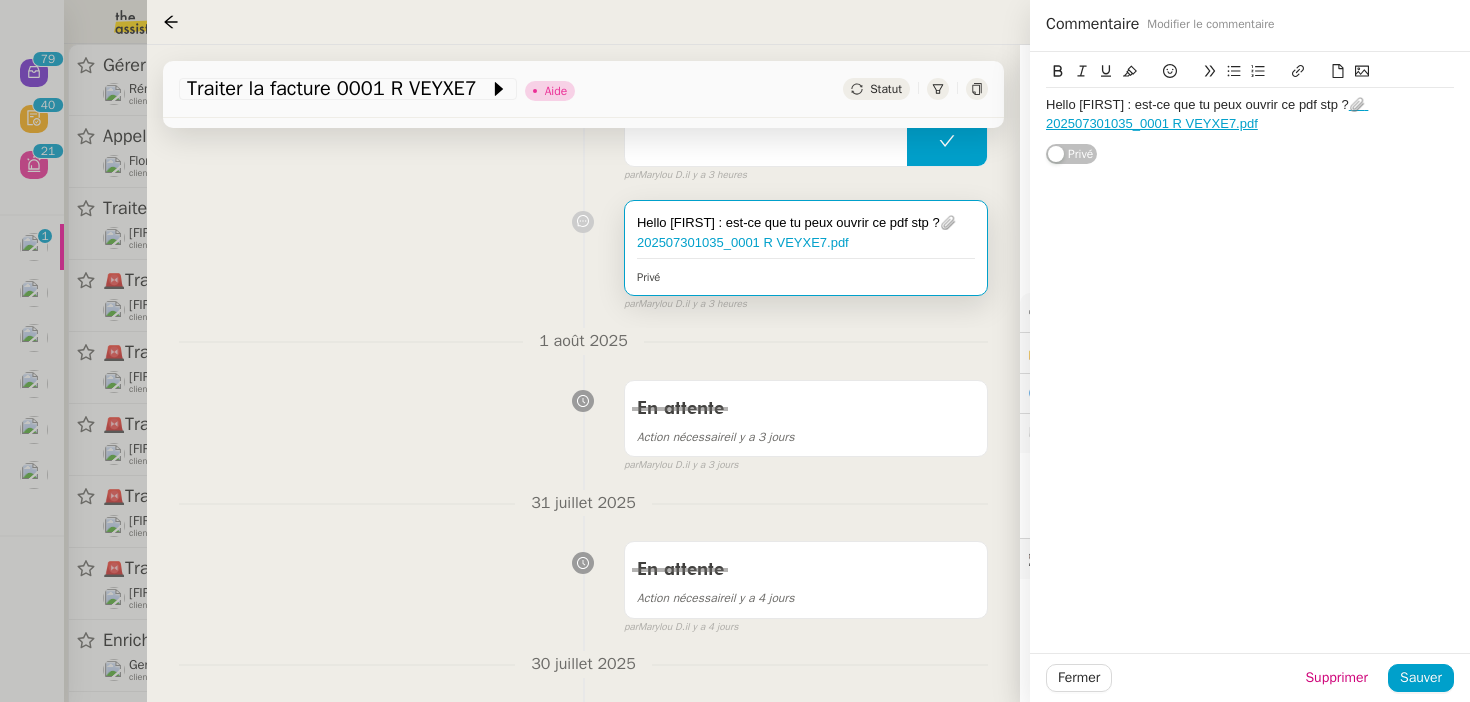 click on "📎 202507301035_0001 R VEYXE7.pdf" 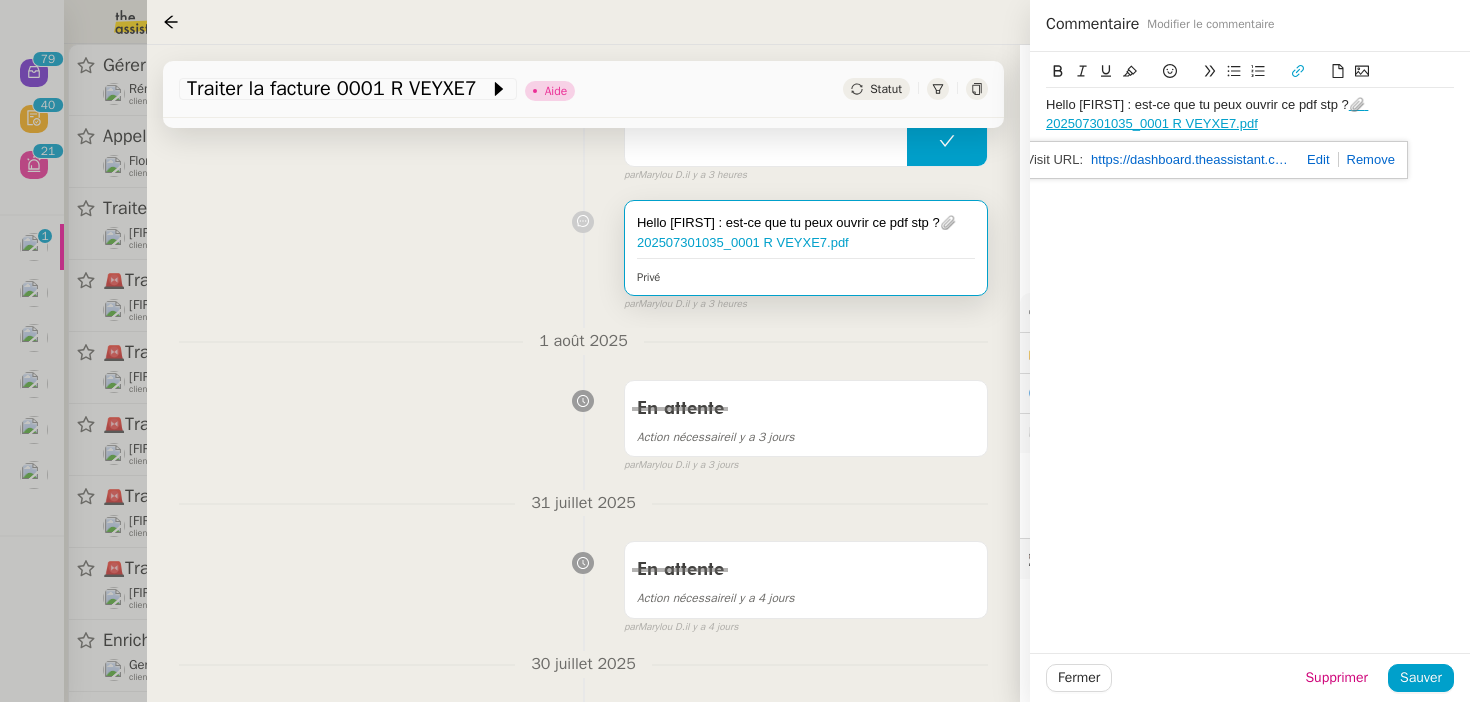 click on "https://dashboard.theassistant.com/file/INXHpX8mgDhI22I3MwyS" 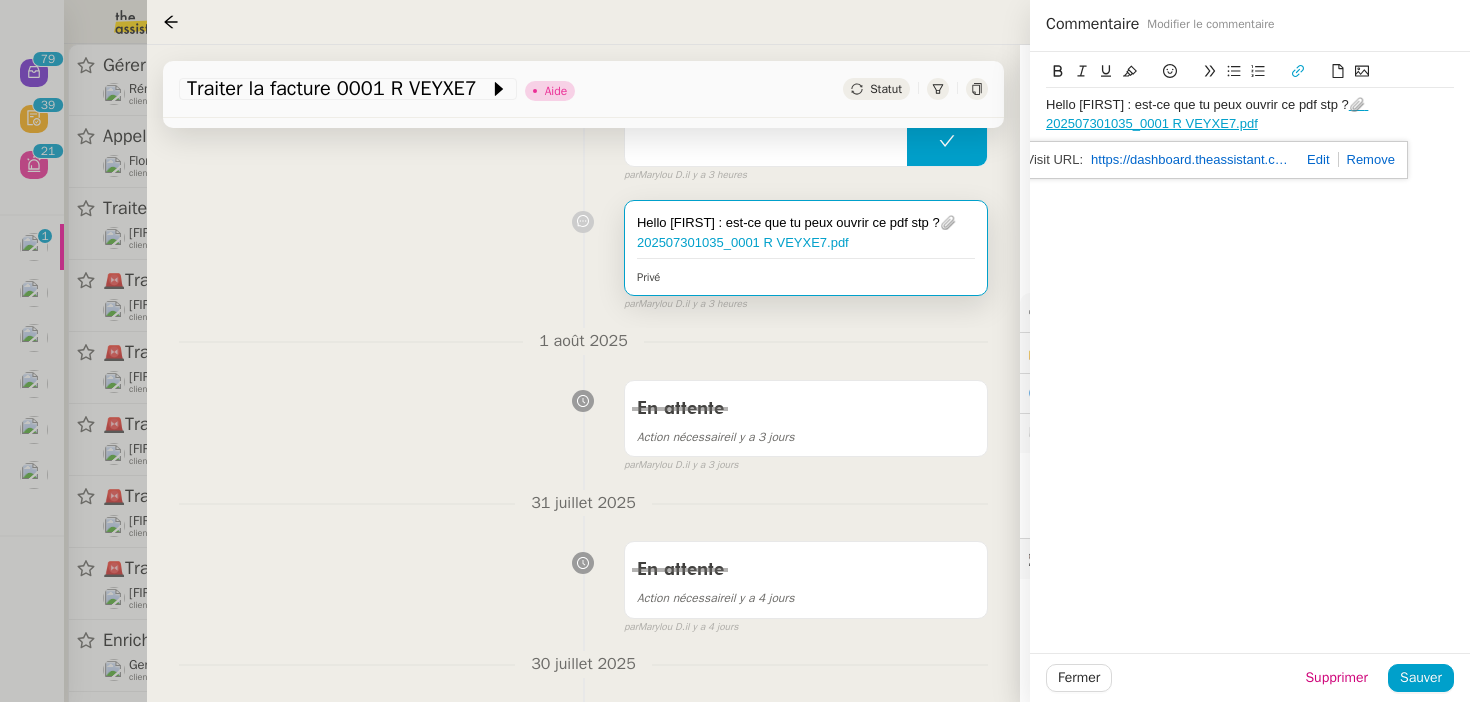 click on "1 août 2025" at bounding box center [583, 341] 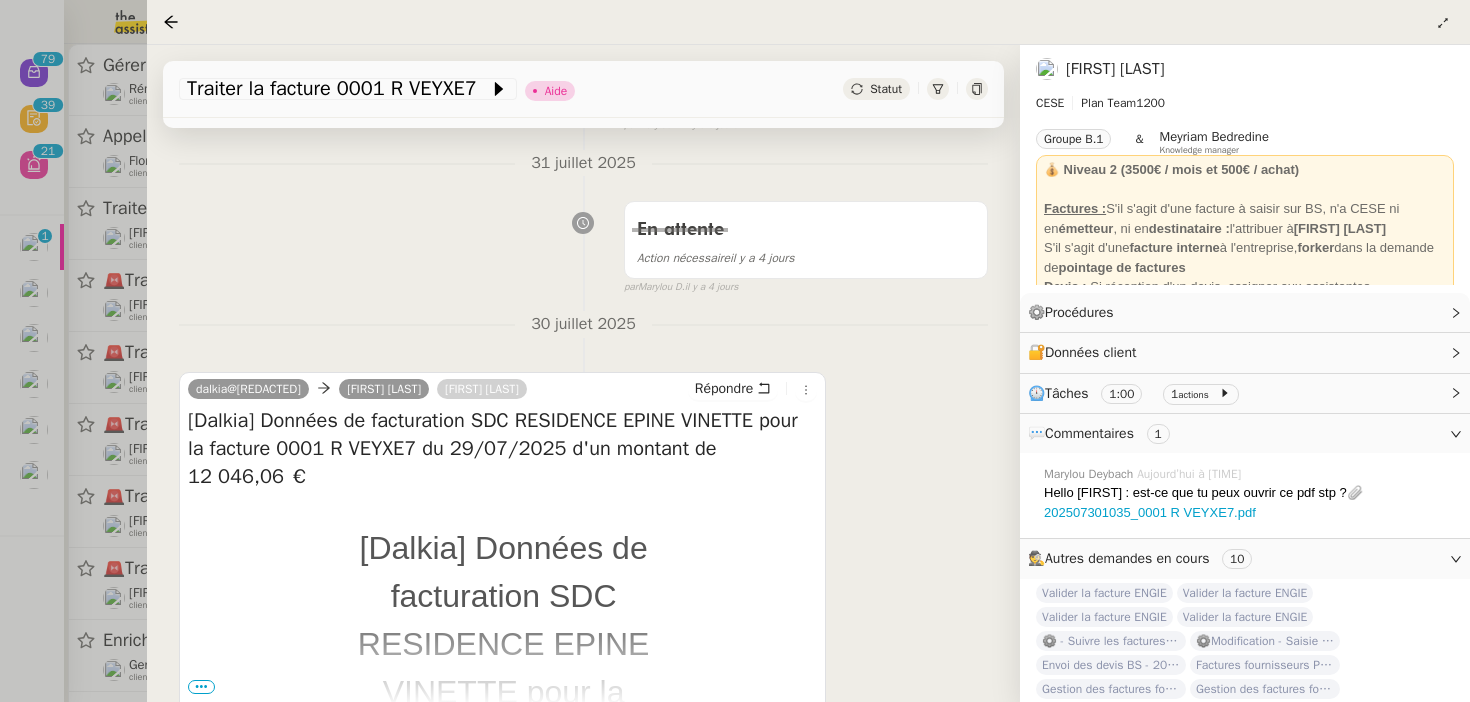 scroll, scrollTop: 909, scrollLeft: 0, axis: vertical 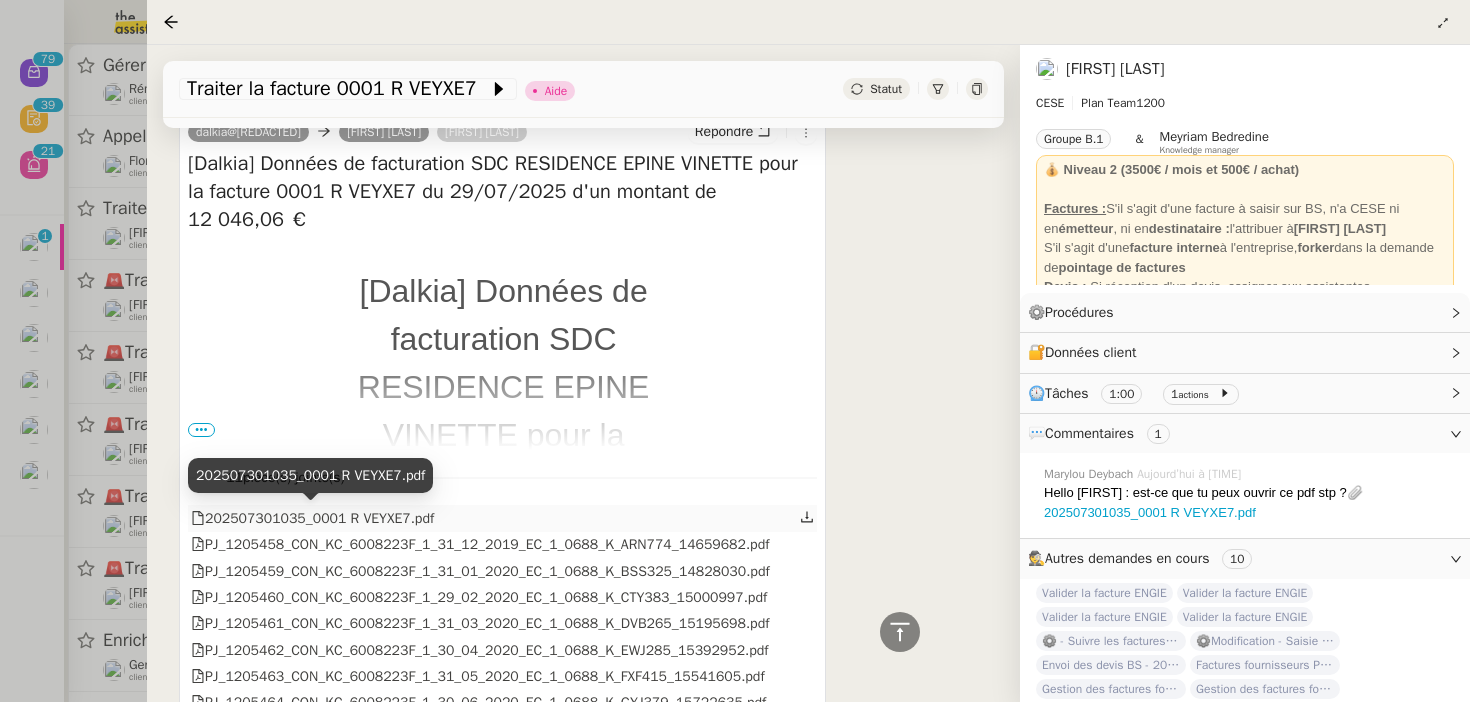 click on "202507301035_0001 R VEYXE7.pdf" 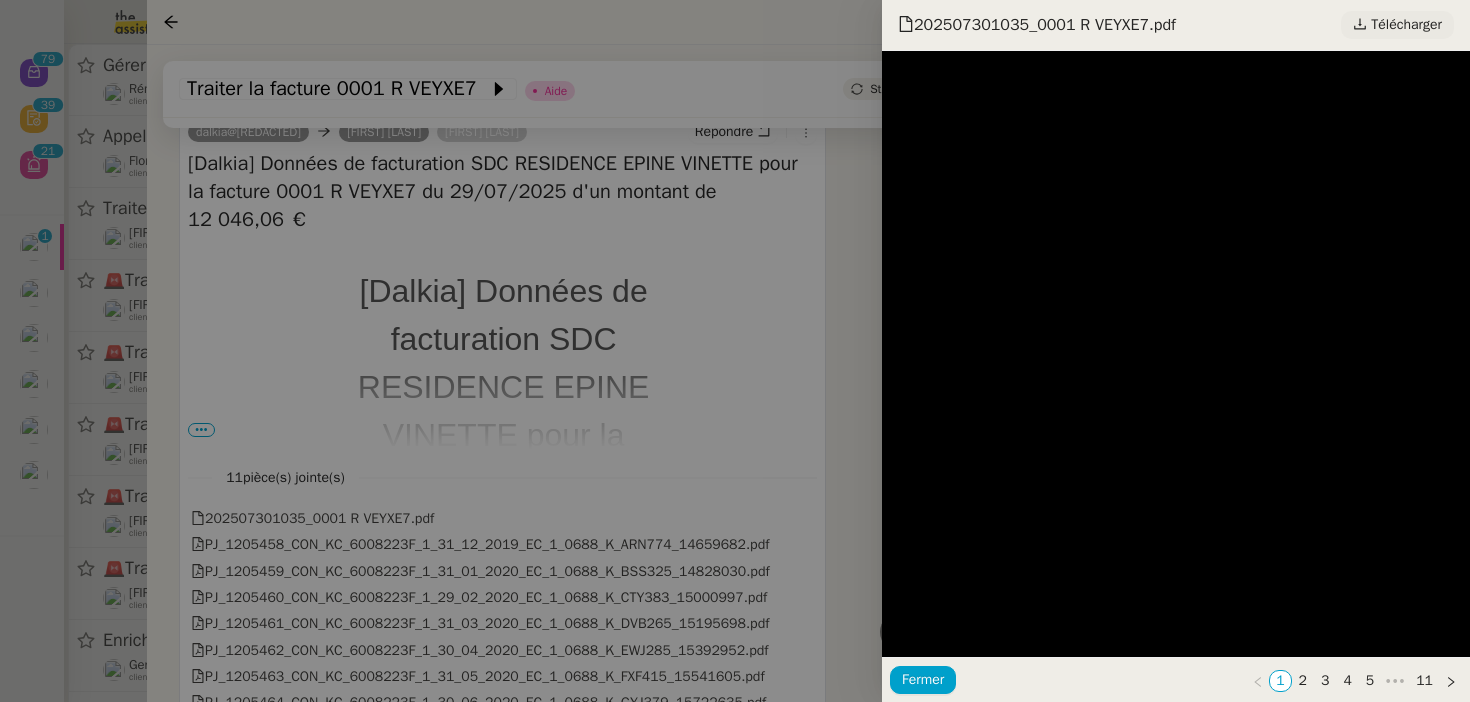 click on "Télécharger" at bounding box center [1406, 25] 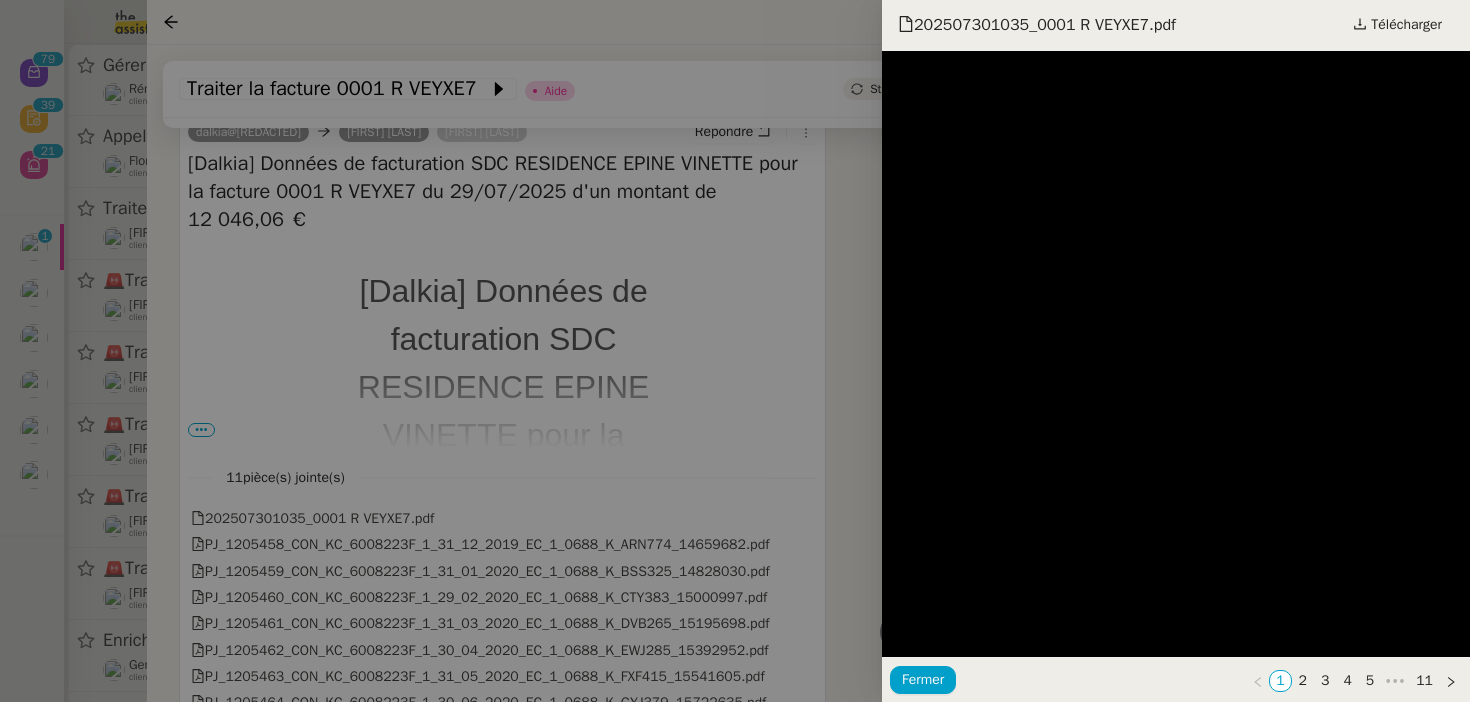 click at bounding box center (735, 351) 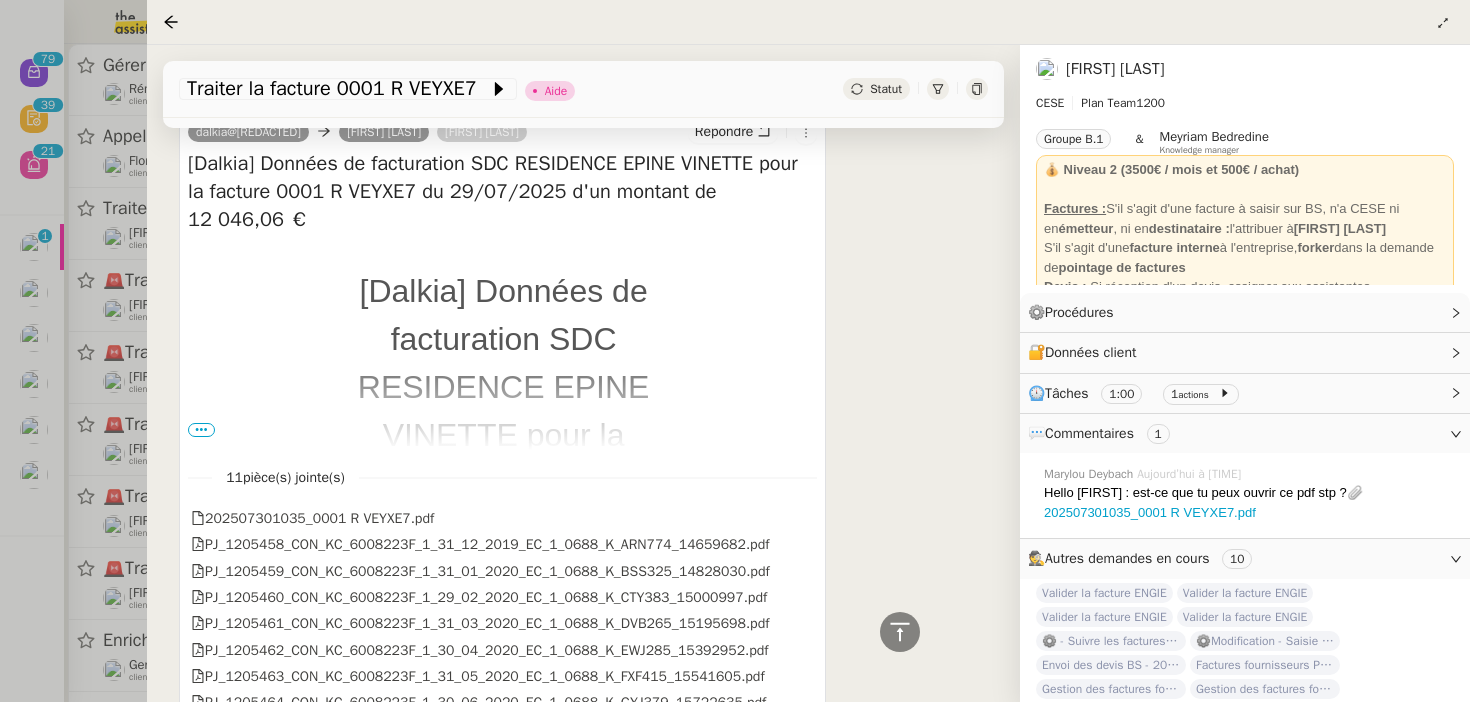 click at bounding box center (735, 351) 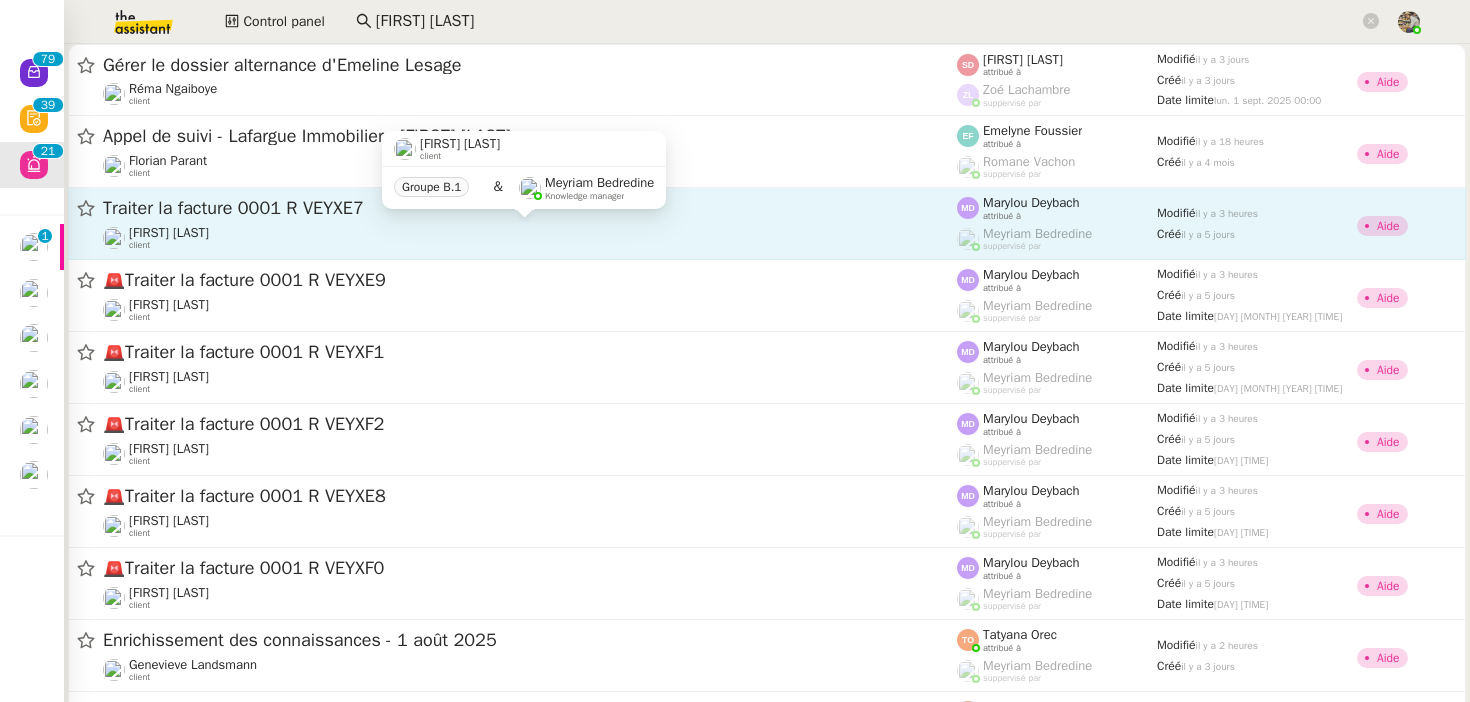 click on "Charles Da Conceicao" 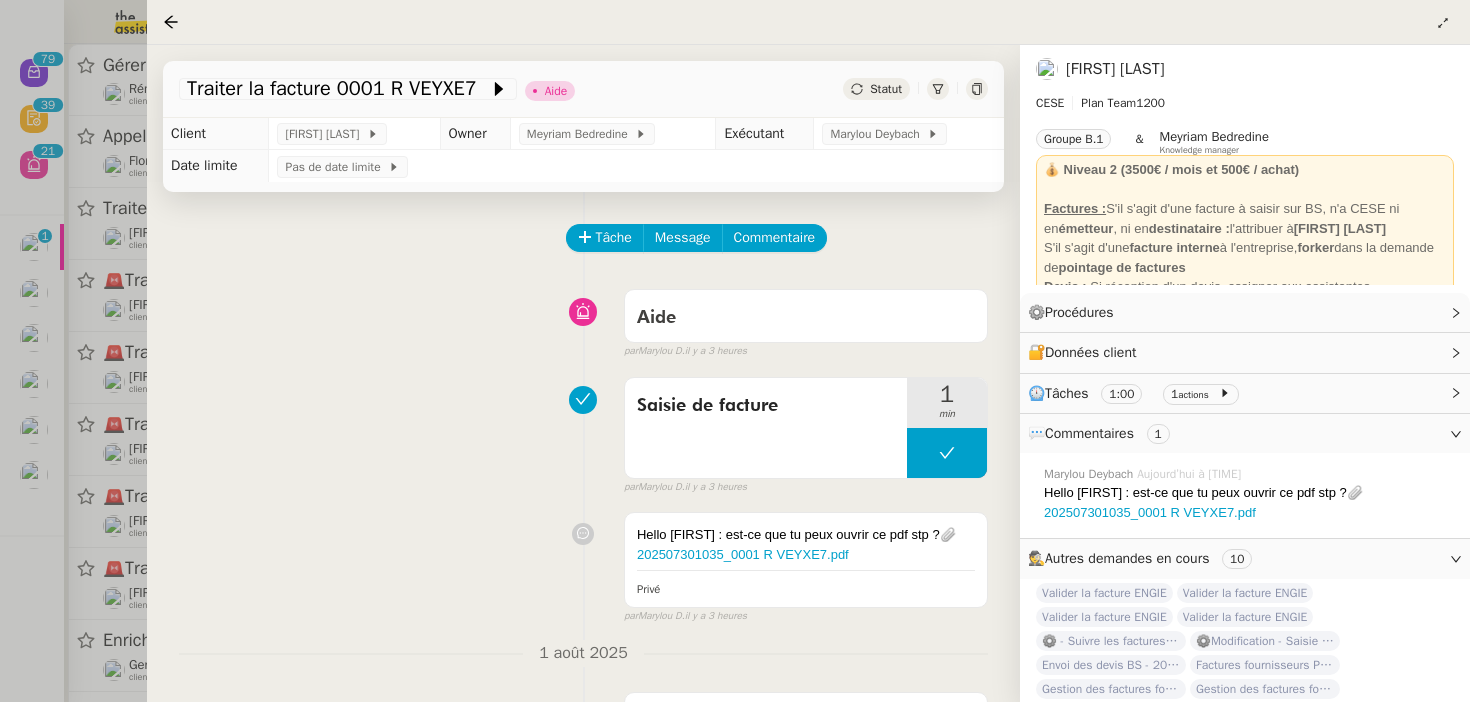 click at bounding box center (735, 351) 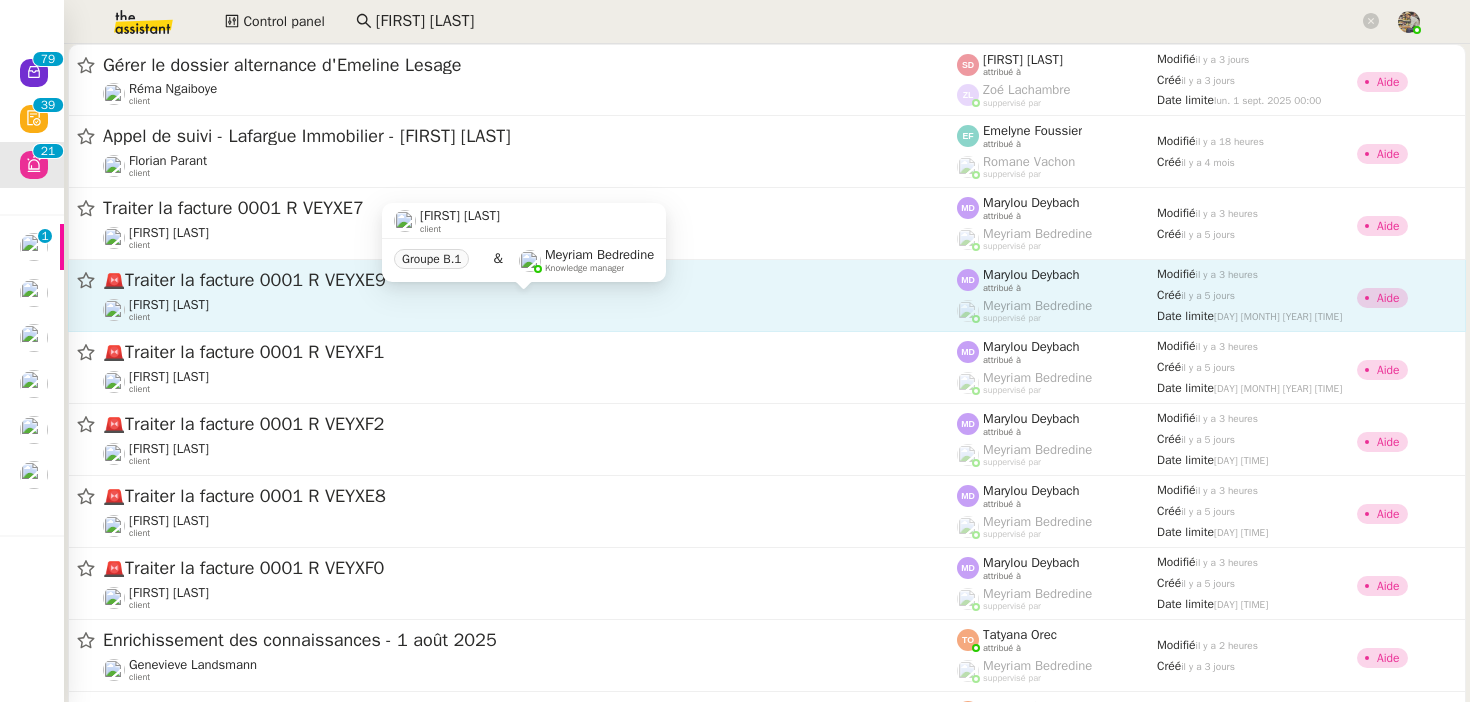 click on "Charles Da Conceicao    client" 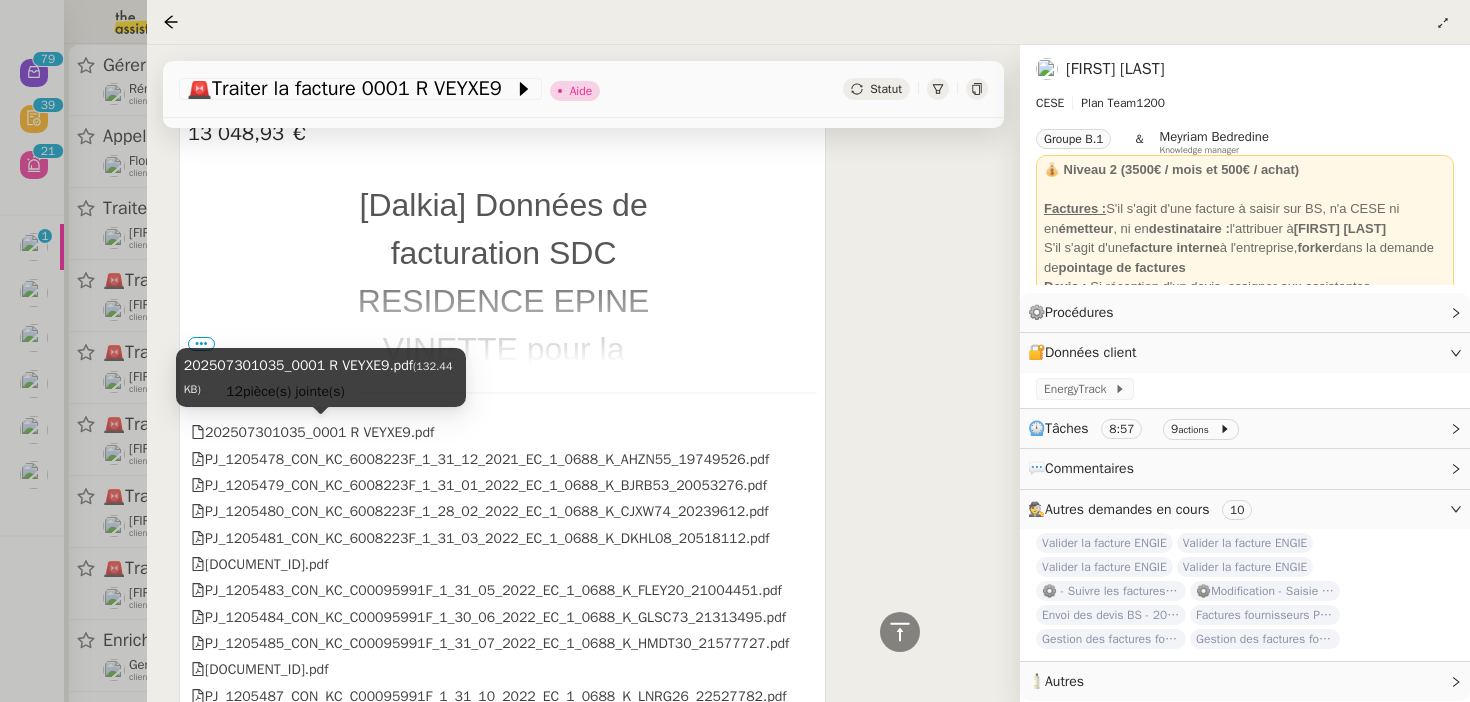 scroll, scrollTop: 0, scrollLeft: 0, axis: both 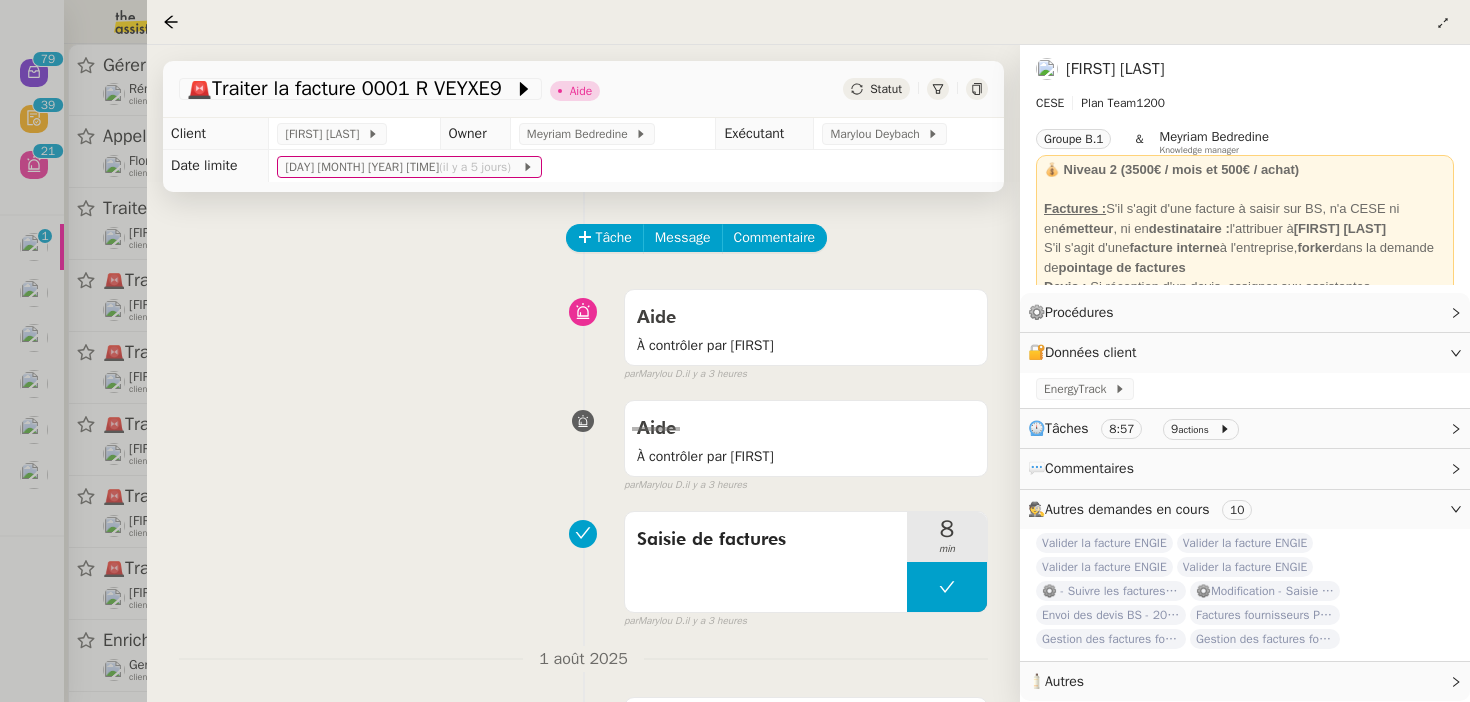 click at bounding box center [735, 351] 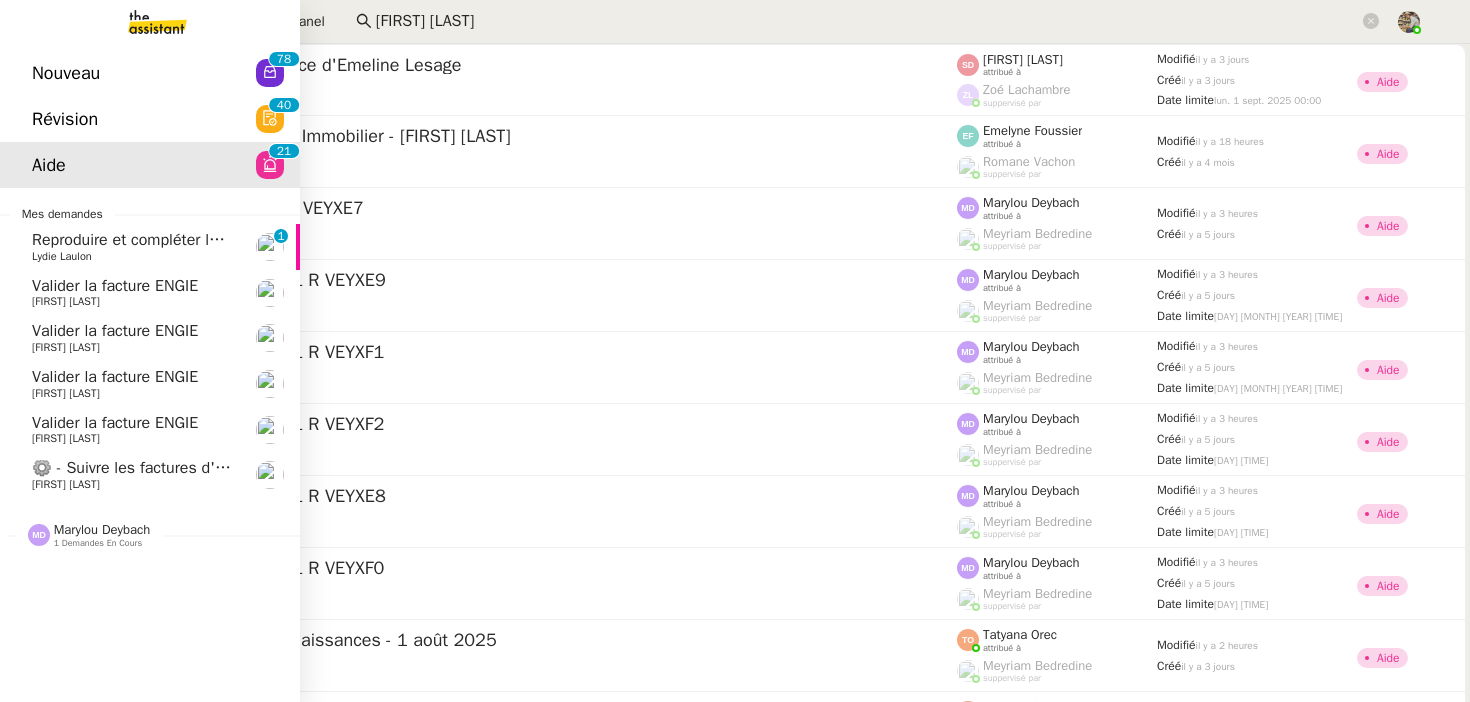 click on "Valider la facture ENGIE    Charles Da Conceicao" 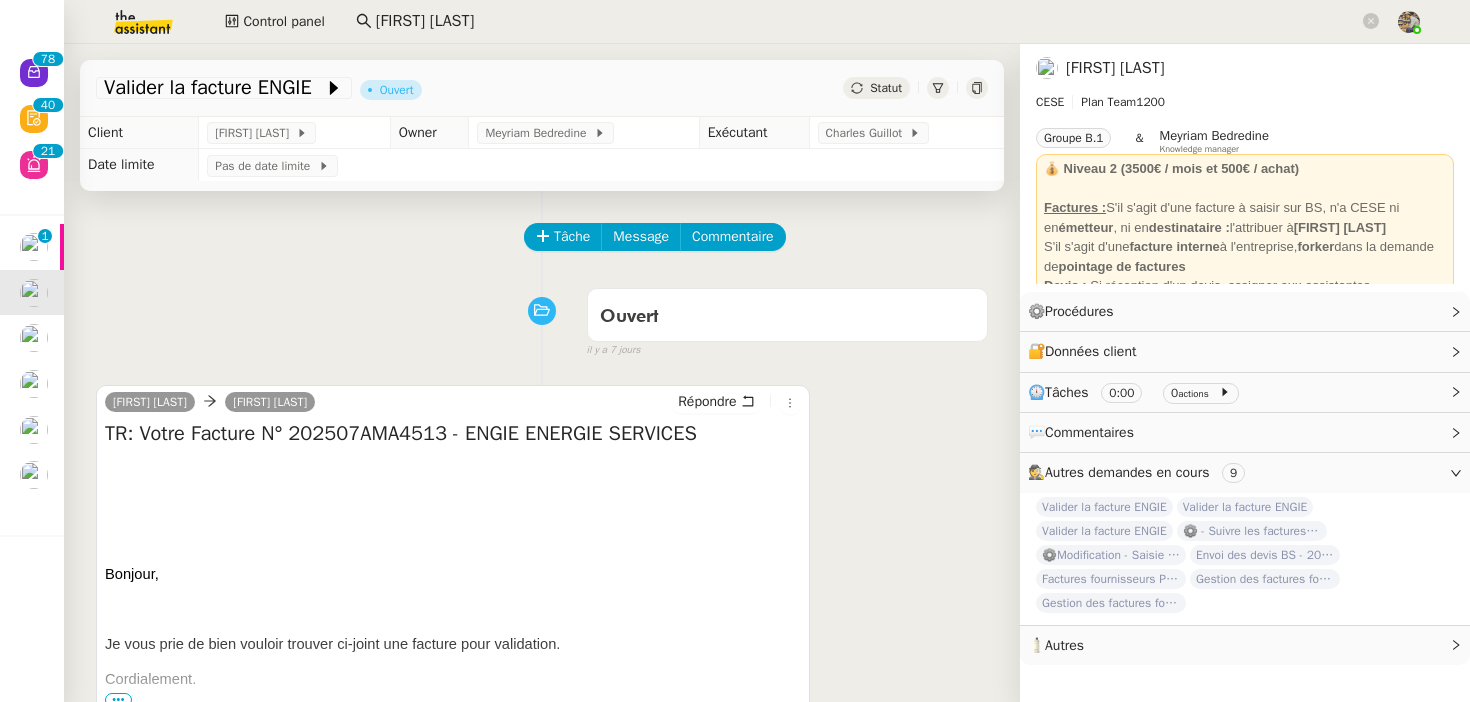 scroll, scrollTop: 219, scrollLeft: 0, axis: vertical 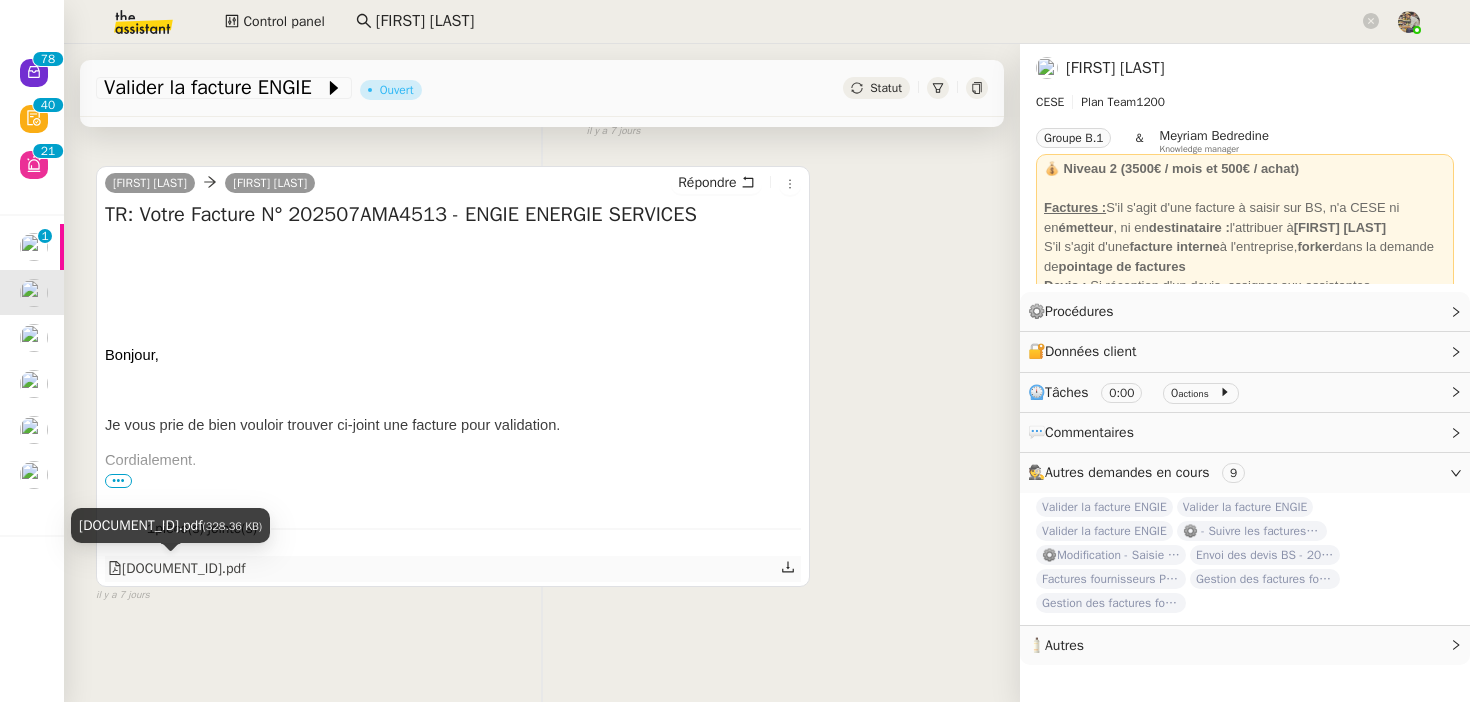 click on "202507AMA4513.pdf" 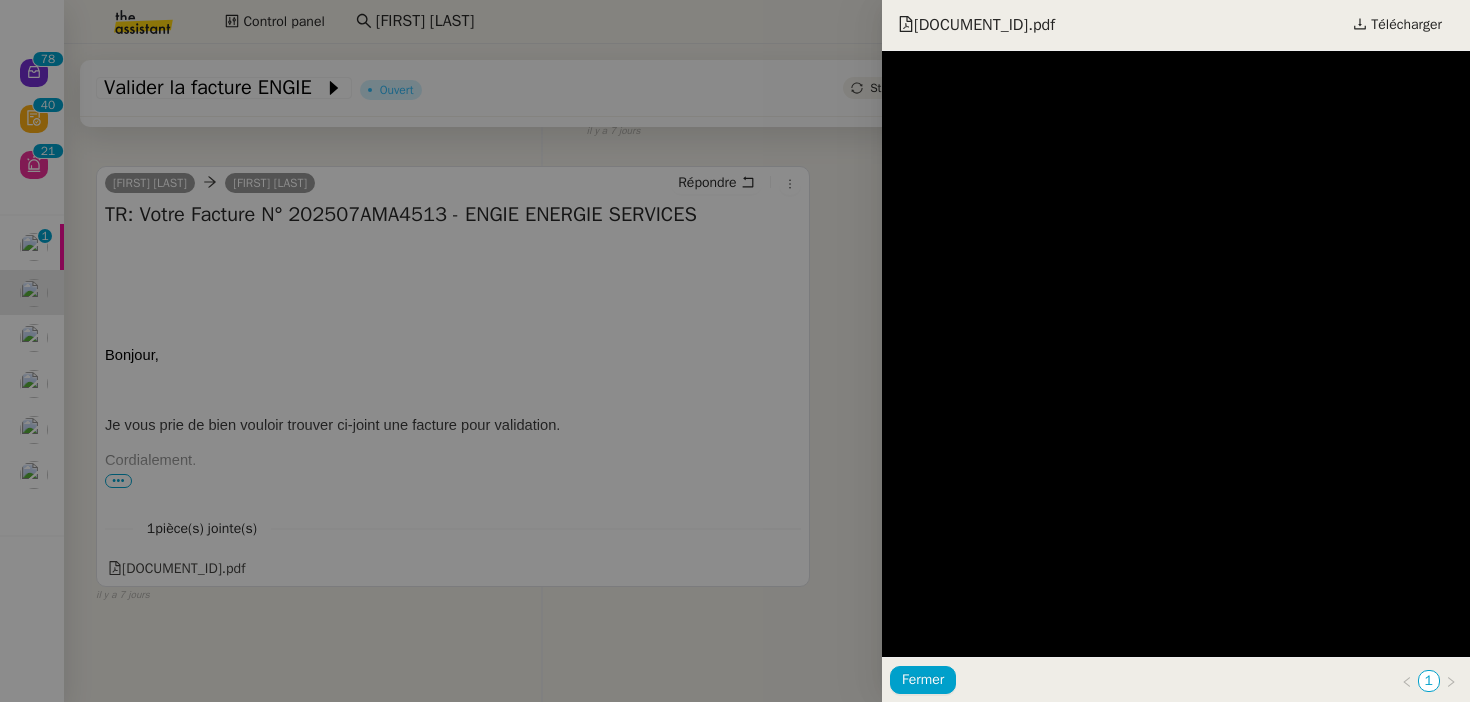 click at bounding box center [735, 351] 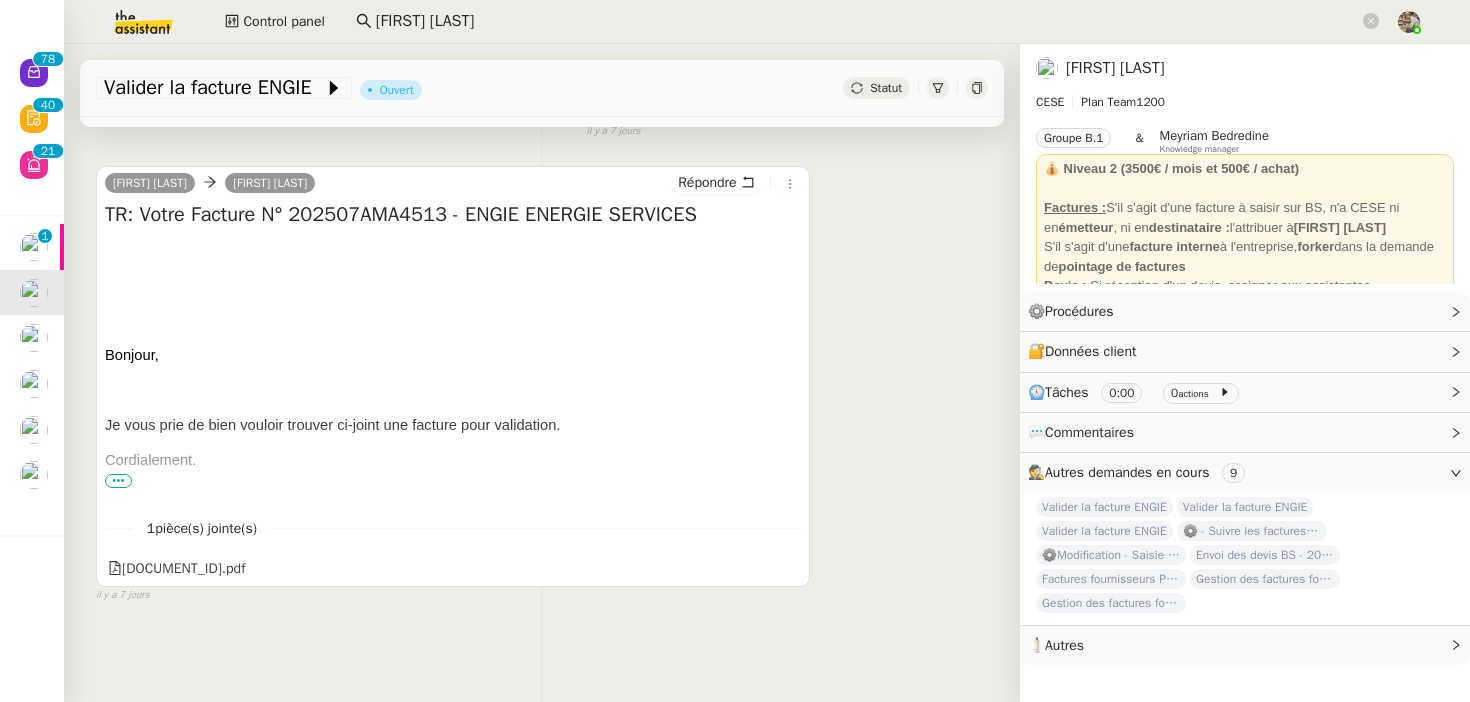 scroll, scrollTop: 0, scrollLeft: 0, axis: both 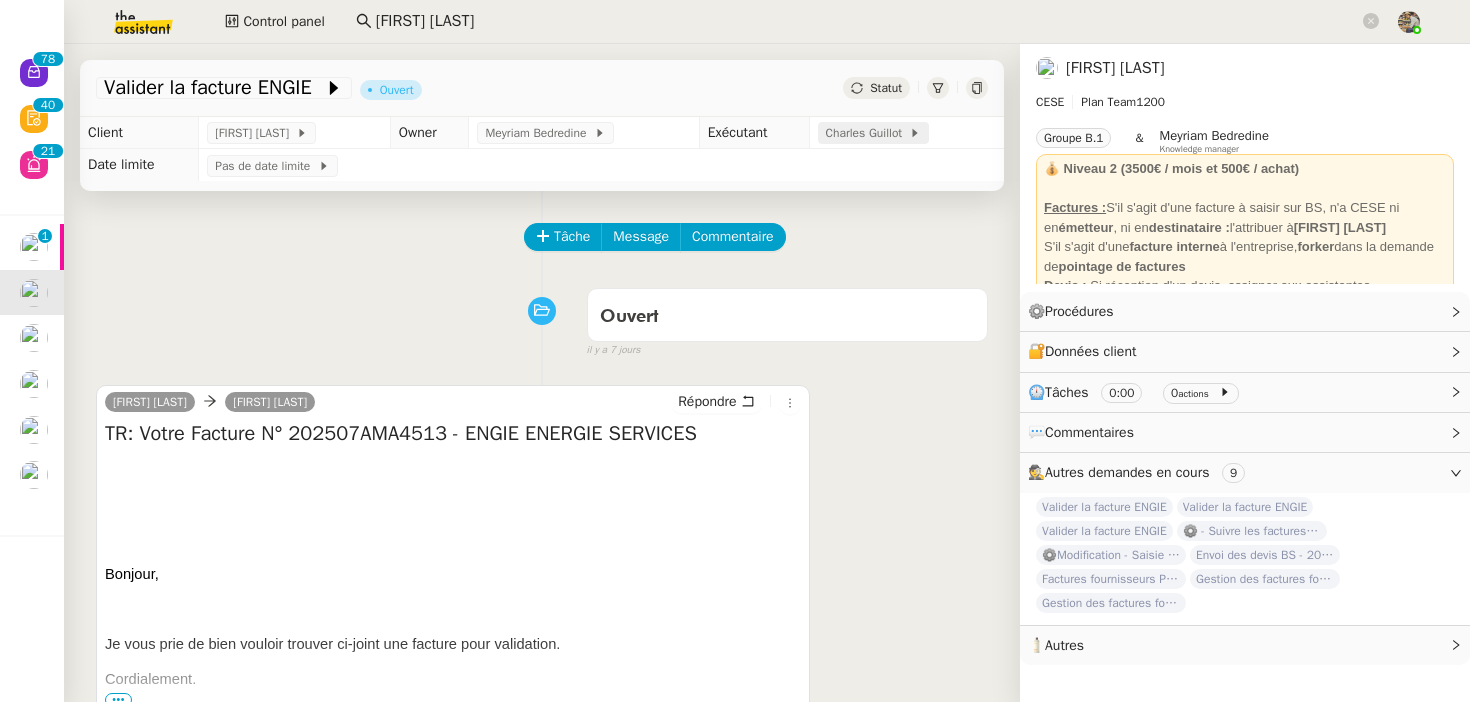 click on "Charles Guillot" 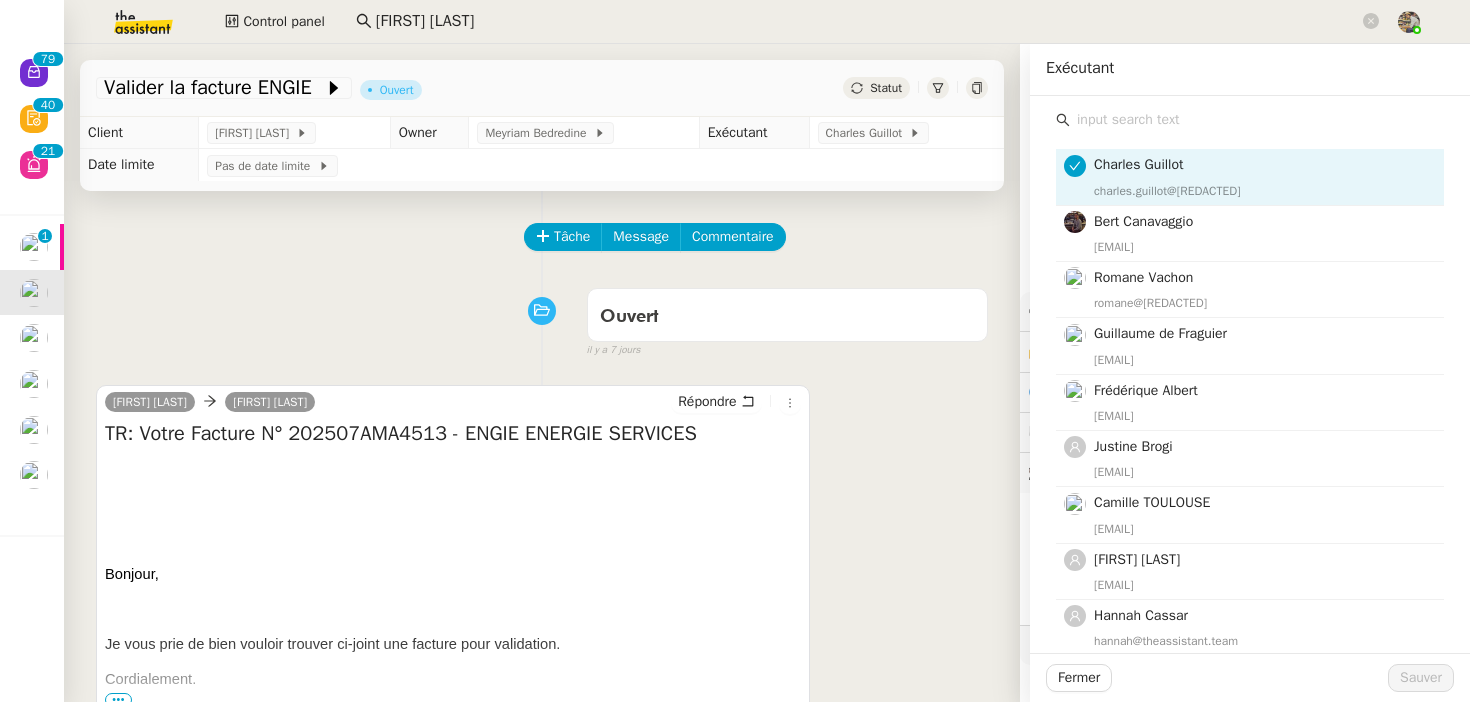 click 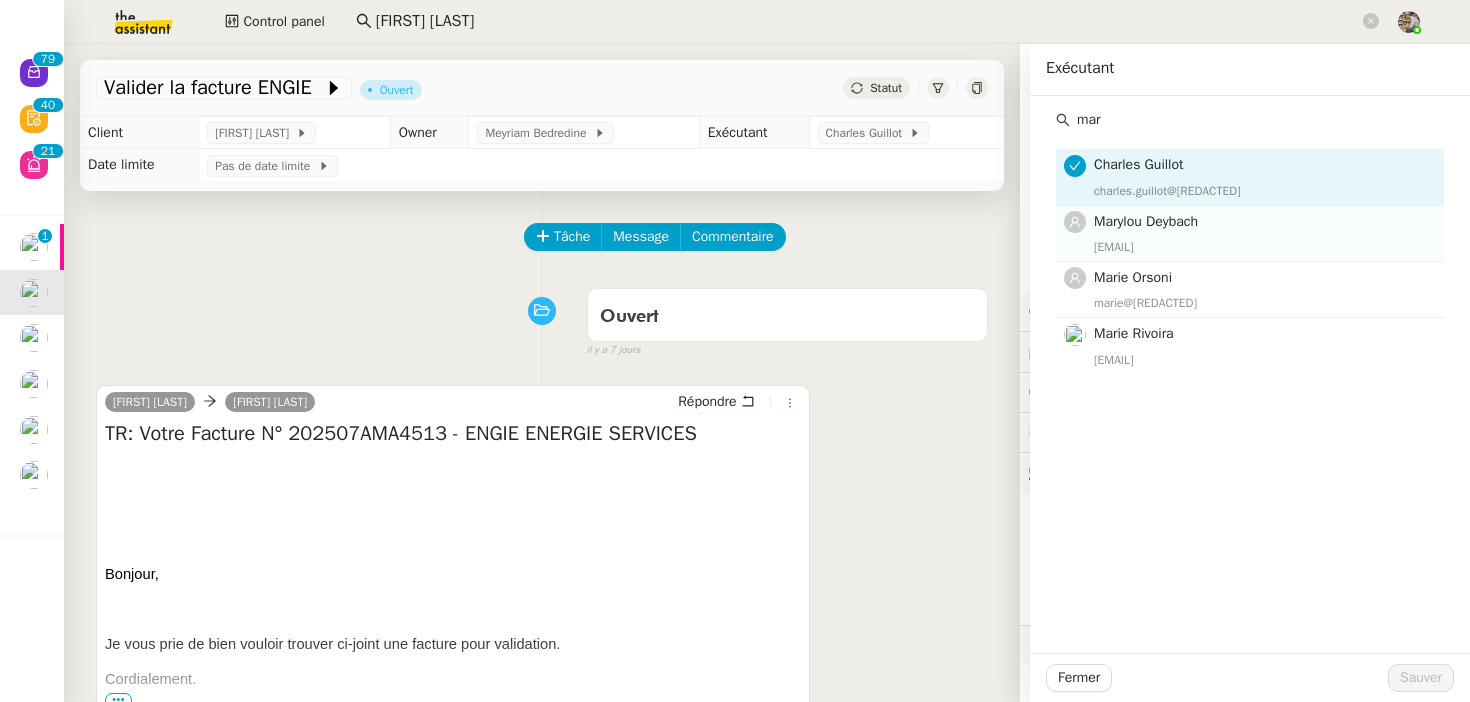 type on "mar" 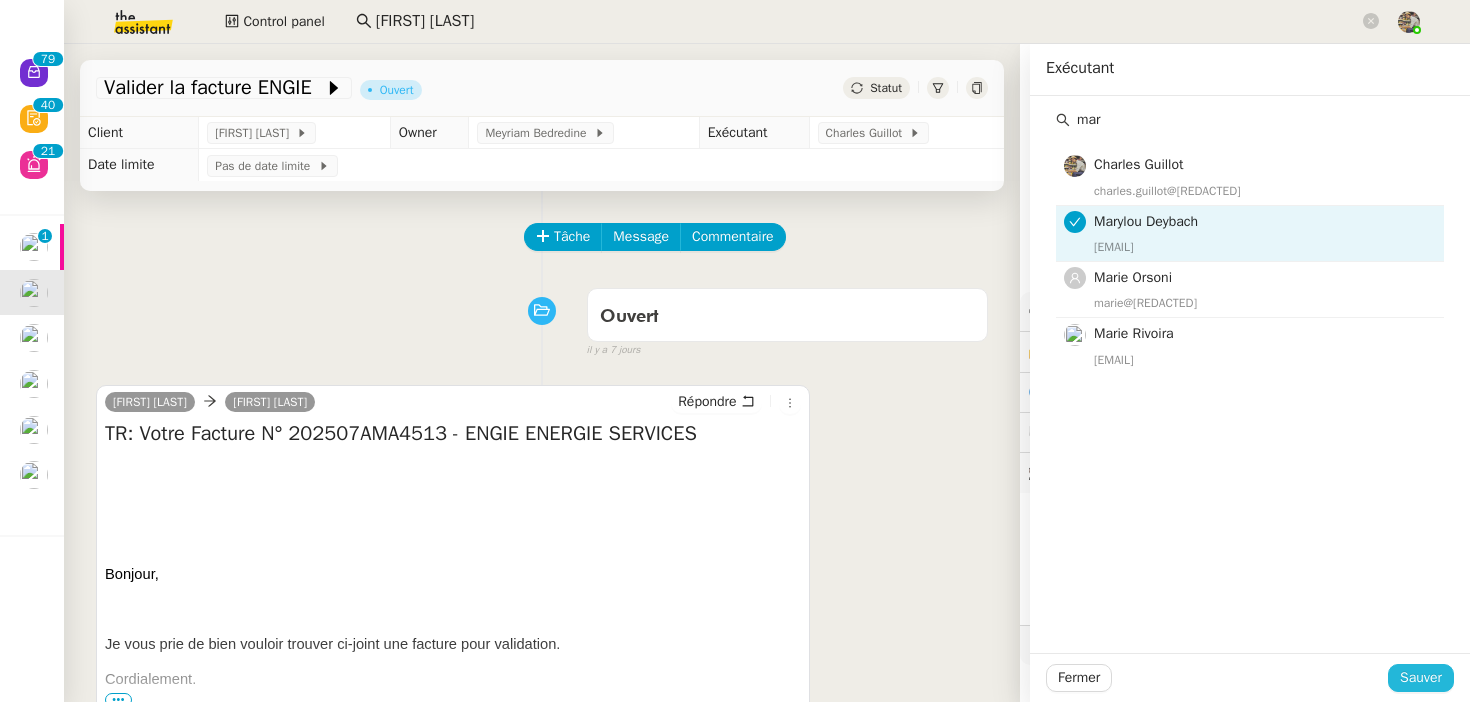 click on "Sauver" 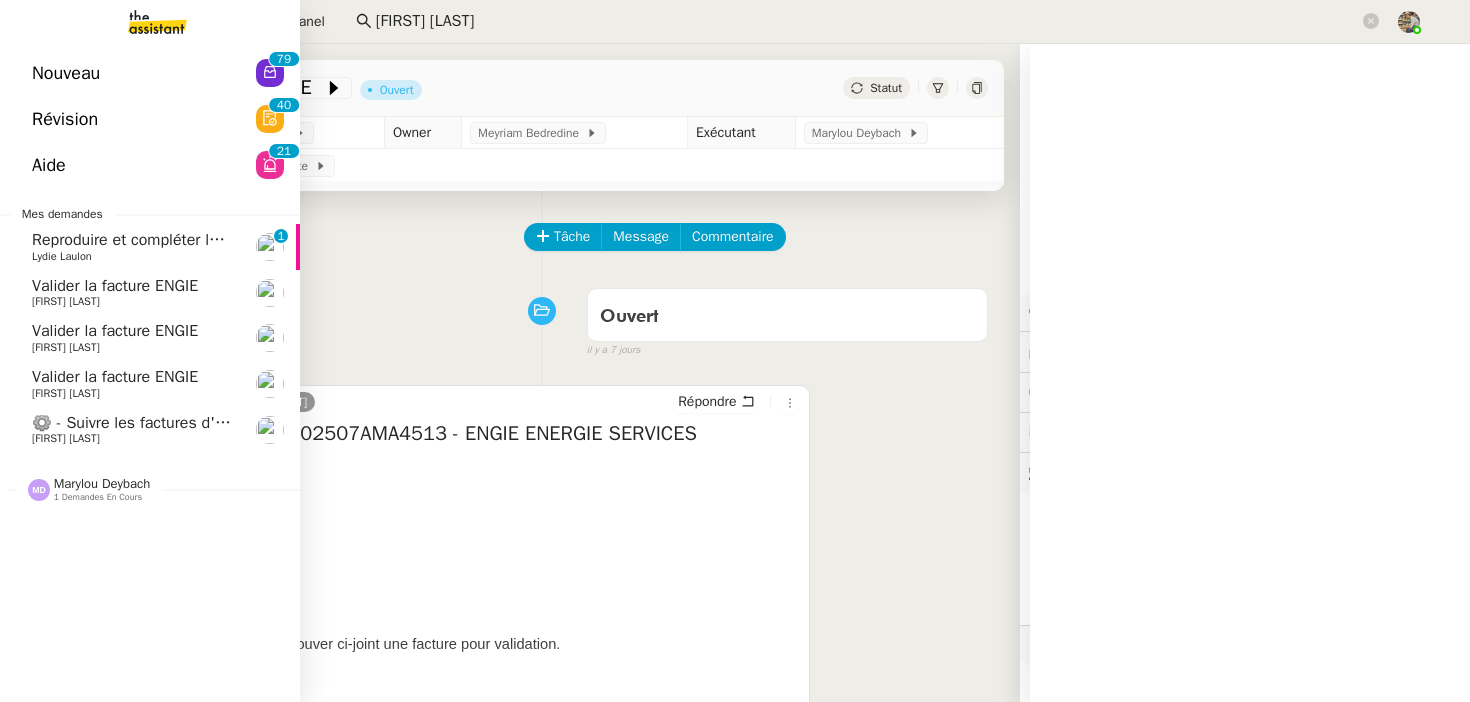 click on "Valider la facture ENGIE    Charles Da Conceicao" 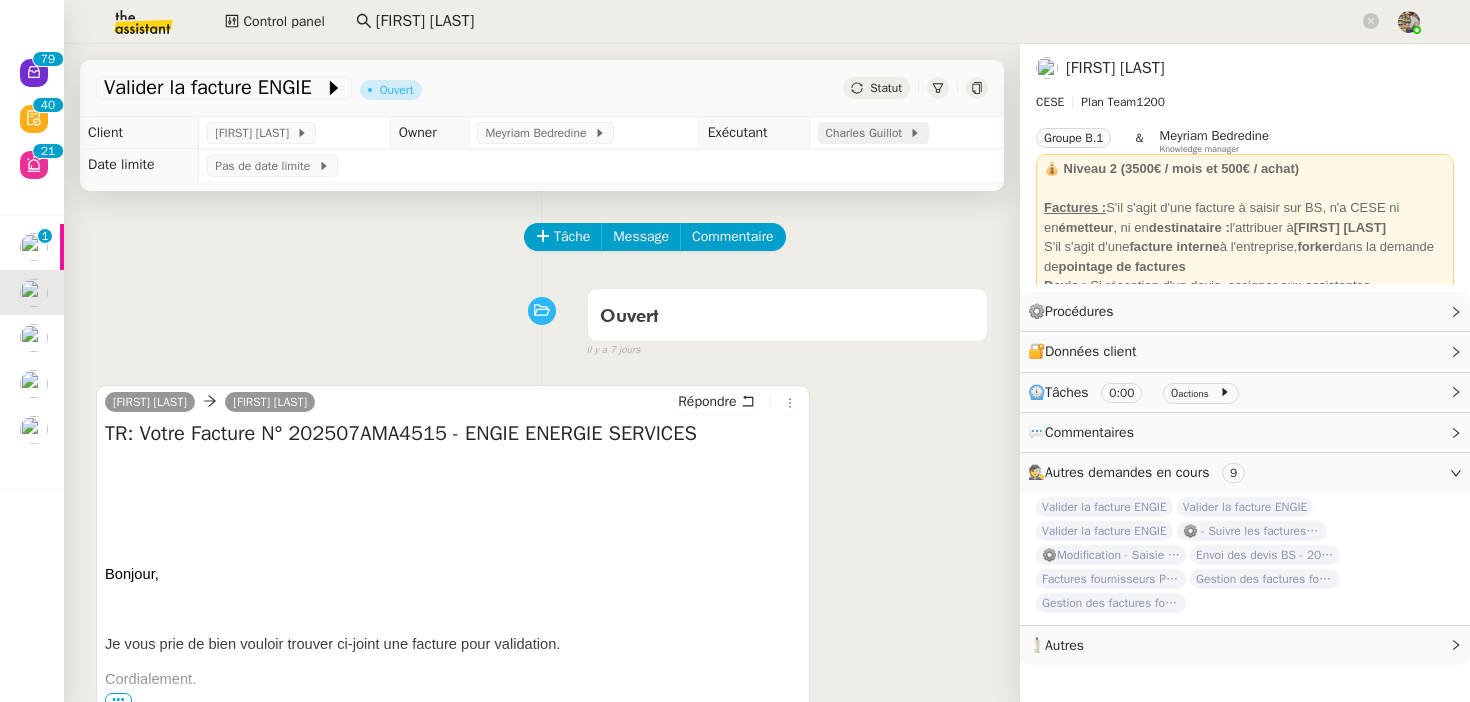 click on "Charles Guillot" 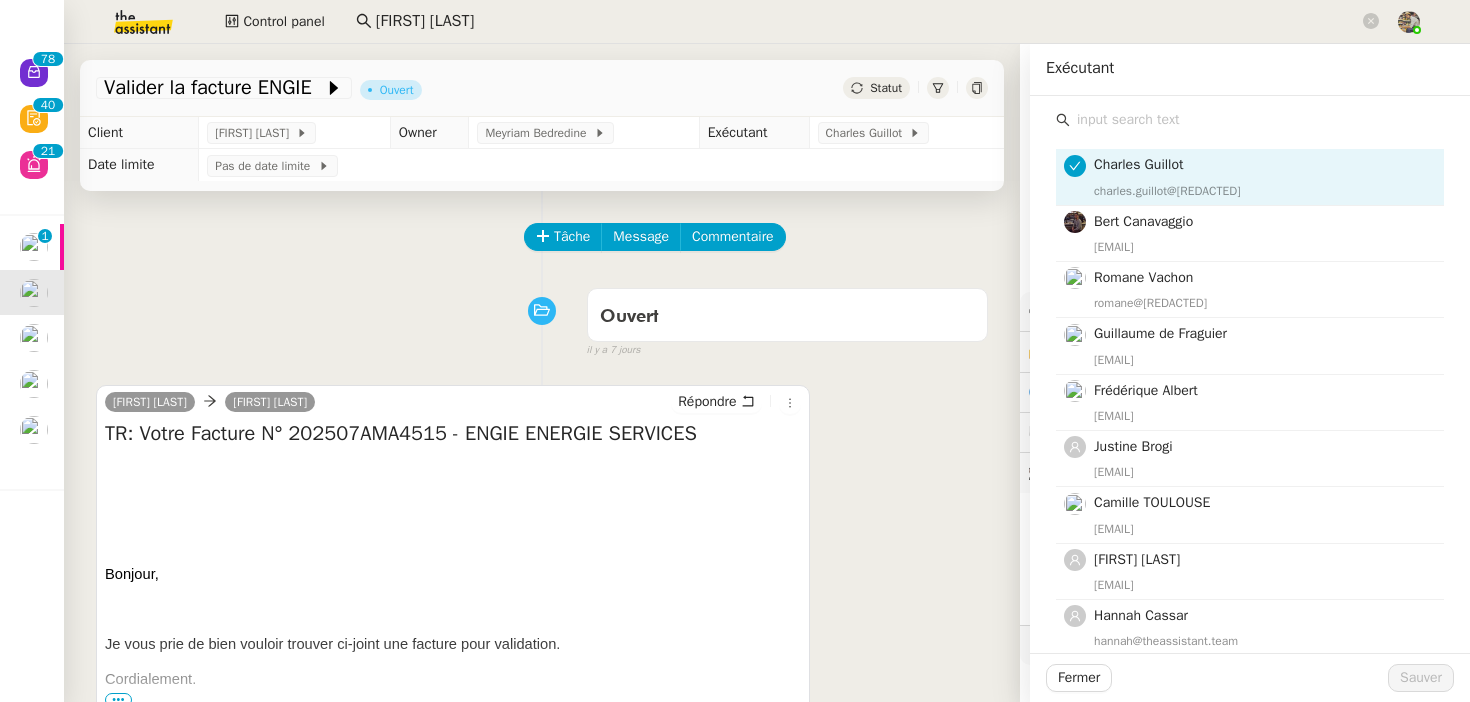 click 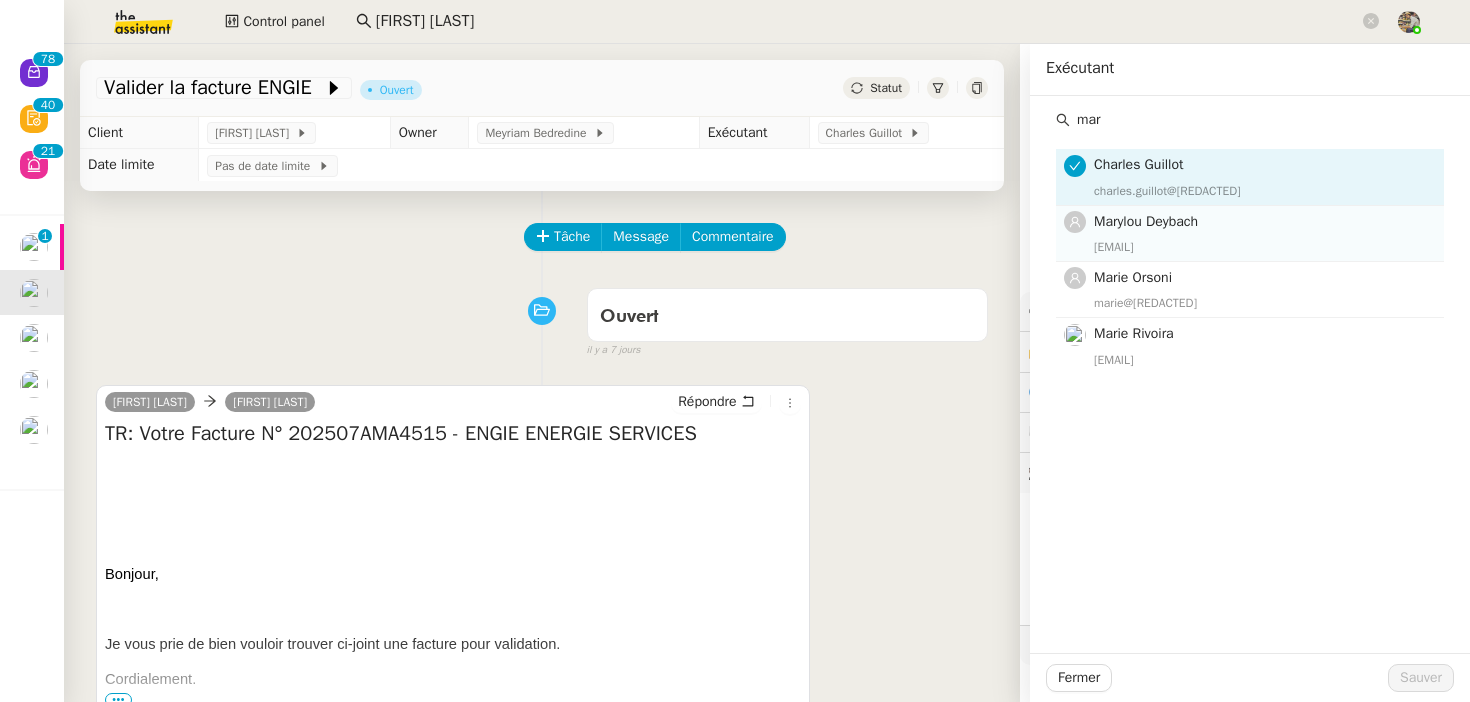 type on "mar" 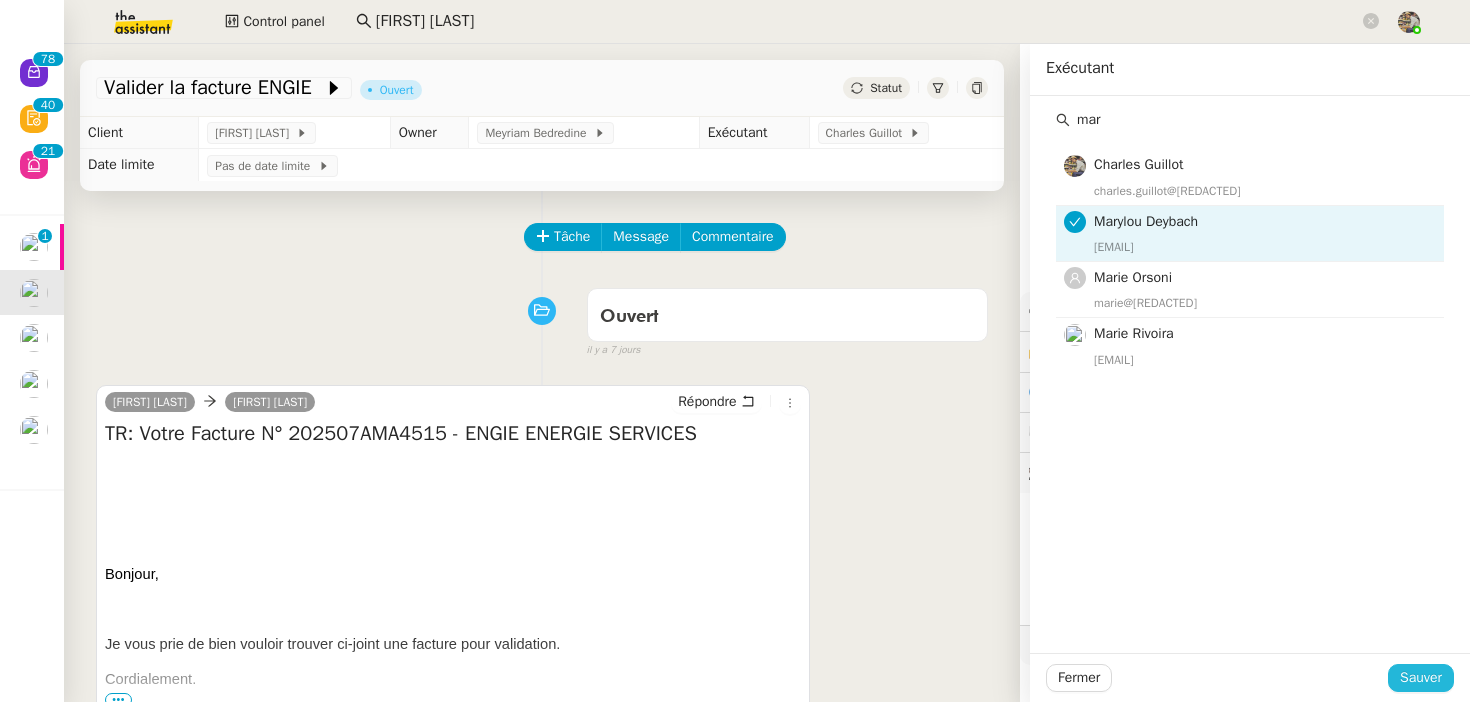 click on "Sauver" 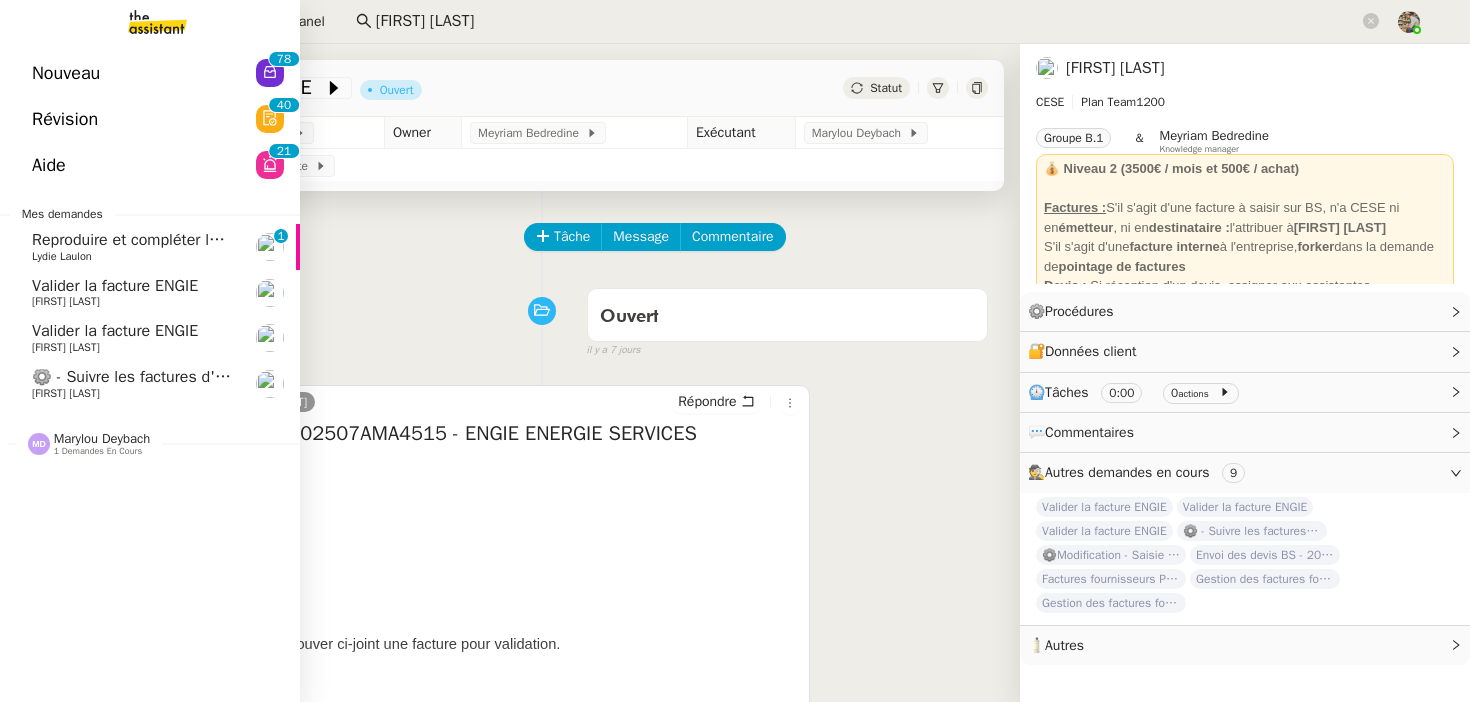click on "Charles Da Conceicao" 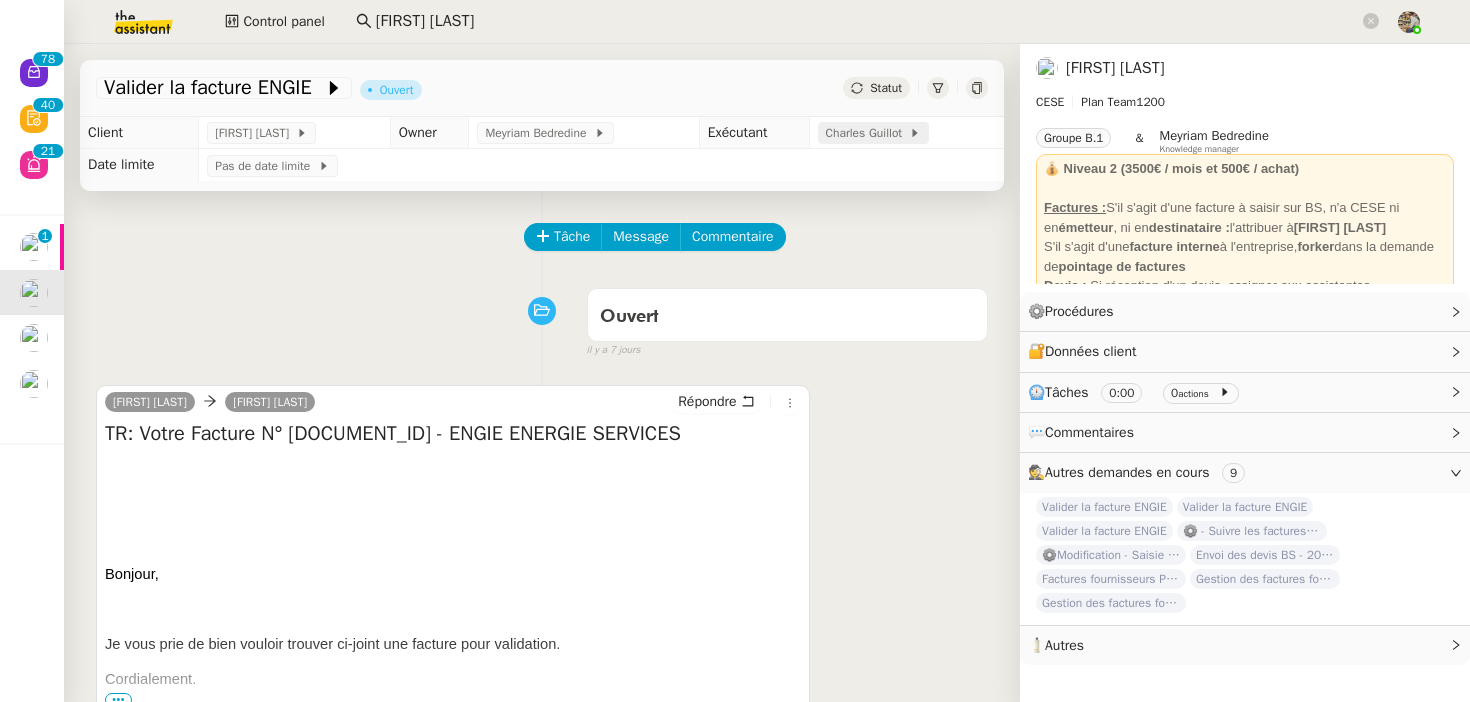 click on "Charles Guillot" 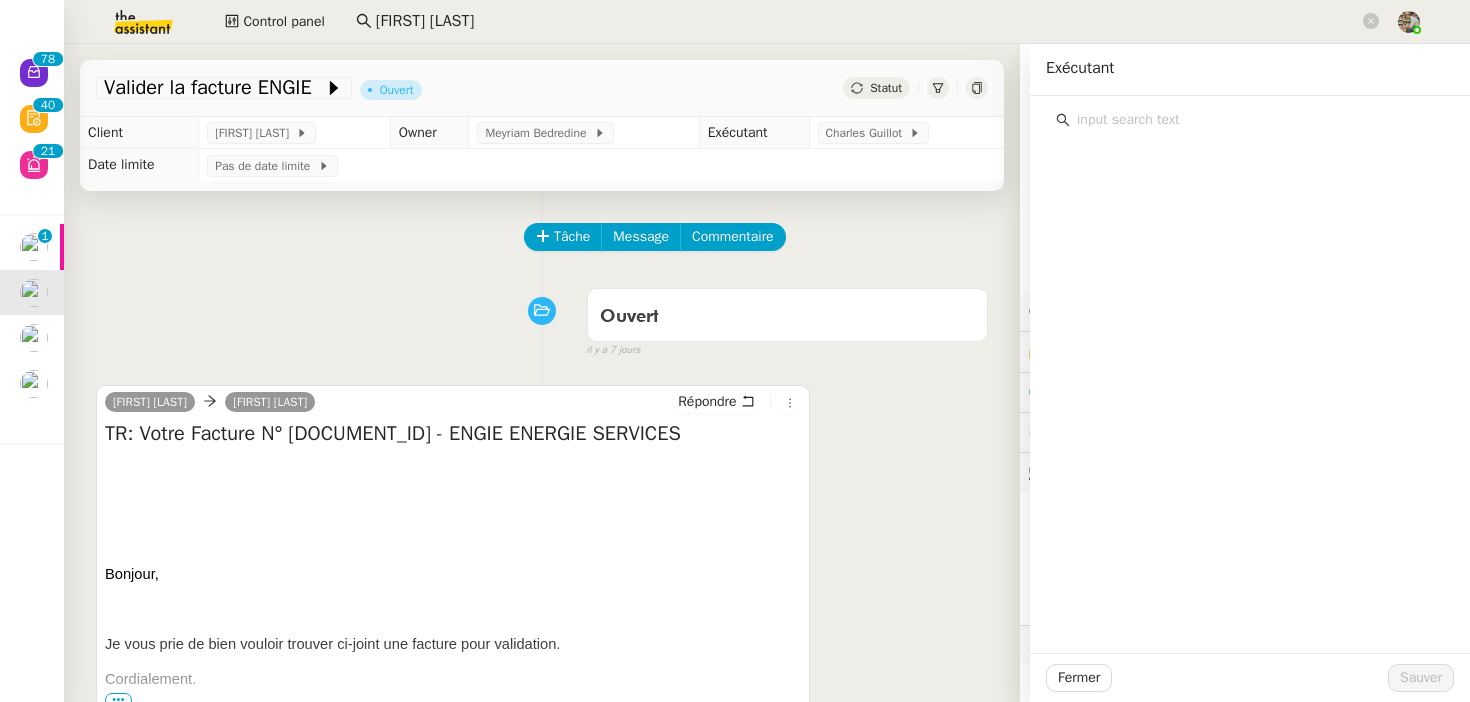 click 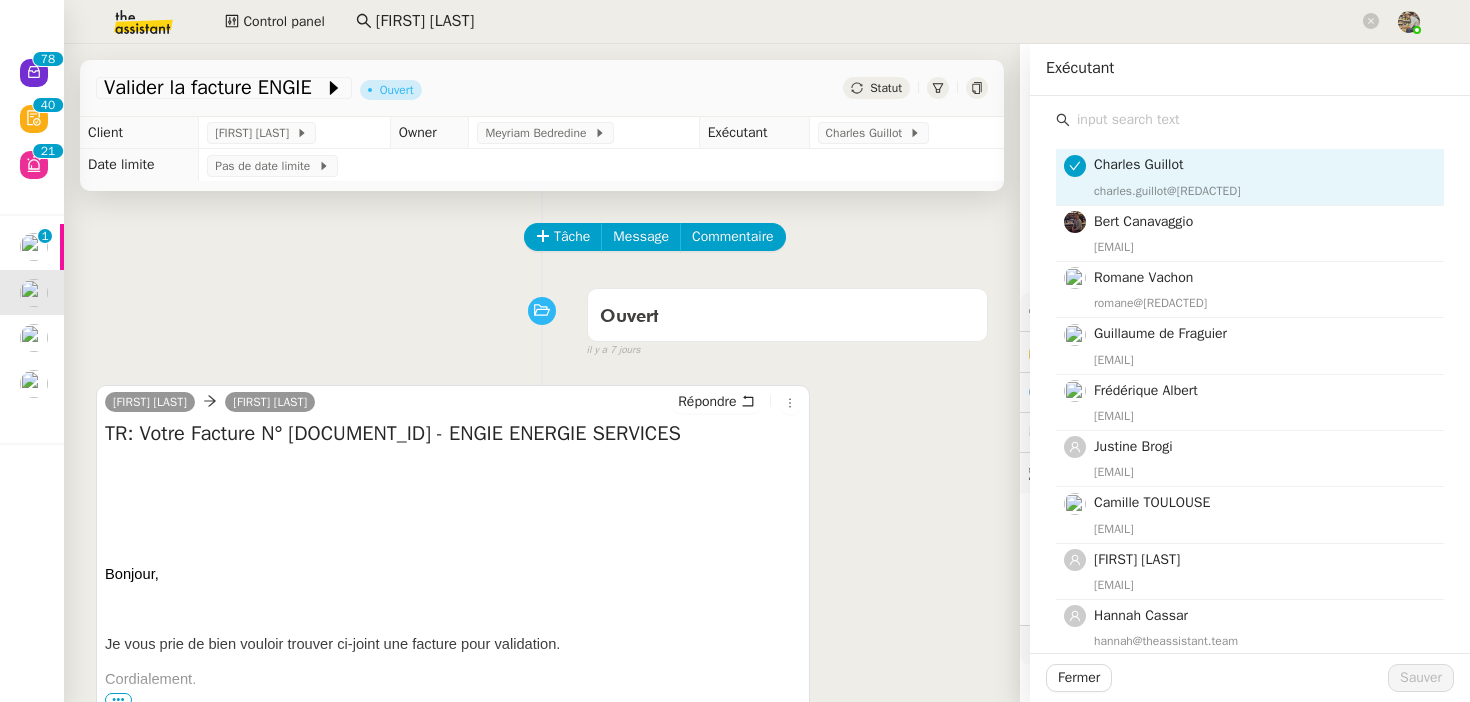 click 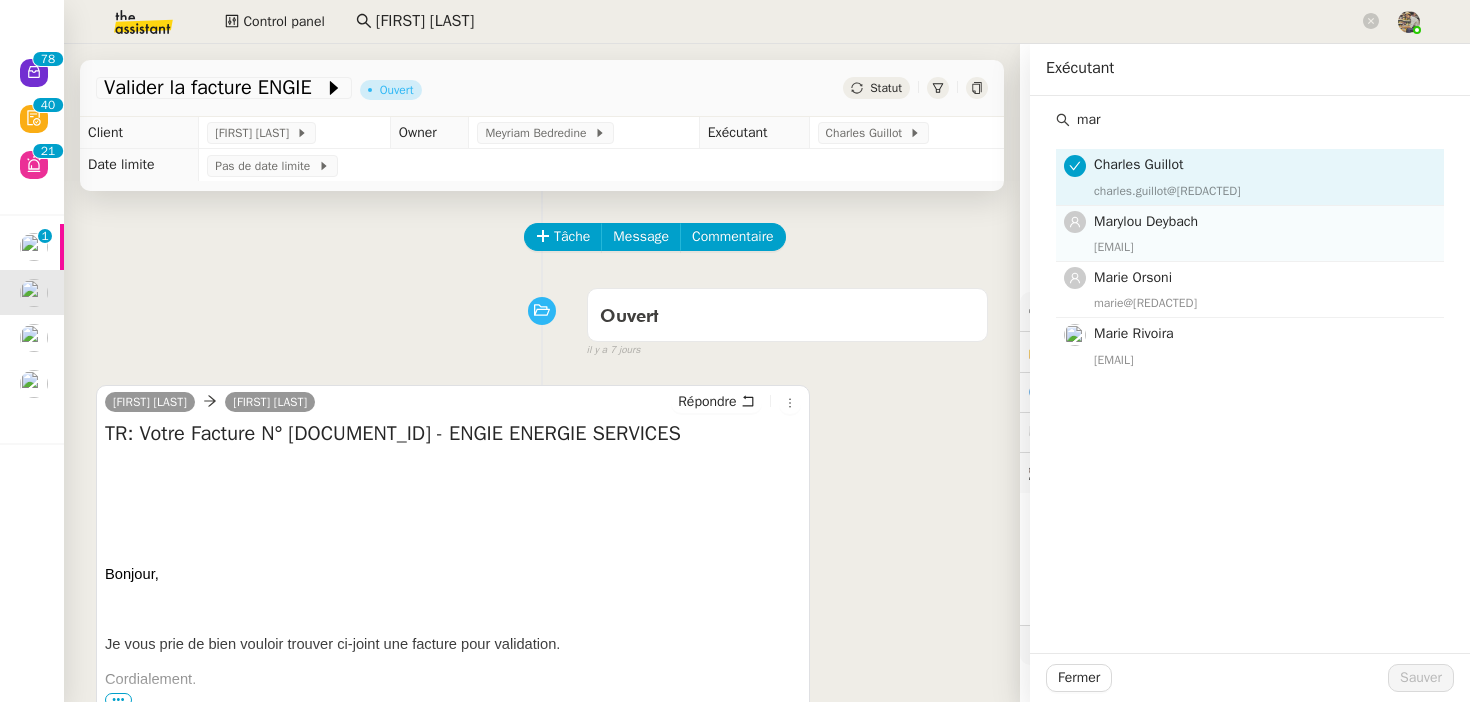 type on "mar" 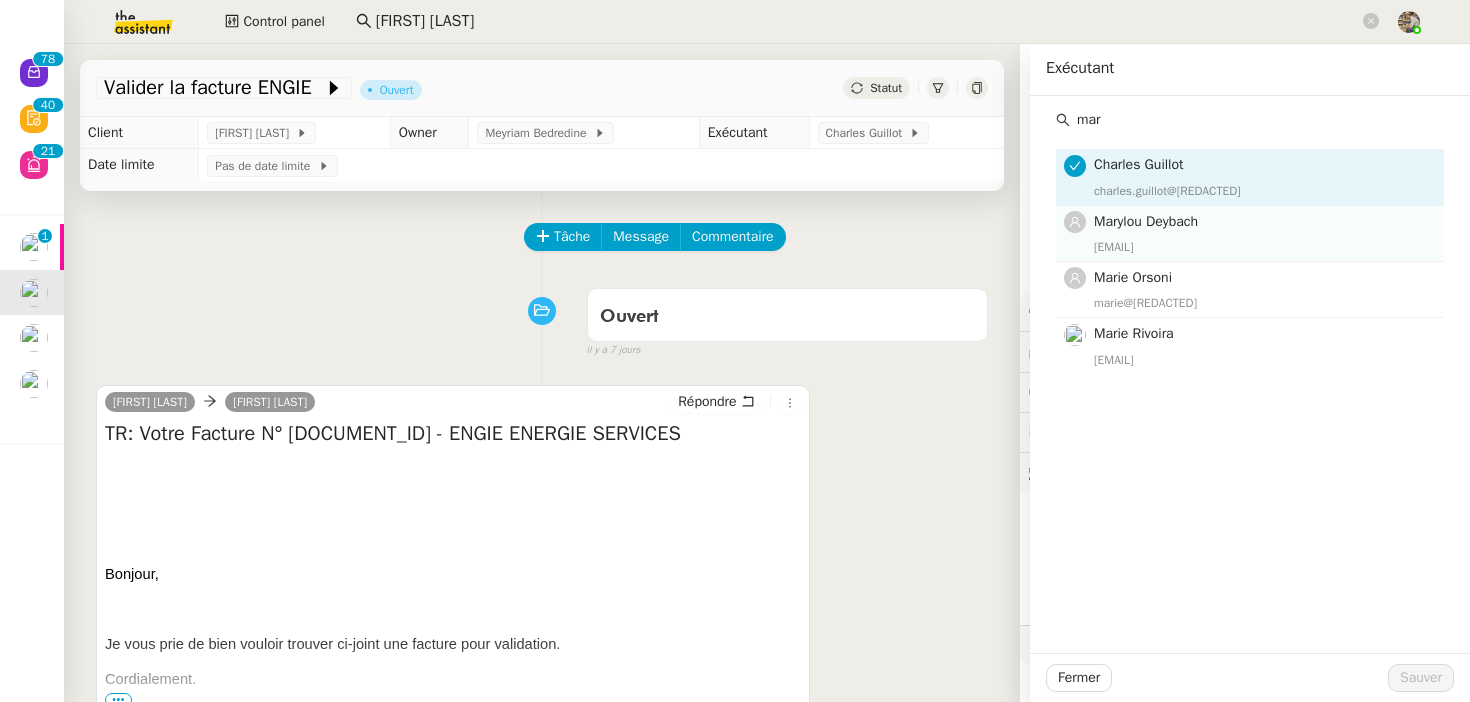 click on "Marylou Deybach" 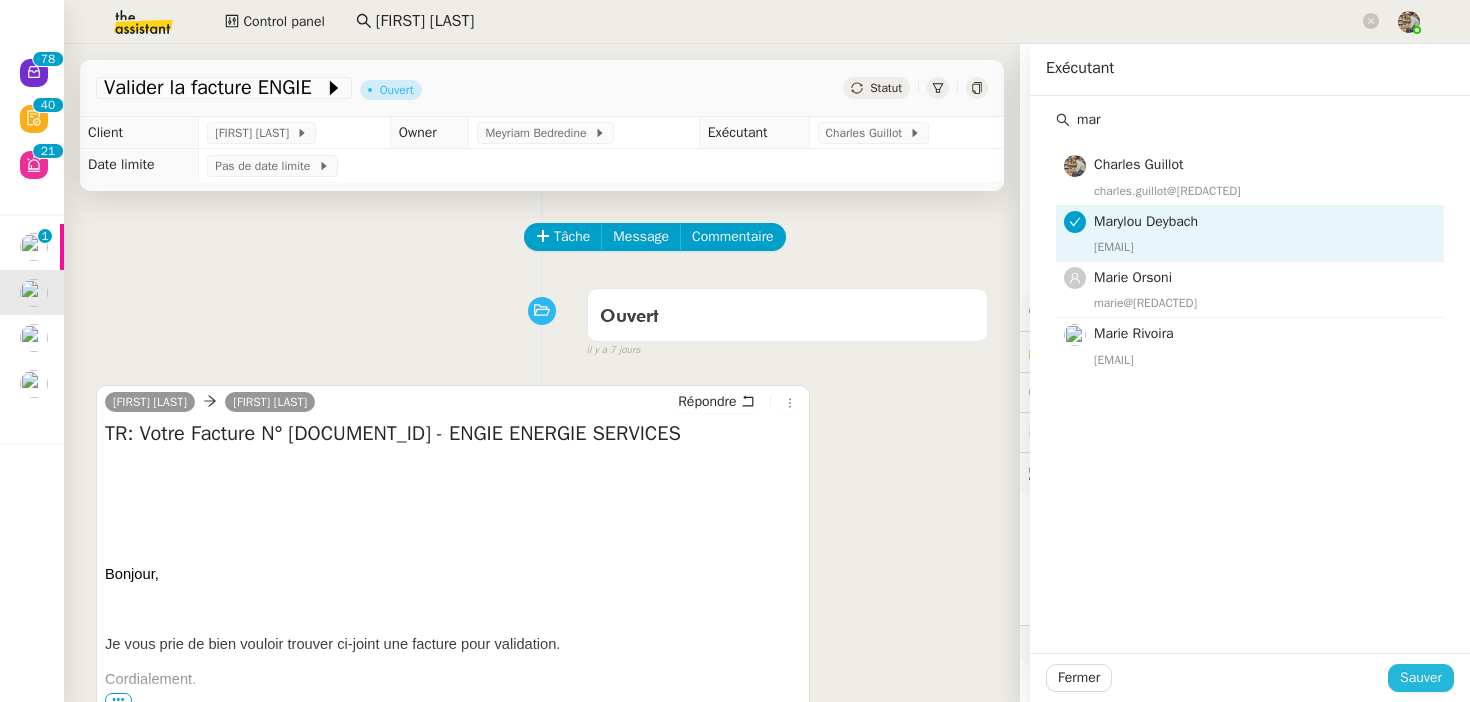 click on "Sauver" 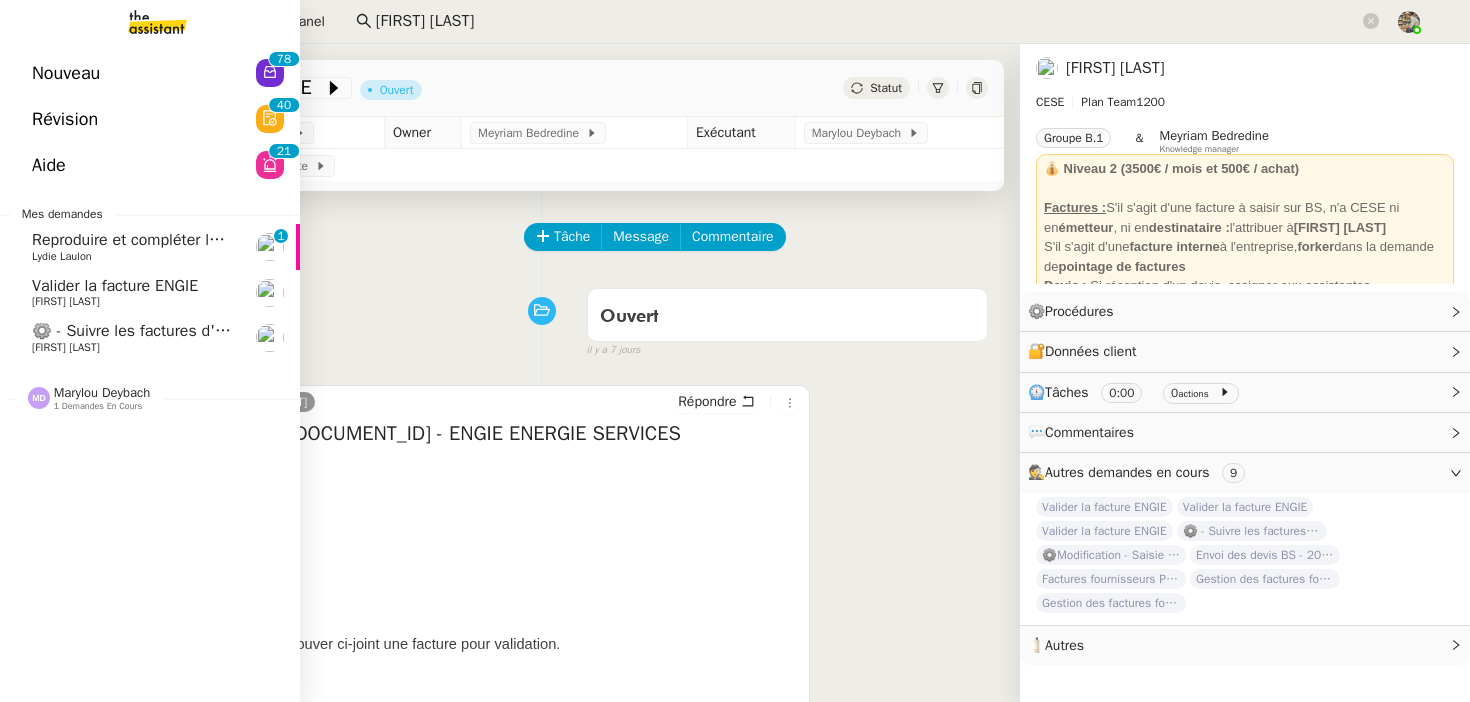 click on "Charles Da Conceicao" 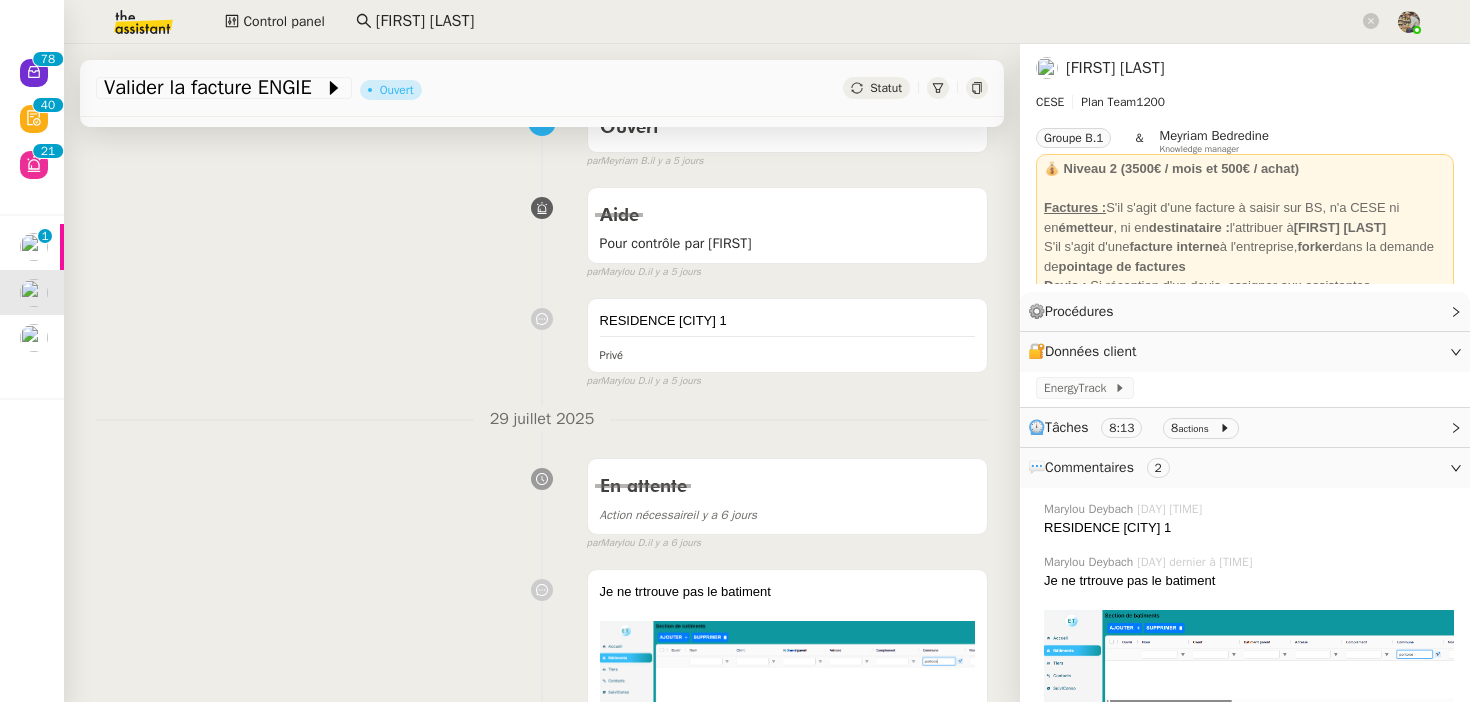 scroll, scrollTop: 0, scrollLeft: 0, axis: both 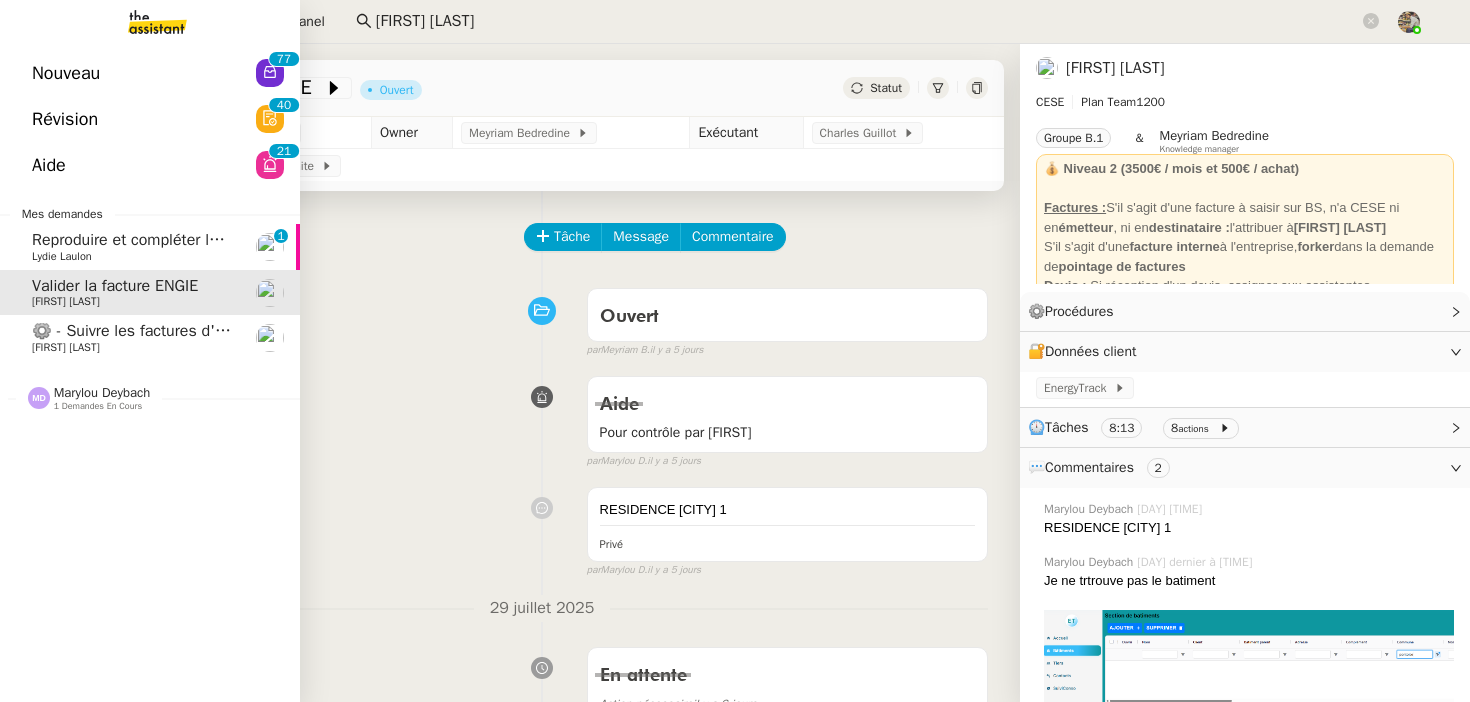 click on "Lydie Laulon" 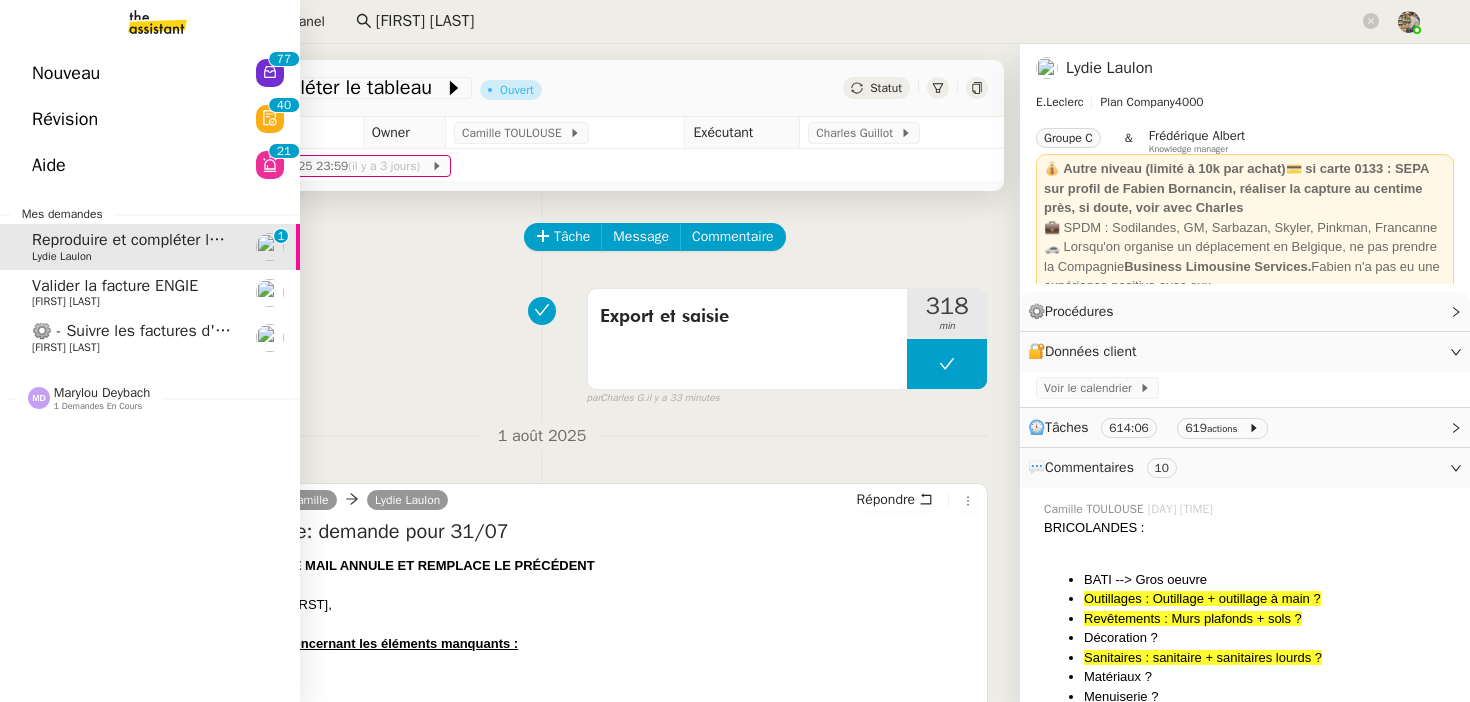 click on "Révision  0   1   2   3   4   5   6   7   8   9   0   1   2   3   4   5   6   7   8   9" 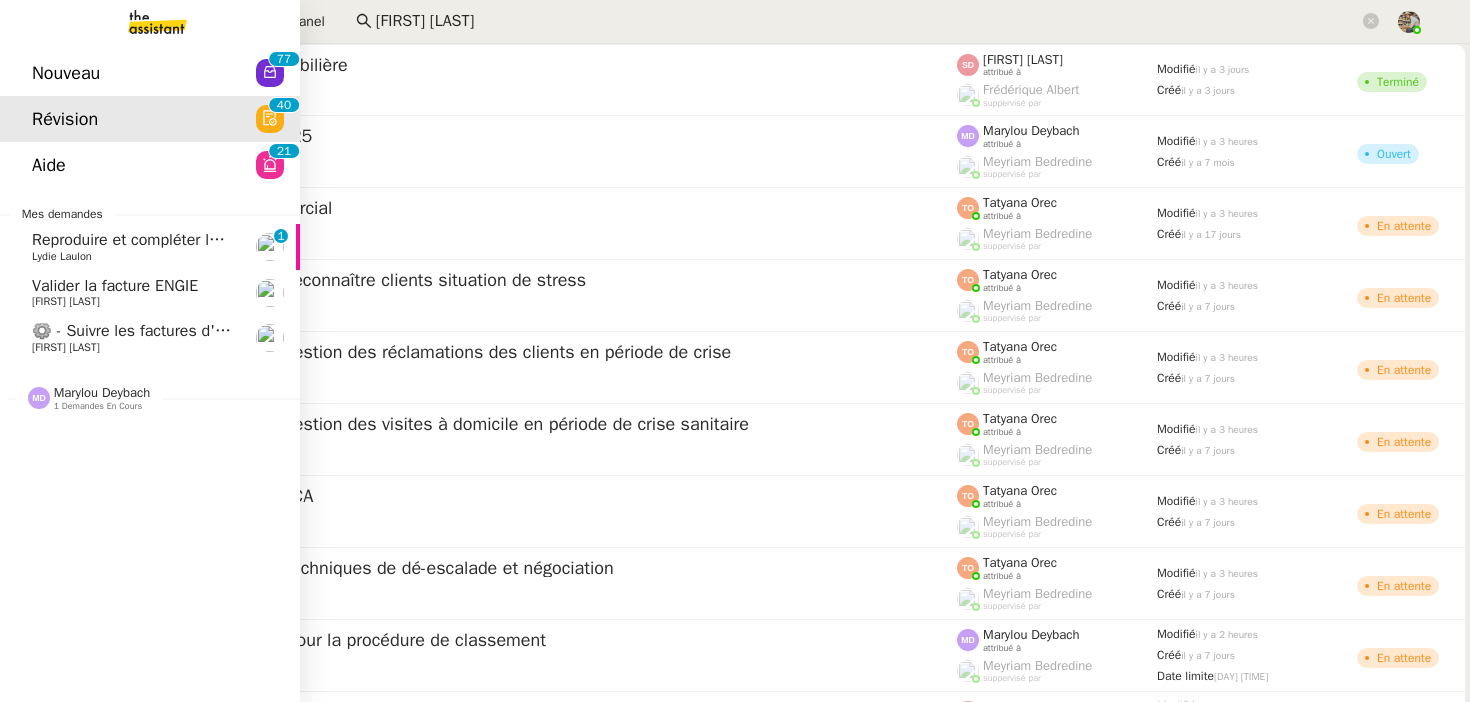 click on "Aide  0   1   2   3   4   5   6   7   8   9   0   1   2   3   4   5   6   7   8   9" 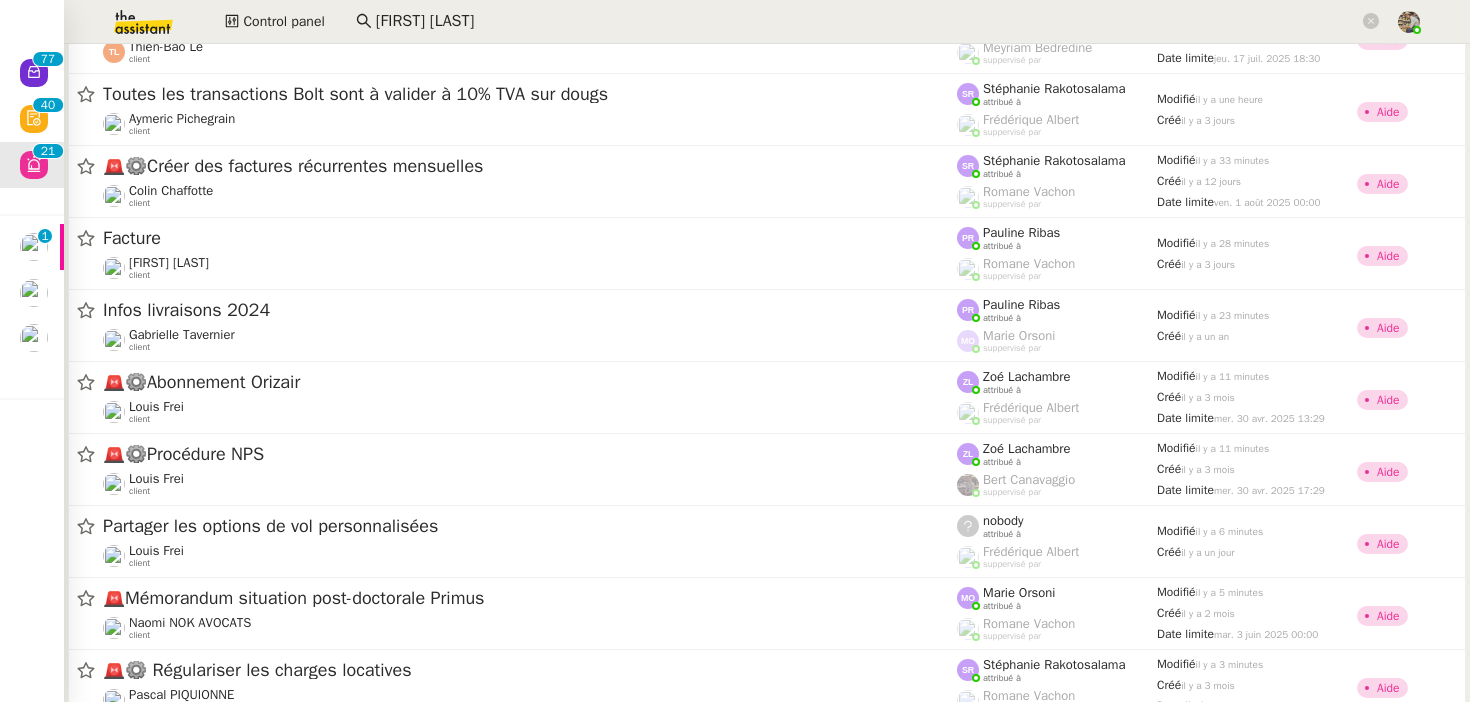 scroll, scrollTop: 800, scrollLeft: 0, axis: vertical 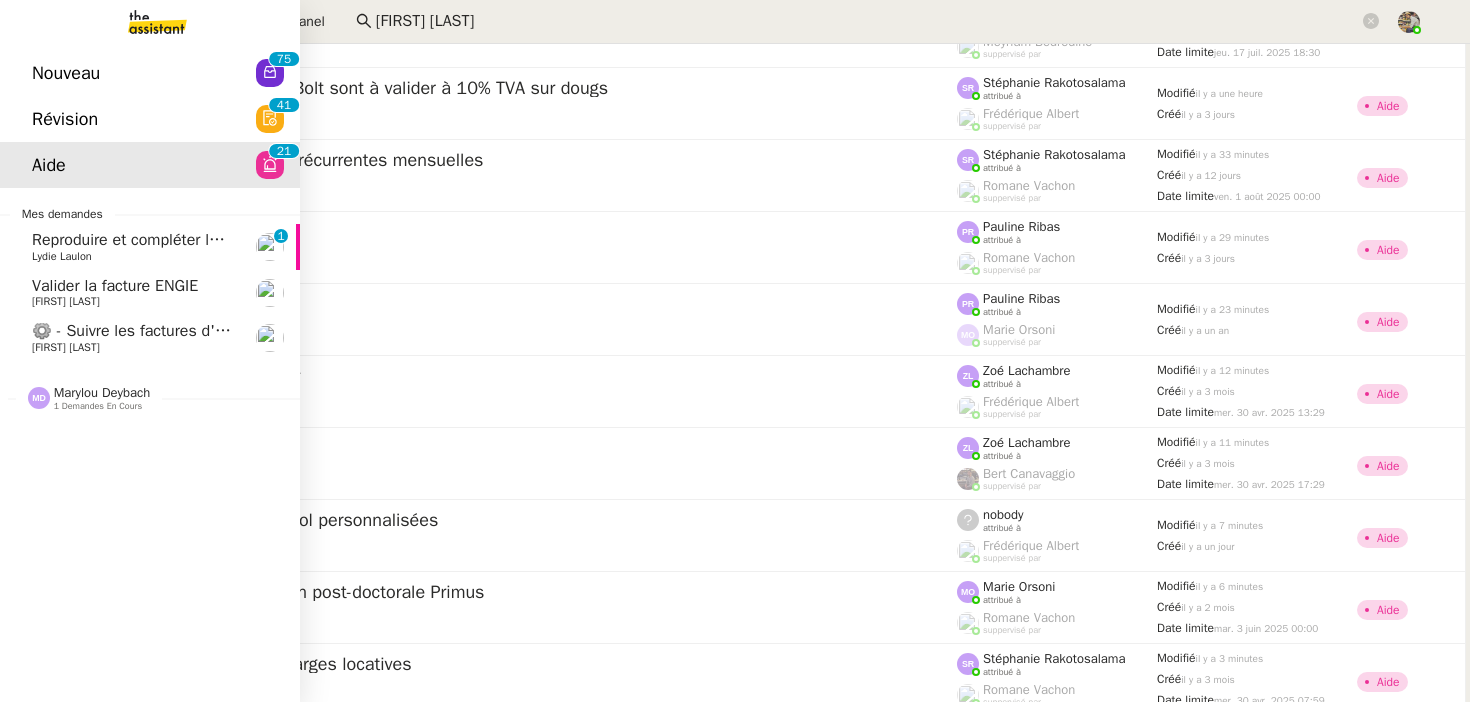 click on "Valider la facture ENGIE" 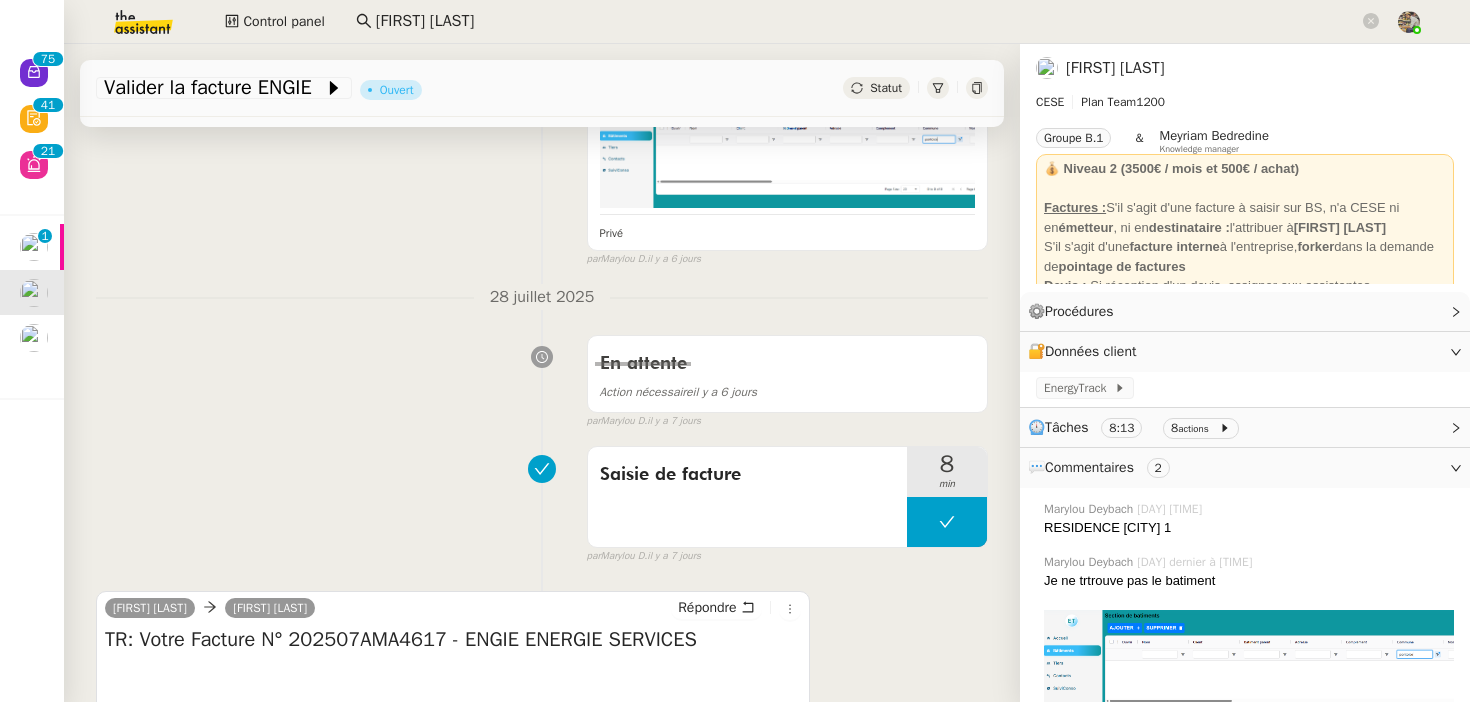 scroll, scrollTop: 1134, scrollLeft: 0, axis: vertical 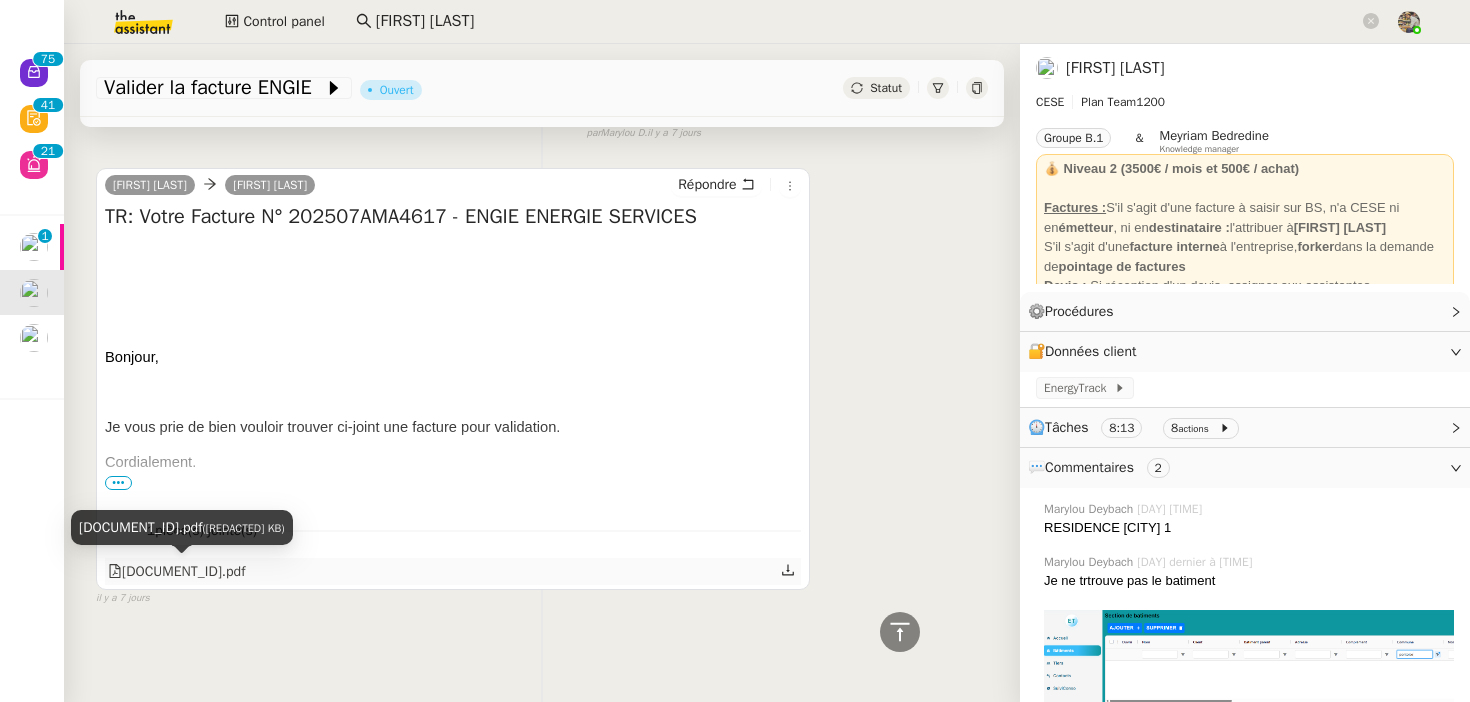 click on "202507AMA4617.pdf" 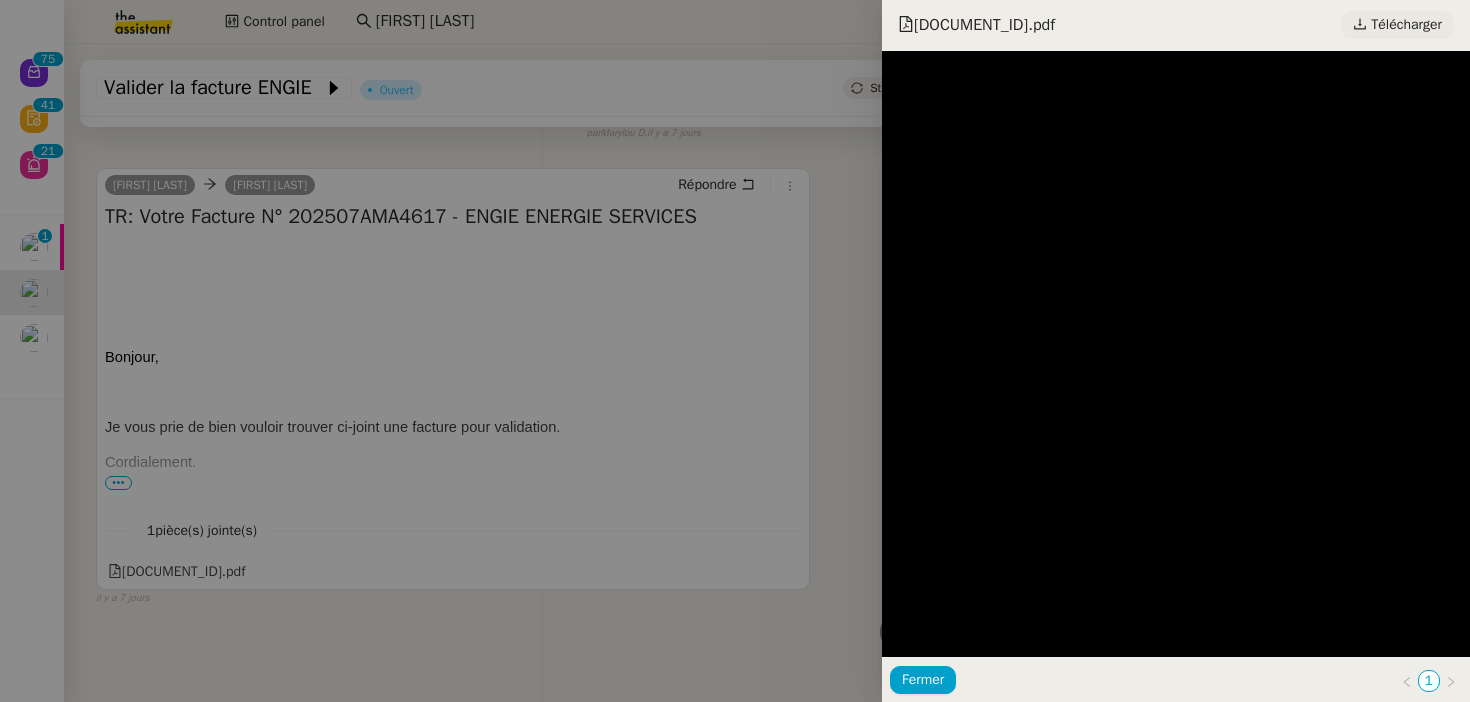 click on "Télécharger" at bounding box center (1406, 25) 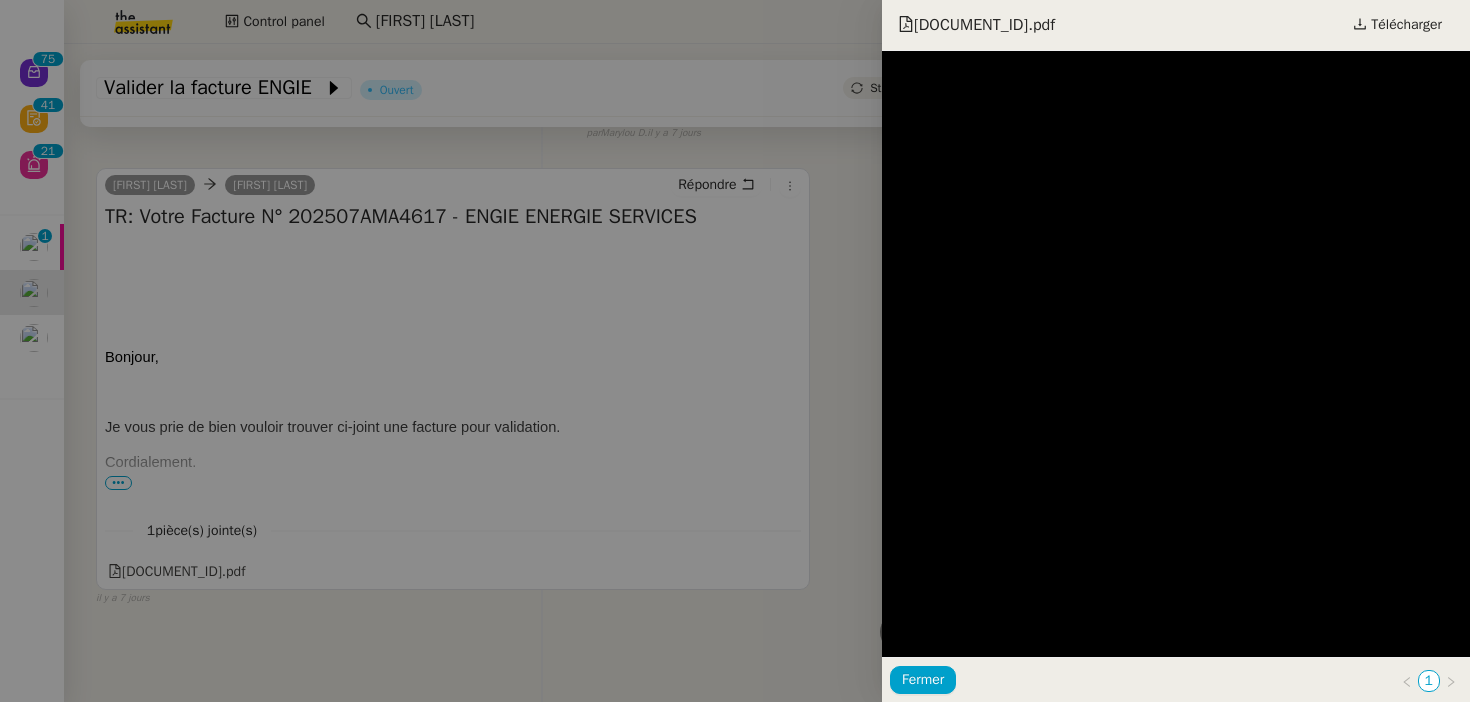 click at bounding box center [735, 351] 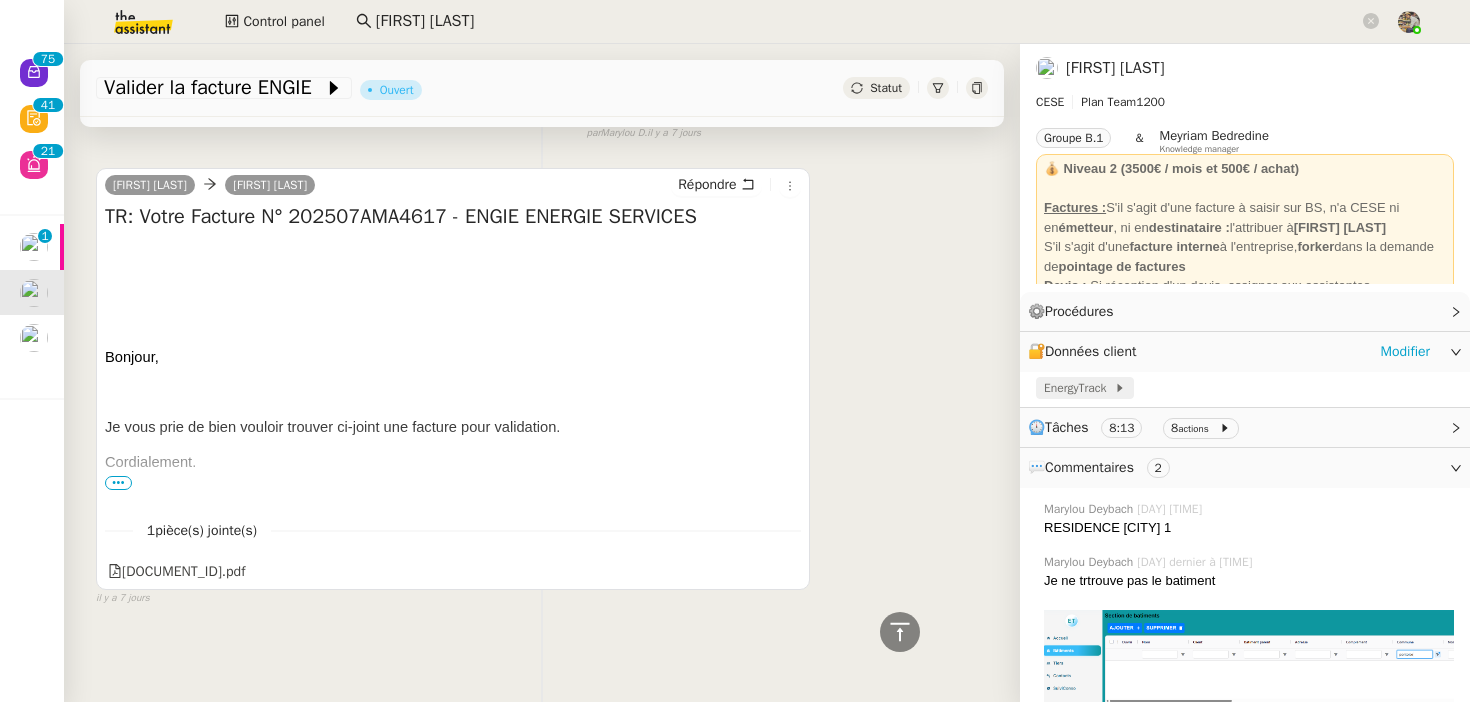 click on "EnergyTrack" 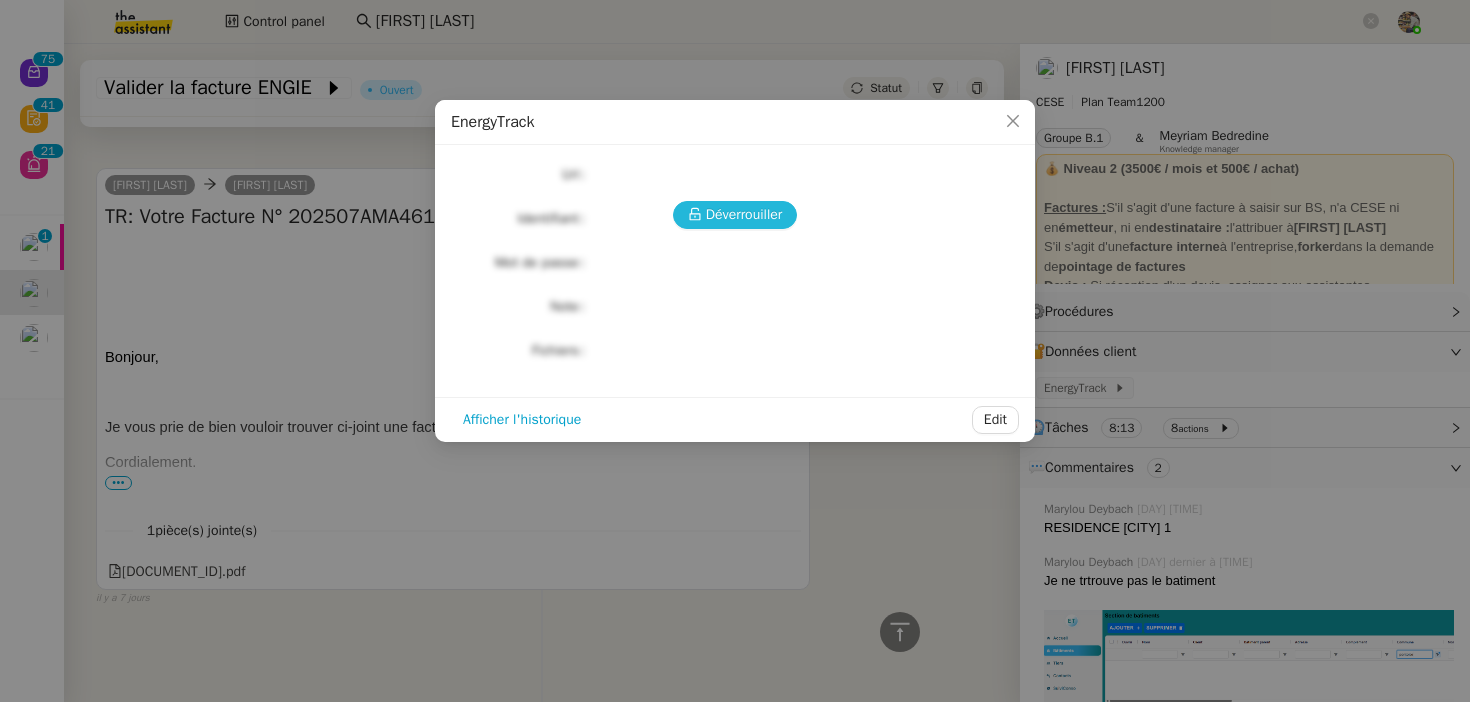 click on "Déverrouiller" at bounding box center (735, 215) 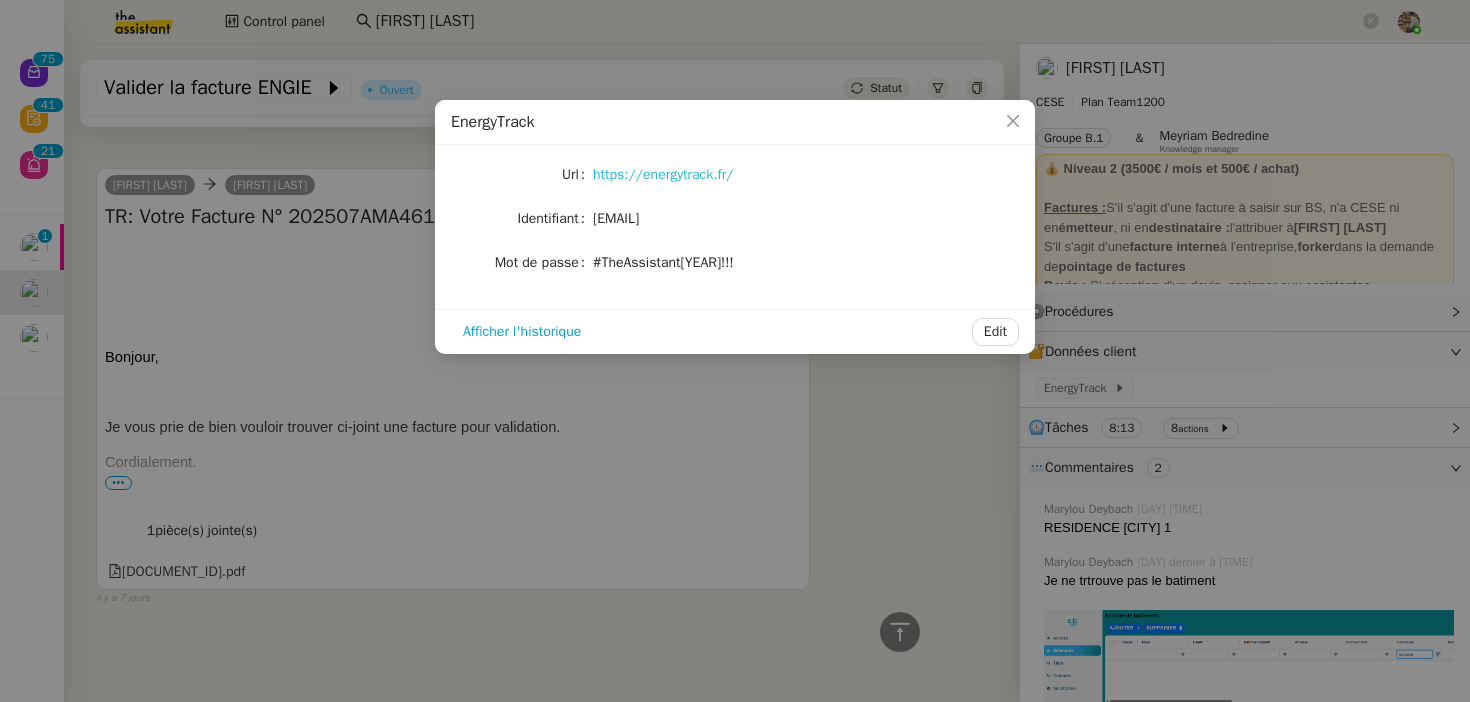 click on "https://energytrack.fr/" 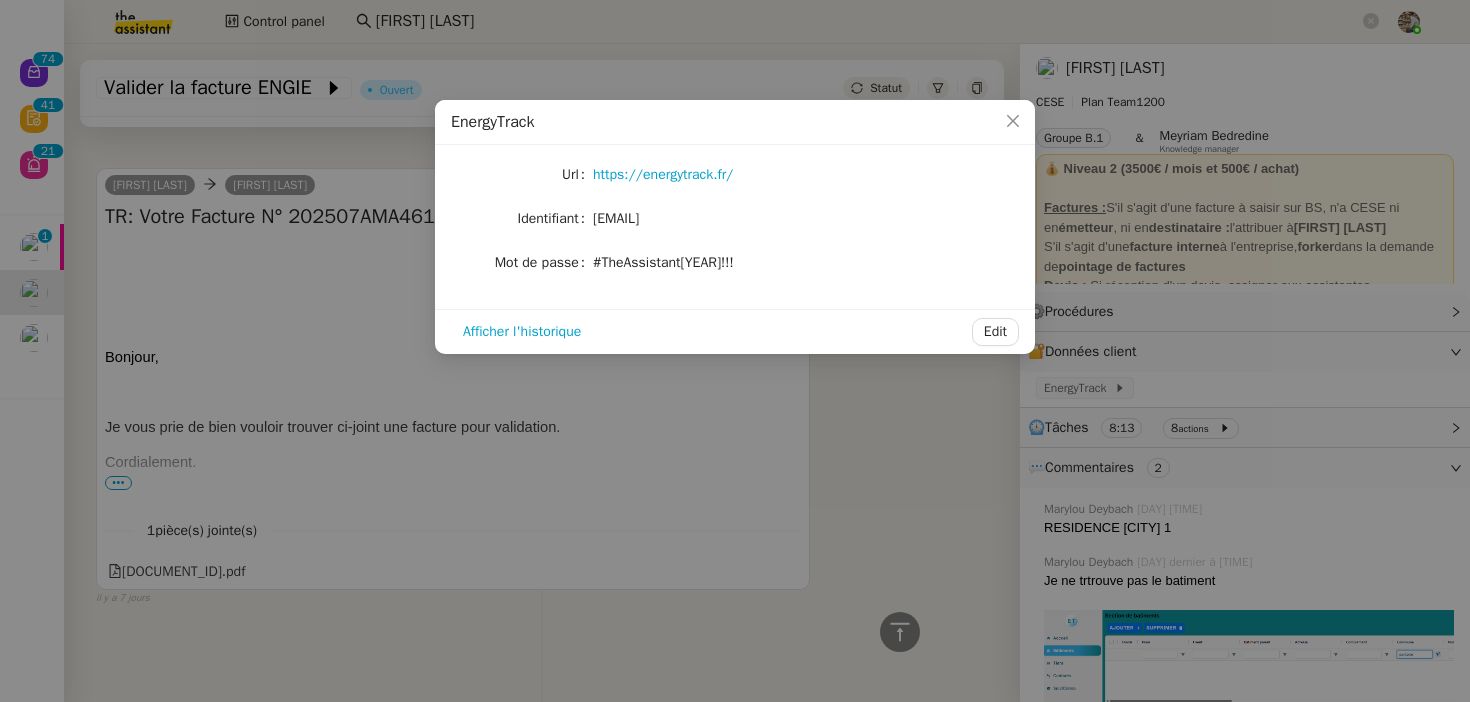 click on "camille.assistante@cese.fr" 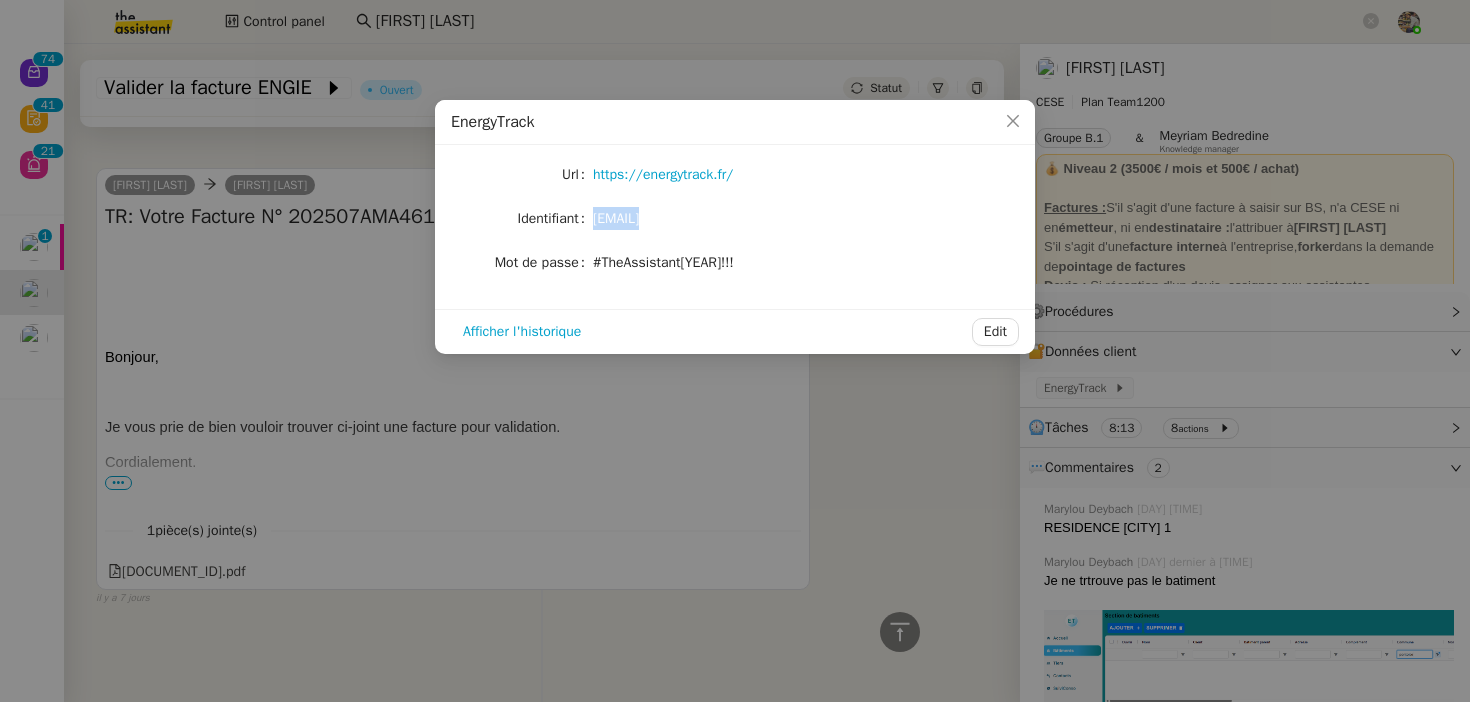 click on "camille.assistante@cese.fr" 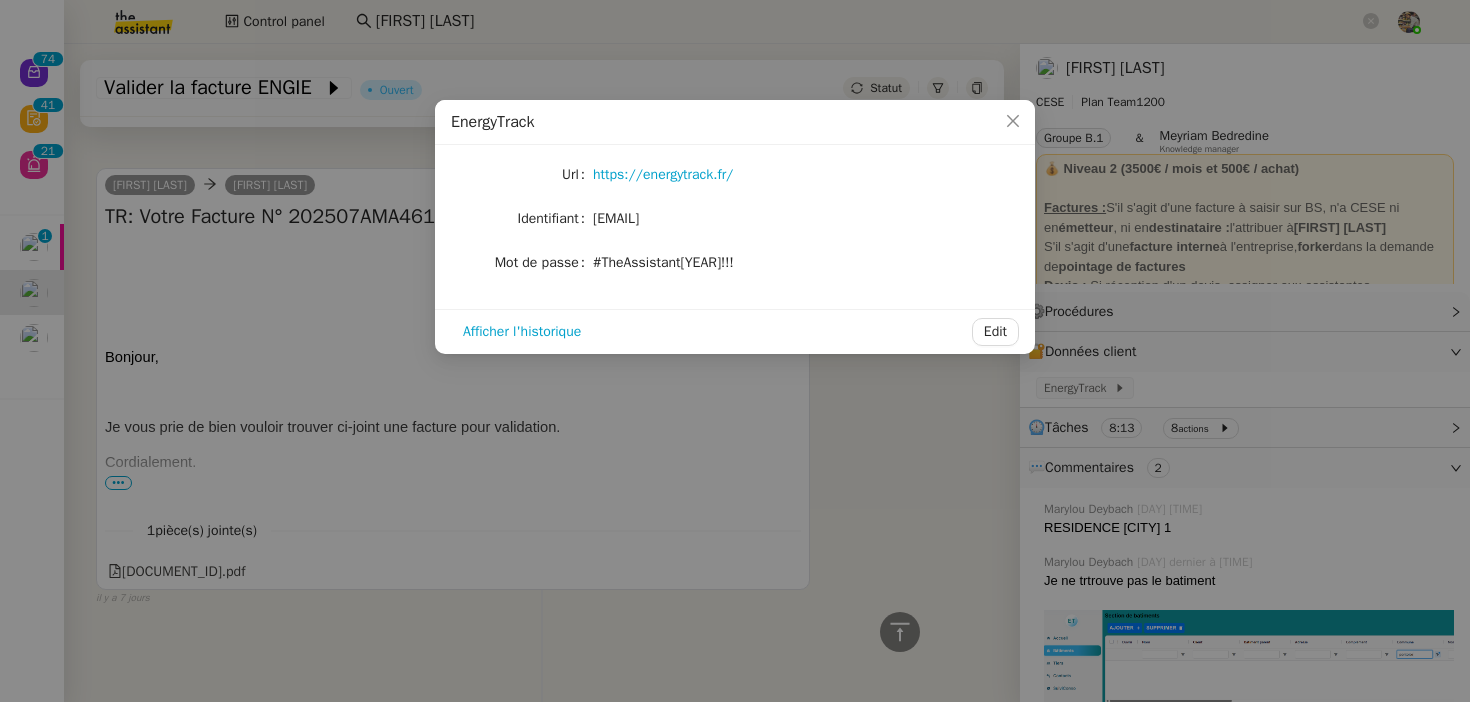 click on "#TheAssistant2025!!!" 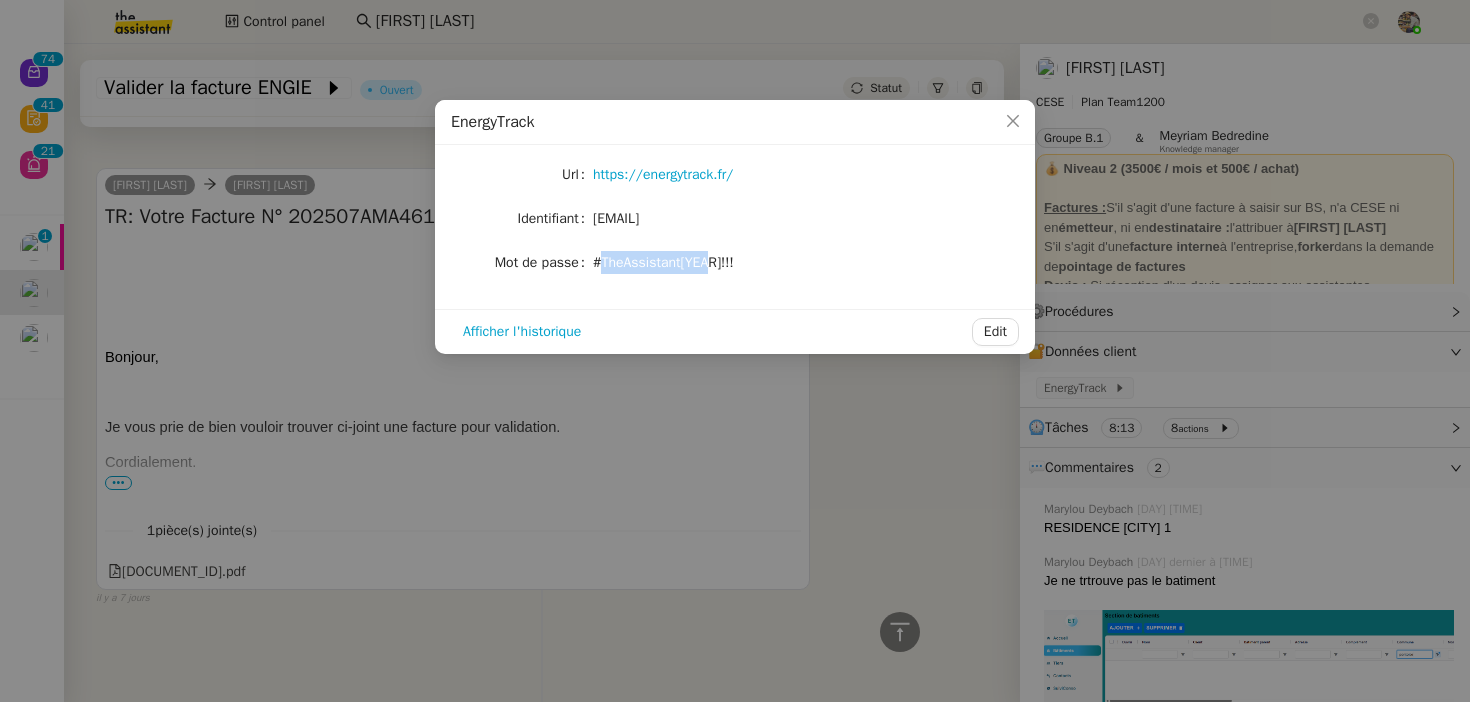click on "#TheAssistant2025!!!" 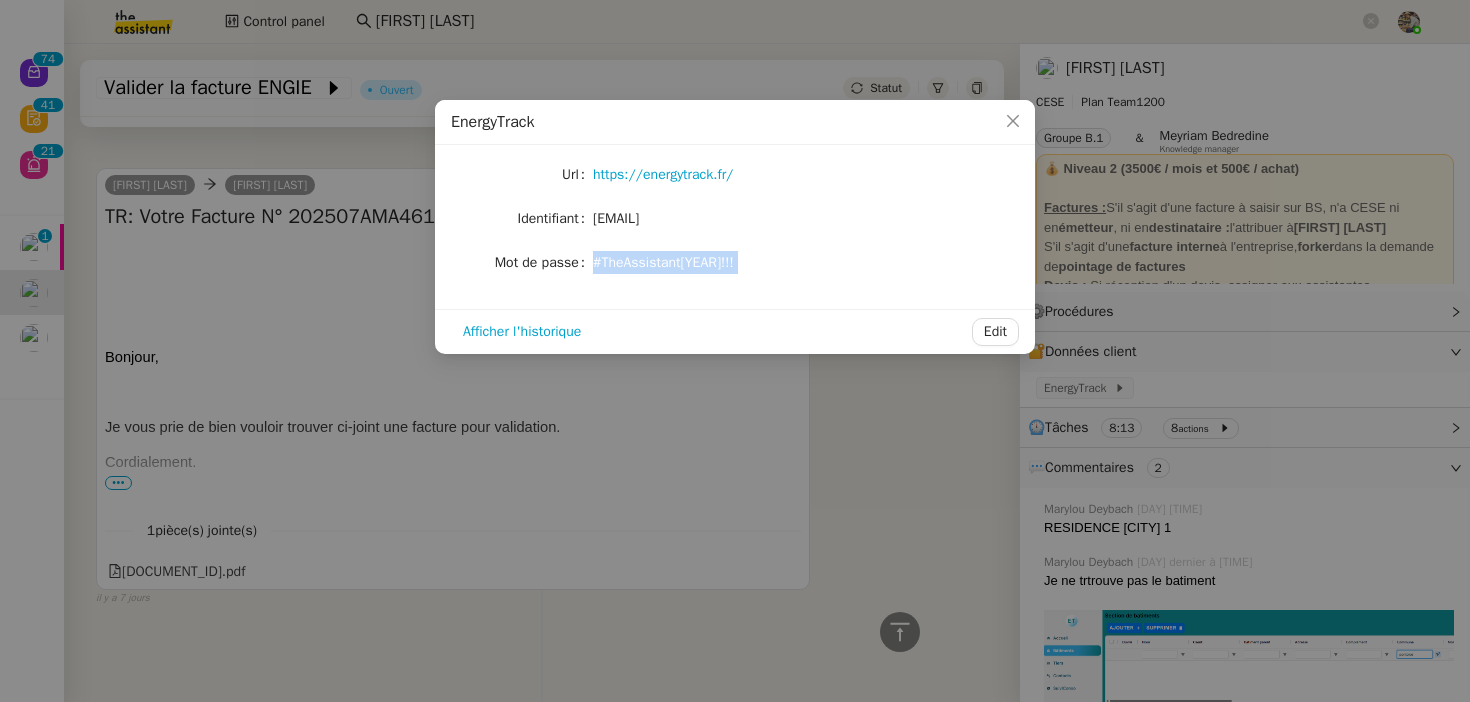 copy on "#TheAssistant2025!!! Afficher l'historique Edit" 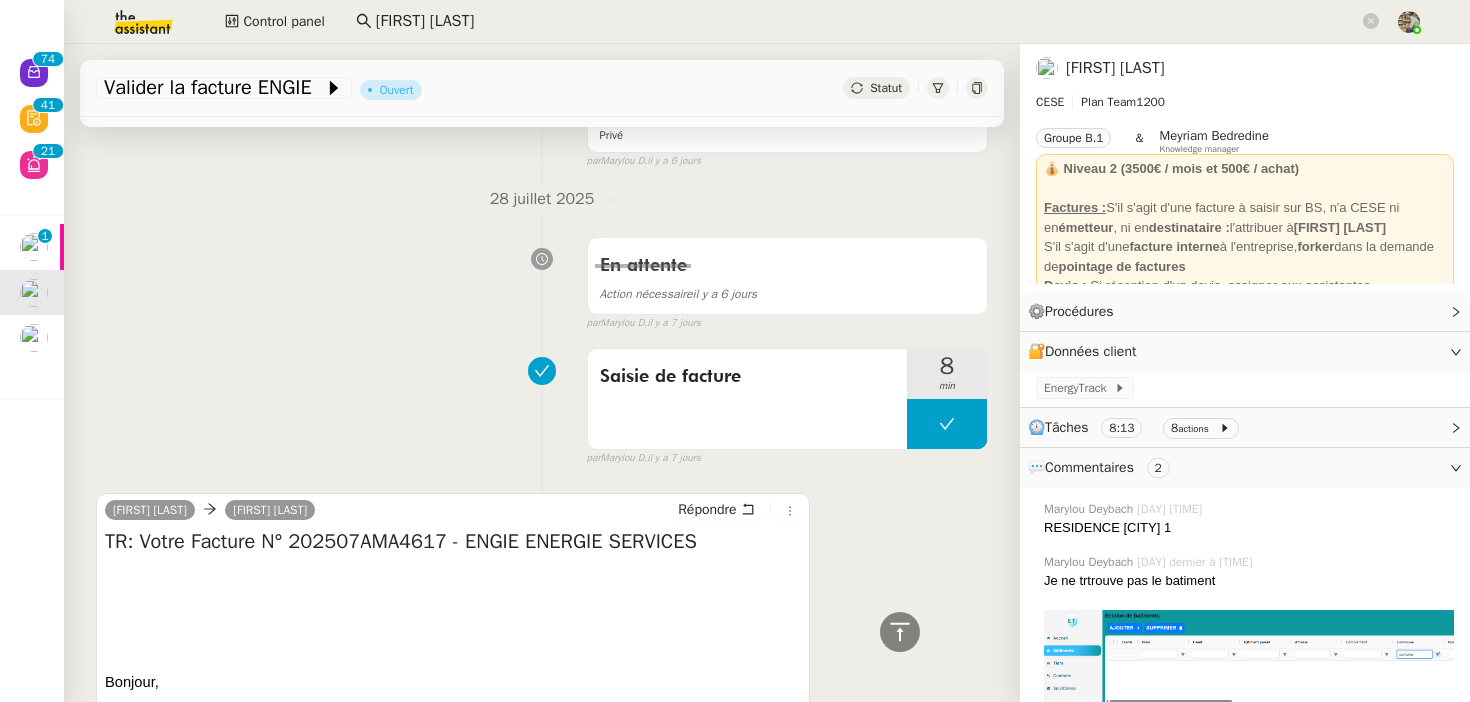 scroll, scrollTop: 1134, scrollLeft: 0, axis: vertical 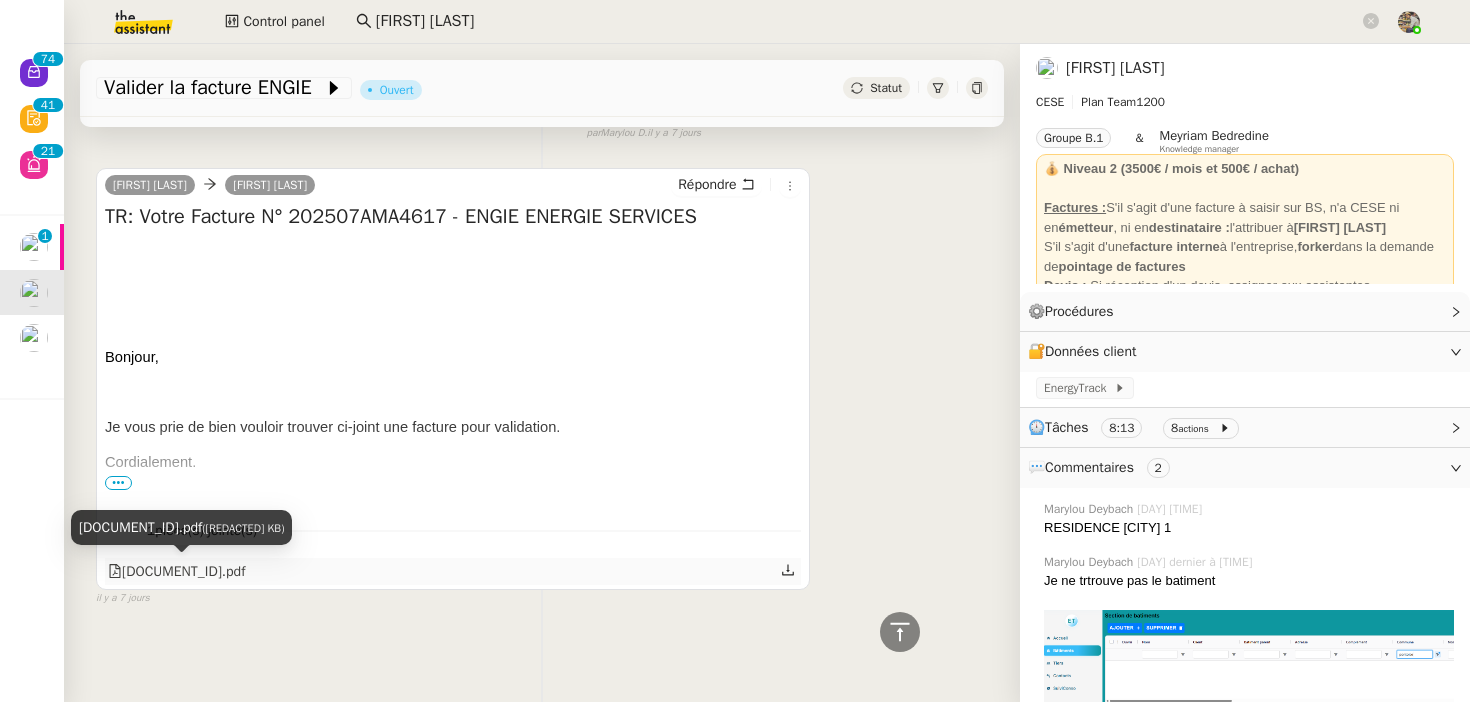 click on "202507AMA4617.pdf" 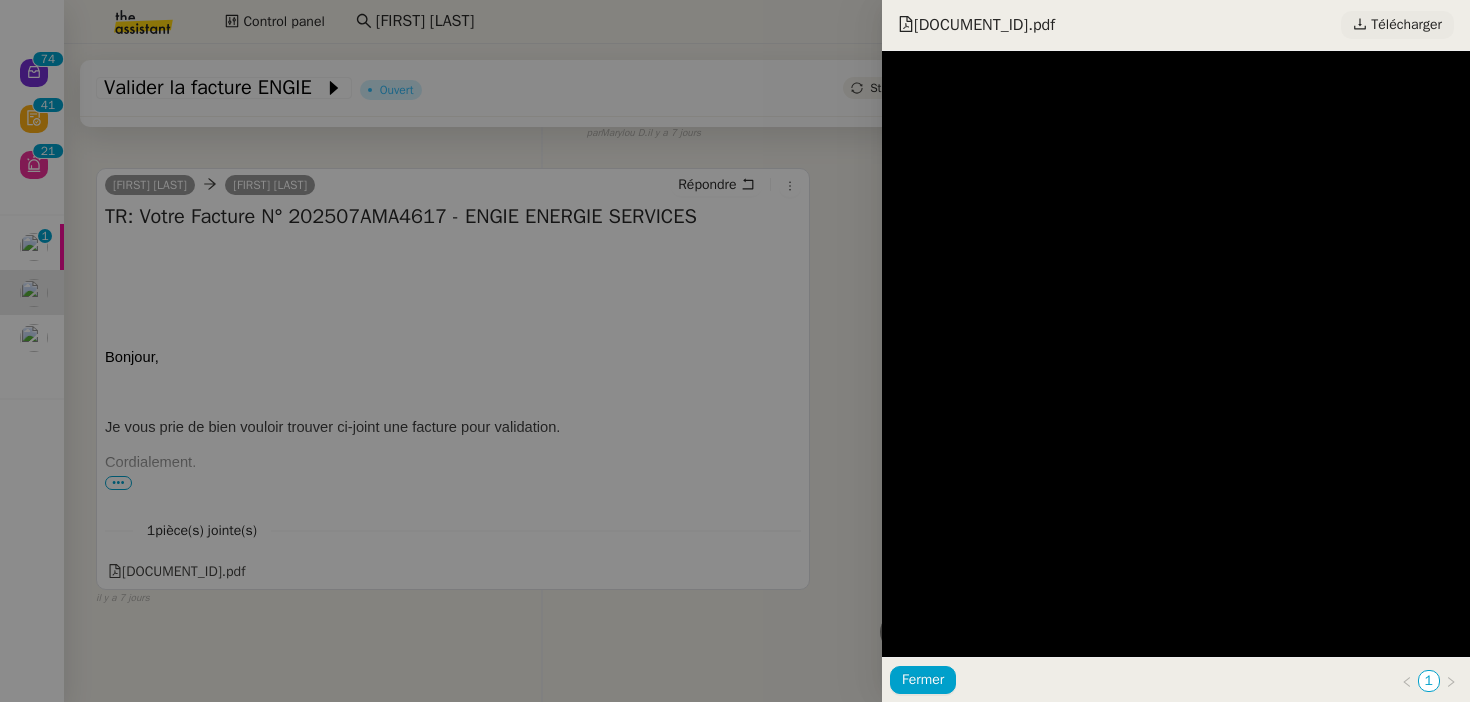 click on "Télécharger" at bounding box center (1406, 25) 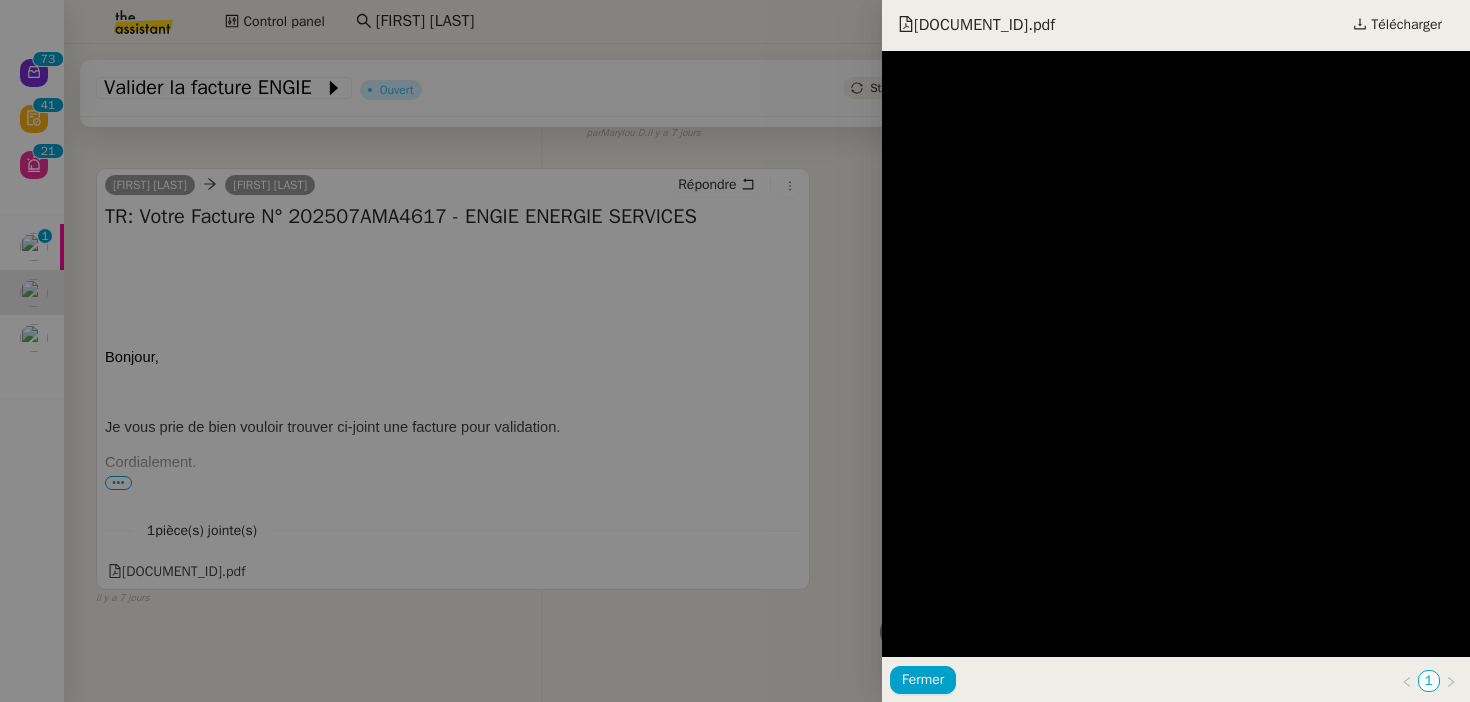 click at bounding box center [735, 351] 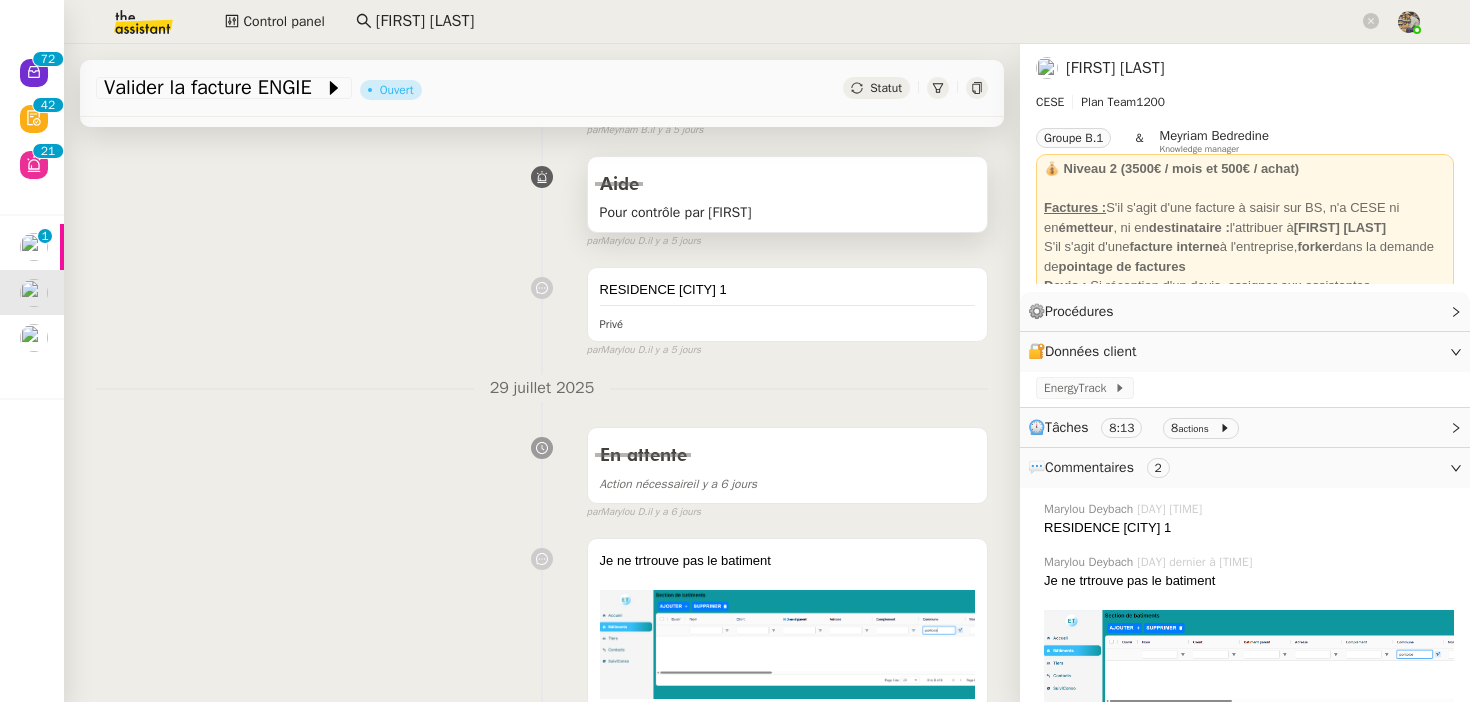 scroll, scrollTop: 0, scrollLeft: 0, axis: both 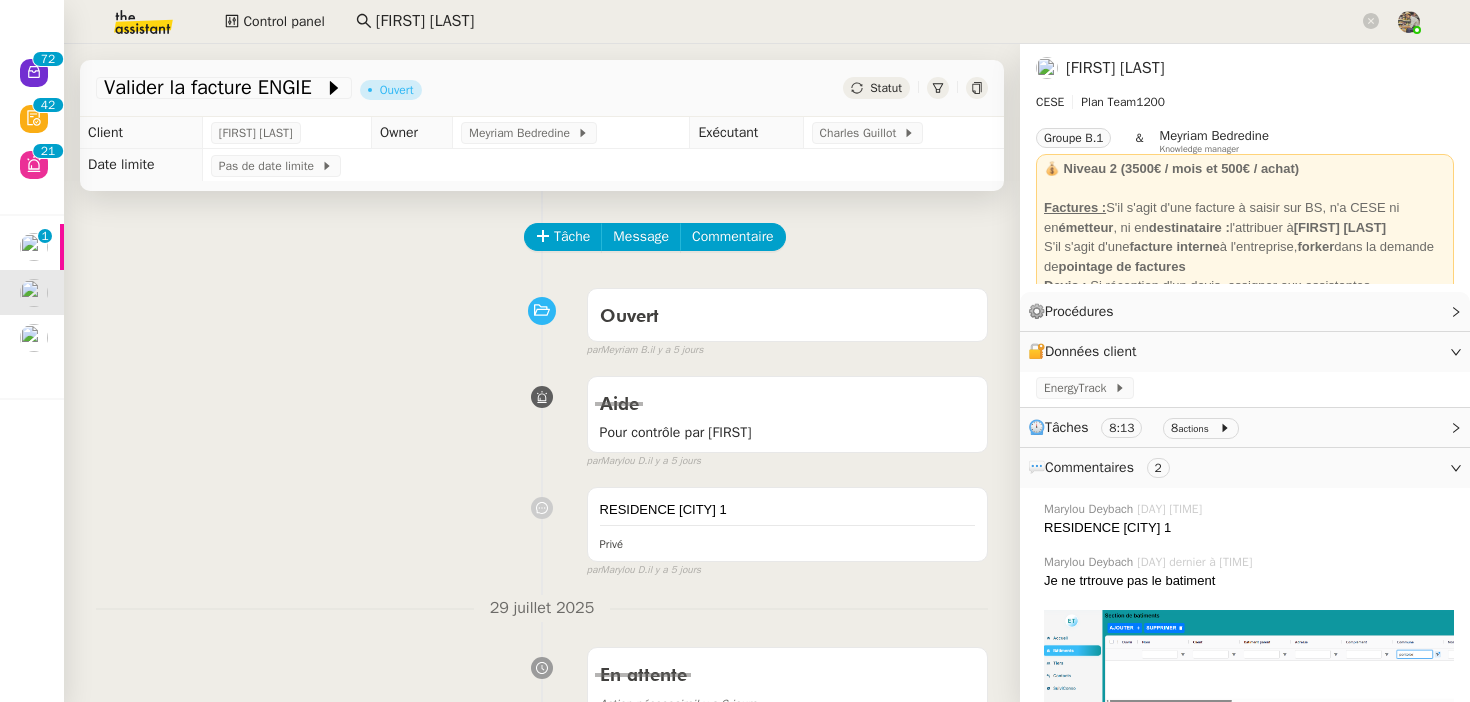 click on "Ouvert false par   Meyriam B.   il y a 5 jours" at bounding box center [542, 319] 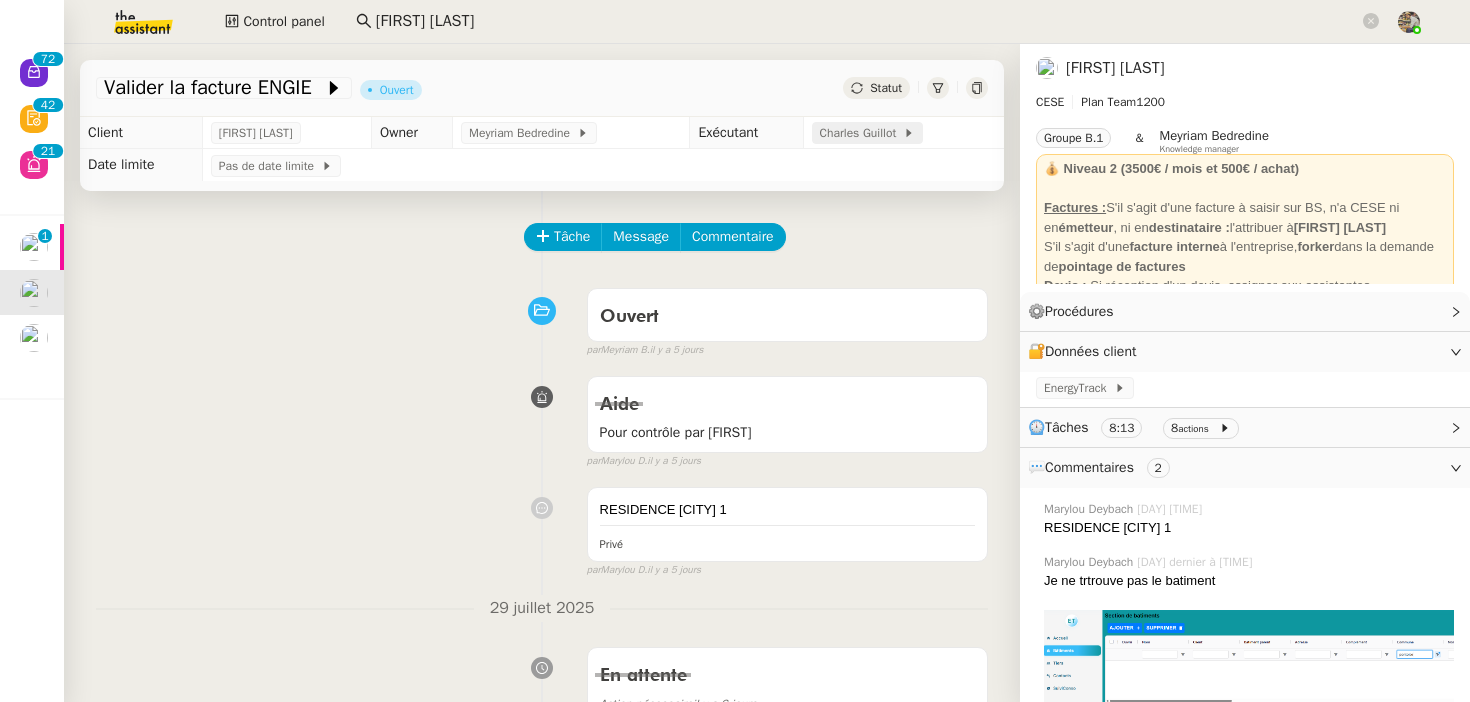 click on "Charles Guillot" 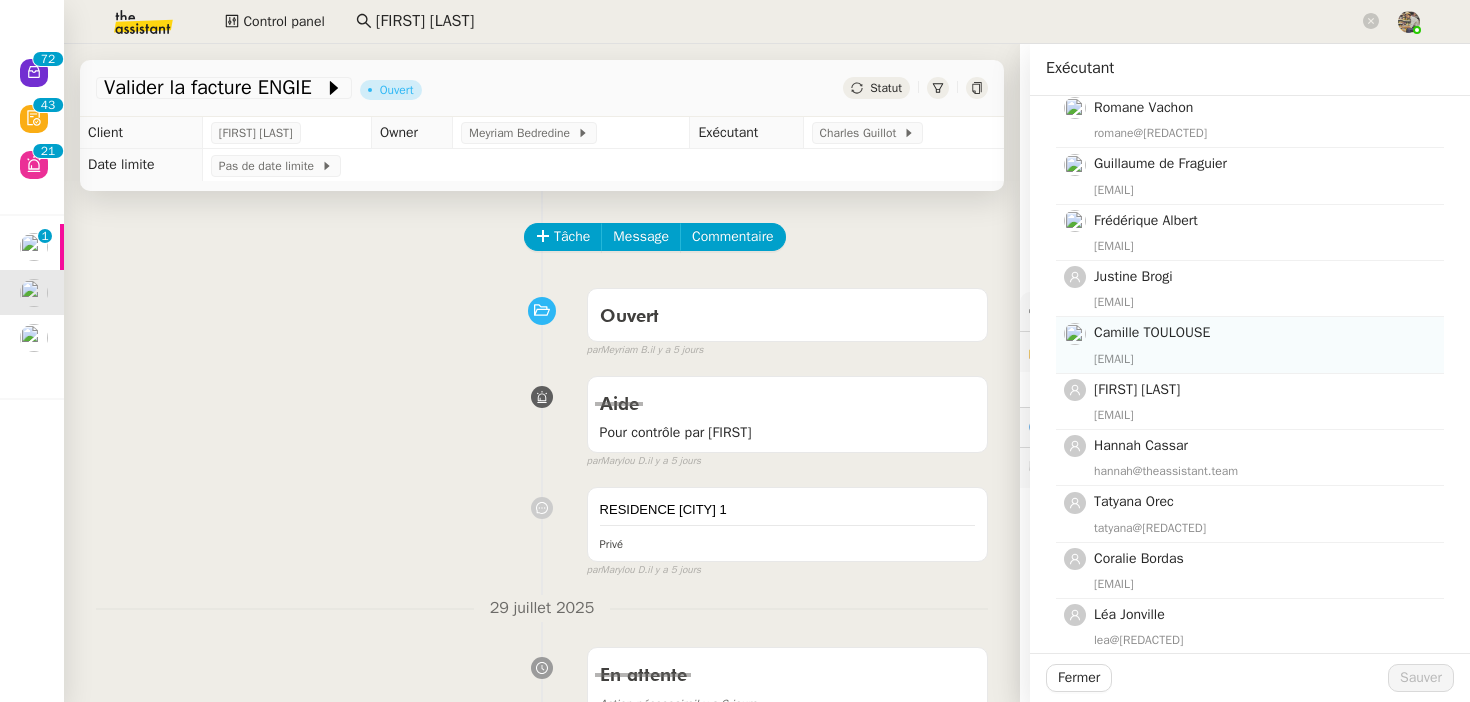 scroll, scrollTop: 0, scrollLeft: 0, axis: both 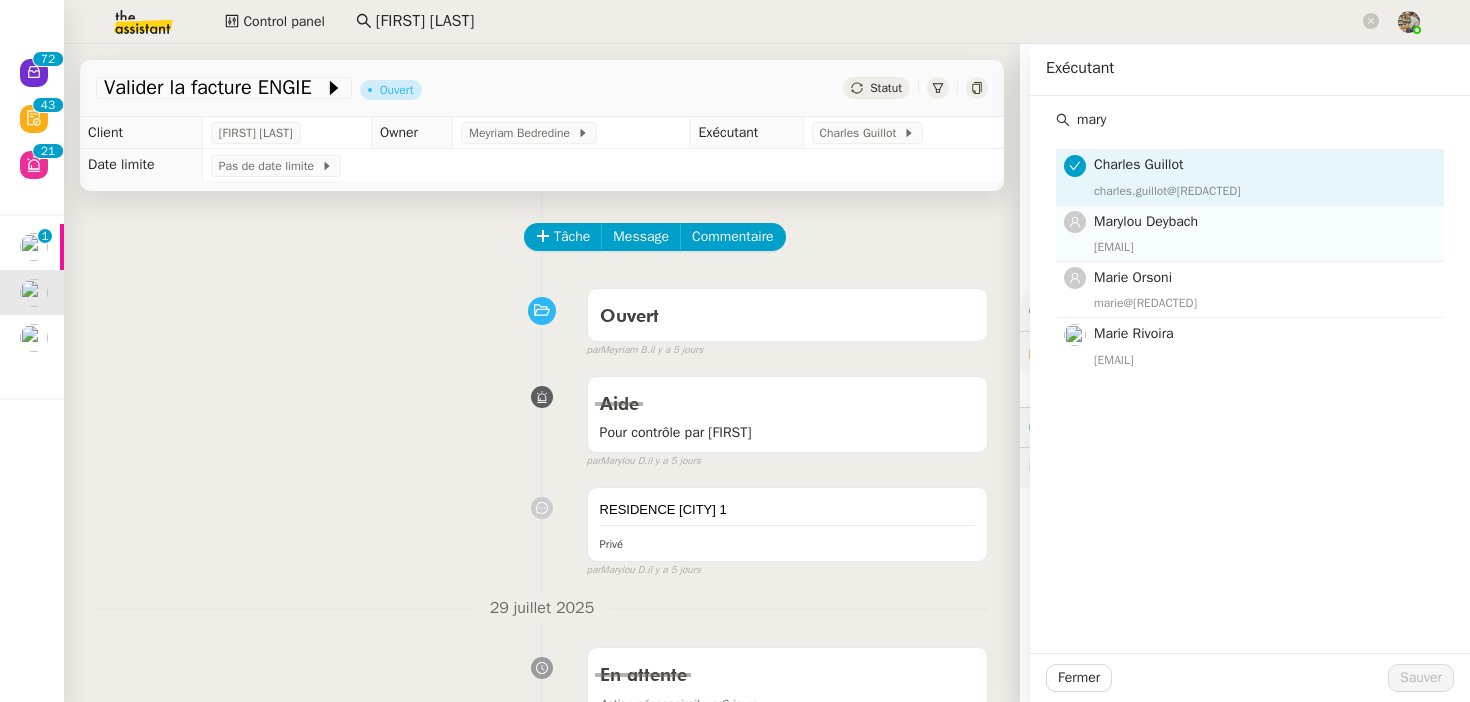 type on "mary" 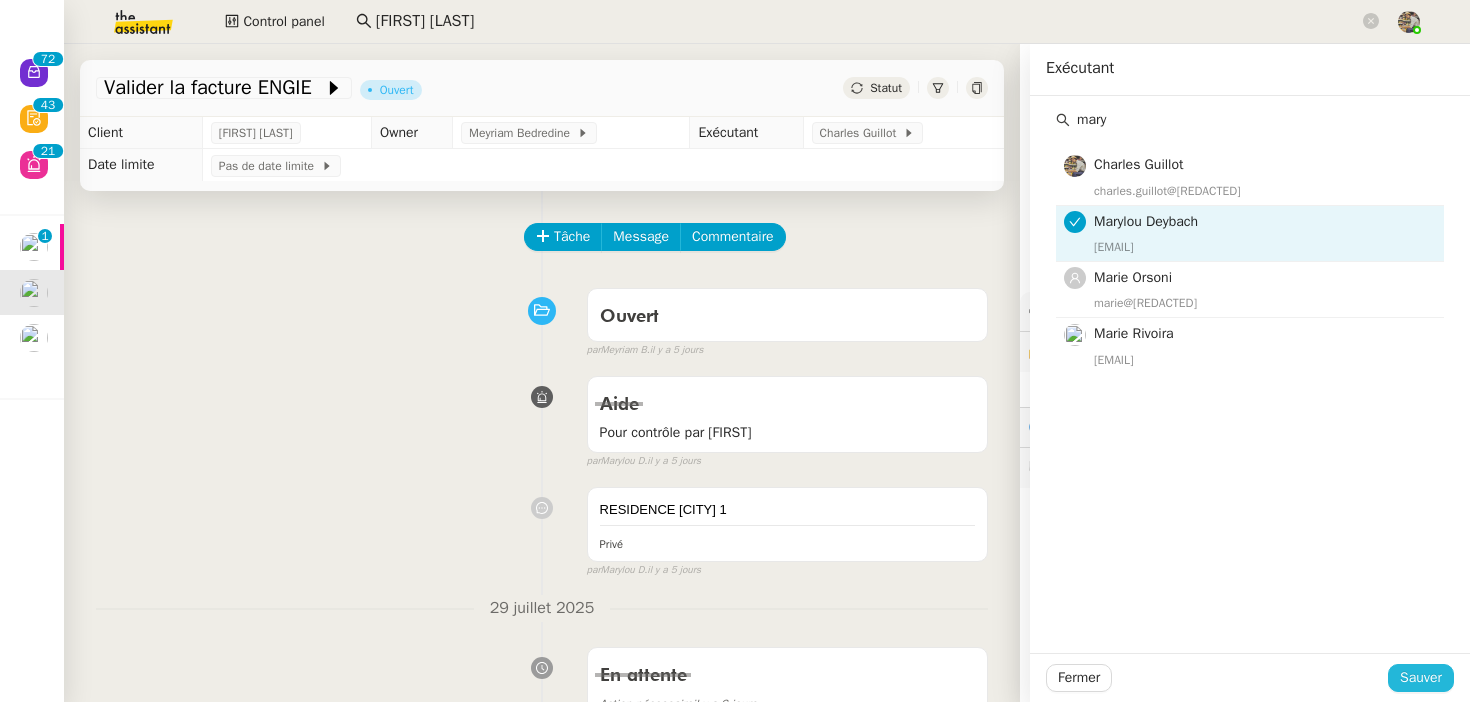 click on "Sauver" 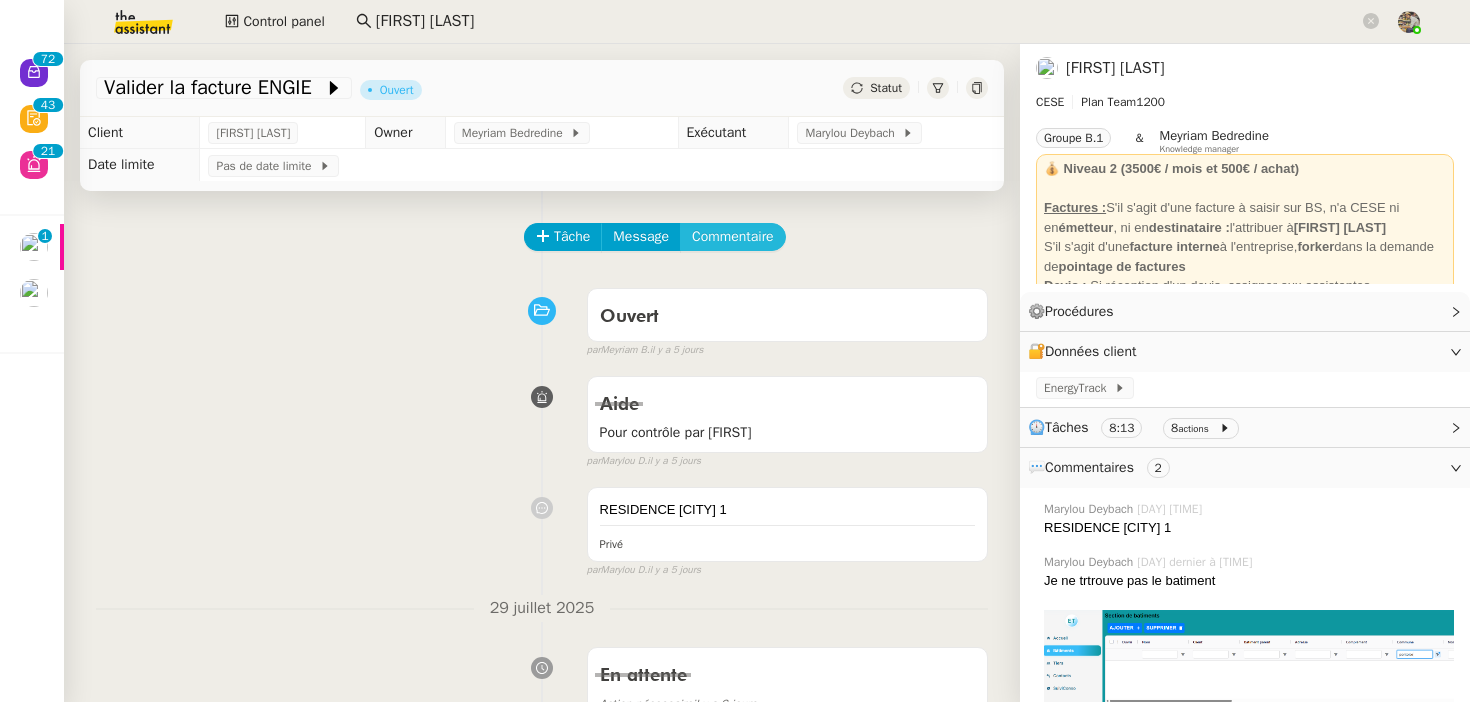 click on "Commentaire" 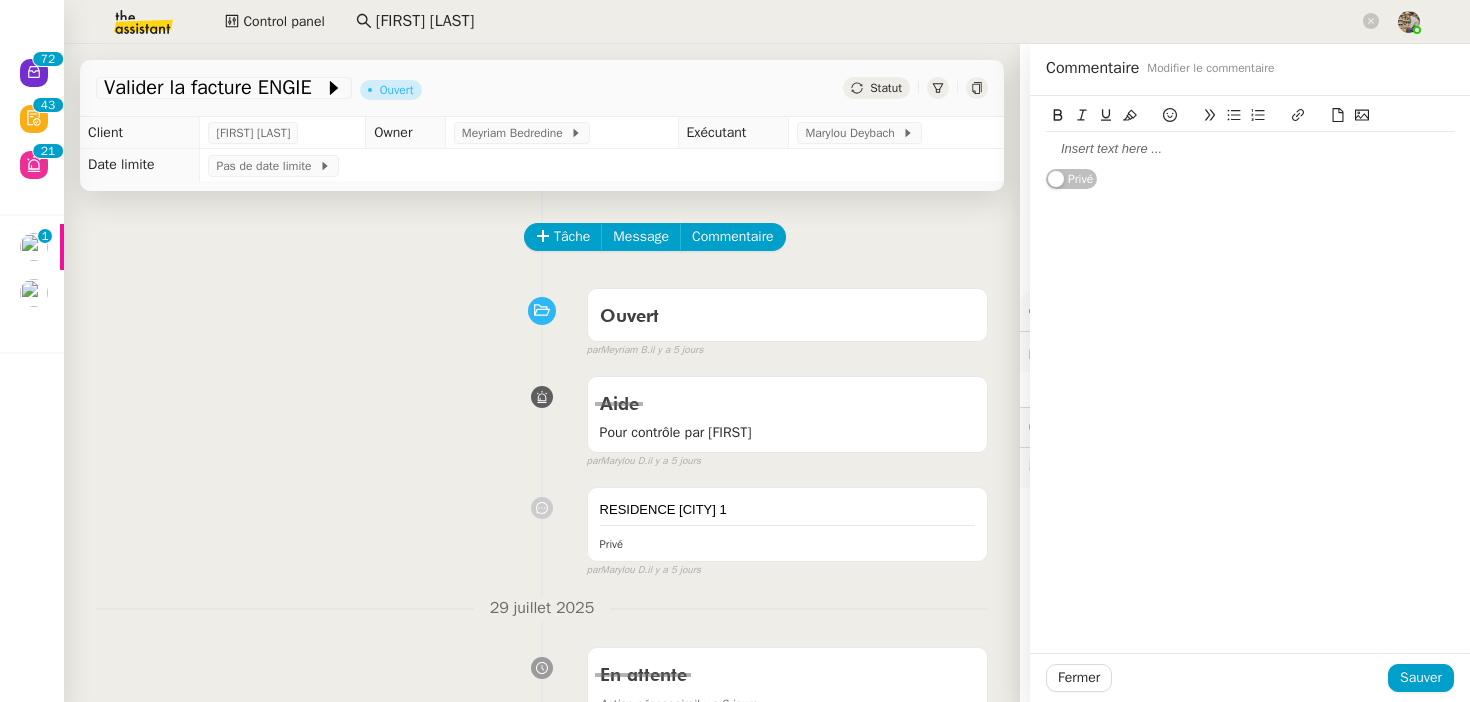 type 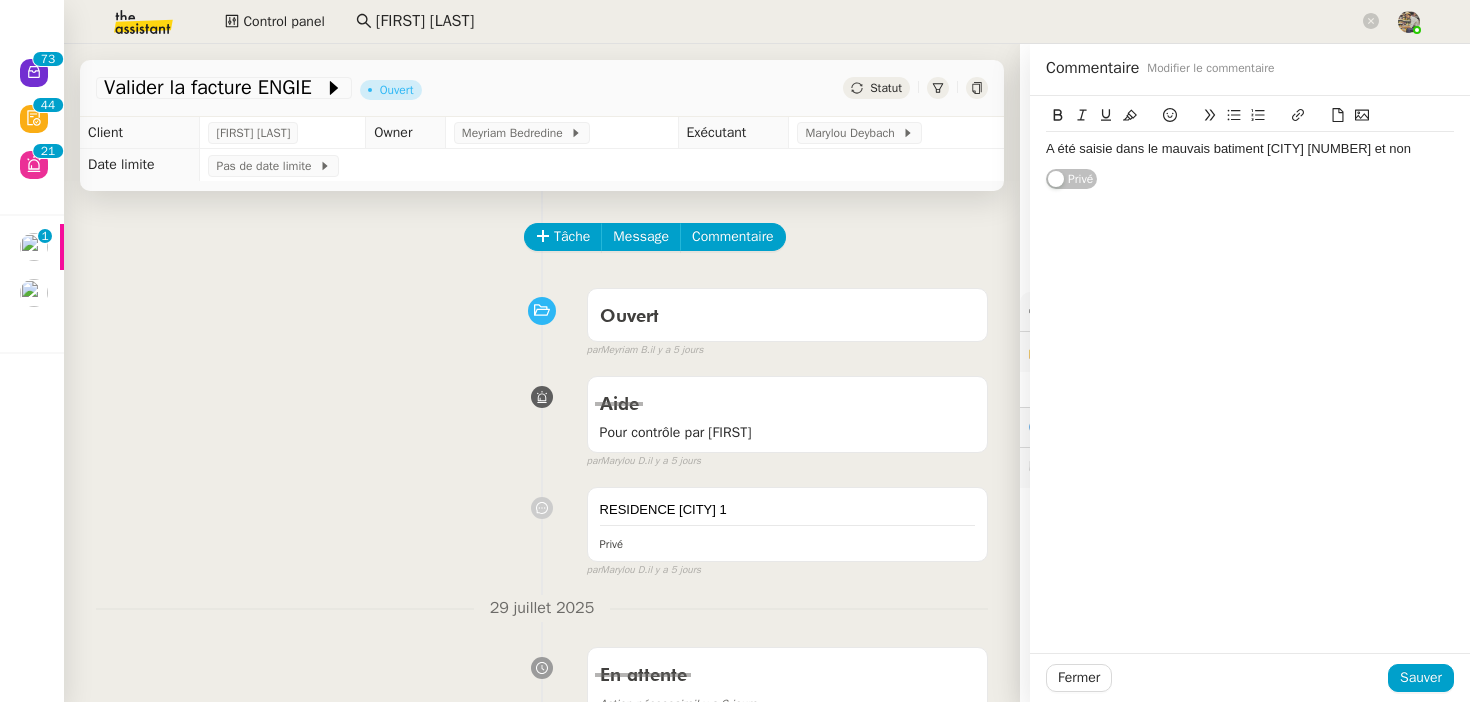 click on "A été saisie dans le mauvais batiment BEAUSOLEIL 11 et non pas" 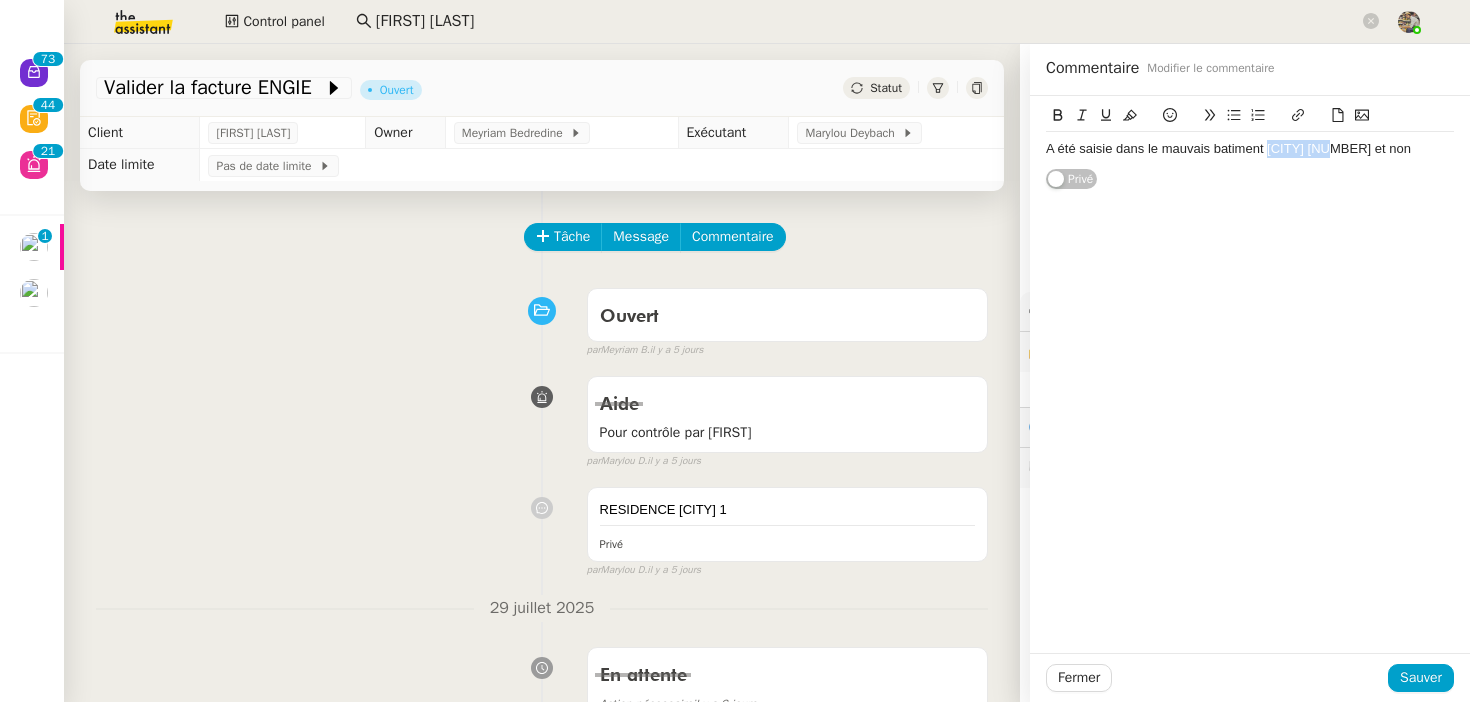 click on "A été saisie dans le mauvais batiment BEAUSOLEIL 11 et non pas" 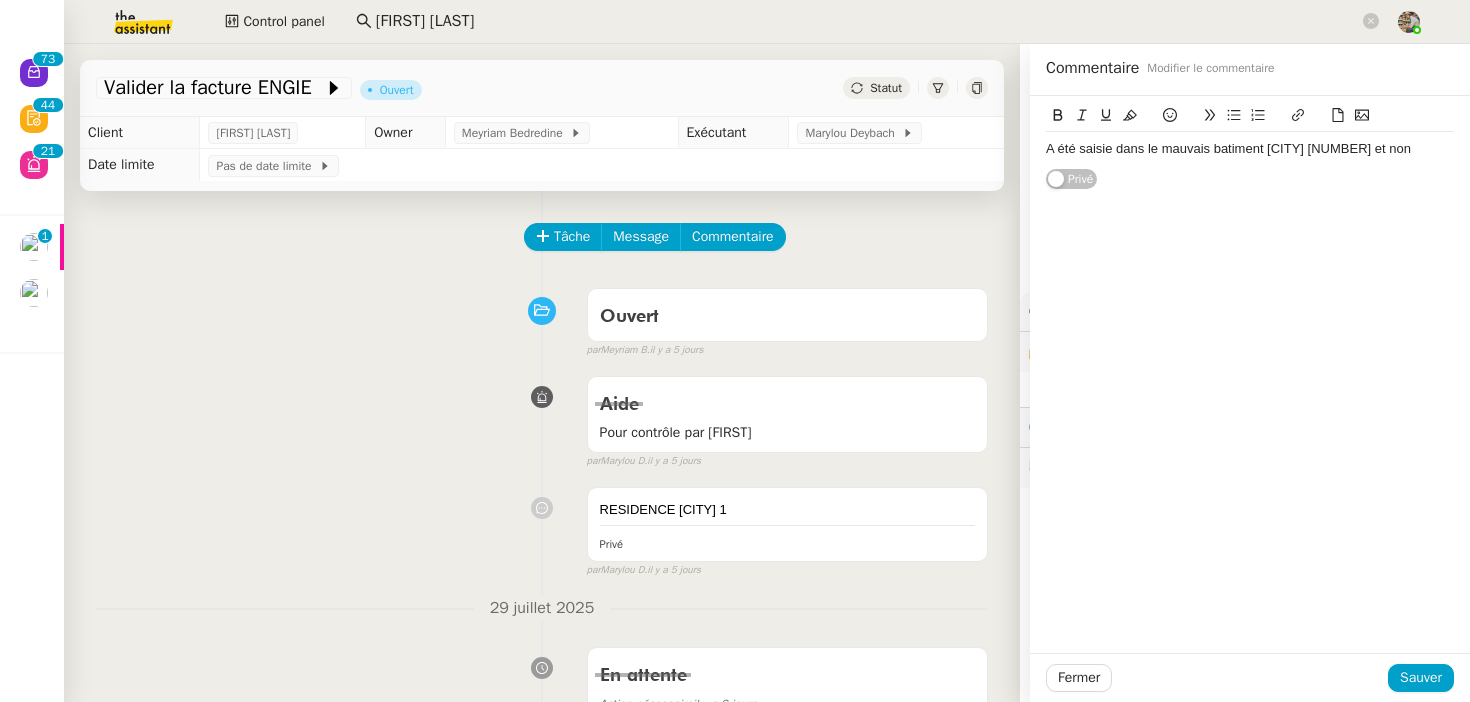 click 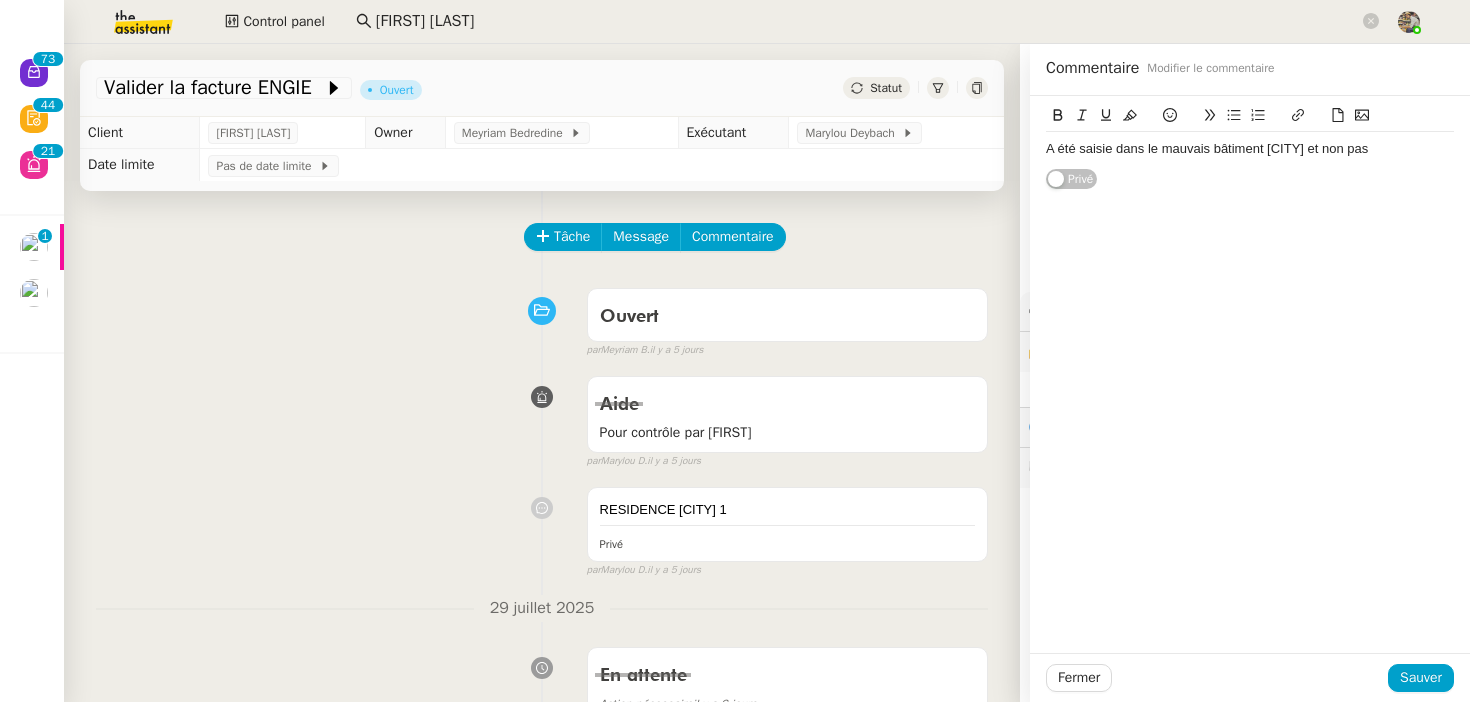 click on "A été saisie dans le mauvais bâtiment BEAUSOLEIL 11 et non pas" 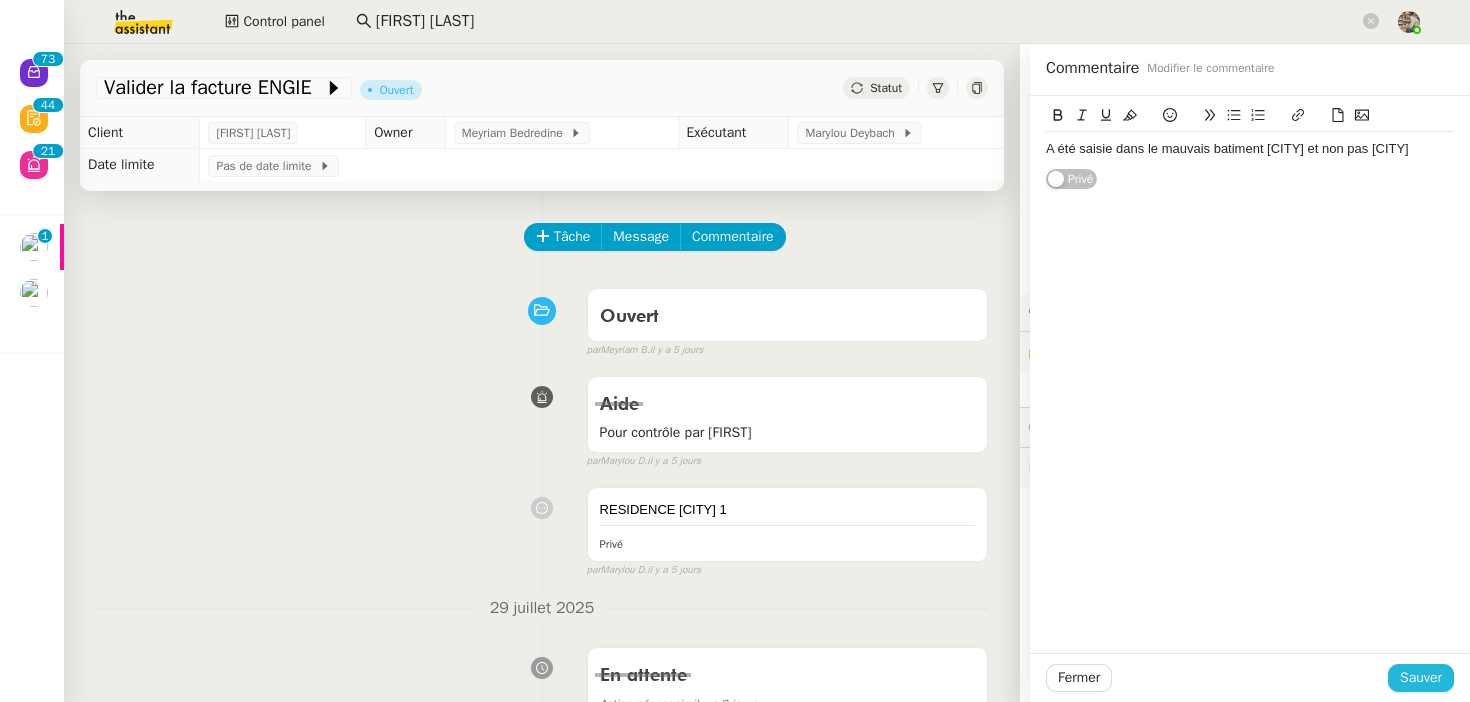 click on "Sauver" 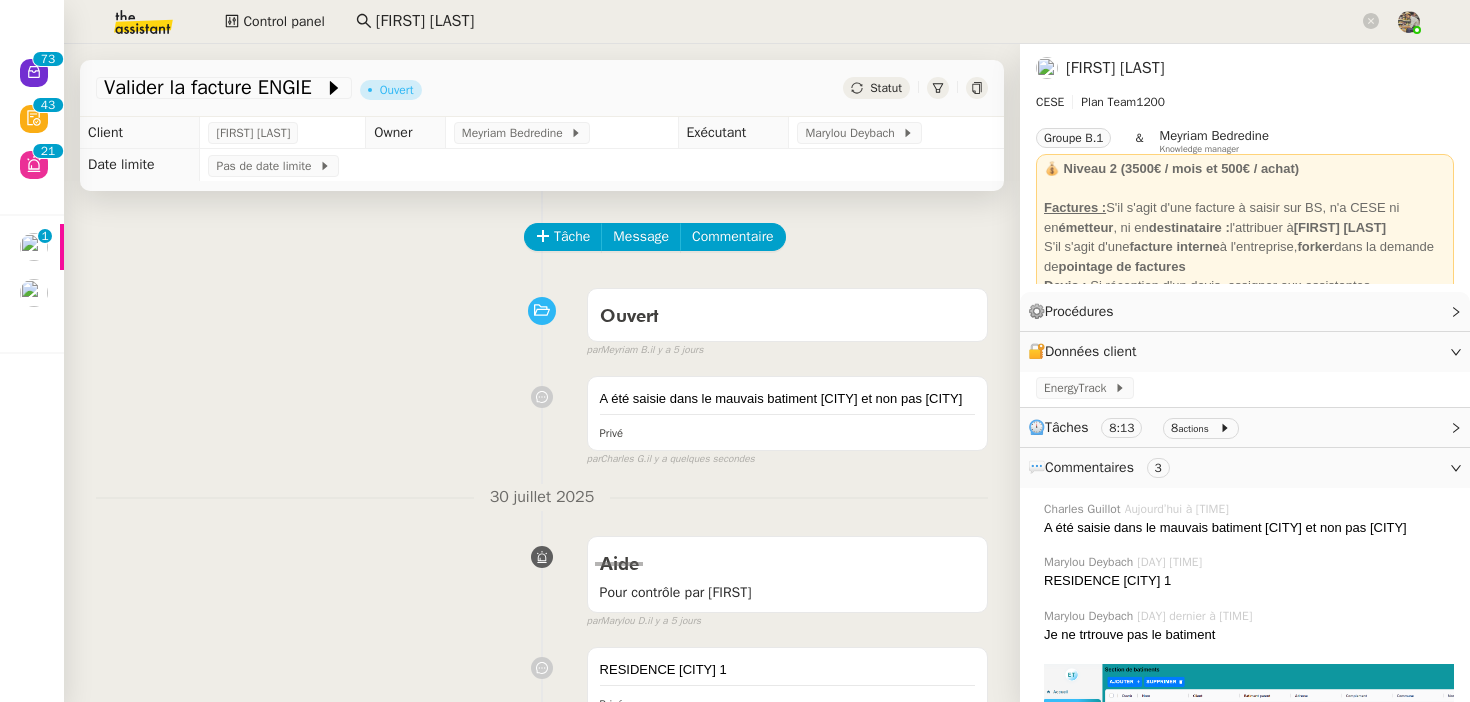 click 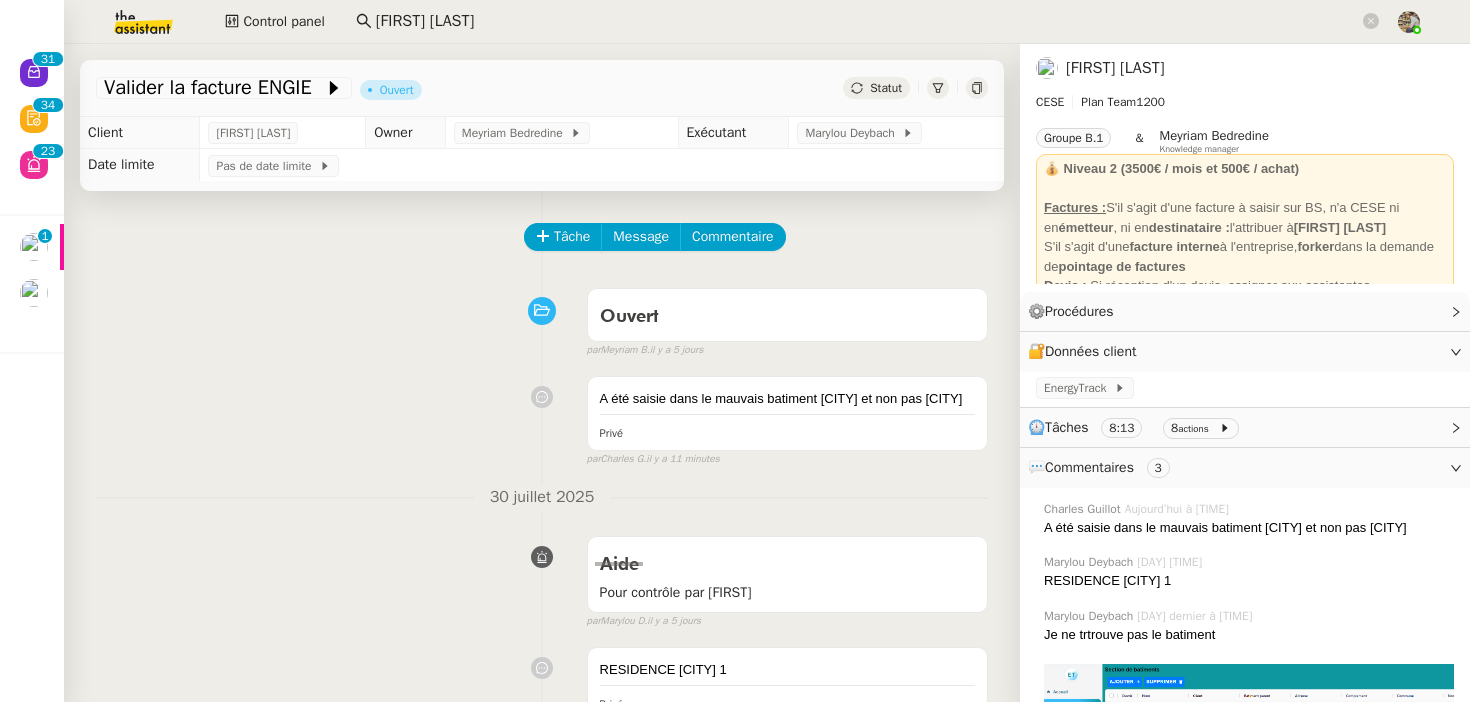 click on "Aide Pour contrôle par Charles    false par   Marylou D.   il y a 5 jours" at bounding box center (542, 578) 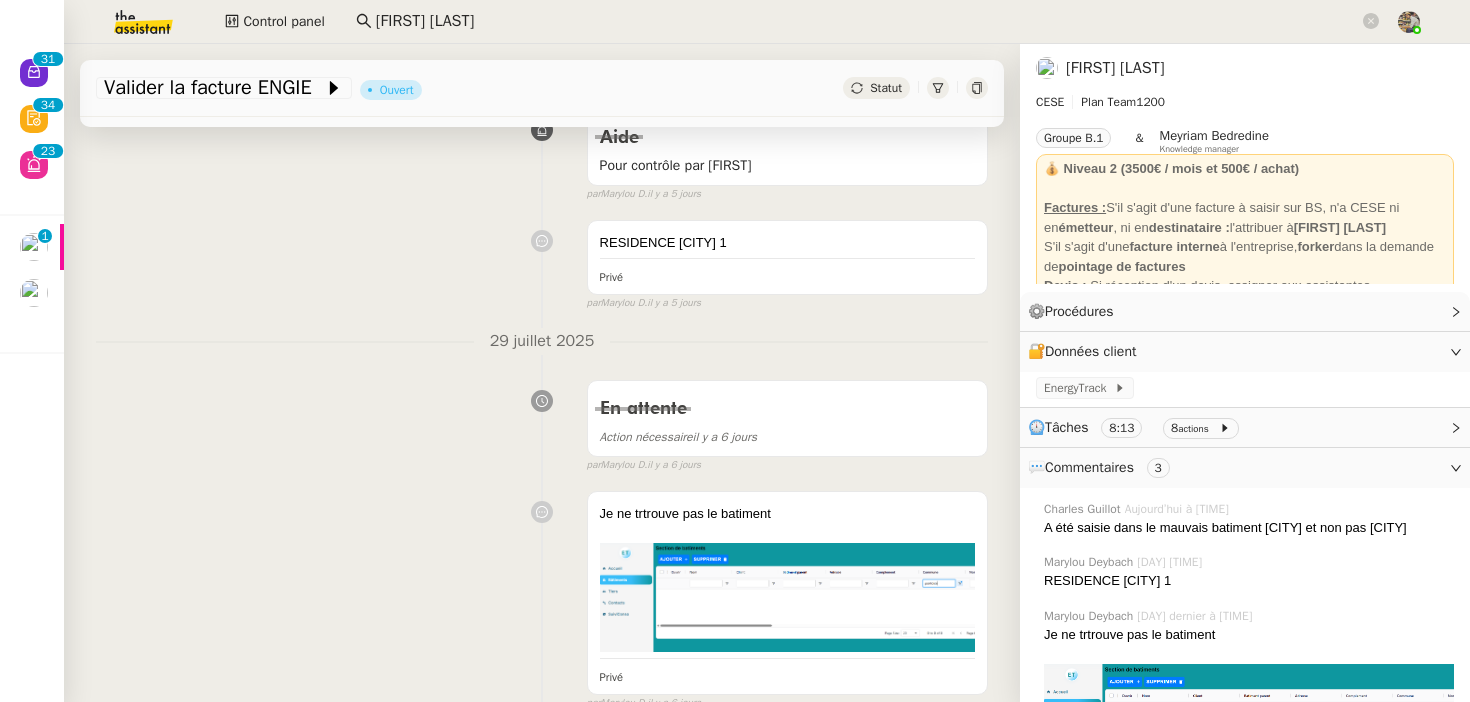 scroll, scrollTop: 1021, scrollLeft: 0, axis: vertical 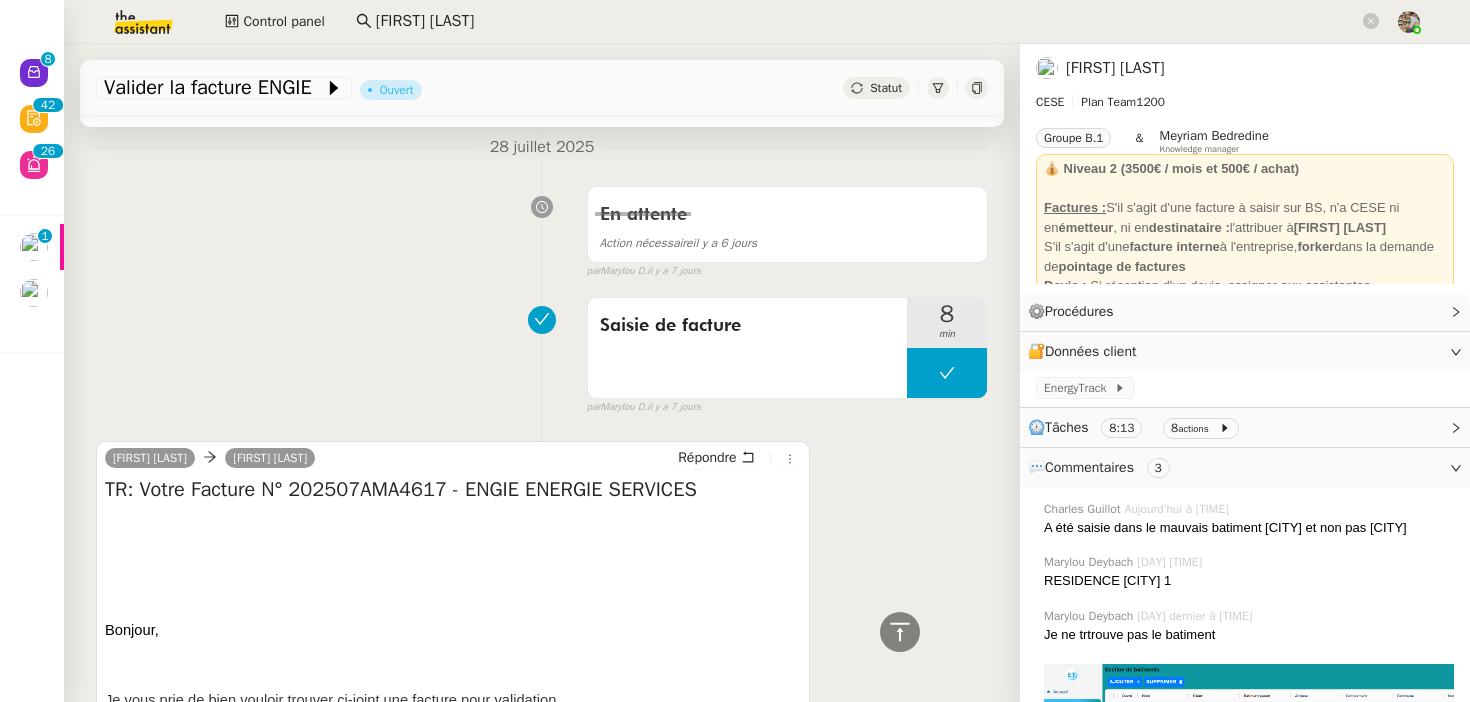 click on "Marilyn Marimouttou" 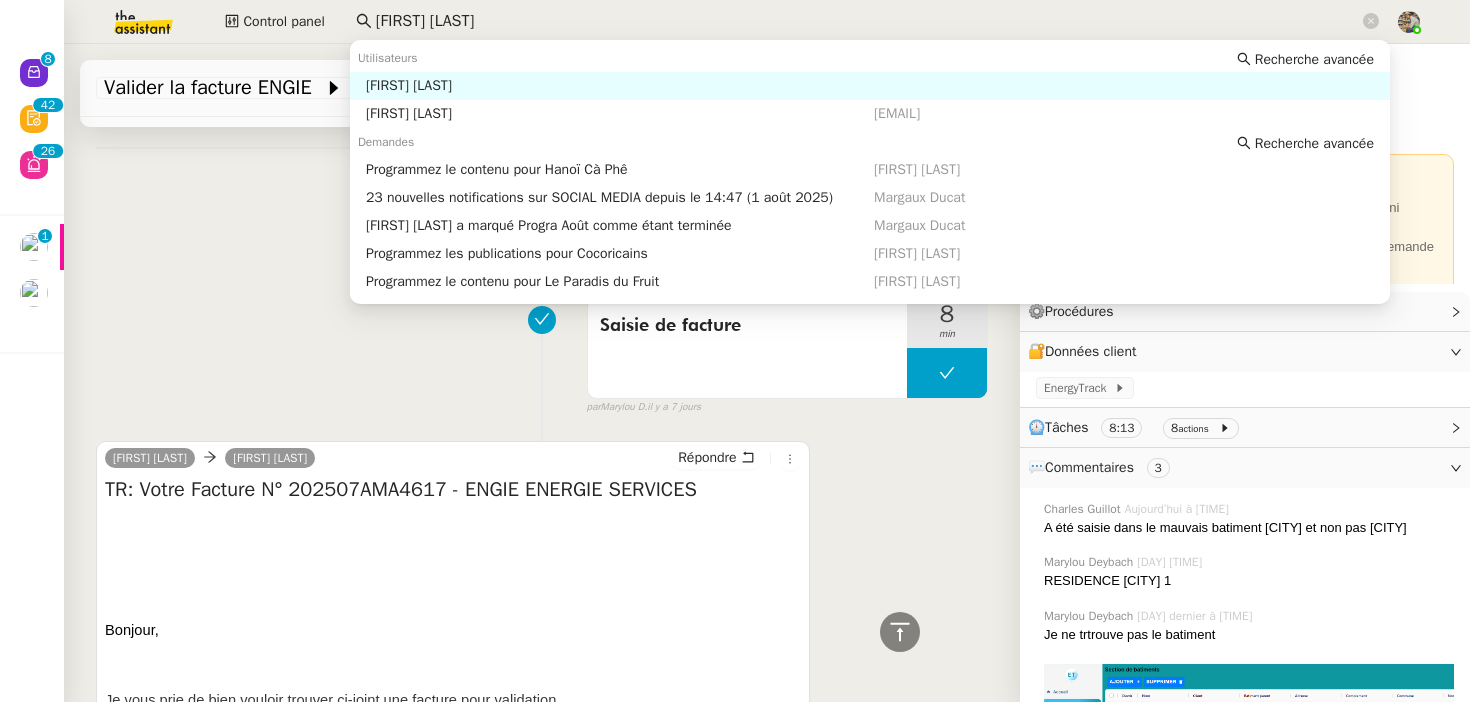 click on "Marilyn Marimouttou" 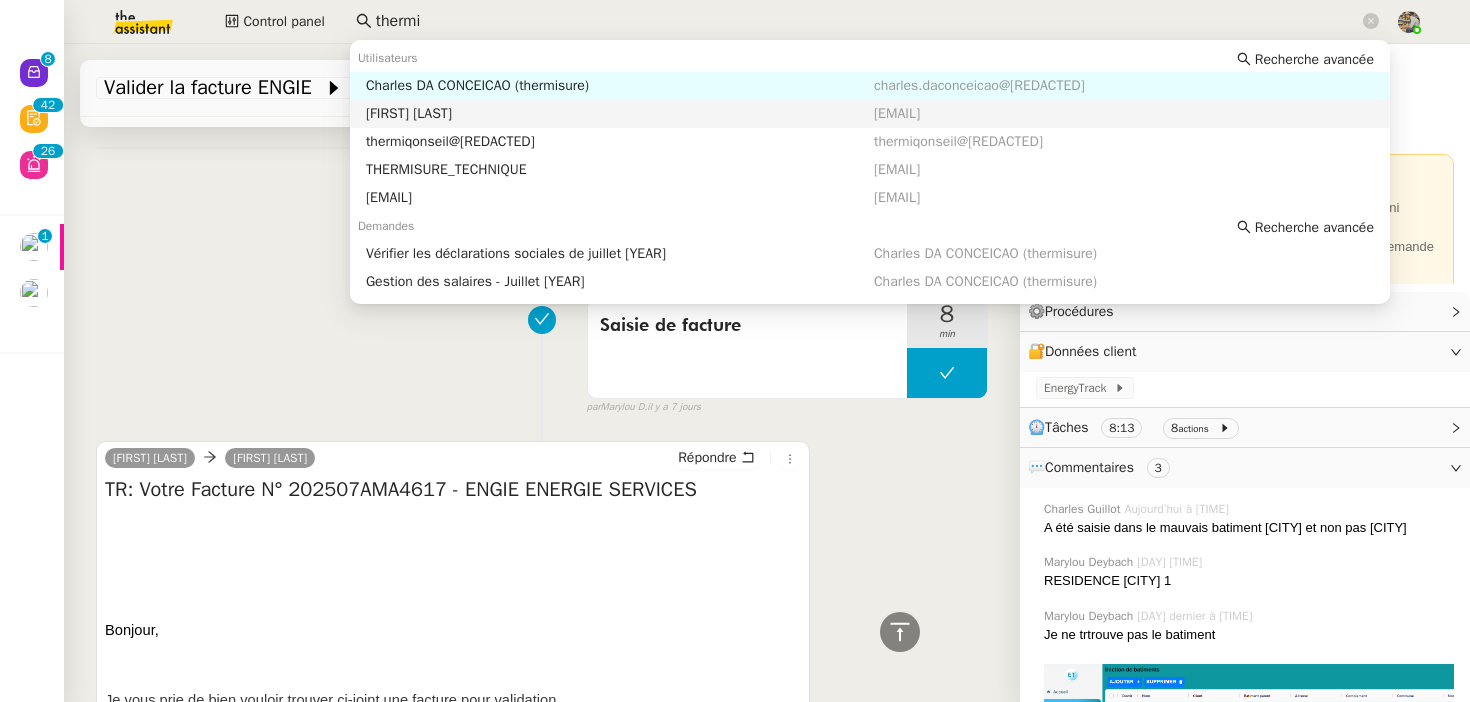 click on "Charles DA CONCEICAO (thermisure)" at bounding box center (620, 86) 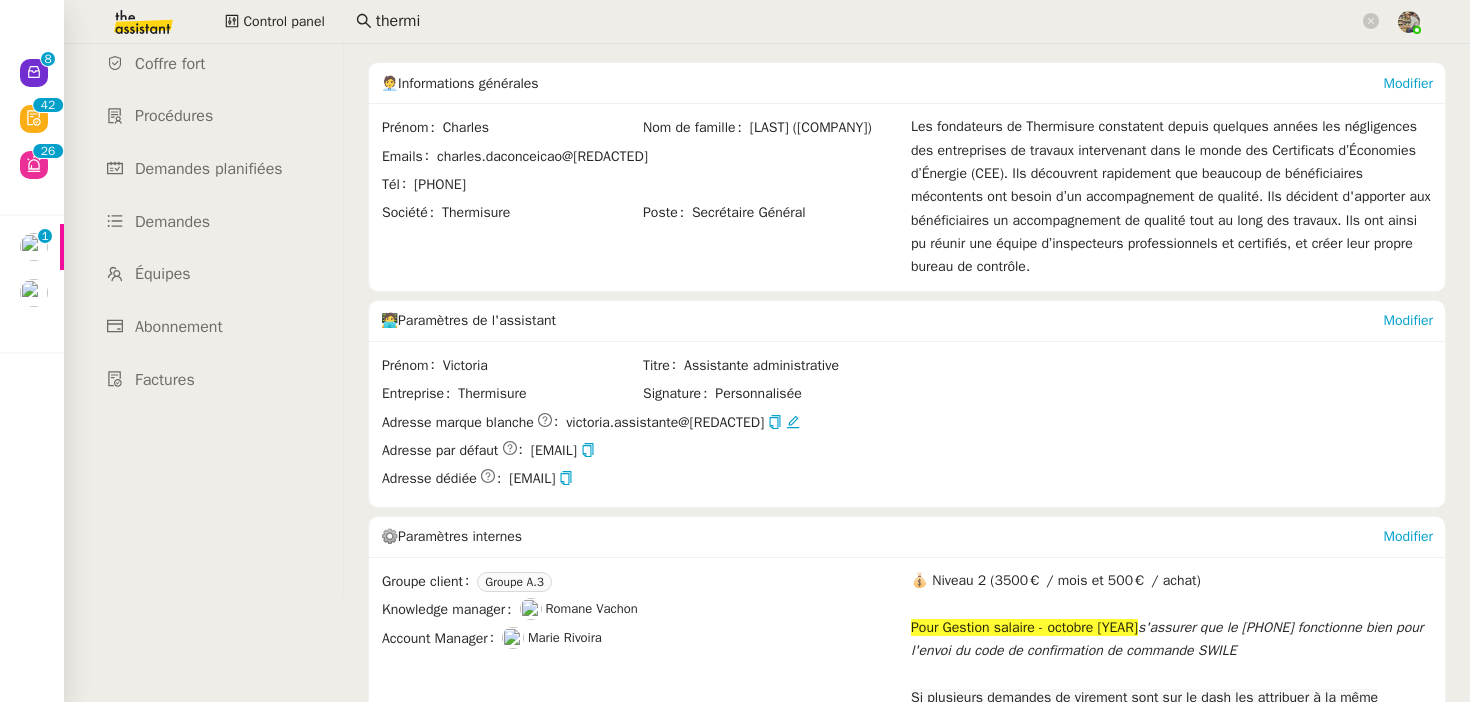 scroll, scrollTop: 162, scrollLeft: 0, axis: vertical 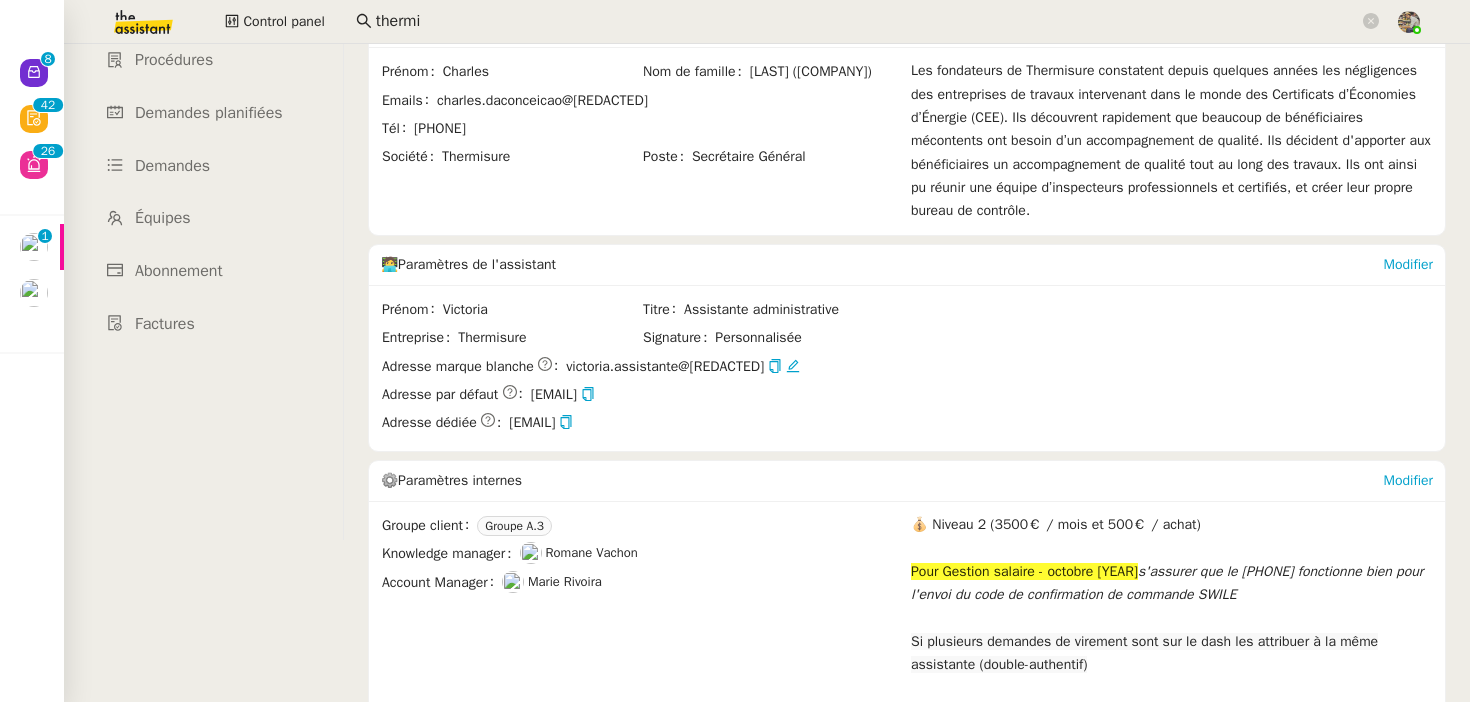 click on "thermi" 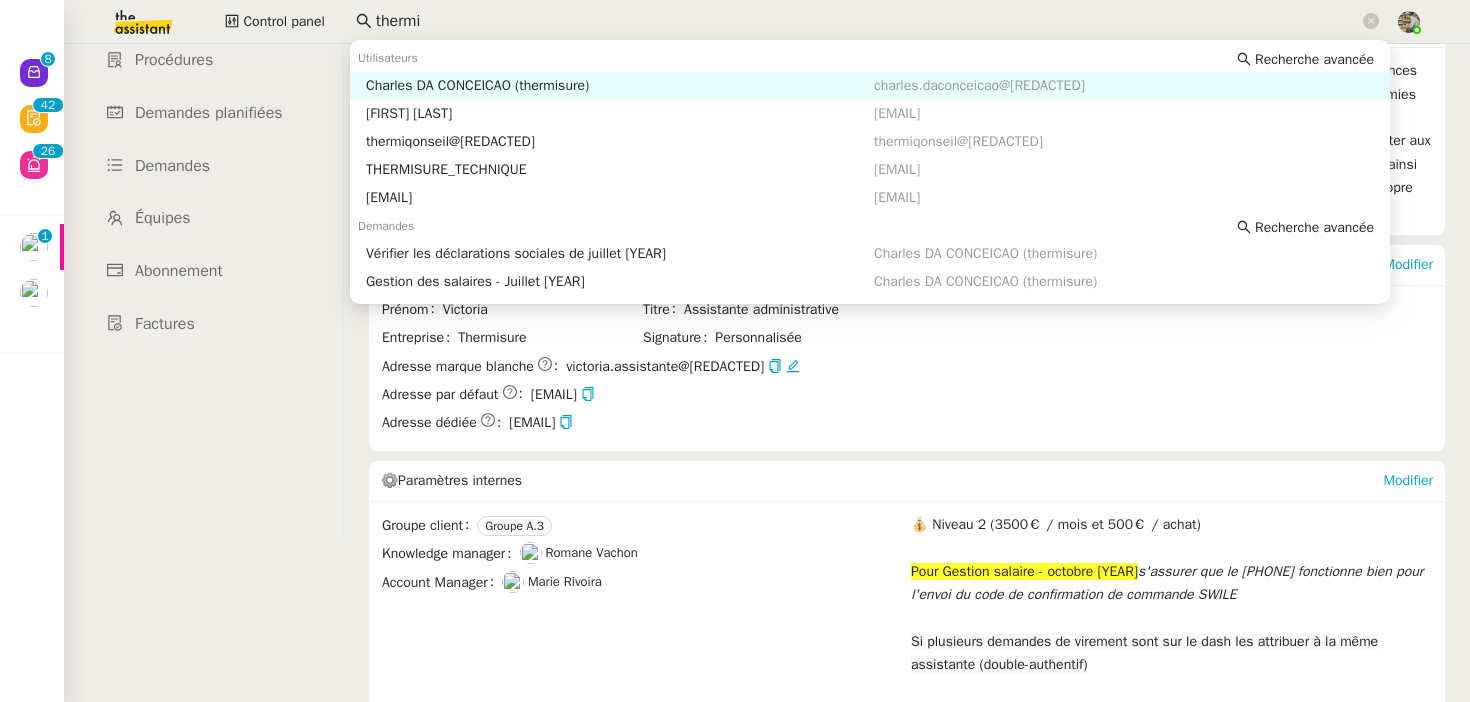 click on "thermi" 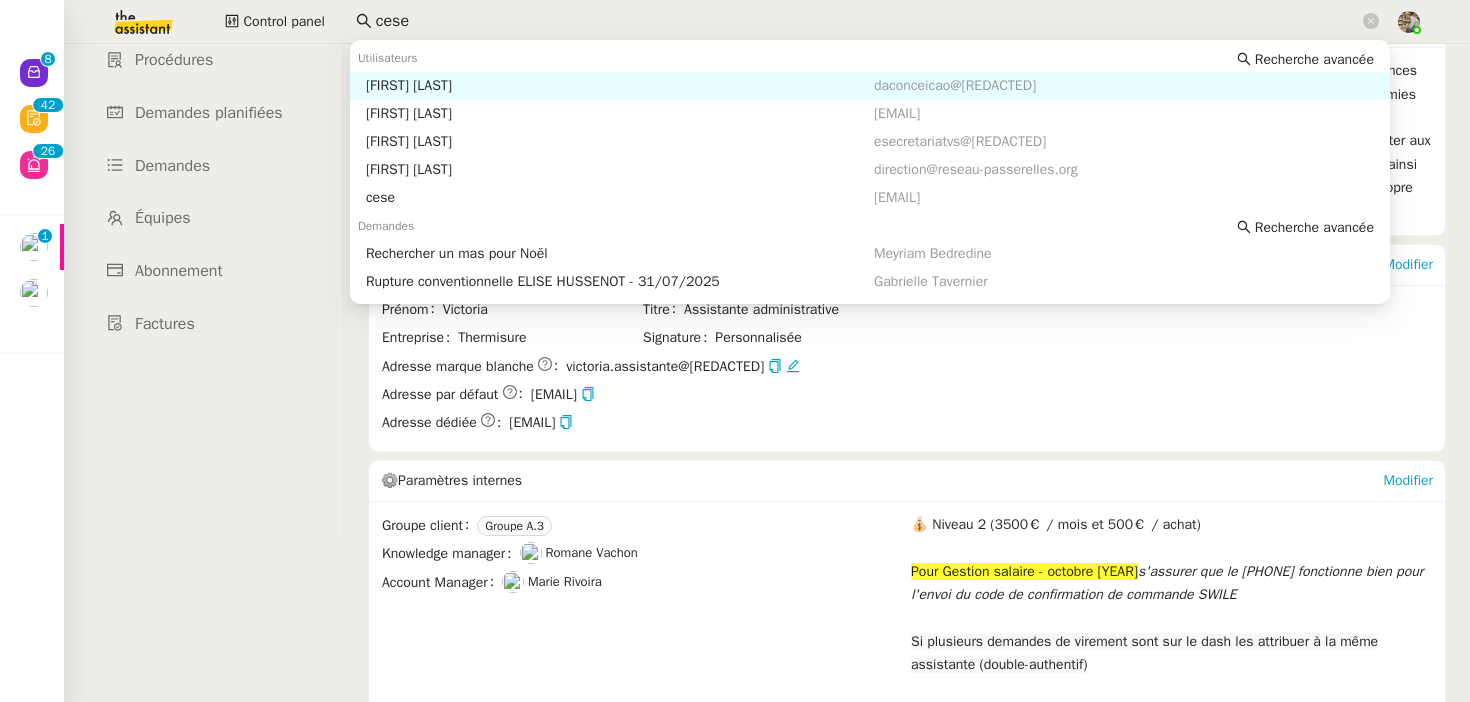 click on "Charles Da Conceicao" at bounding box center [620, 86] 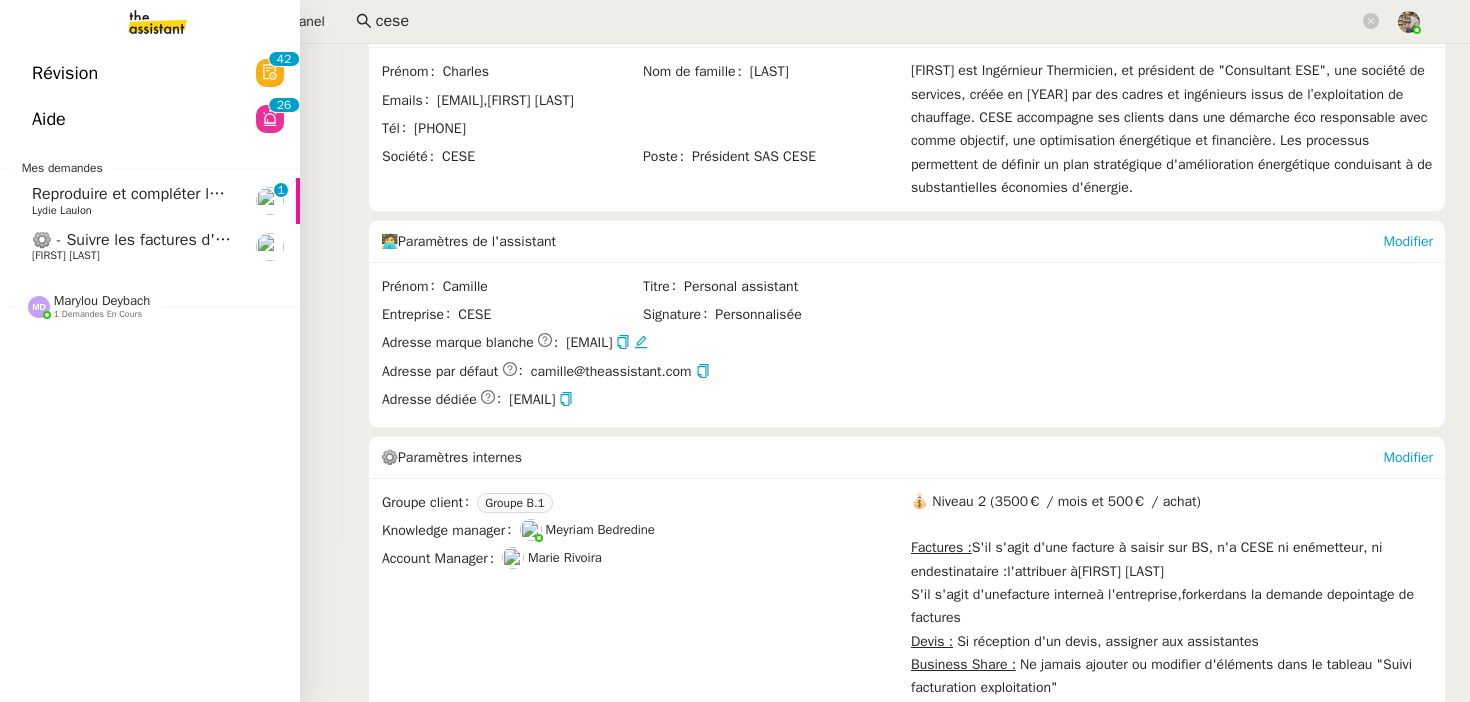 click on "Lydie Laulon" 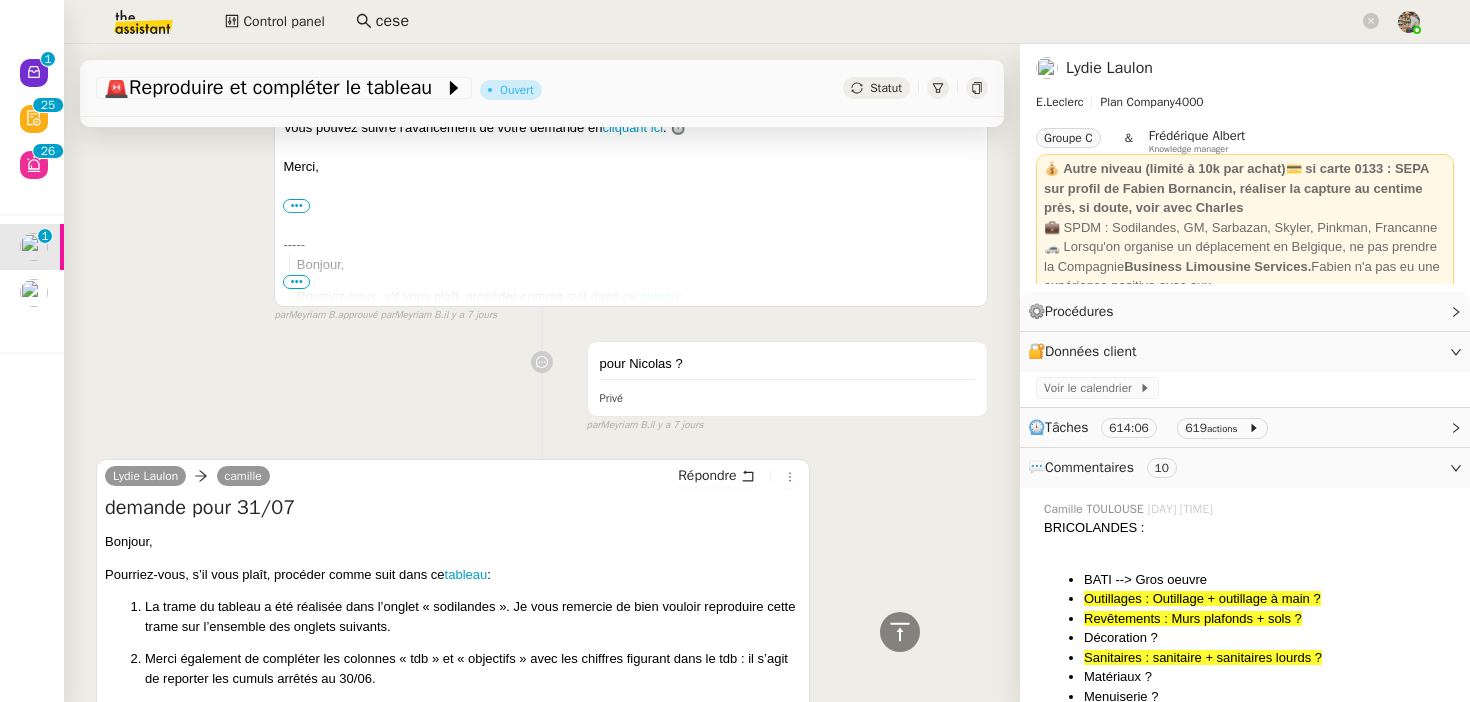 scroll, scrollTop: 11925, scrollLeft: 0, axis: vertical 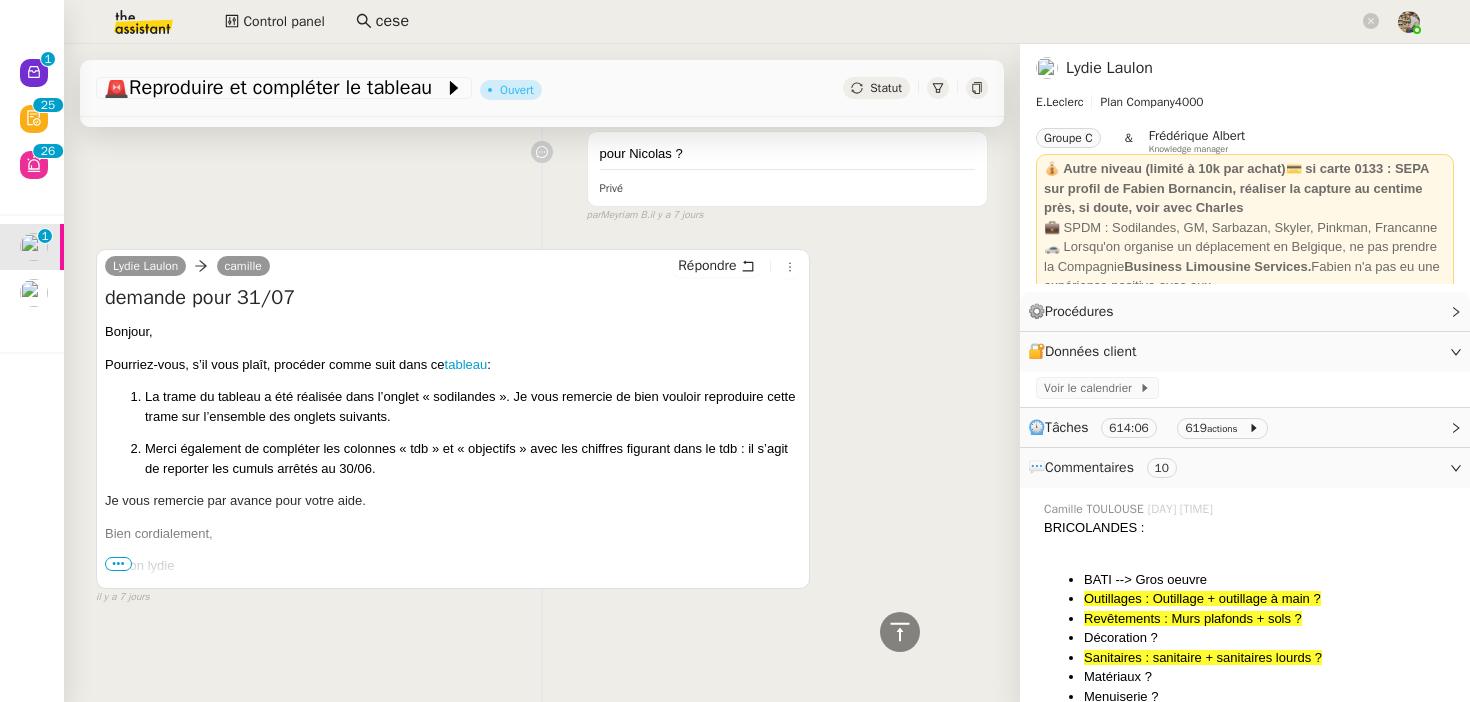click on "🚨   Reproduire et compléter le tableau         Ouvert     Statut     Client  Lydie Laulon     Owner  Camille TOULOUSE        Exécutant  Charles Guillot        Date limite   jeu. 31 juil. 2025 23:59  (il y a 3 jours)          Tâche Message Commentaire Veuillez patienter une erreur s'est produite 👌👌👌 message envoyé ✌️✌️✌️ Veuillez d'abord attribuer un client Une erreur s'est produite, veuillez réessayer  Export et saisie     318 min false par   Charles G.   il y a une heure 👌👌👌 message envoyé ✌️✌️✌️ une erreur s'est produite 👌👌👌 message envoyé ✌️✌️✌️ Votre message va être revu ✌️✌️✌️ une erreur s'est produite La taille des fichiers doit être de 10Mb au maximum. 1 août 2025  camille      Lydie Laulon  Répondre Re: demande pour 31/07
CE MAIL ANNULE ET REMPLACE LE PRÉCÉDENT Lydie, Concernant les éléments manquants : Pourriez-vous me préciser ce qu'il faut indiquer pour les éléments en orange ?" 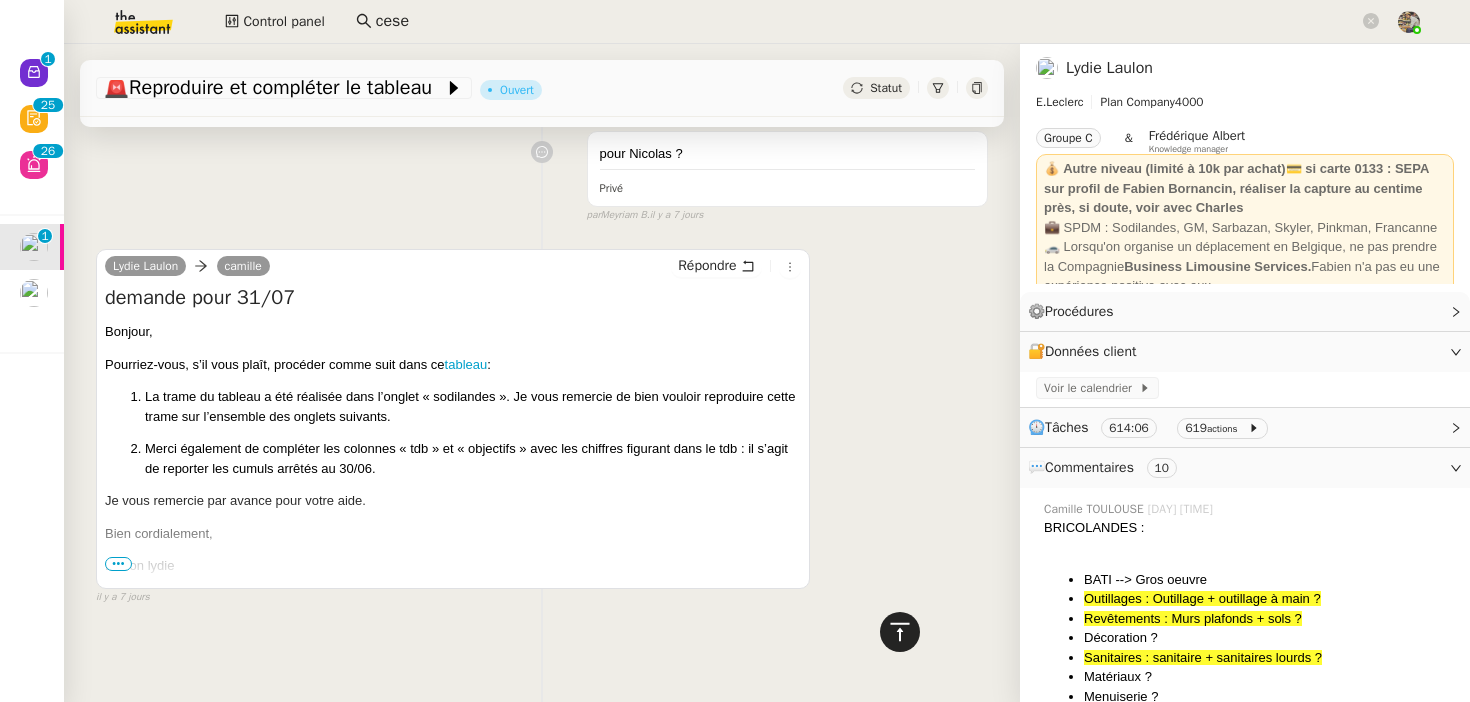 click 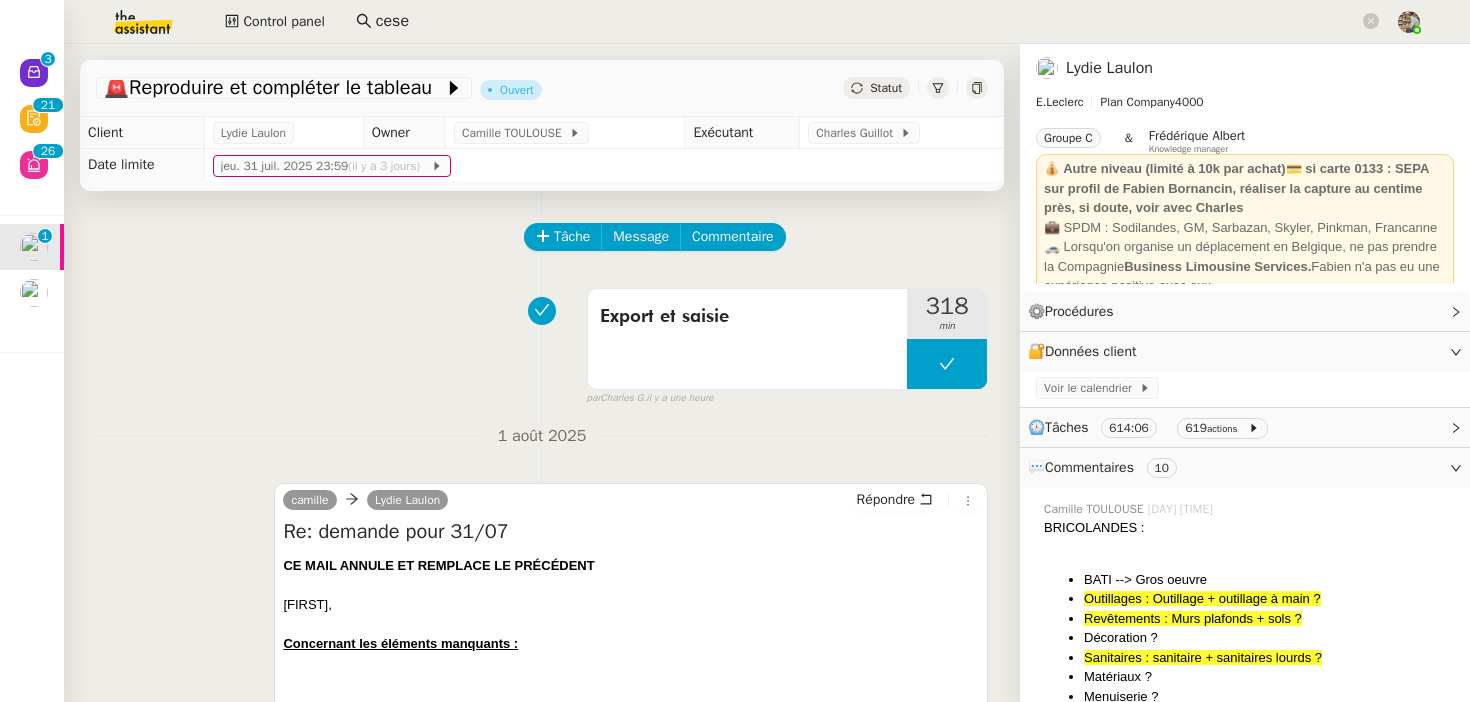 scroll, scrollTop: 568, scrollLeft: 0, axis: vertical 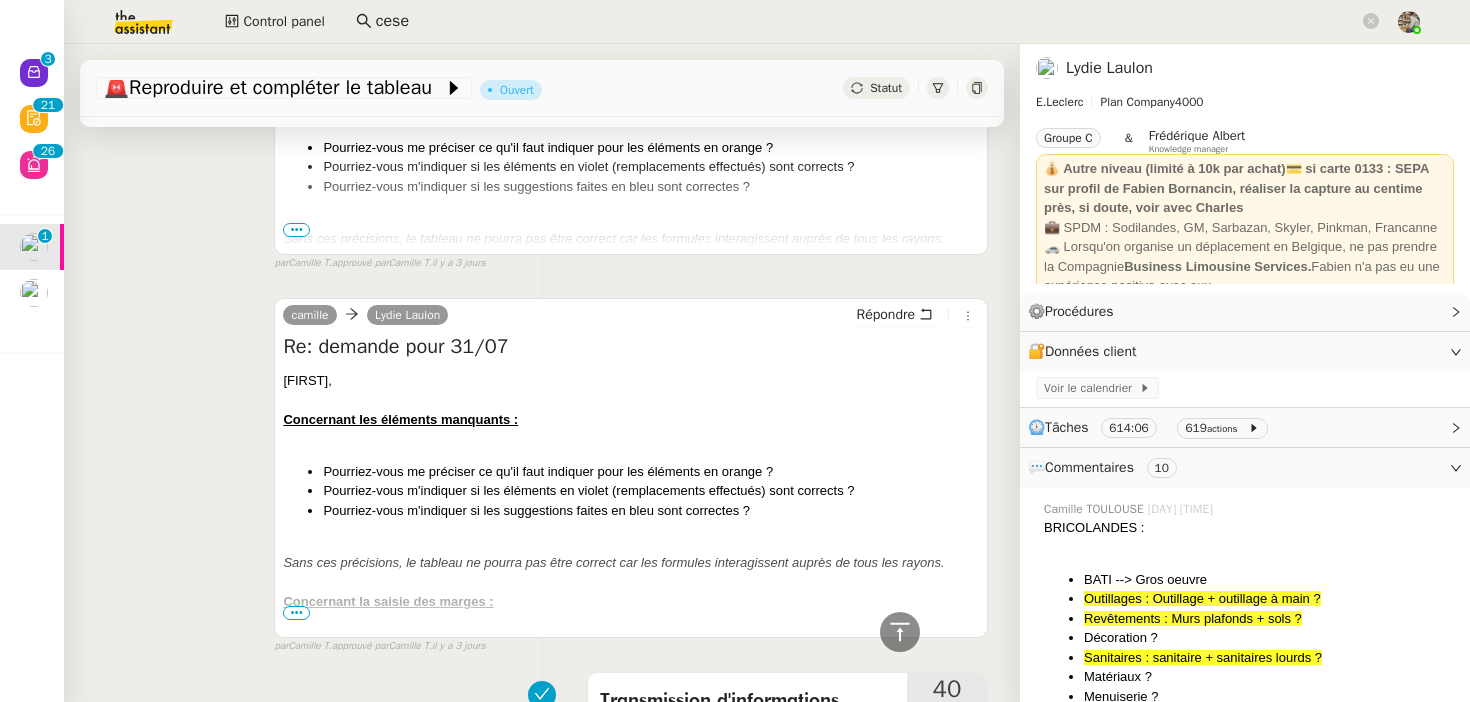 click at bounding box center [631, 219] 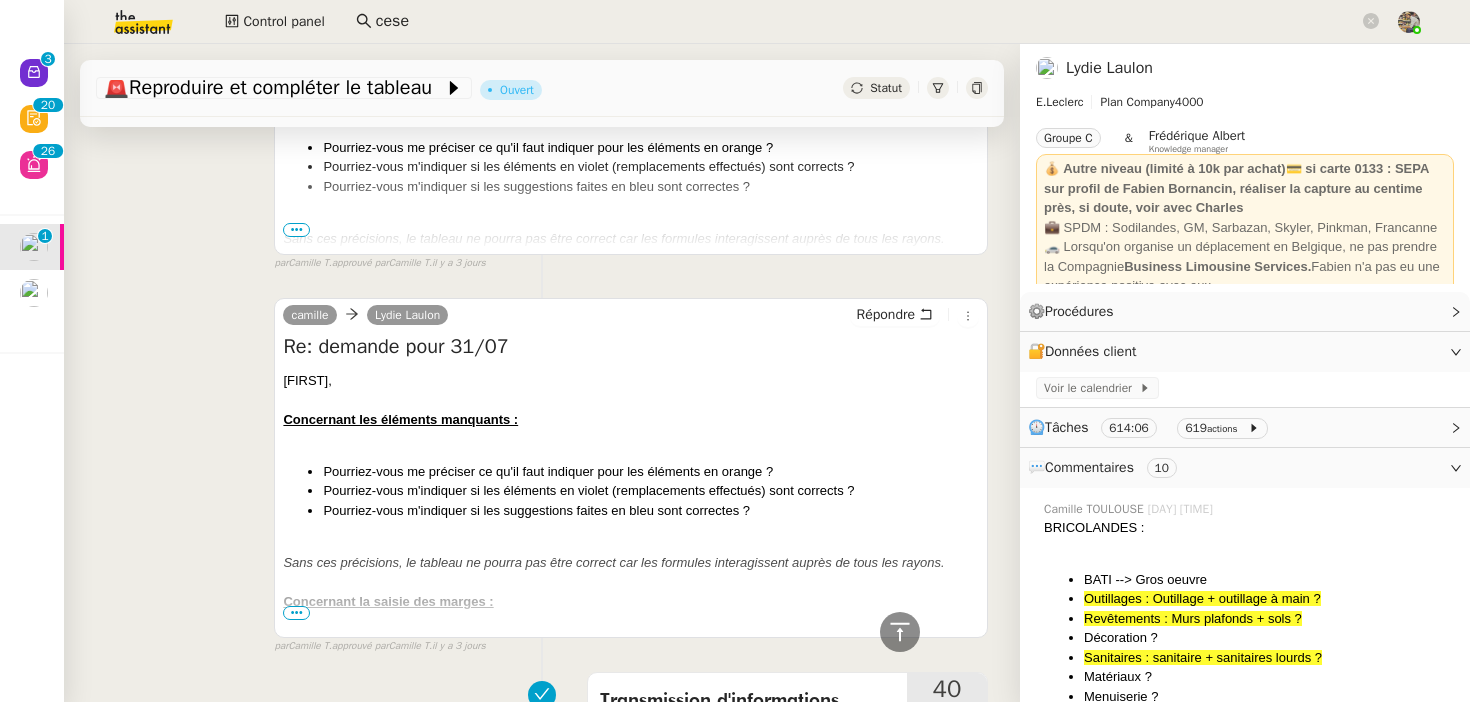 click on "•••" at bounding box center (296, 230) 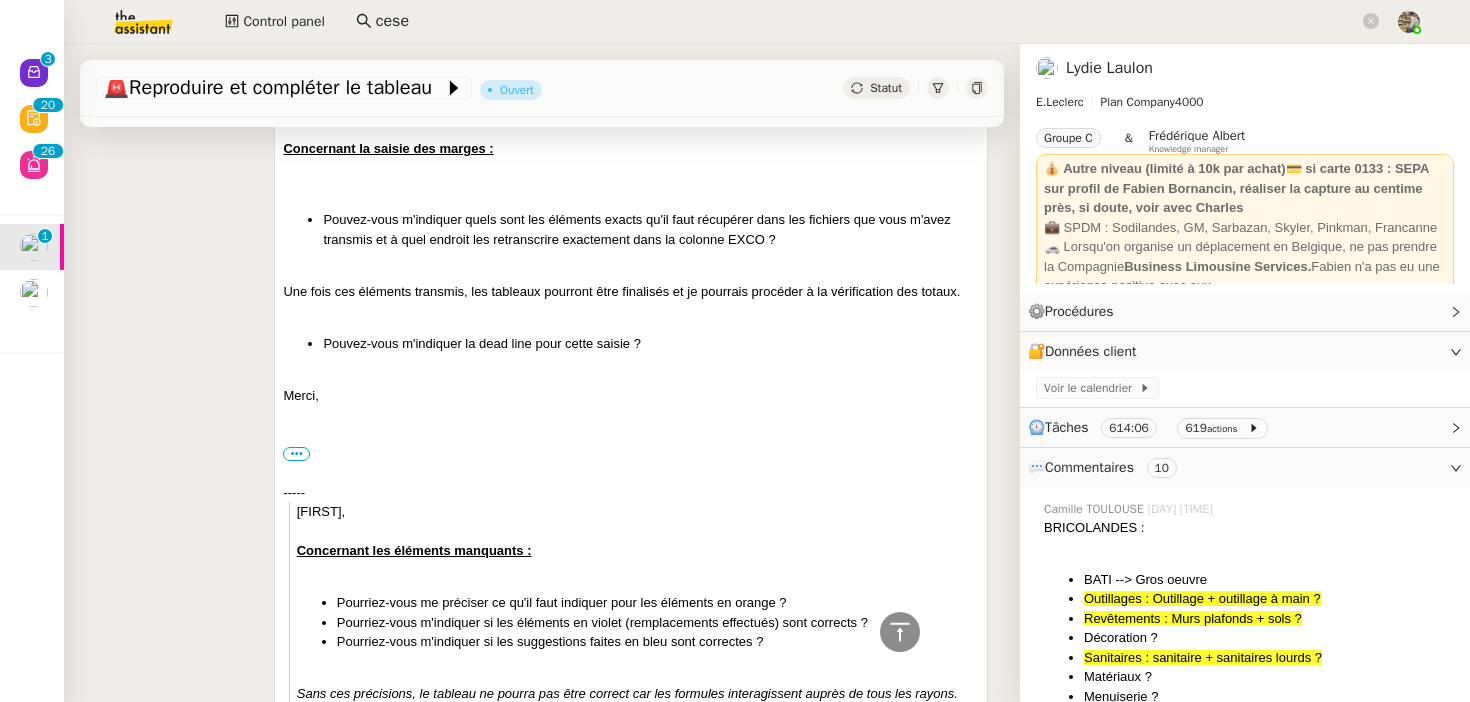 scroll, scrollTop: 703, scrollLeft: 0, axis: vertical 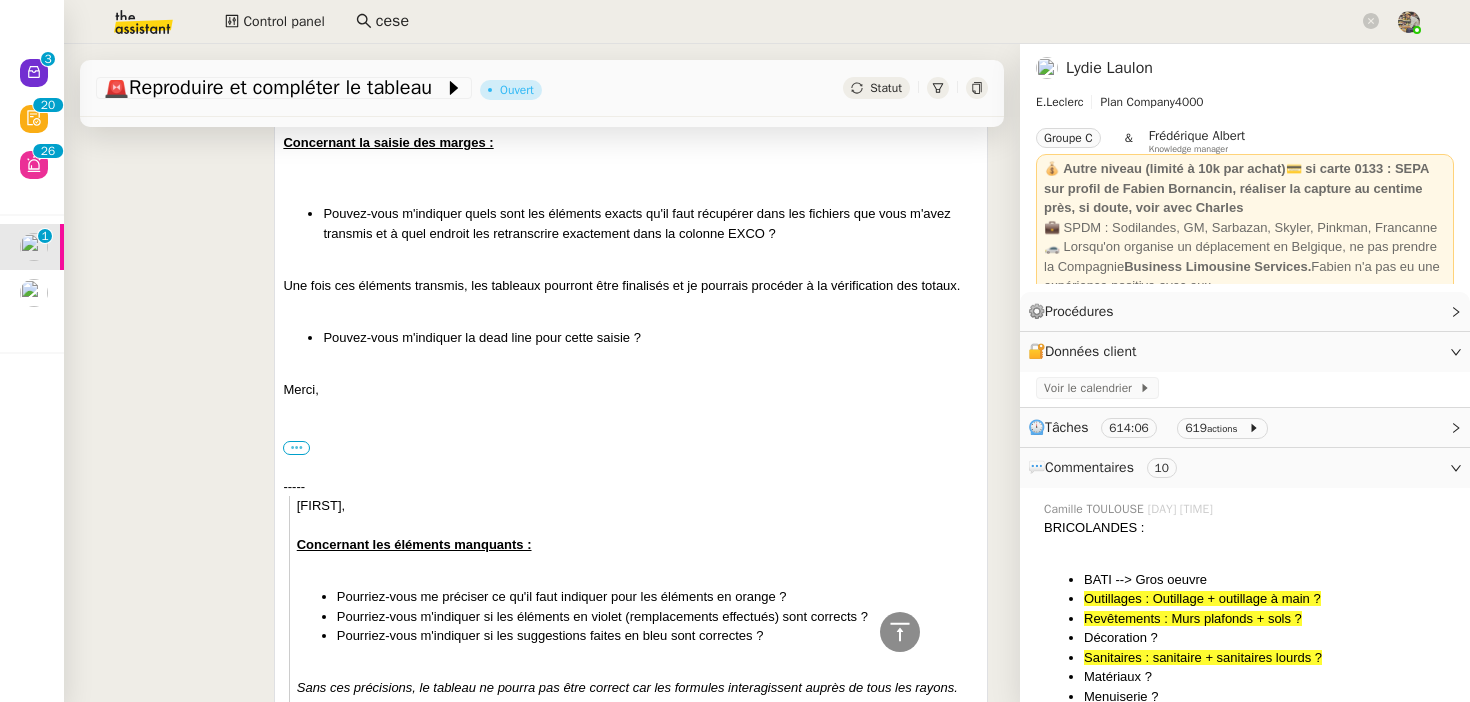 click on "•••" at bounding box center (296, 448) 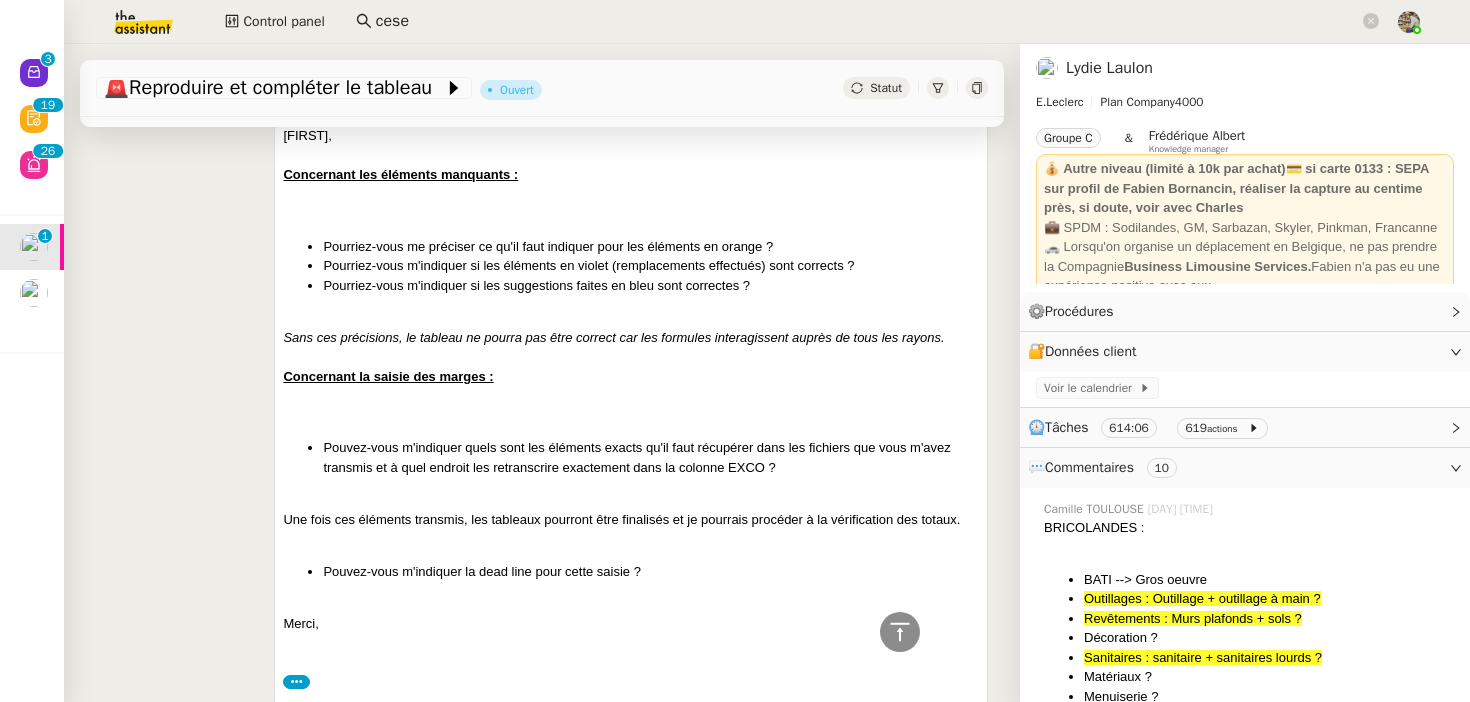 scroll, scrollTop: 0, scrollLeft: 0, axis: both 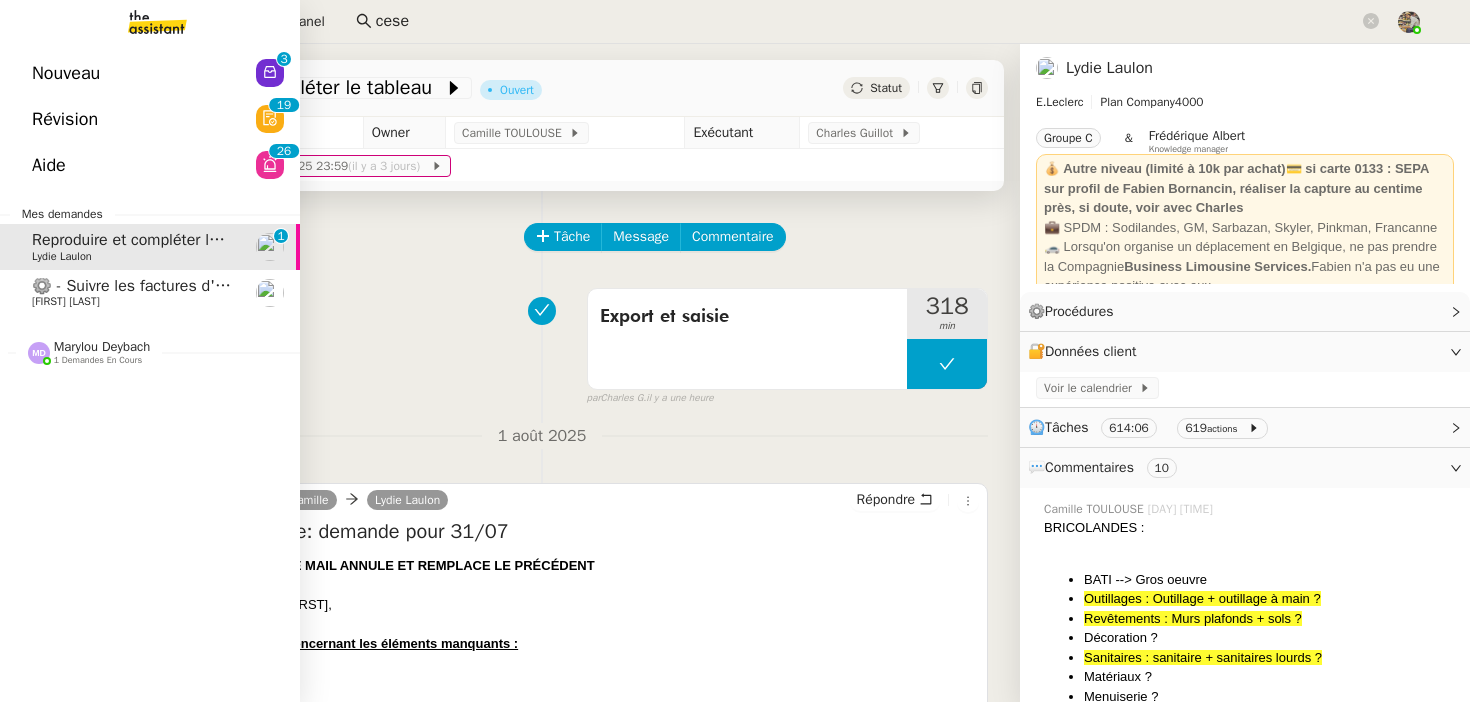 click on "Nouveau  0   1   2   3   4   5   6   7   8   9" 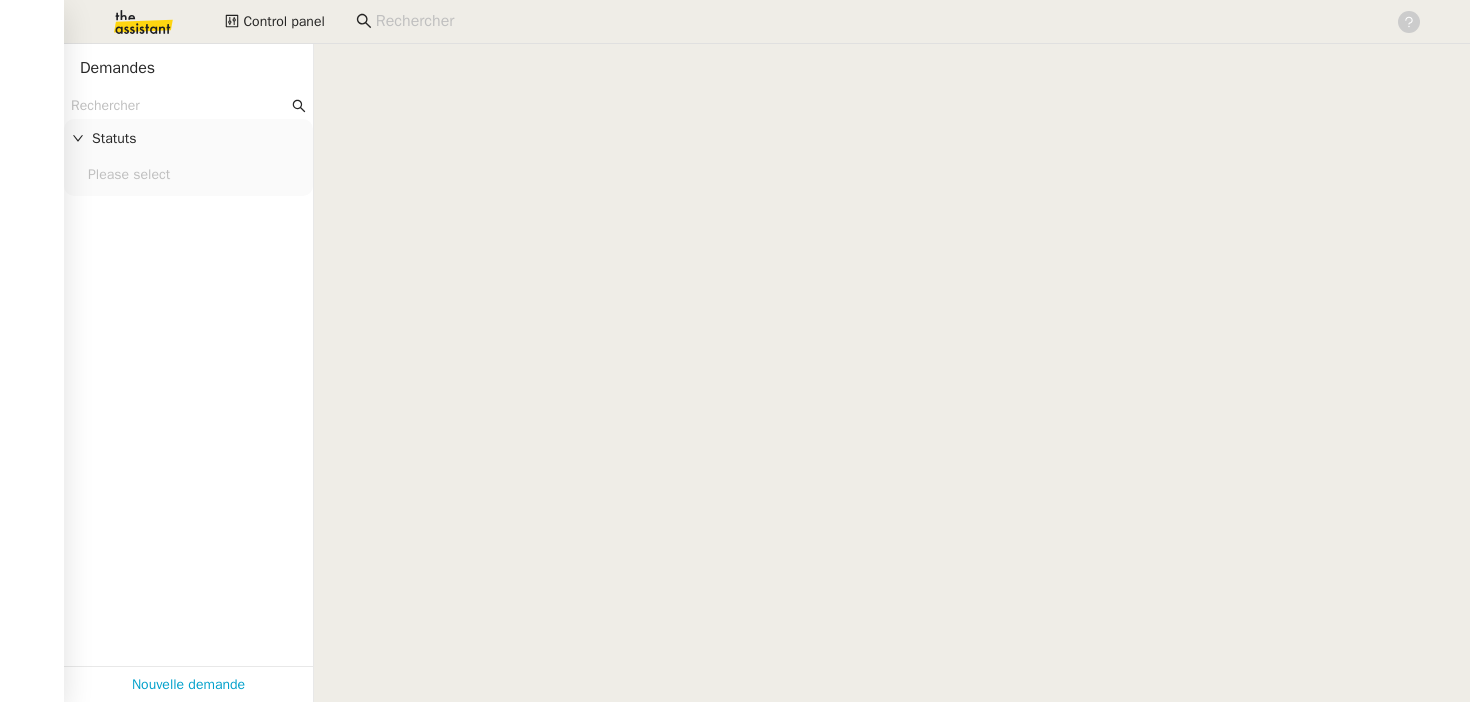 scroll, scrollTop: 0, scrollLeft: 0, axis: both 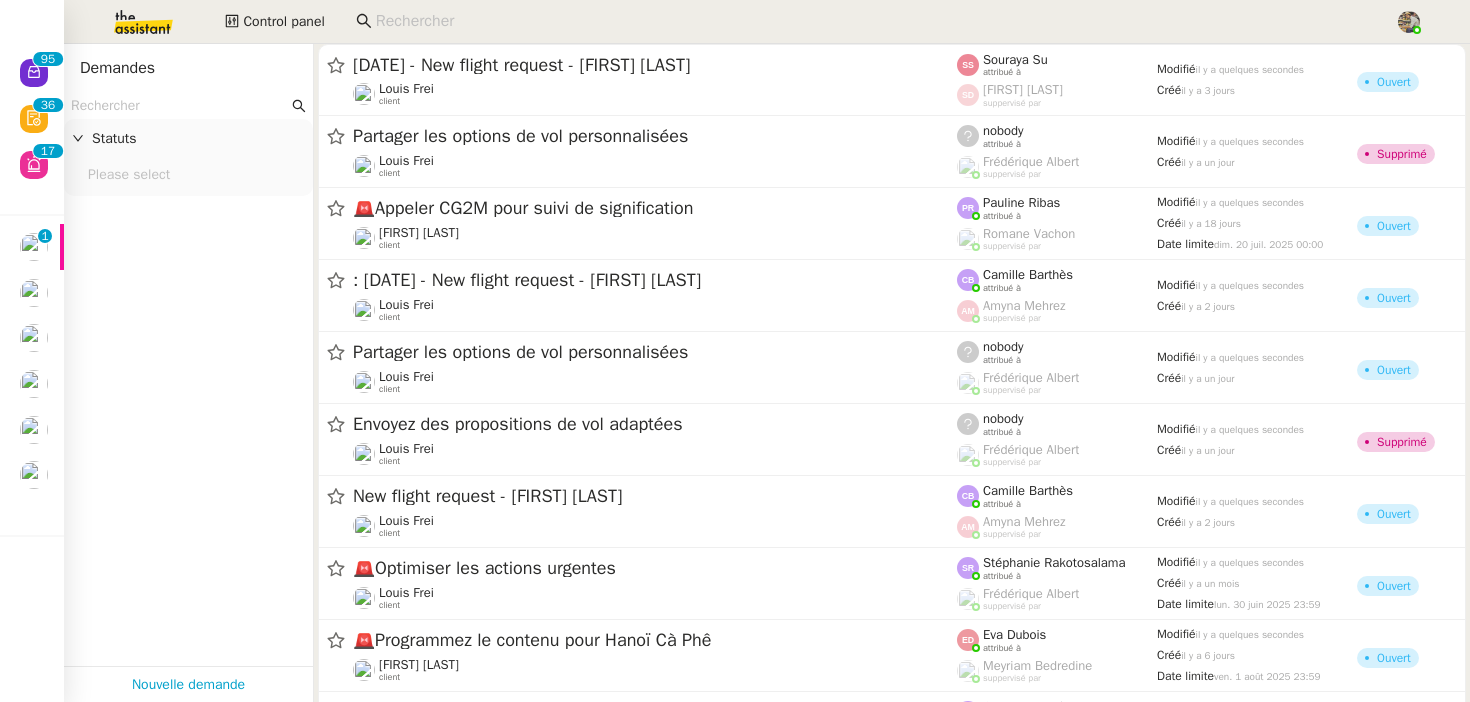 click on "Control panel" 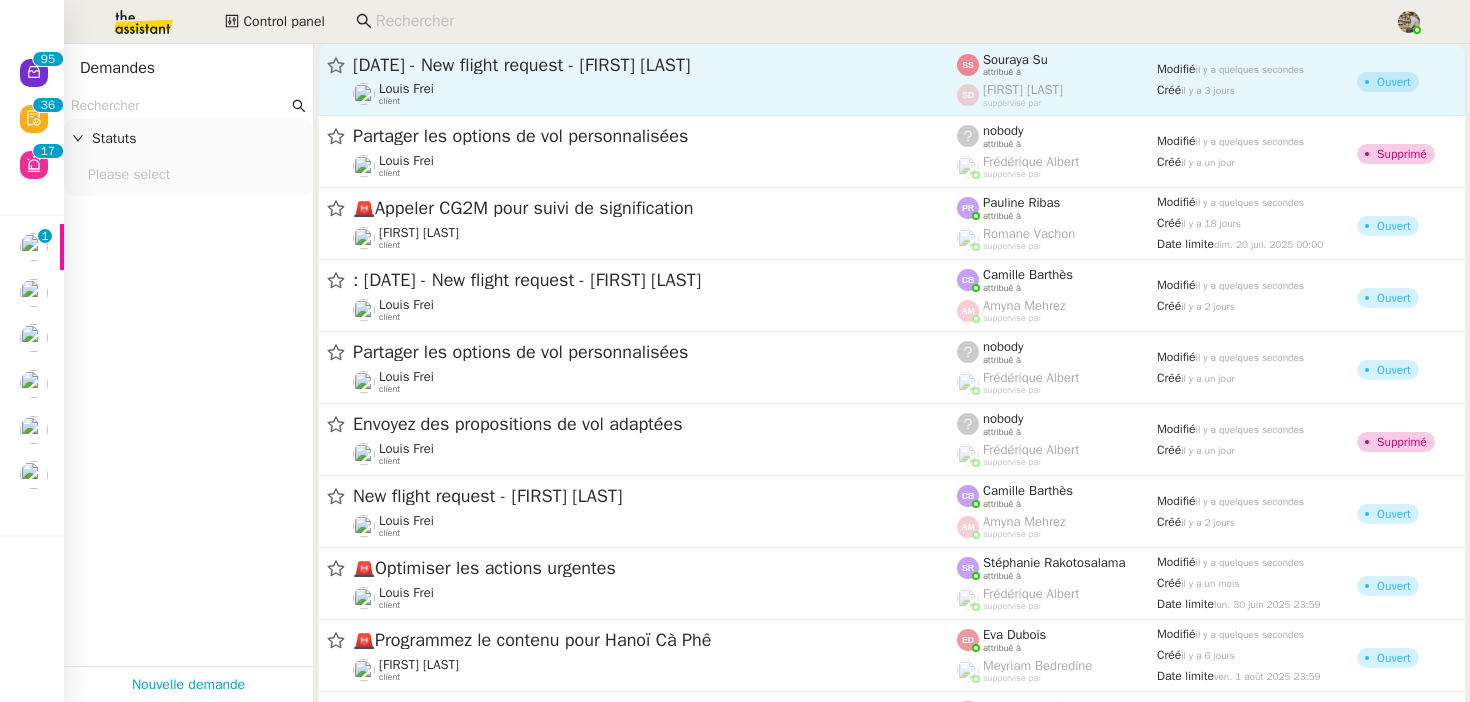 click on "Louis Frei    client" 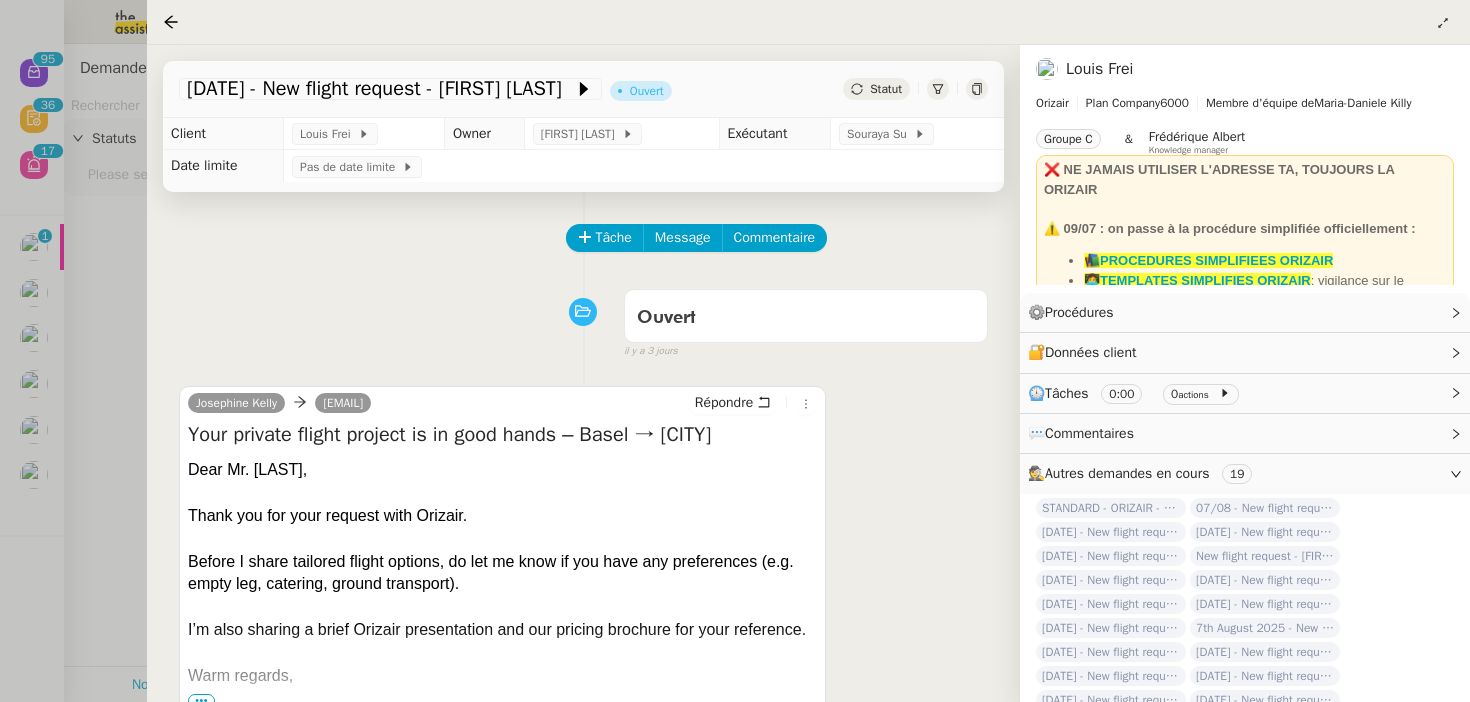 click at bounding box center [735, 351] 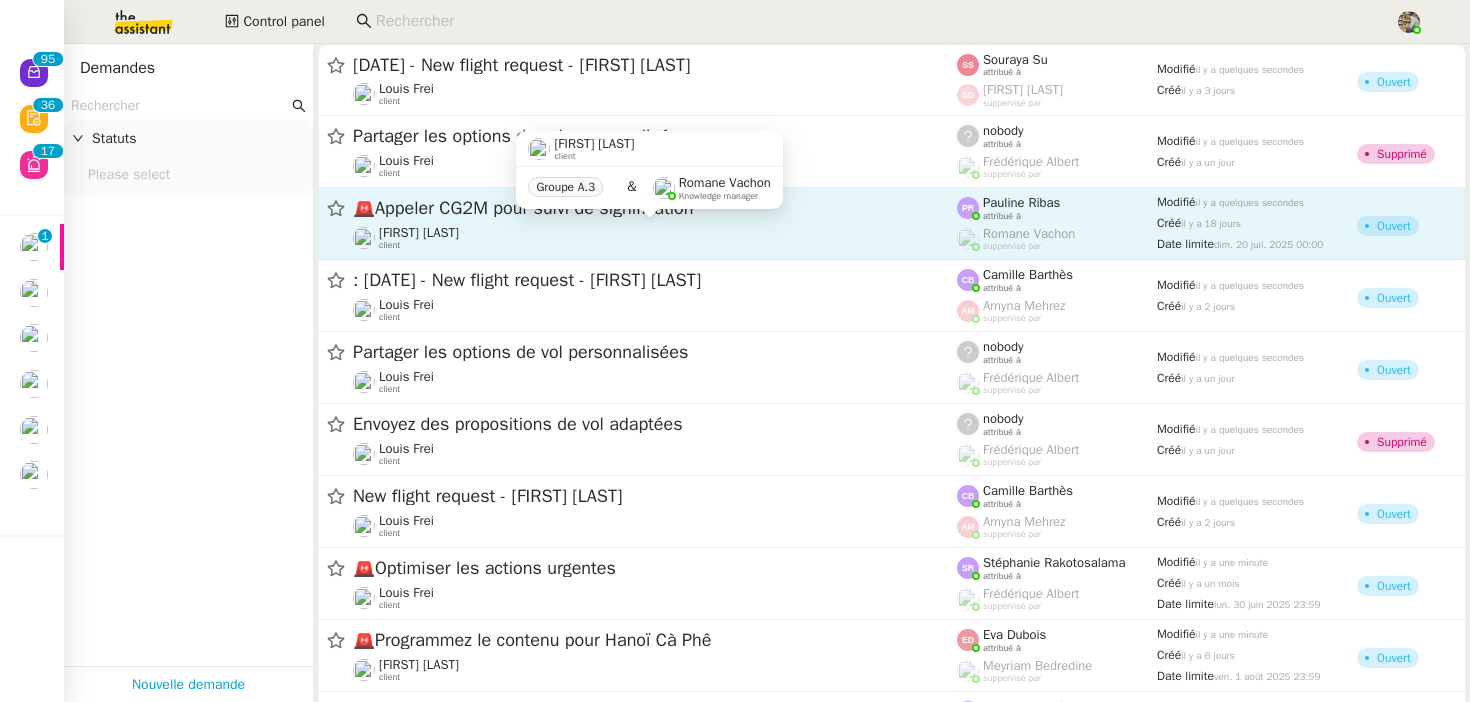 click on "🚨   Appeler CG2M pour suivi de signification  Arthur MATHAUT    client" 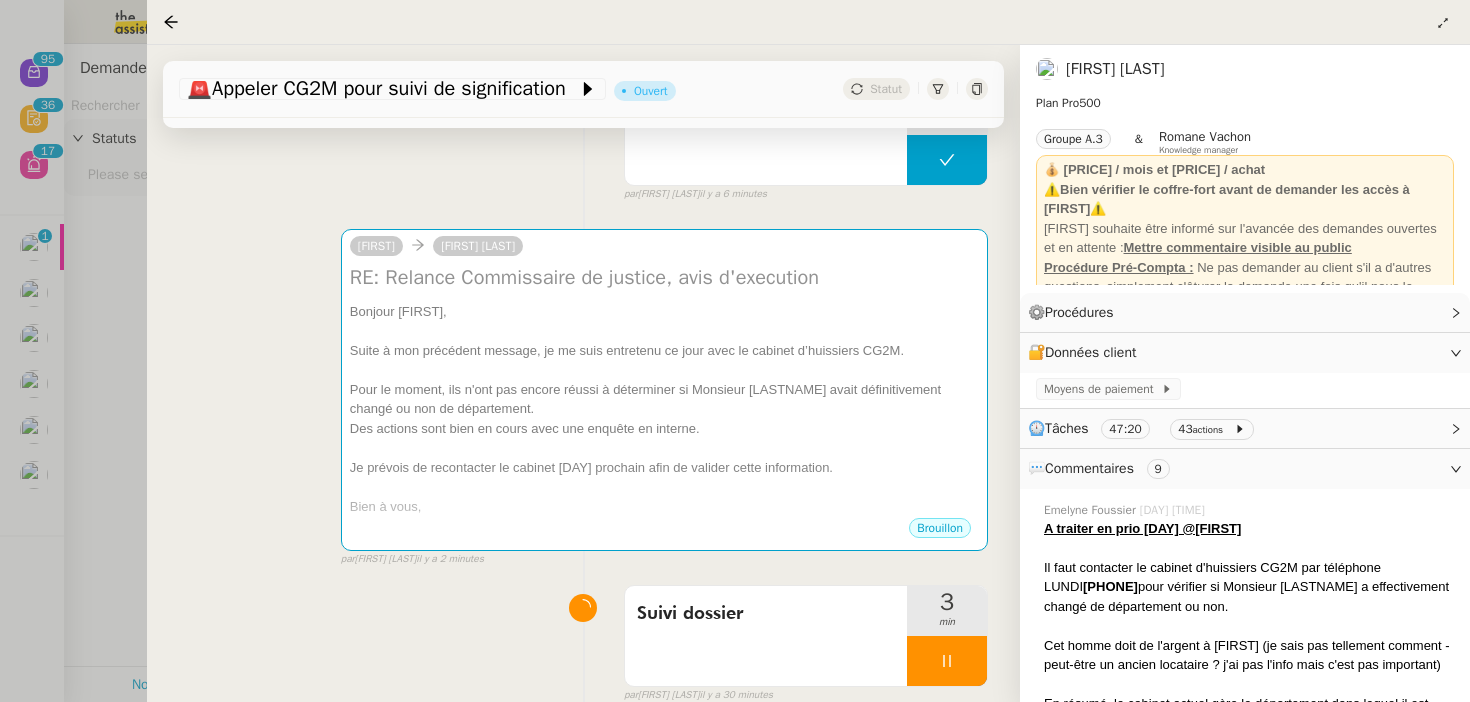 scroll, scrollTop: 33, scrollLeft: 0, axis: vertical 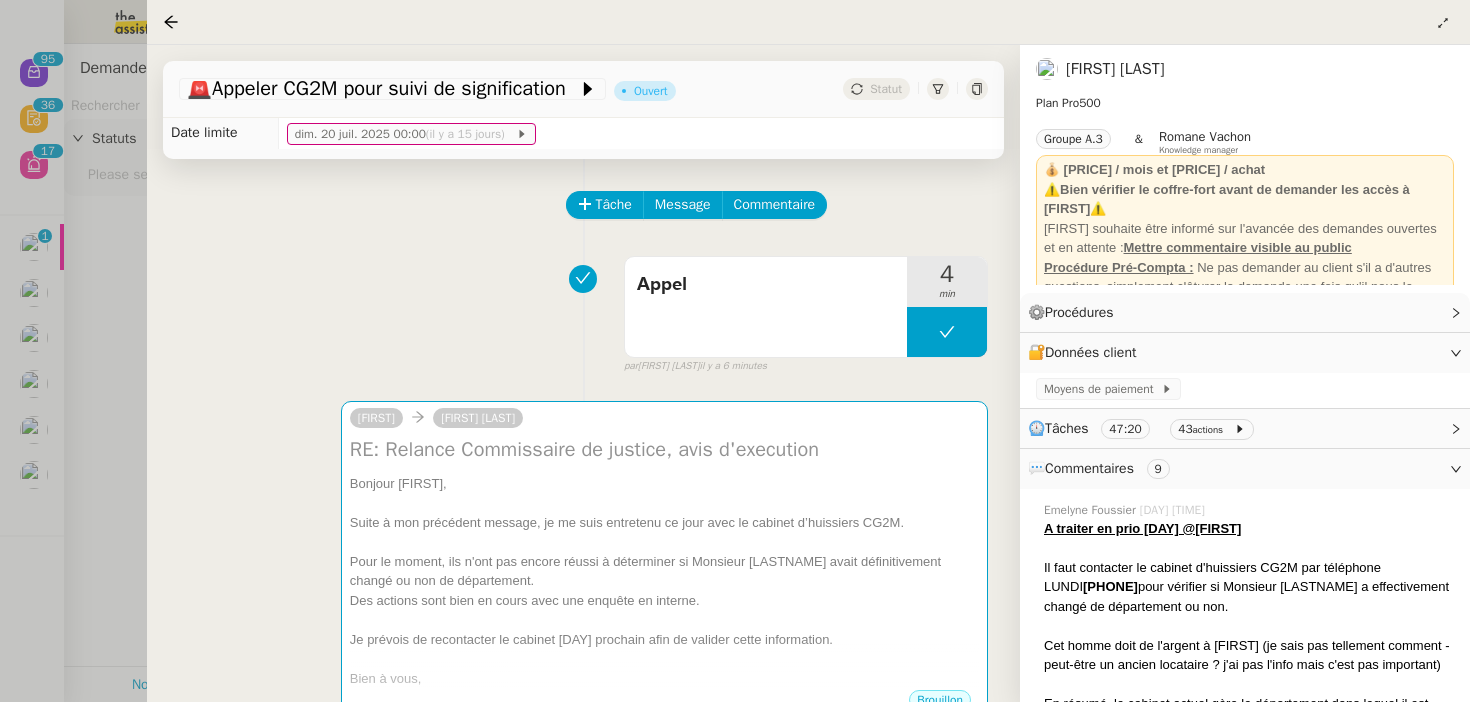 click at bounding box center [735, 351] 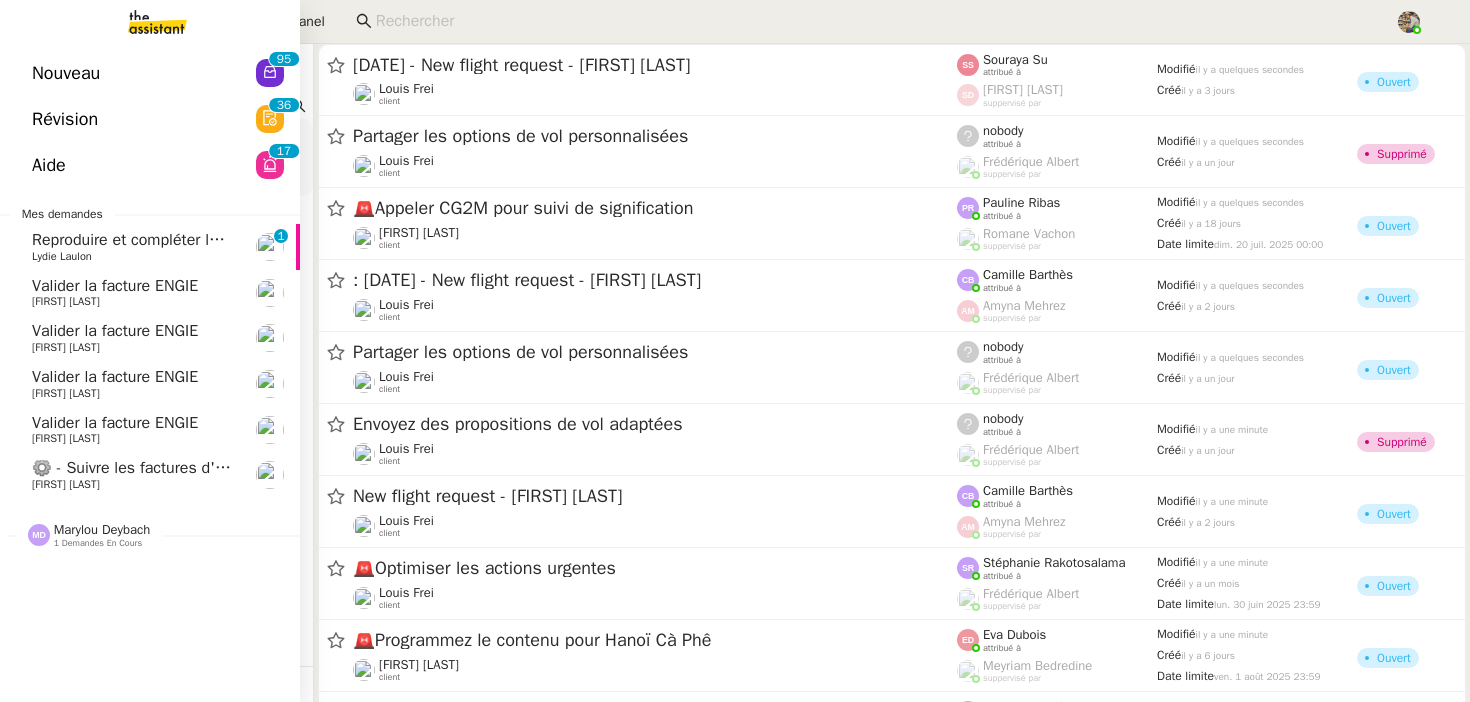 click on "Valider la facture ENGIE    Charles Da Conceicao" 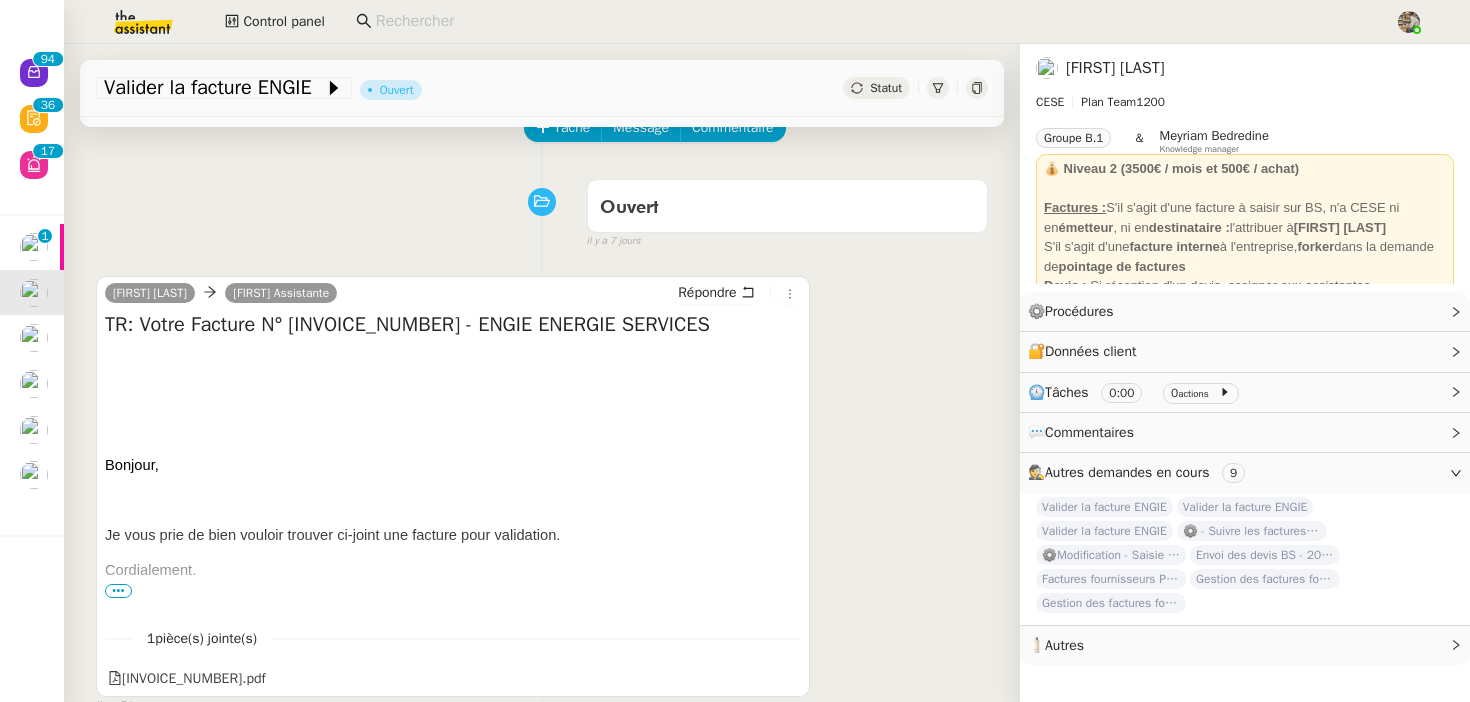 scroll, scrollTop: 0, scrollLeft: 0, axis: both 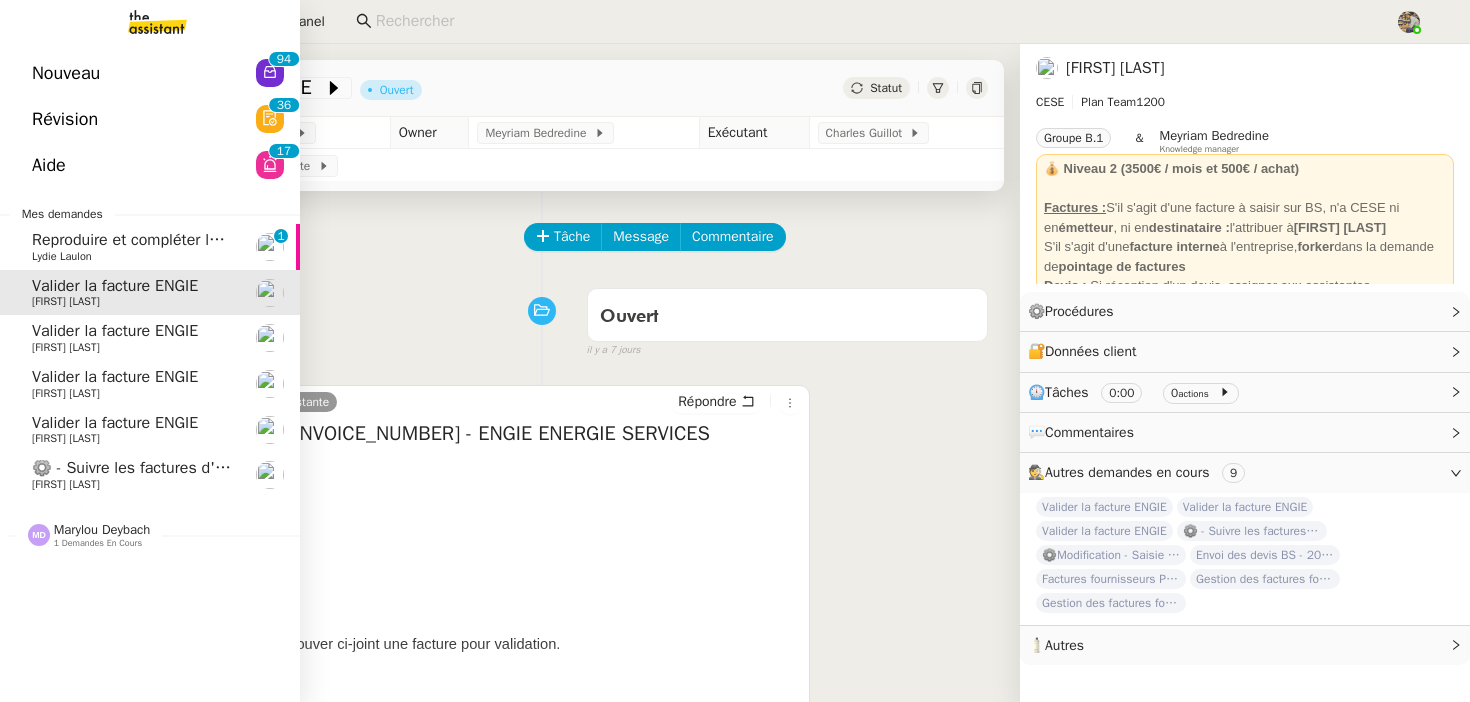 click on "Valider la facture ENGIE    Charles Da Conceicao" 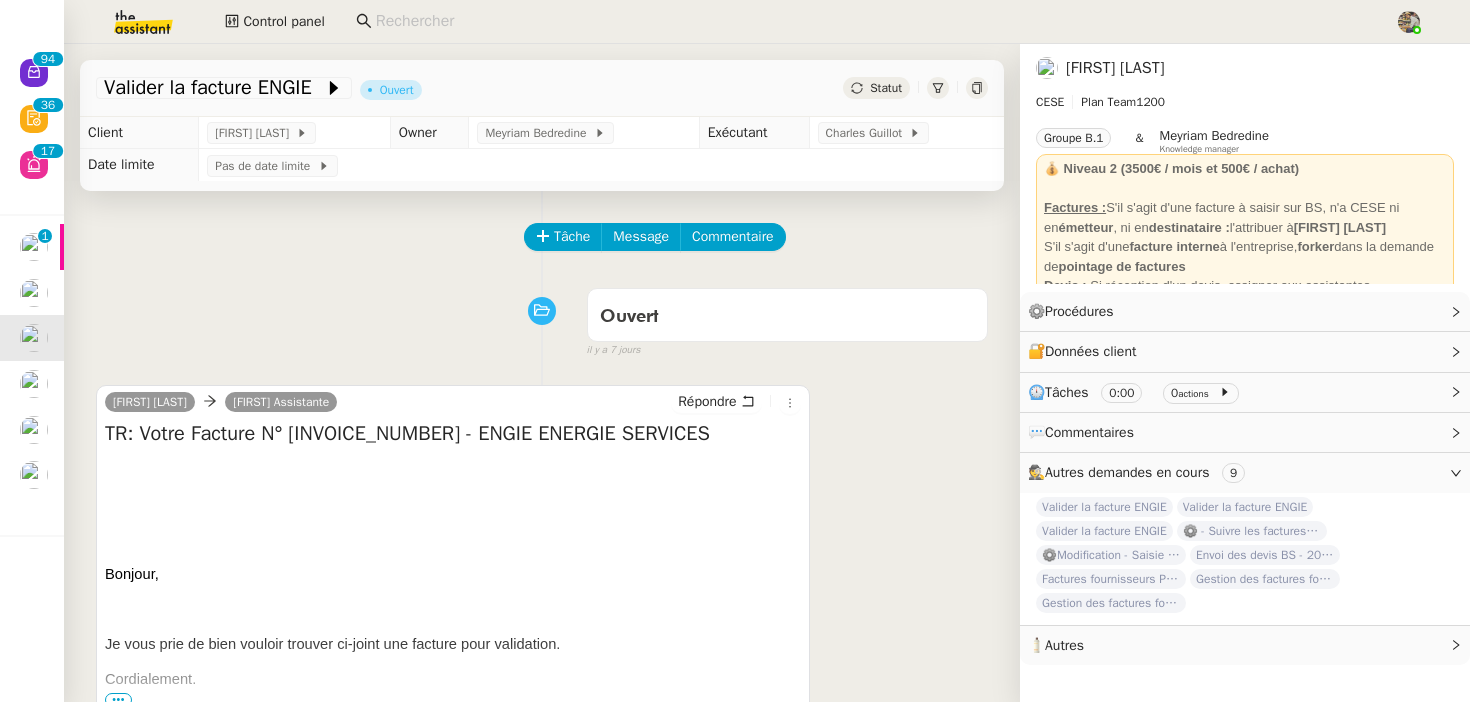scroll, scrollTop: 254, scrollLeft: 0, axis: vertical 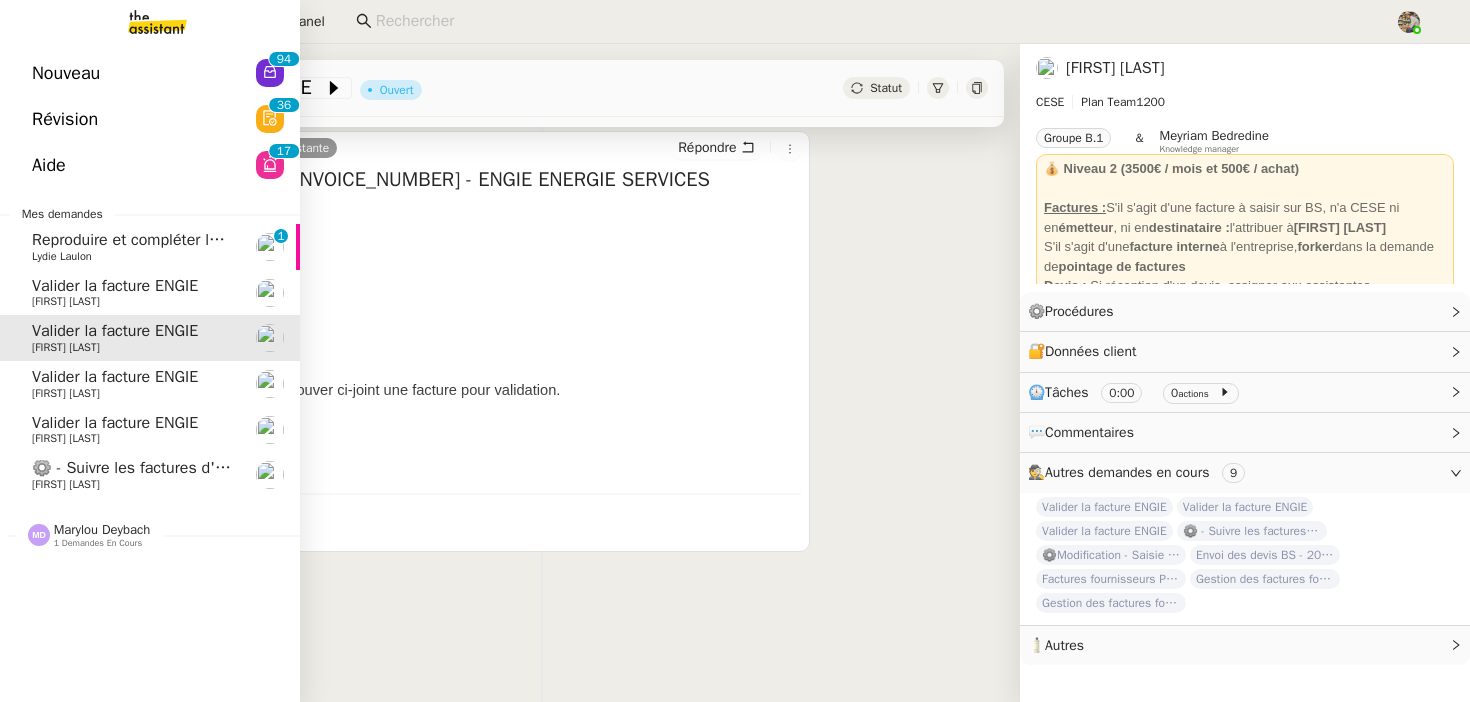 click on "Valider la facture ENGIE" 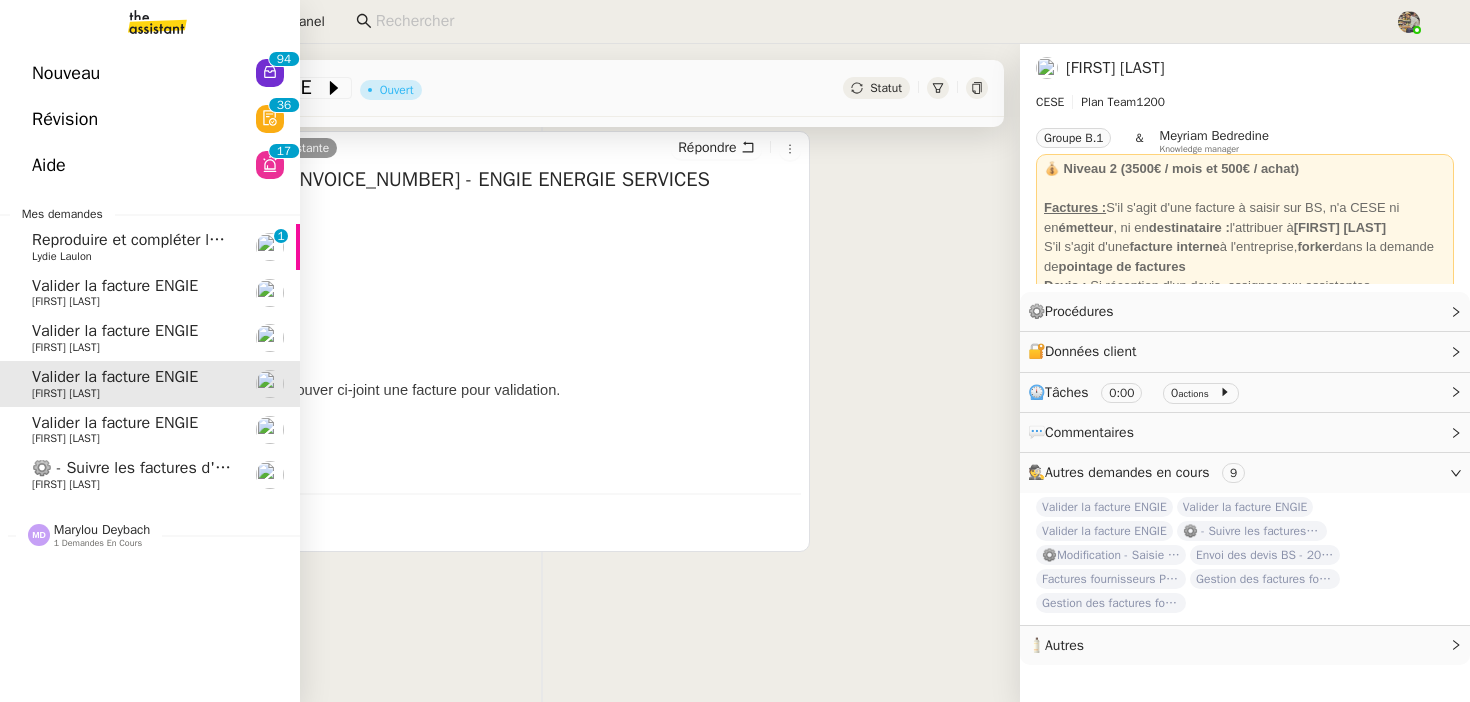 click on "Charles Da Conceicao" 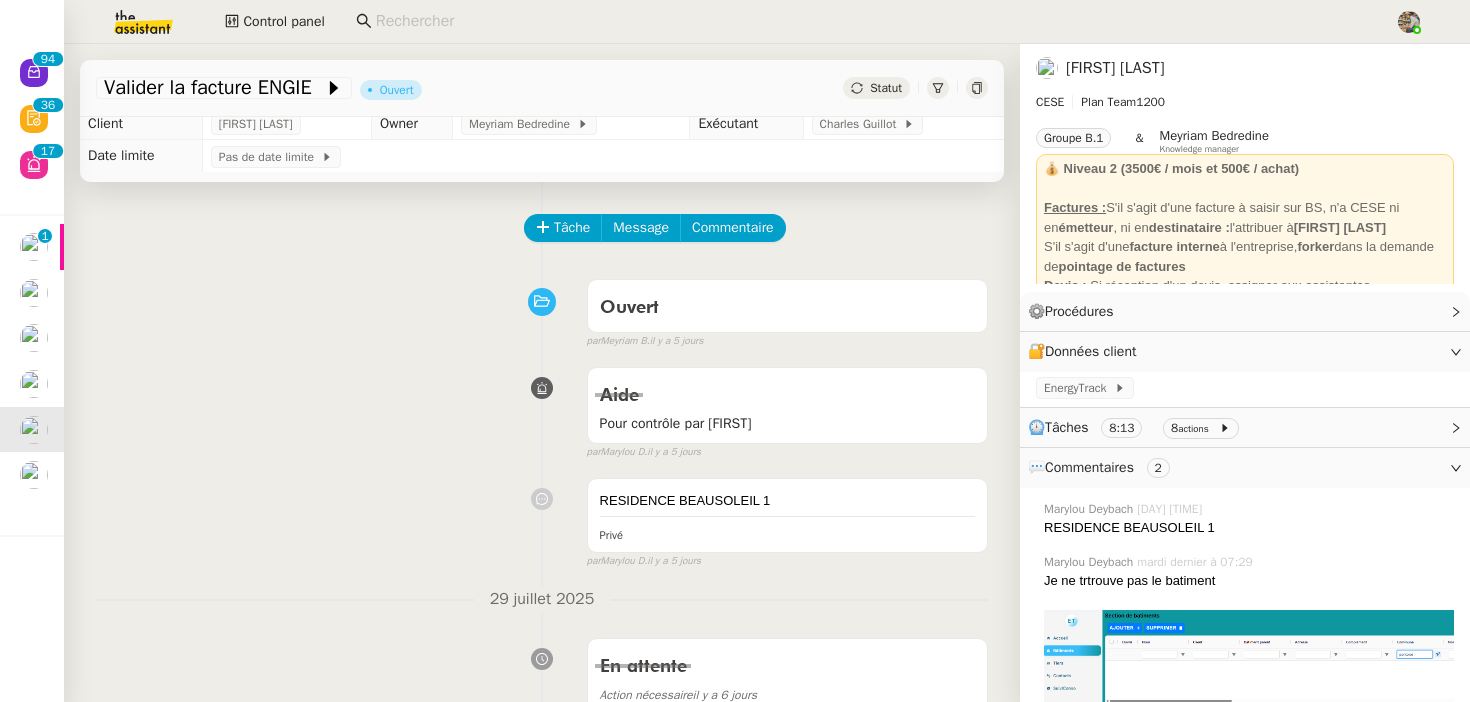 scroll, scrollTop: 0, scrollLeft: 0, axis: both 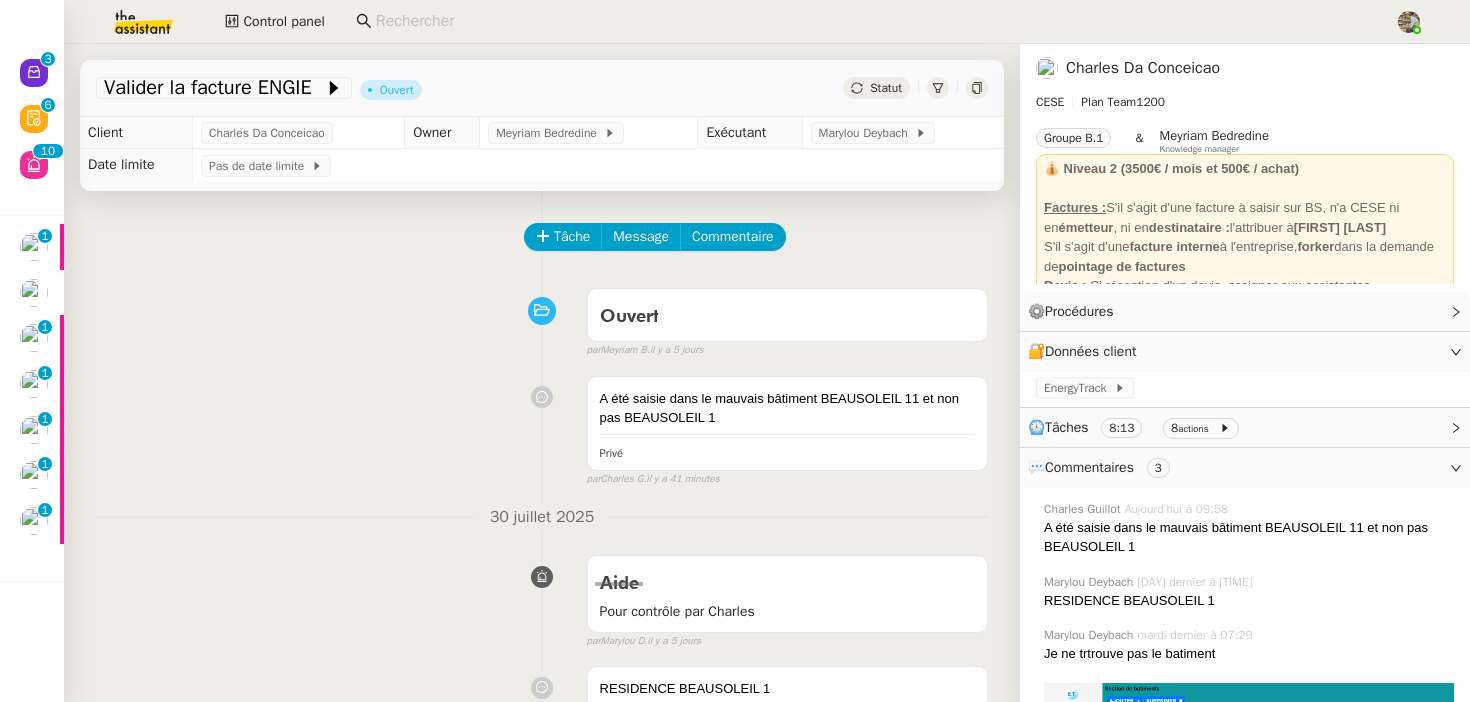 click 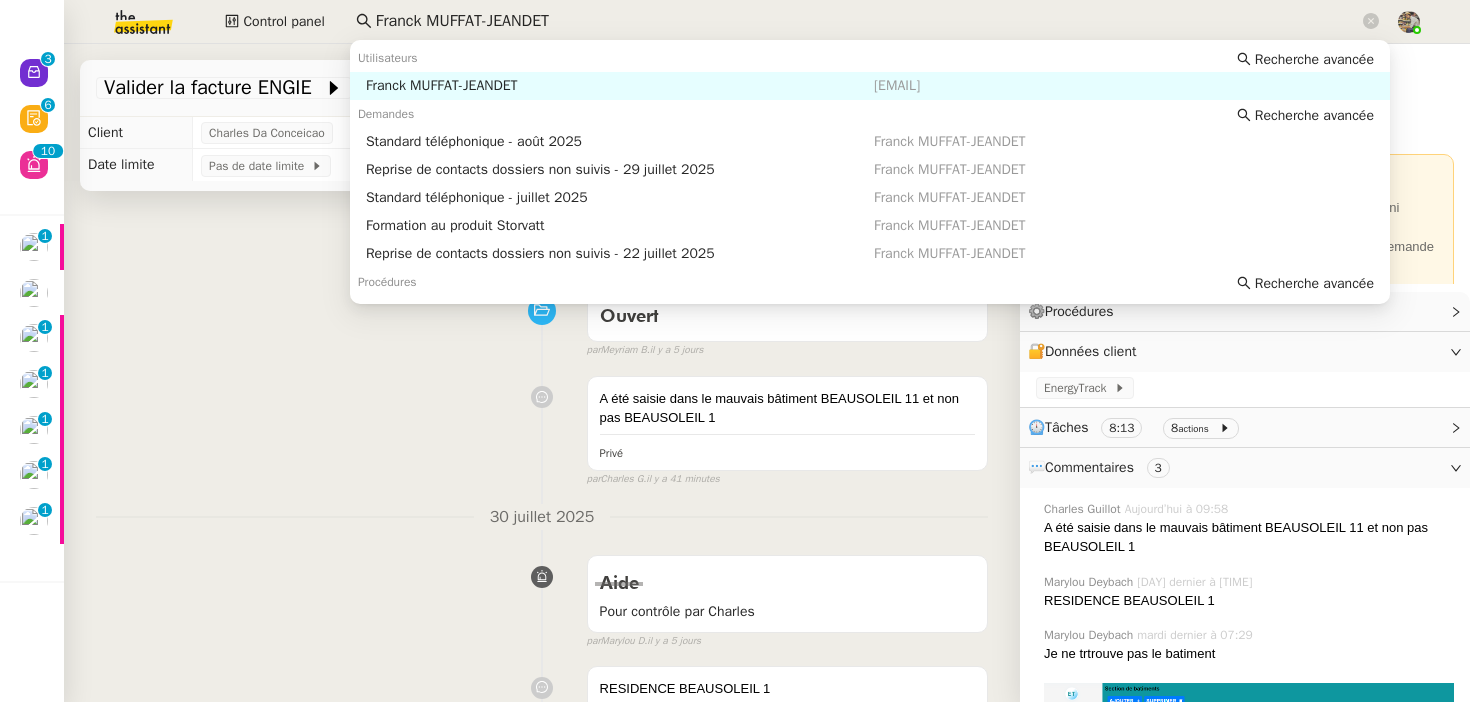 click on "Franck MUFFAT-JEANDET" at bounding box center [620, 86] 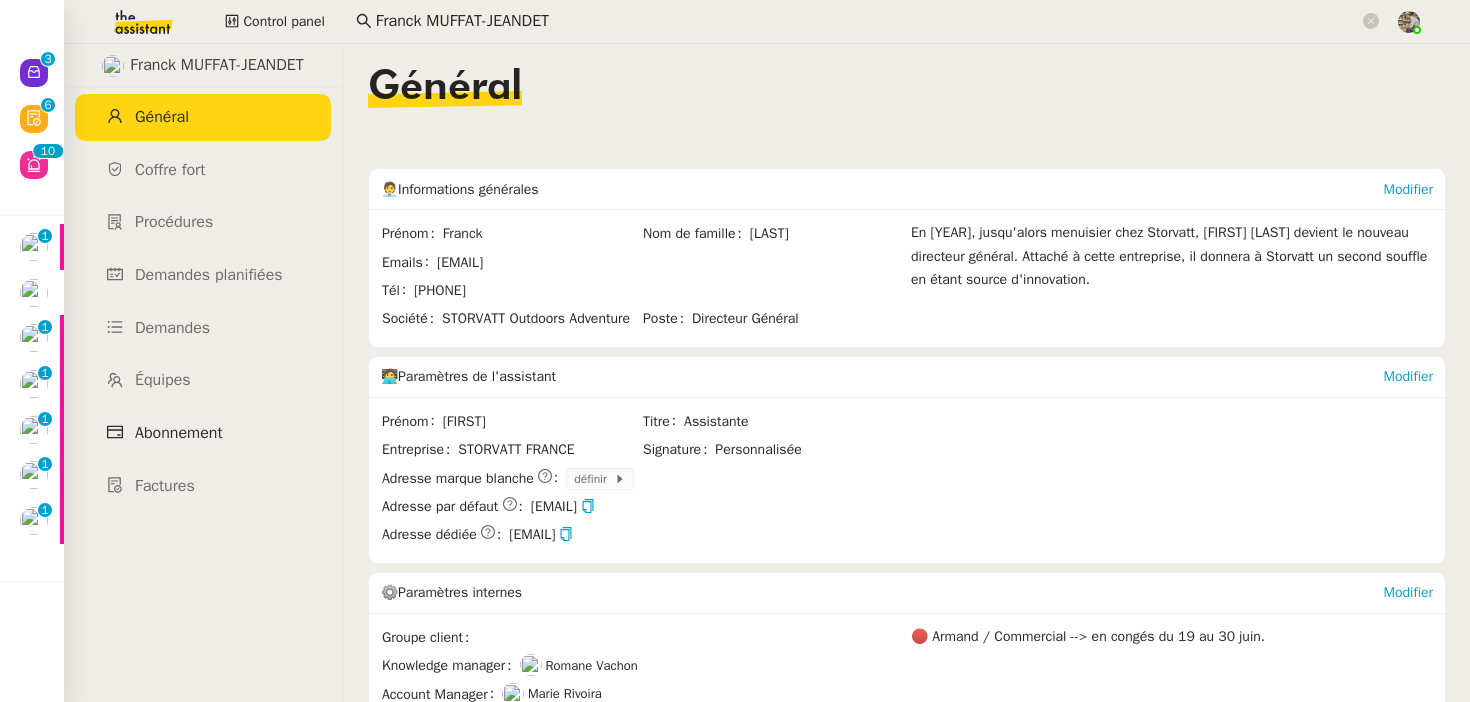 click on "Abonnement" 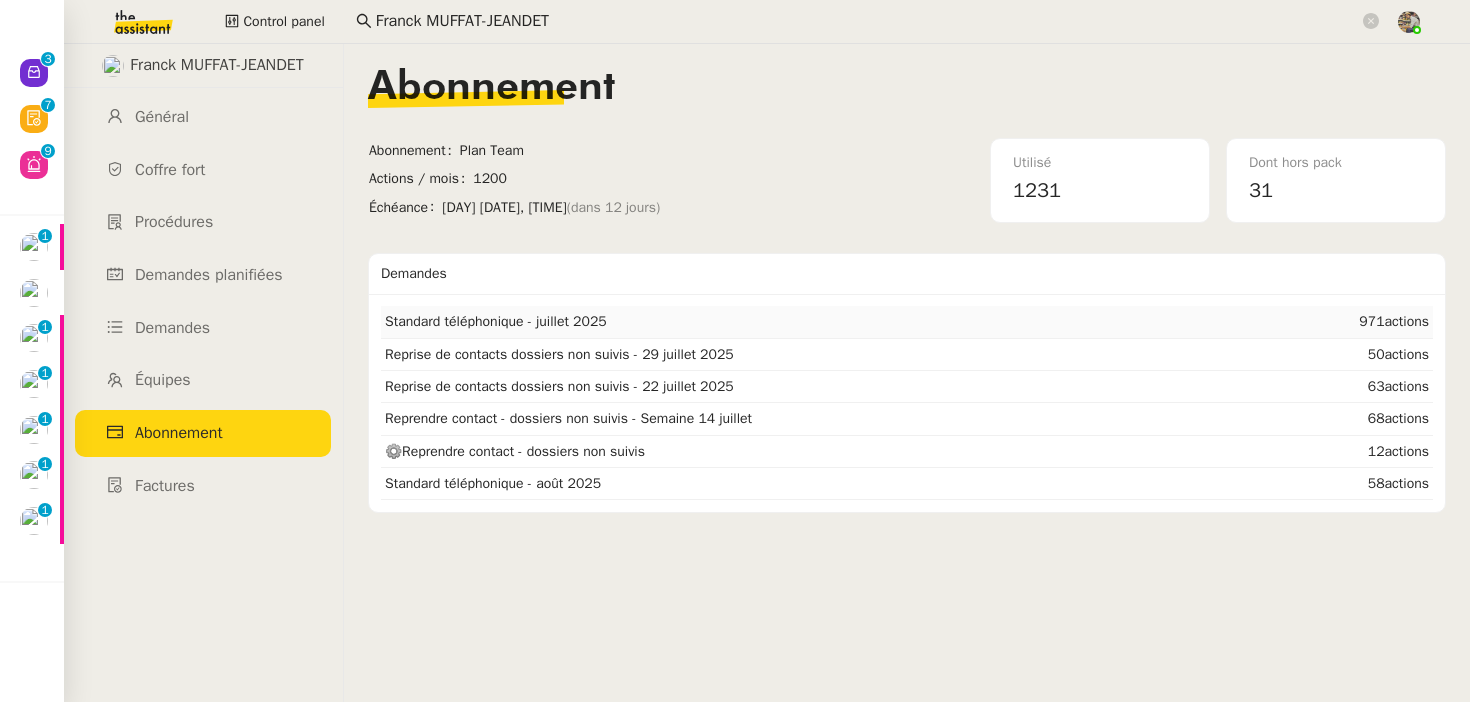 click on "Standard téléphonique - juillet 2025" at bounding box center (496, 321) 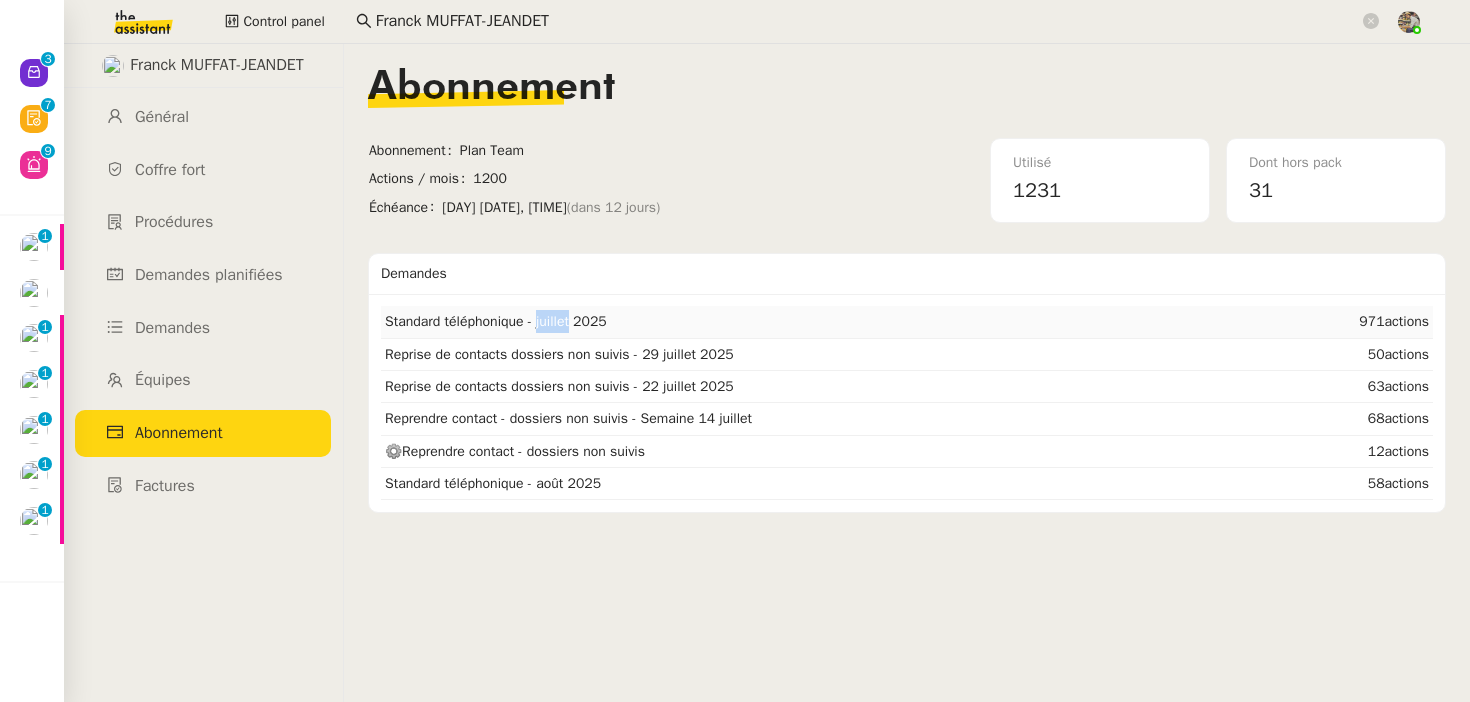 click on "Standard téléphonique - juillet 2025" at bounding box center (496, 321) 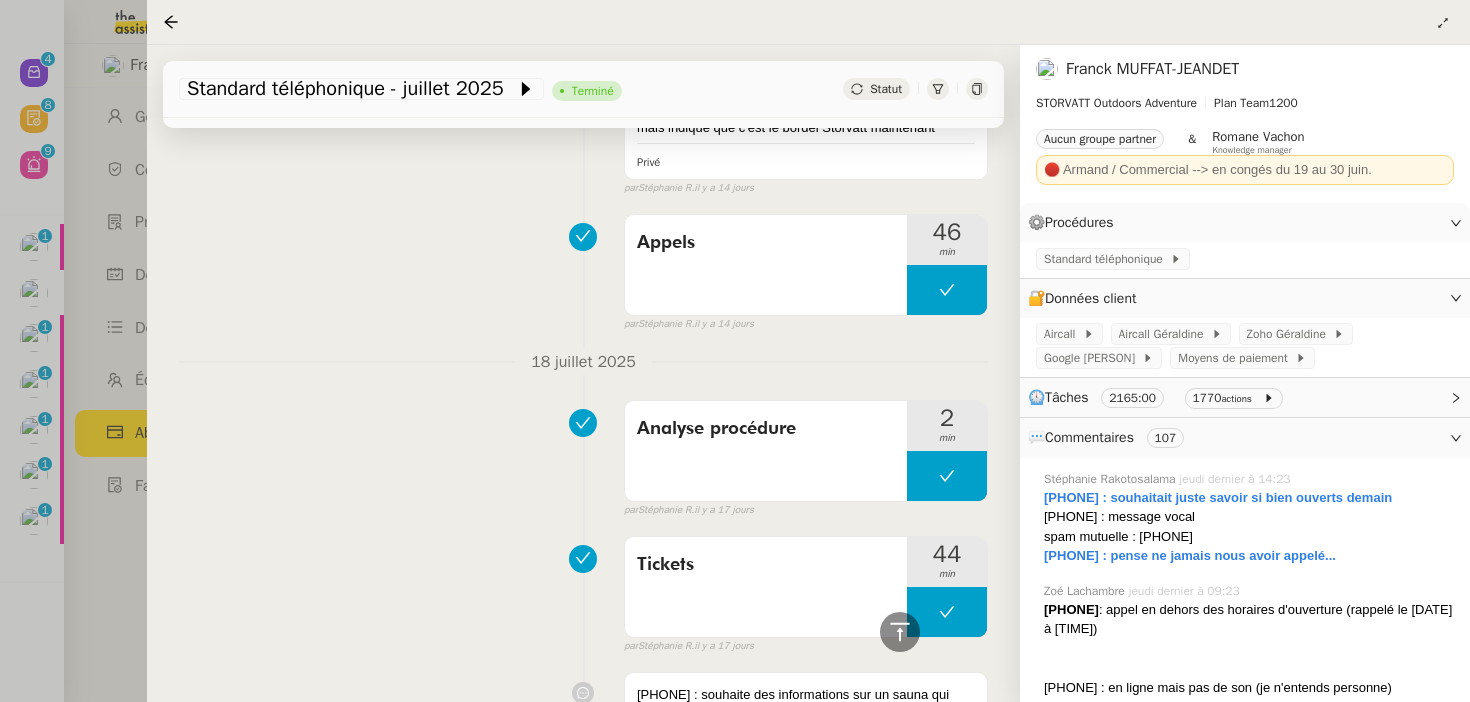 scroll, scrollTop: 21129, scrollLeft: 0, axis: vertical 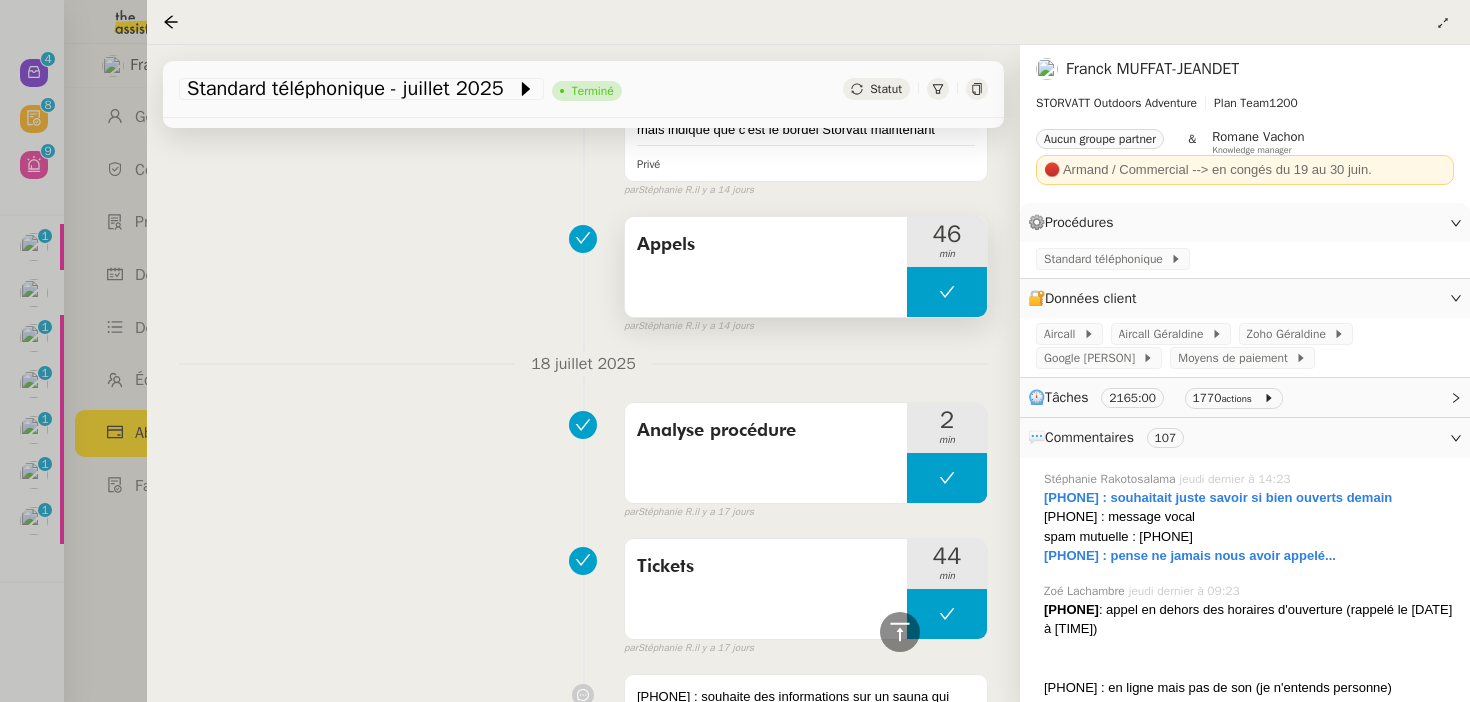 click on "Appels" at bounding box center (766, 267) 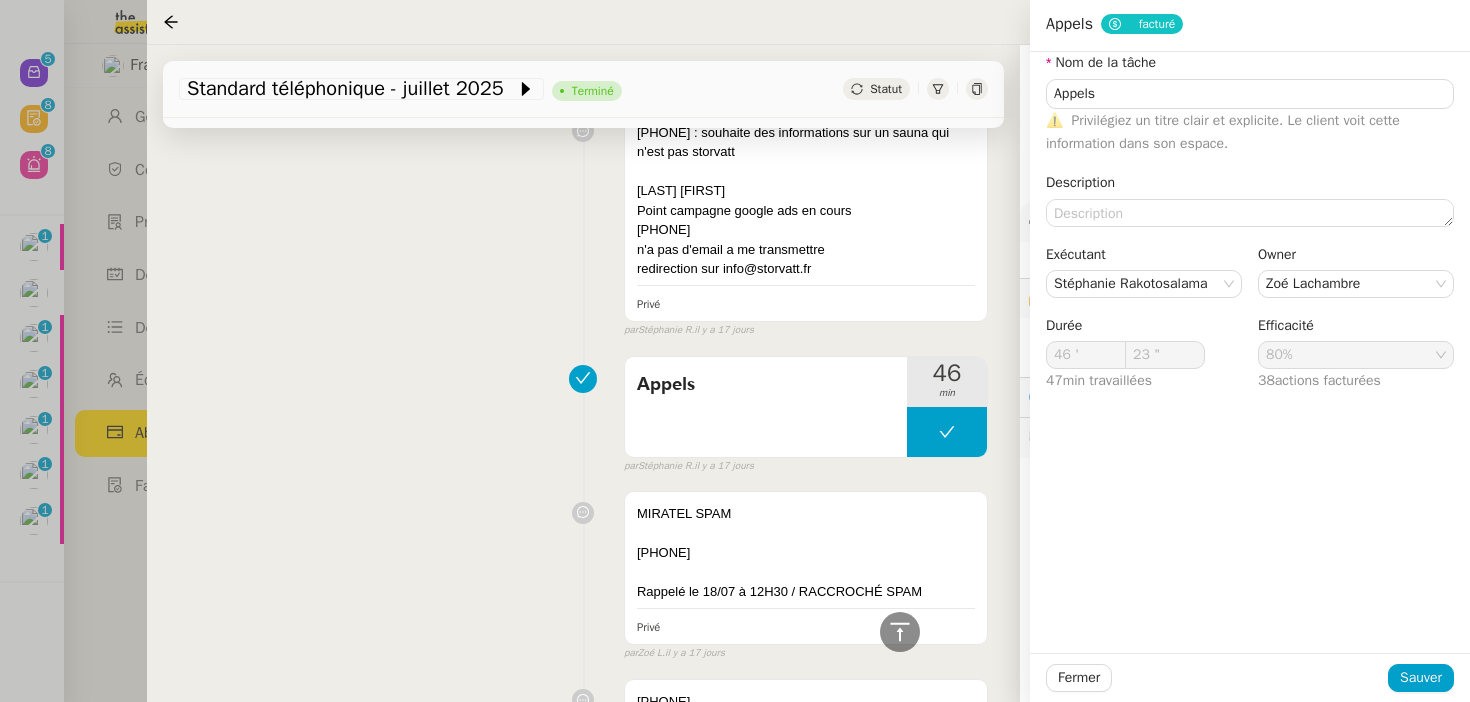 scroll, scrollTop: 21640, scrollLeft: 0, axis: vertical 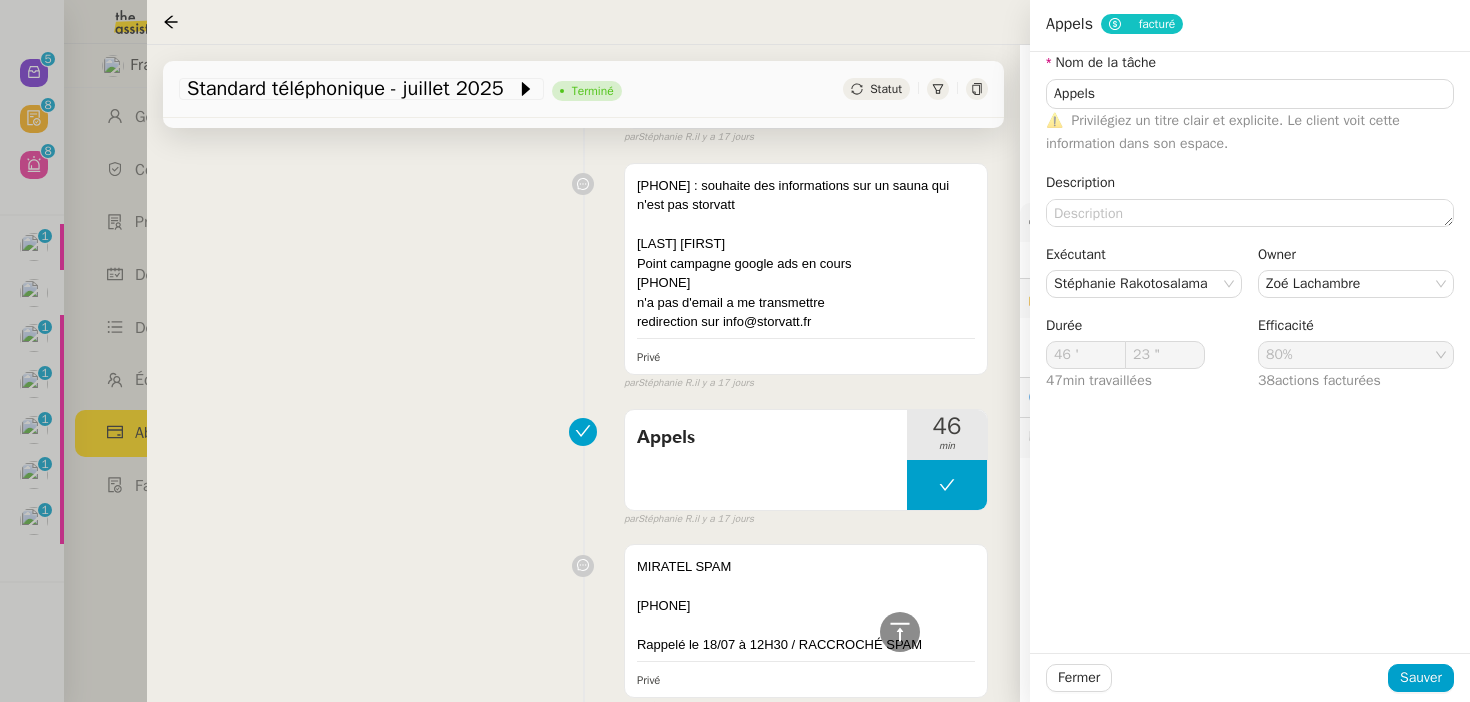 click at bounding box center [1486, 32] 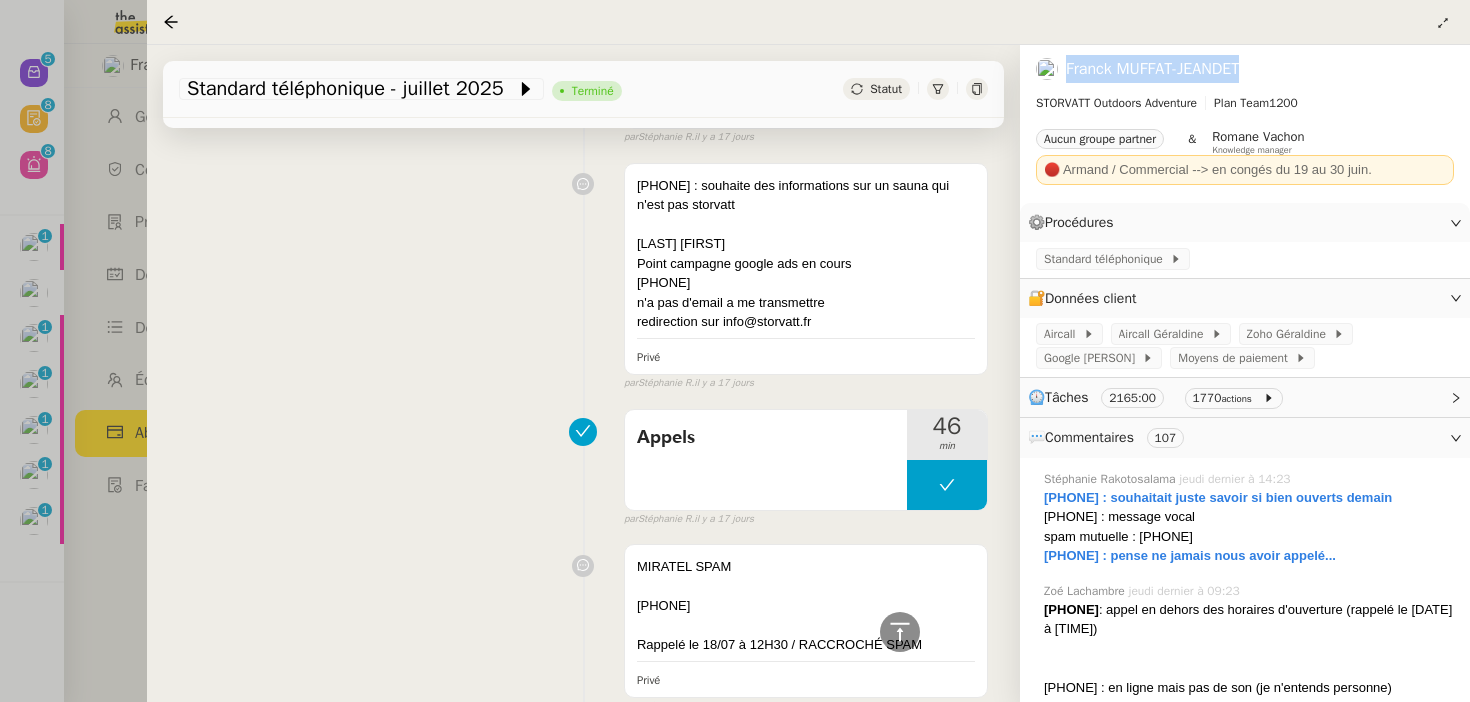 drag, startPoint x: 1331, startPoint y: 76, endPoint x: 1066, endPoint y: 77, distance: 265.0019 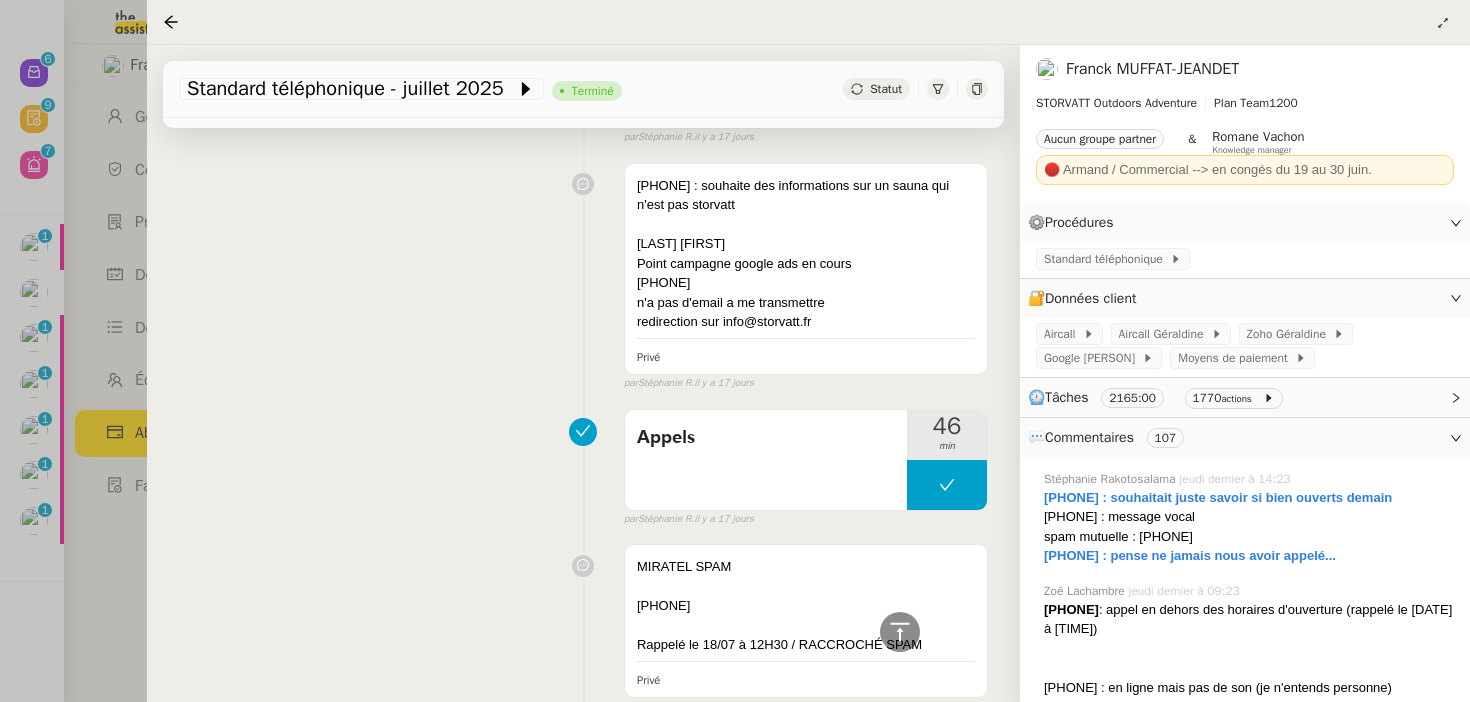 click at bounding box center (1486, 33) 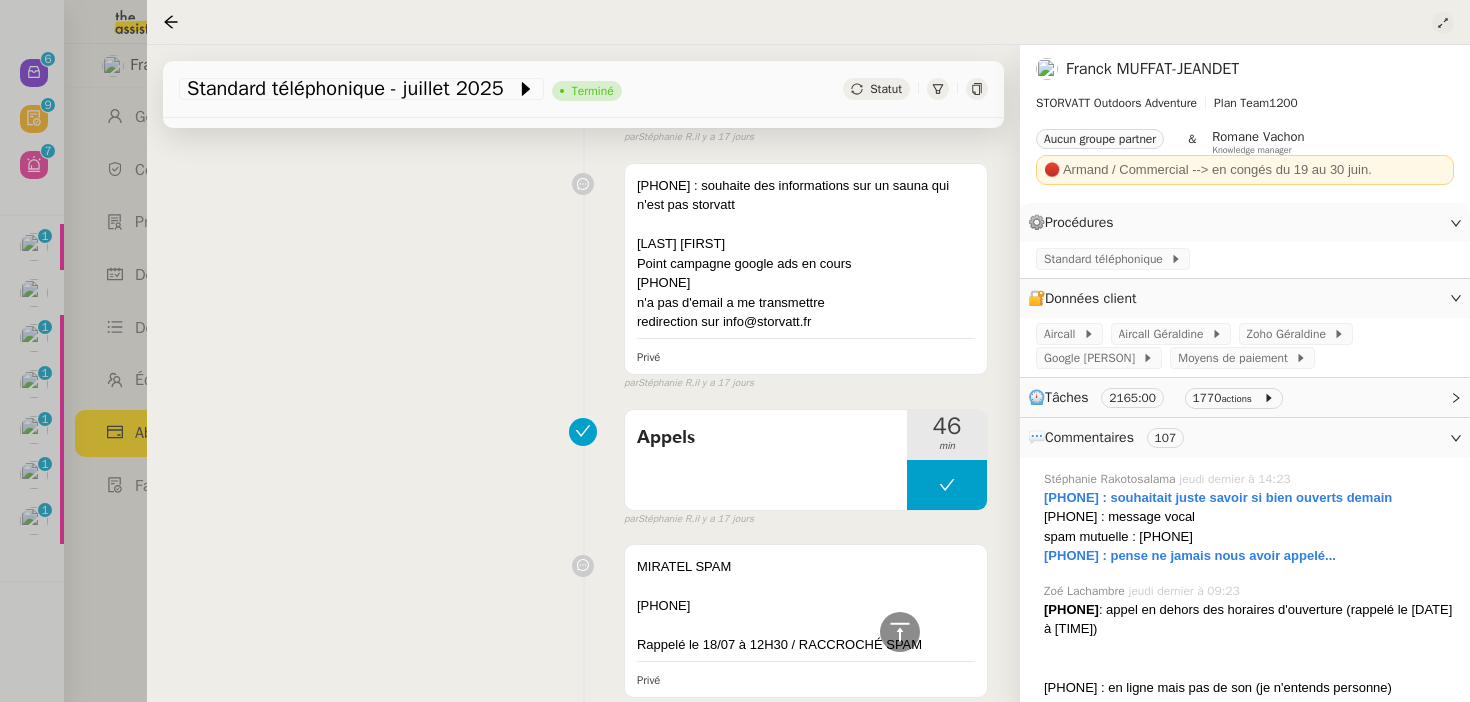click at bounding box center (1497, 44) 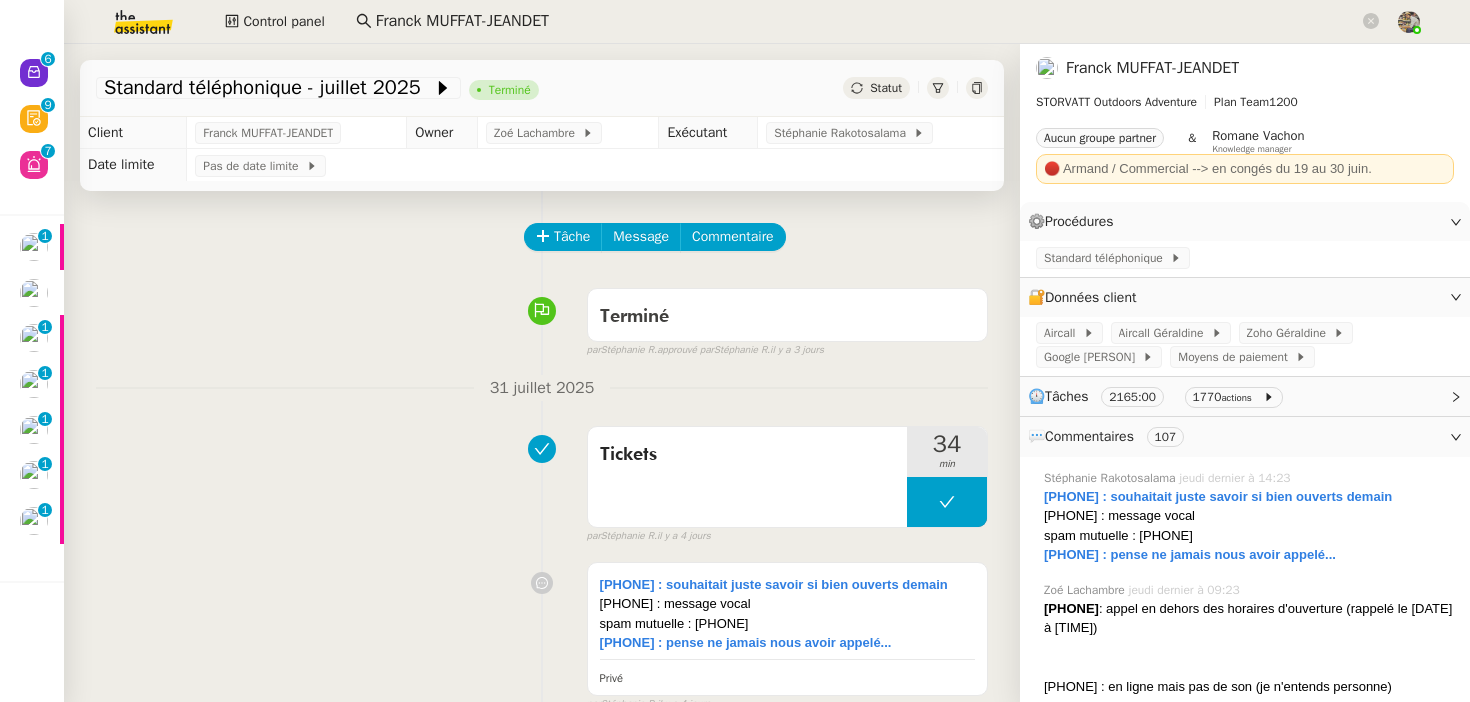 click 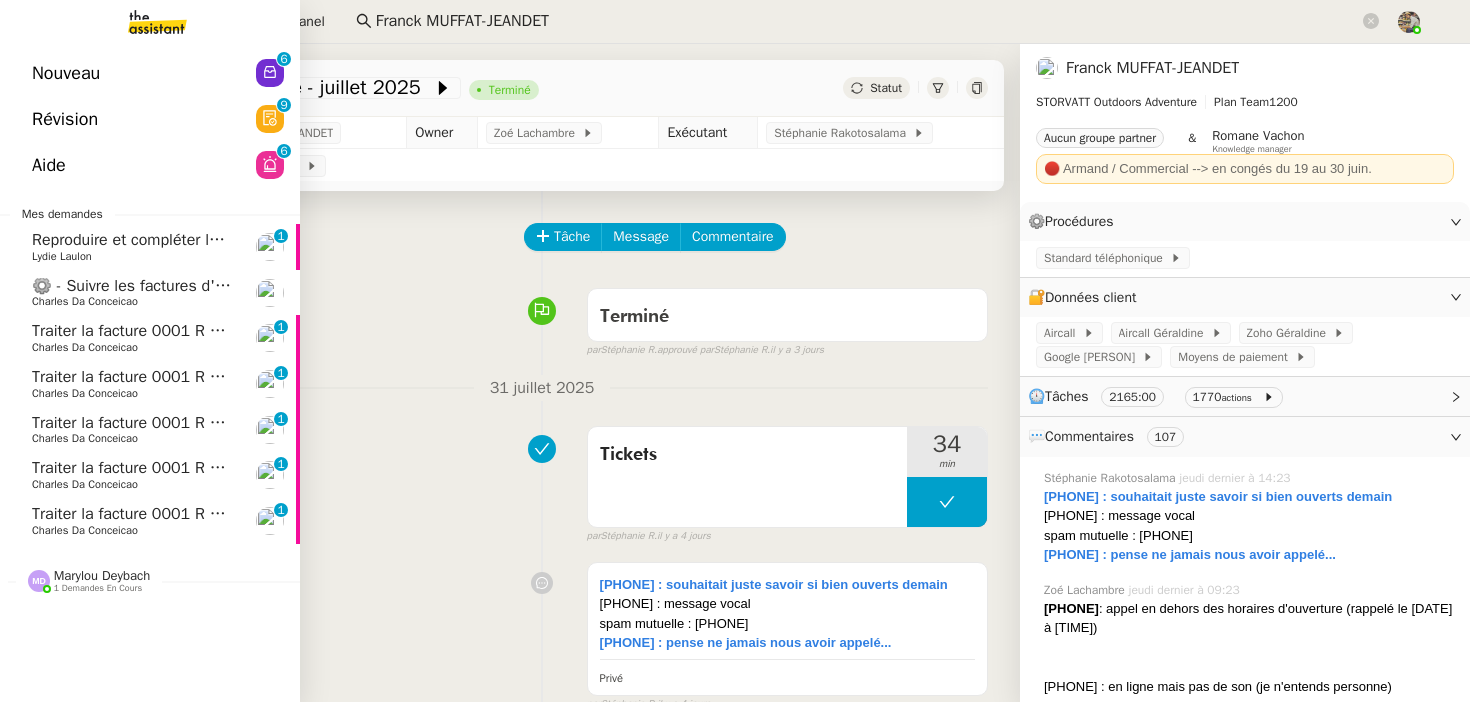 click on "⚙️ - Suivre les factures d'exploitation    Charles Da Conceicao" 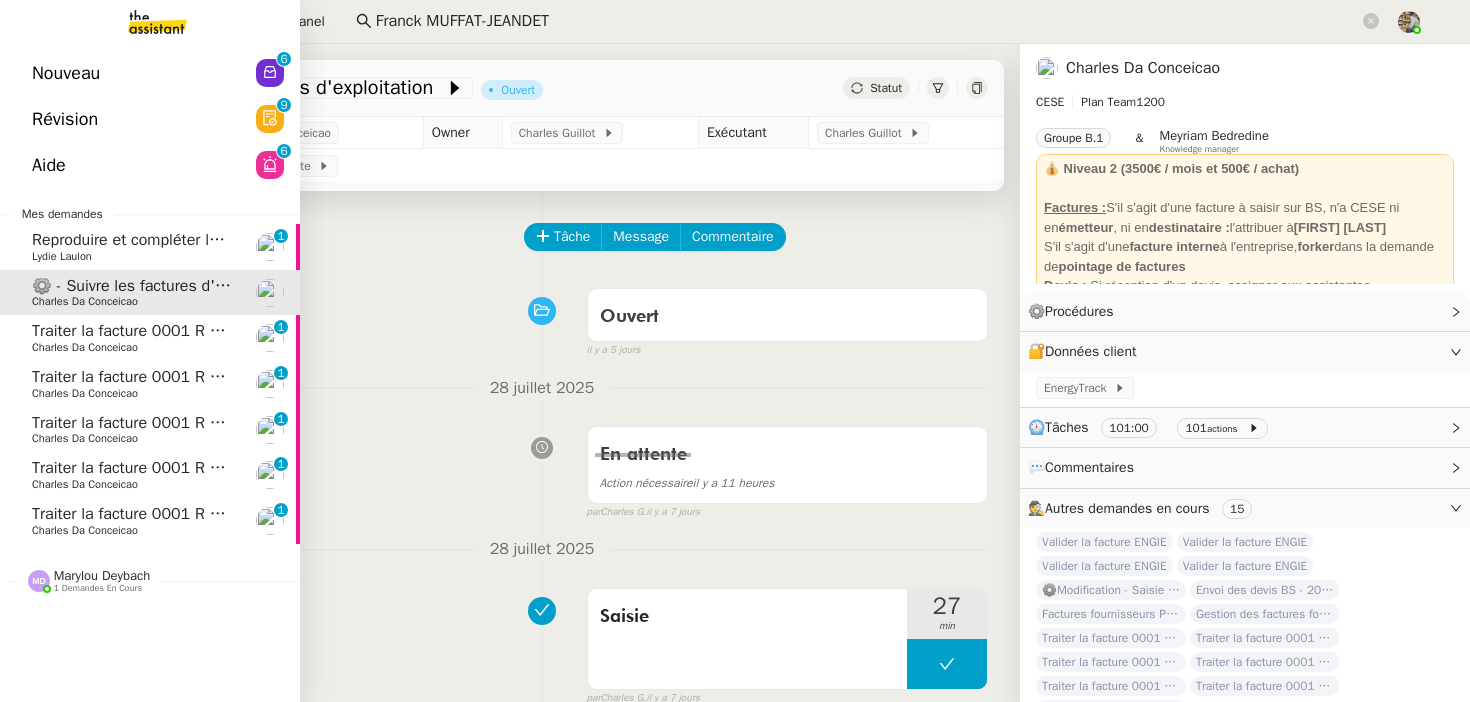 click on "Charles Da Conceicao" 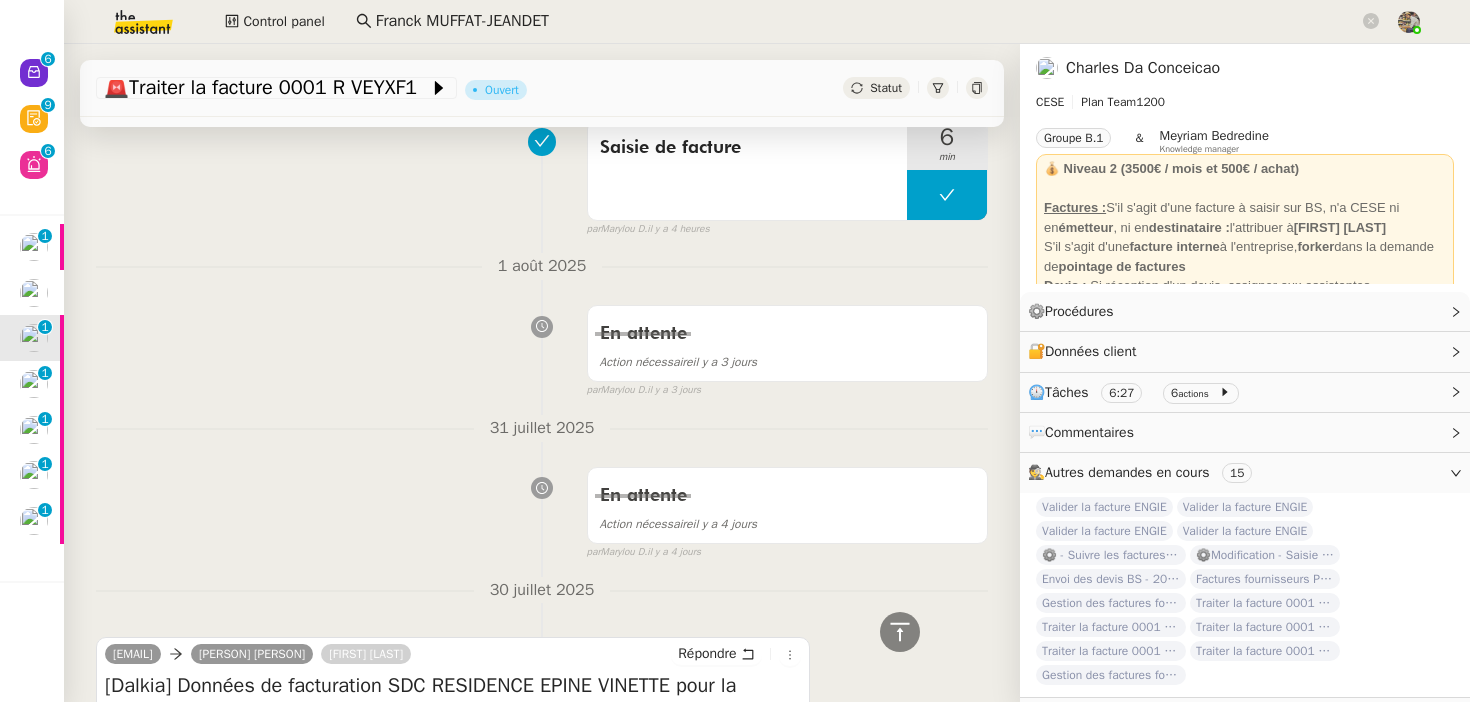 scroll, scrollTop: 0, scrollLeft: 0, axis: both 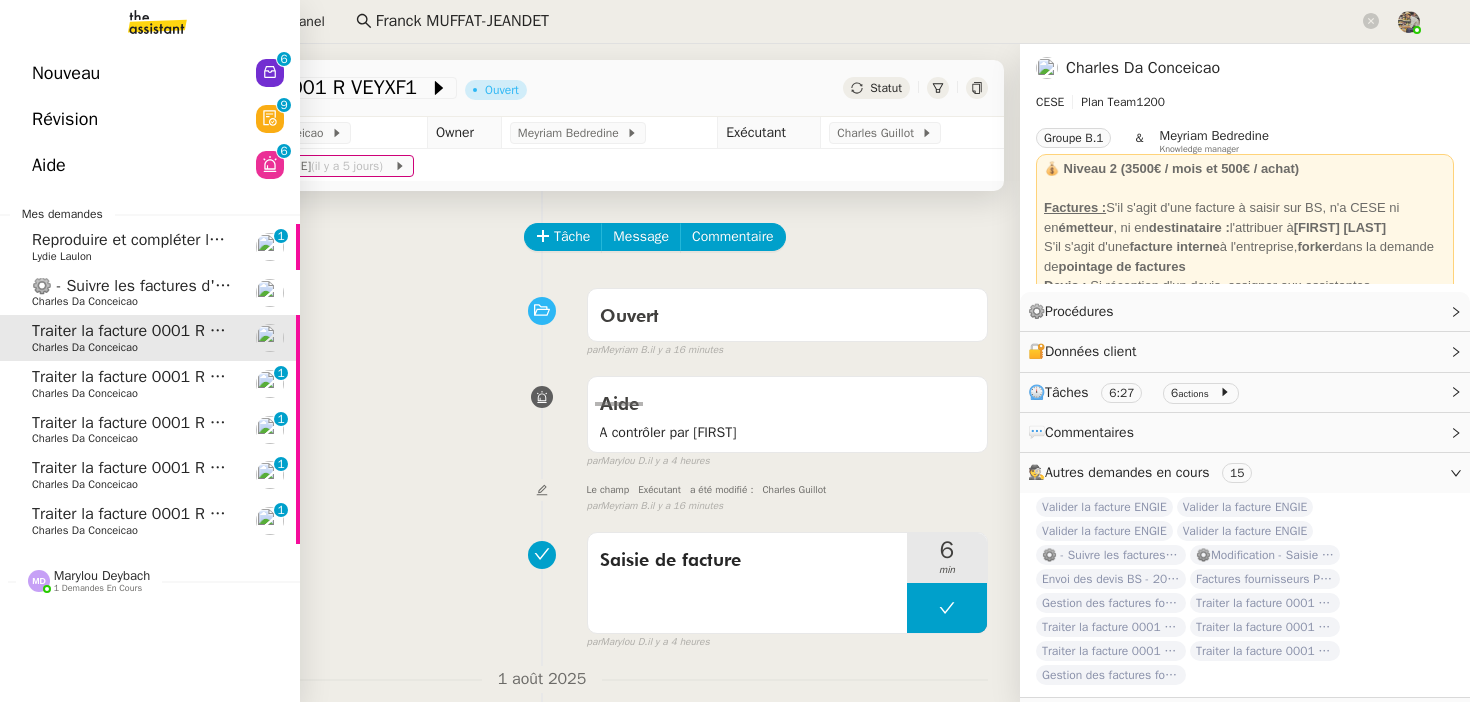 click on "Traiter la facture [NUMBER] R VEYXE9    [NAME]     0   1   2   3   4   5   6   7   8   9" 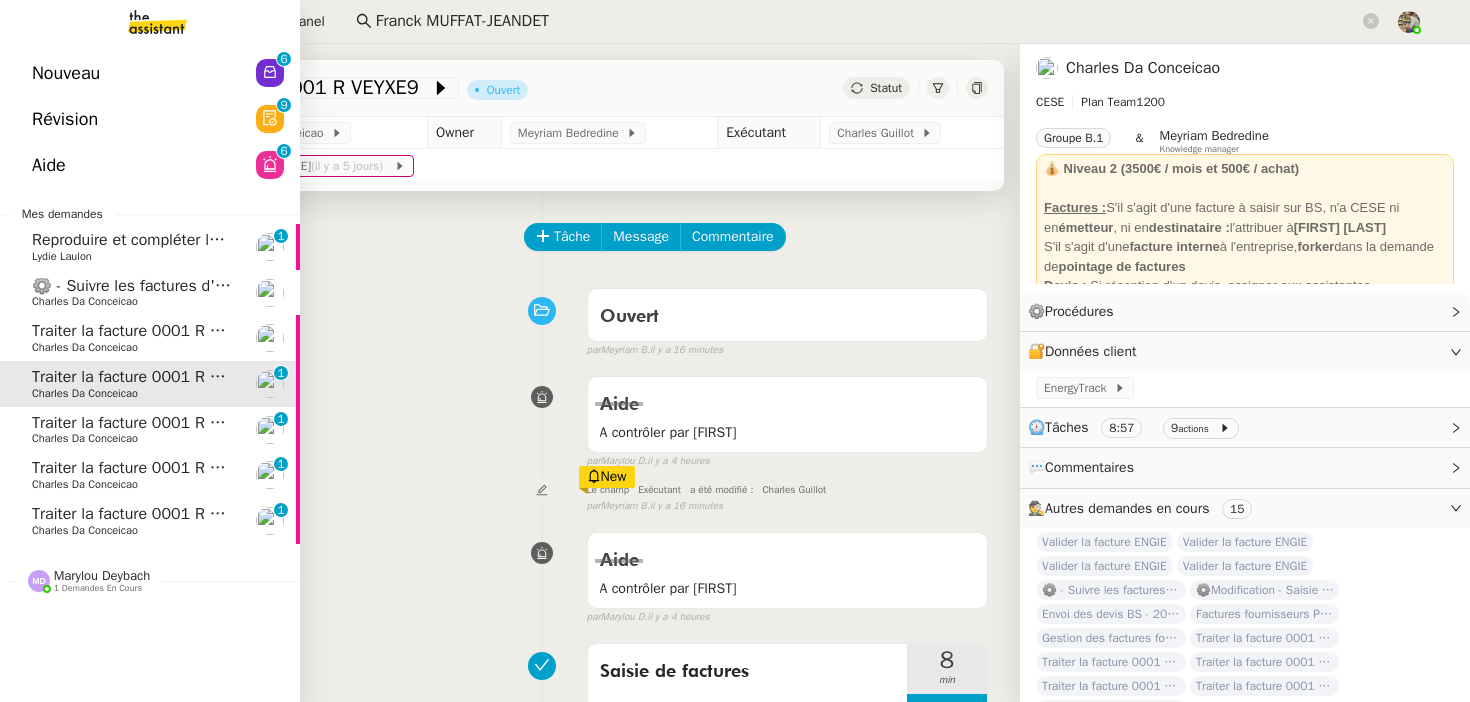 click on "Traiter la facture 0001 R VEYXF2" 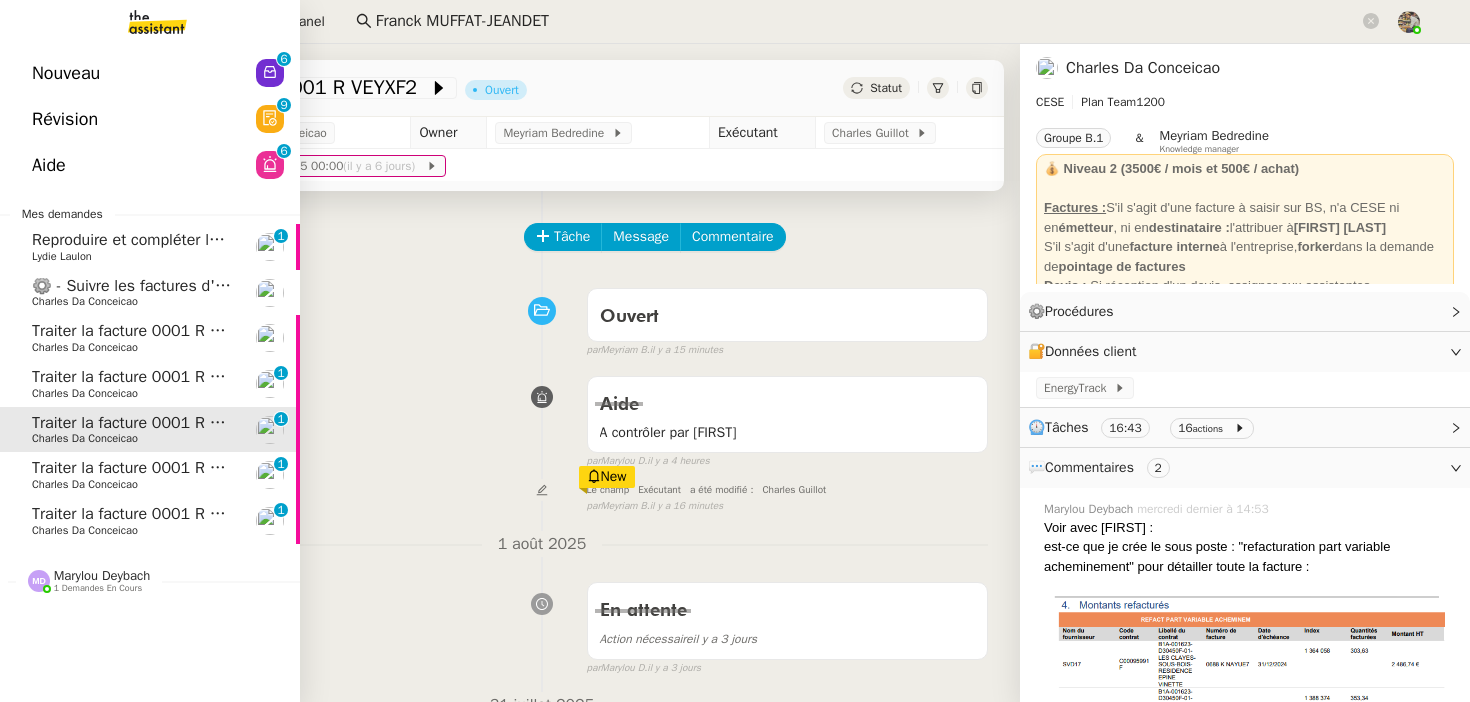 click on "Traiter la facture 0001 R VEYXE8" 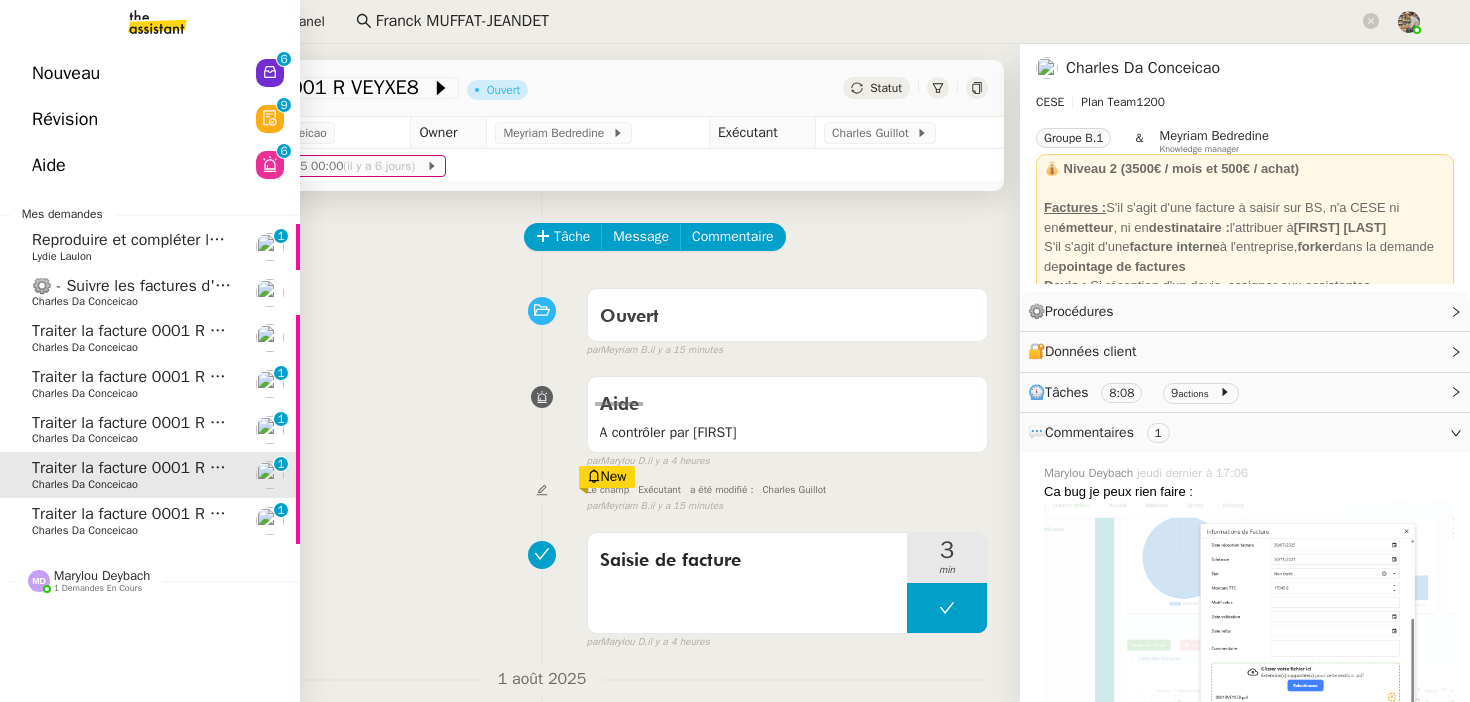 click on "Traiter la facture 0001 R VEYXF0" 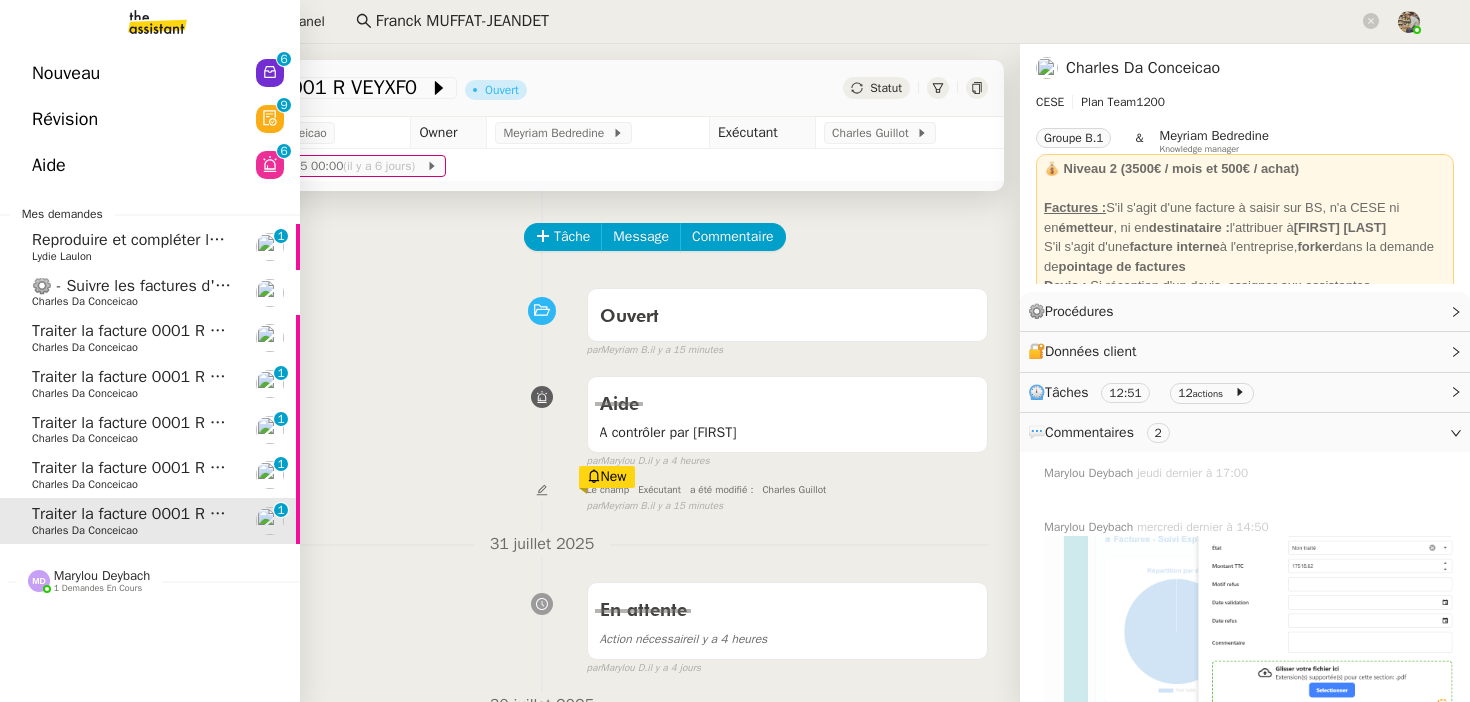 click on "Traiter la facture 0001 R VEYXF1" 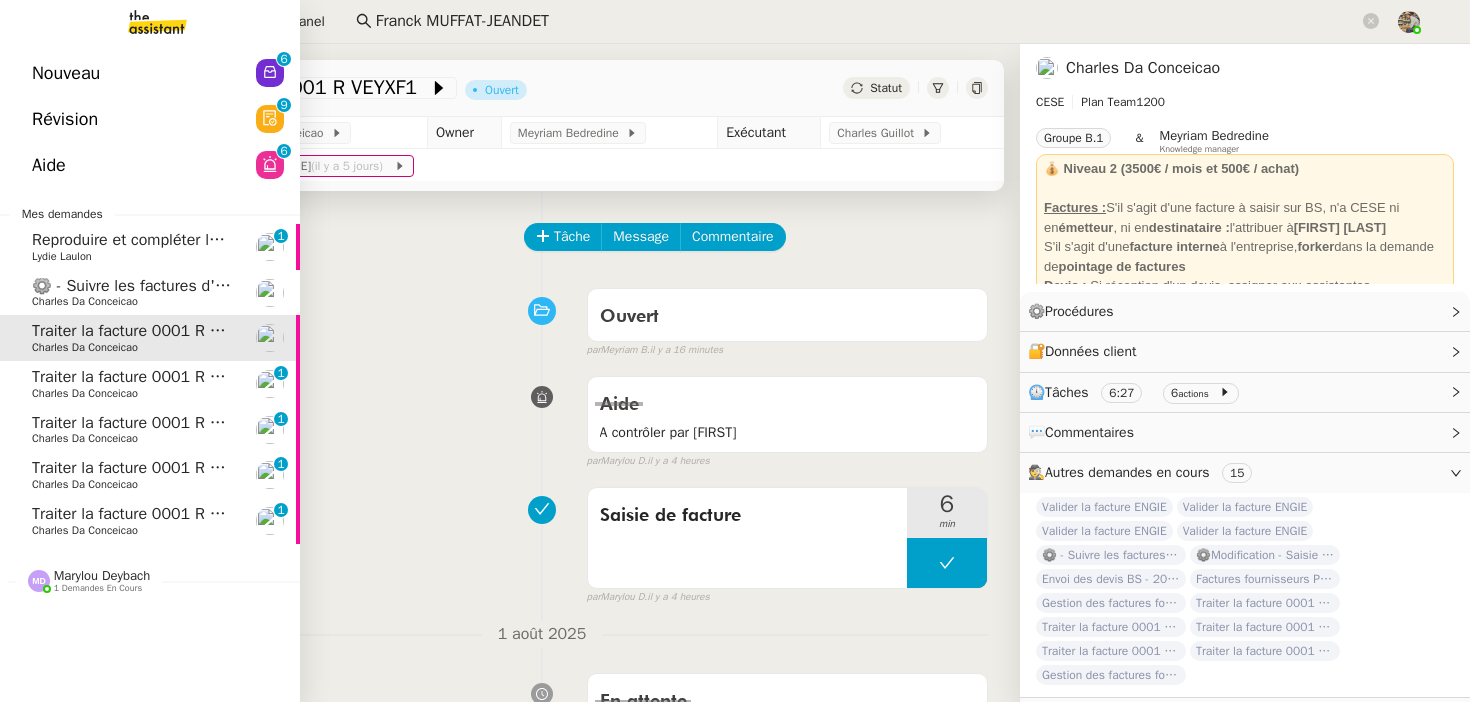 click on "⚙️ - Suivre les factures d'exploitation" 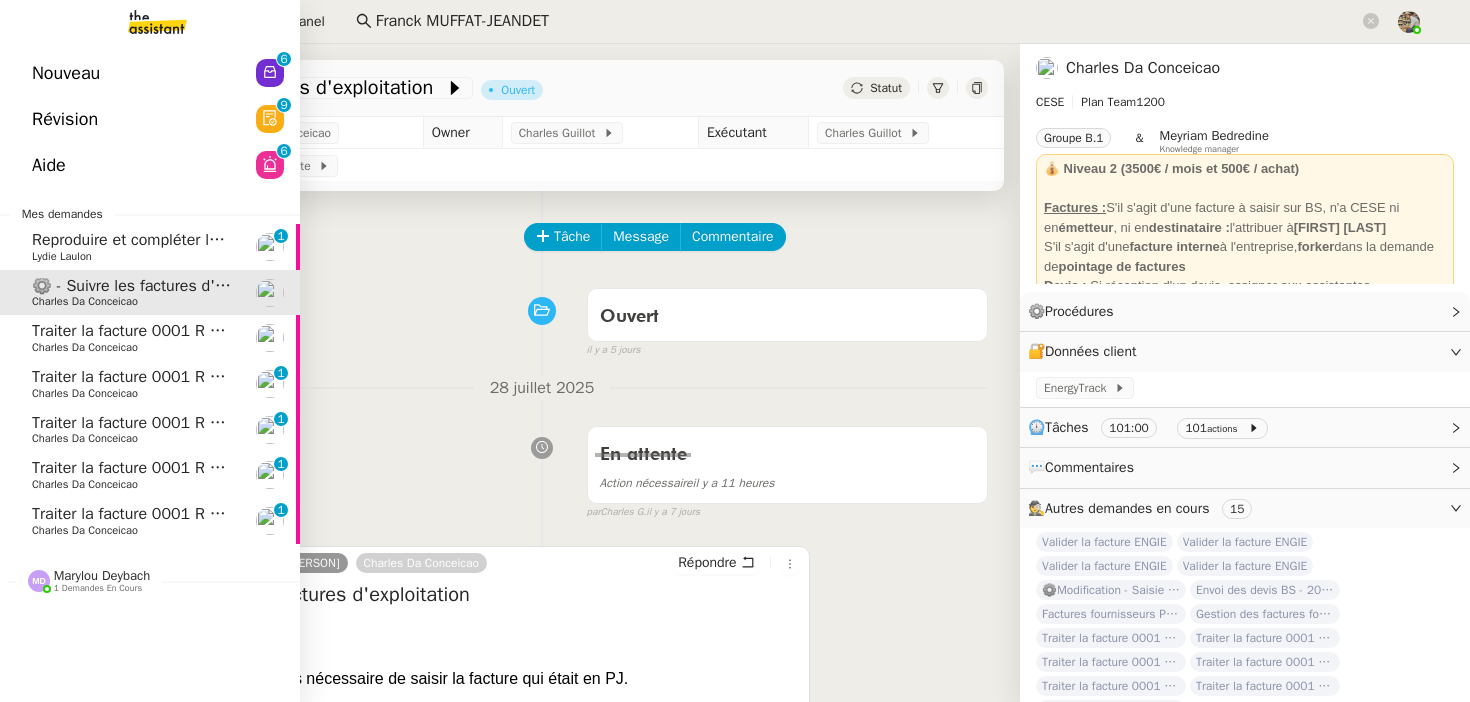 click on "Traiter la facture [NUMBER] R VEYXF1    [NAME]" 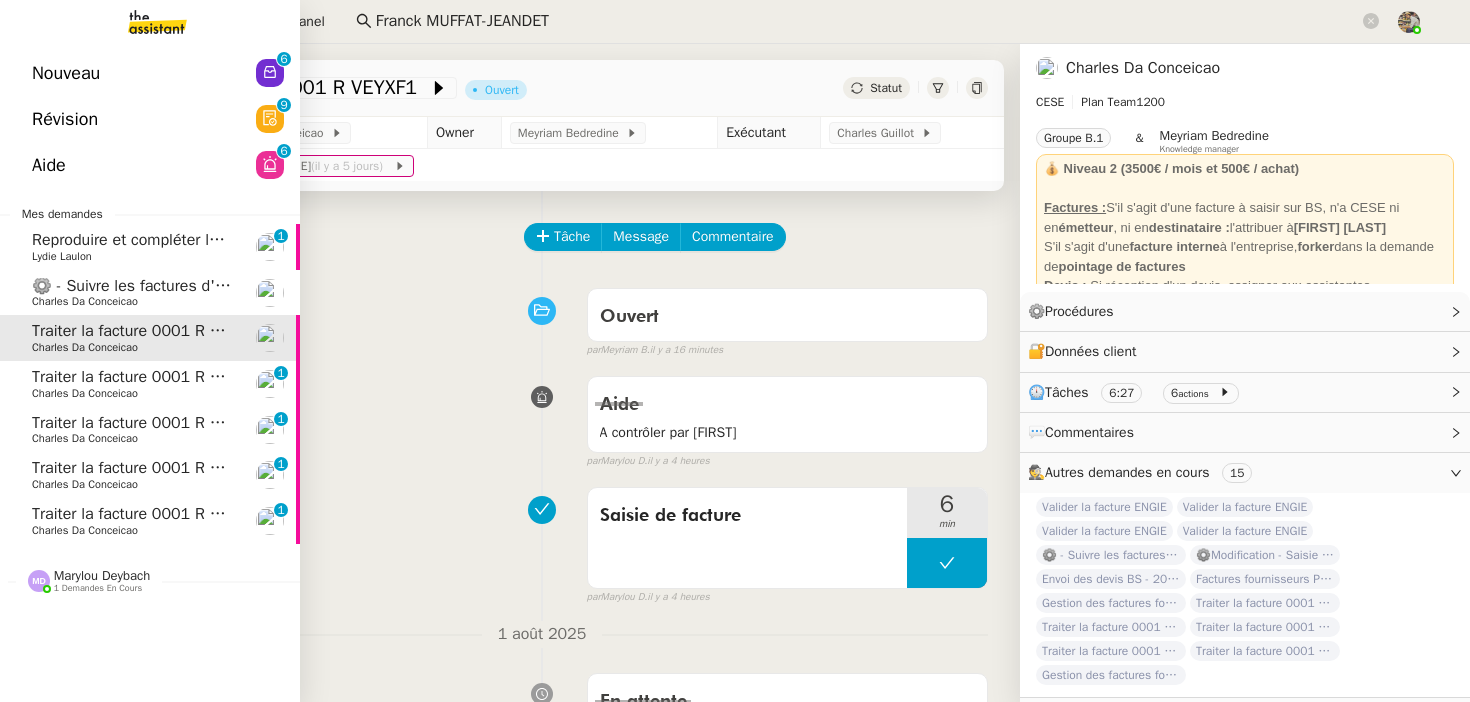 click on "⚙️ - Suivre les factures d'exploitation" 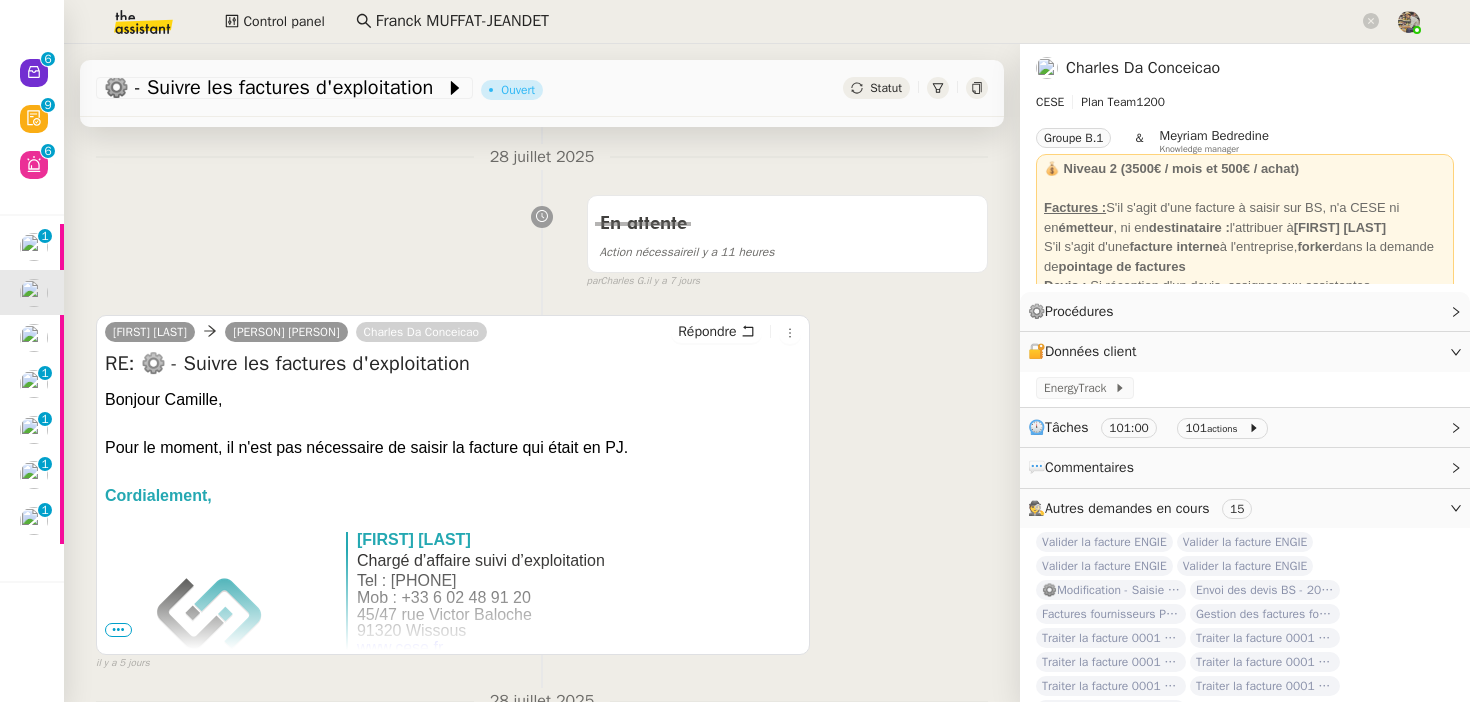 scroll, scrollTop: 0, scrollLeft: 0, axis: both 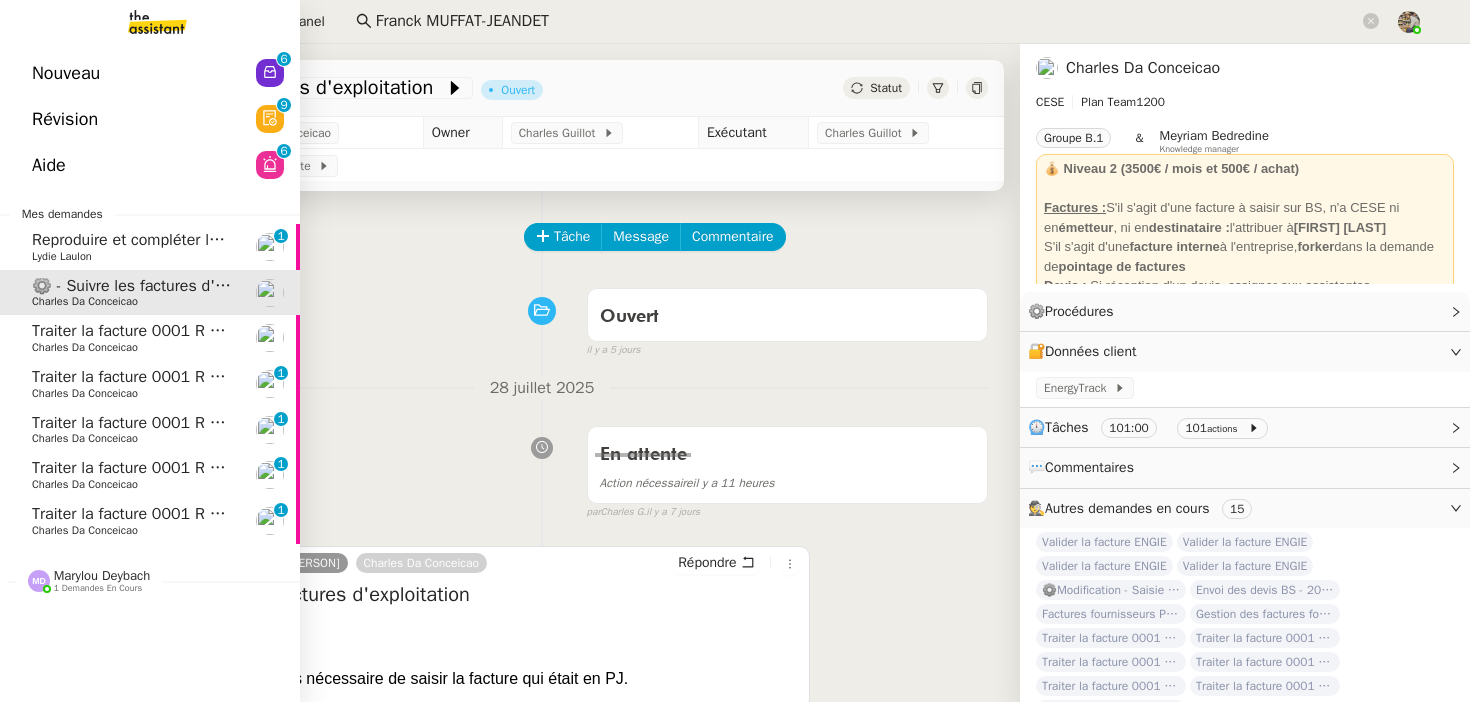 click on "Charles Da Conceicao" 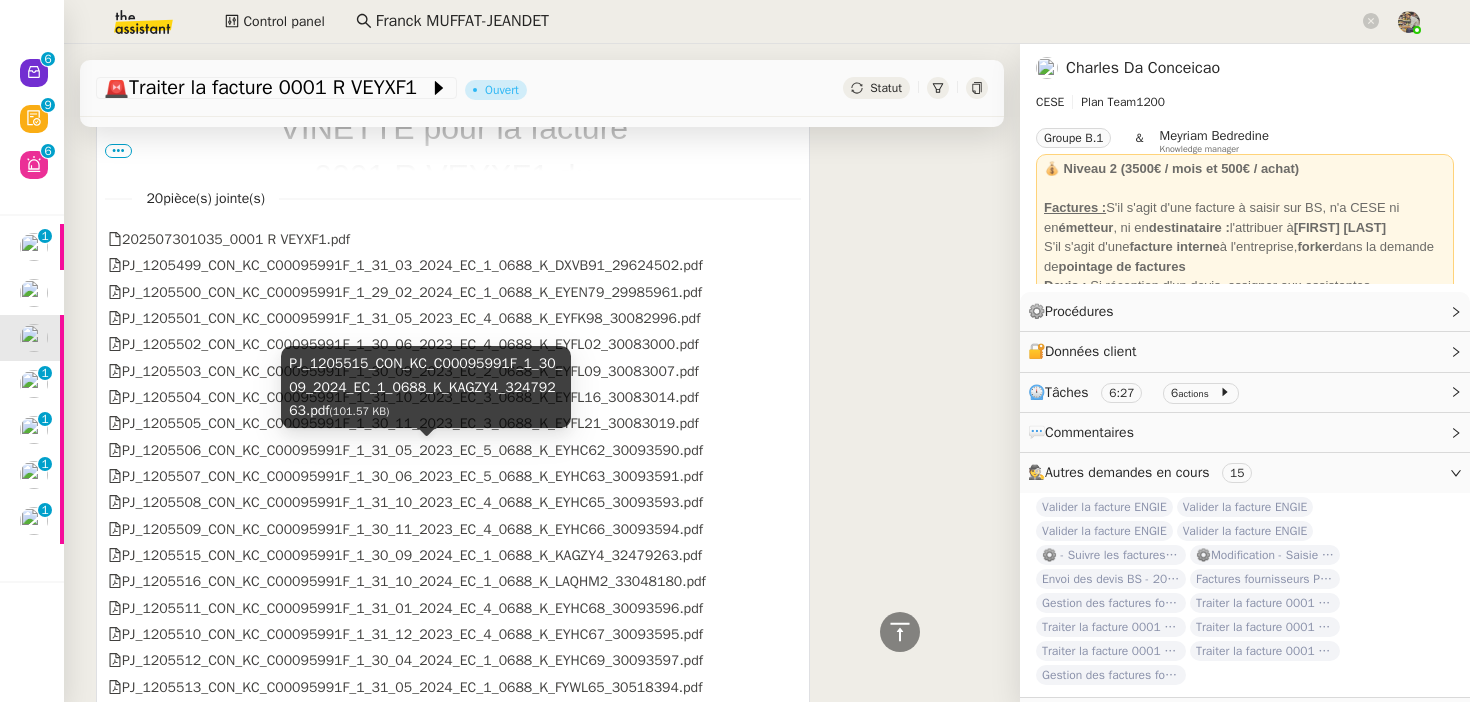 scroll, scrollTop: 1162, scrollLeft: 0, axis: vertical 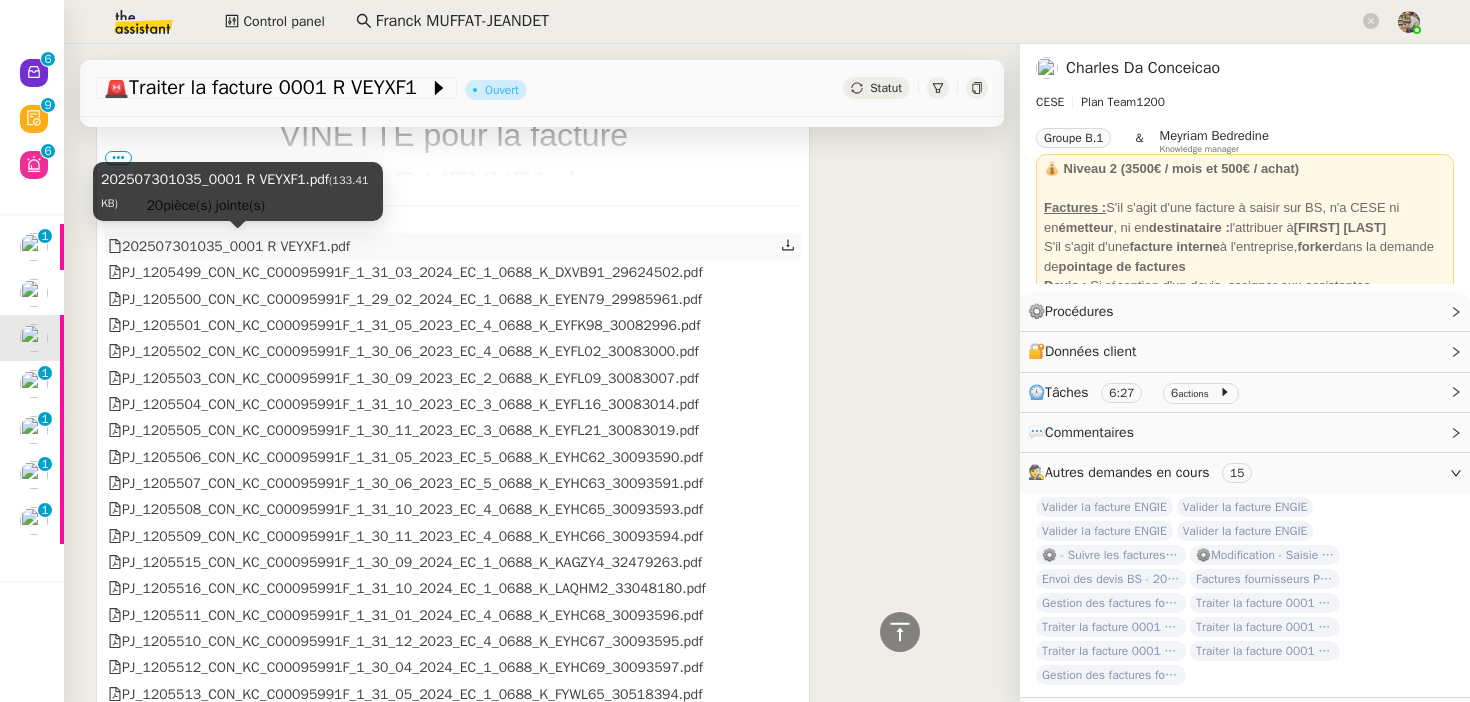 click on "202507301035_0001 R VEYXF1.pdf" 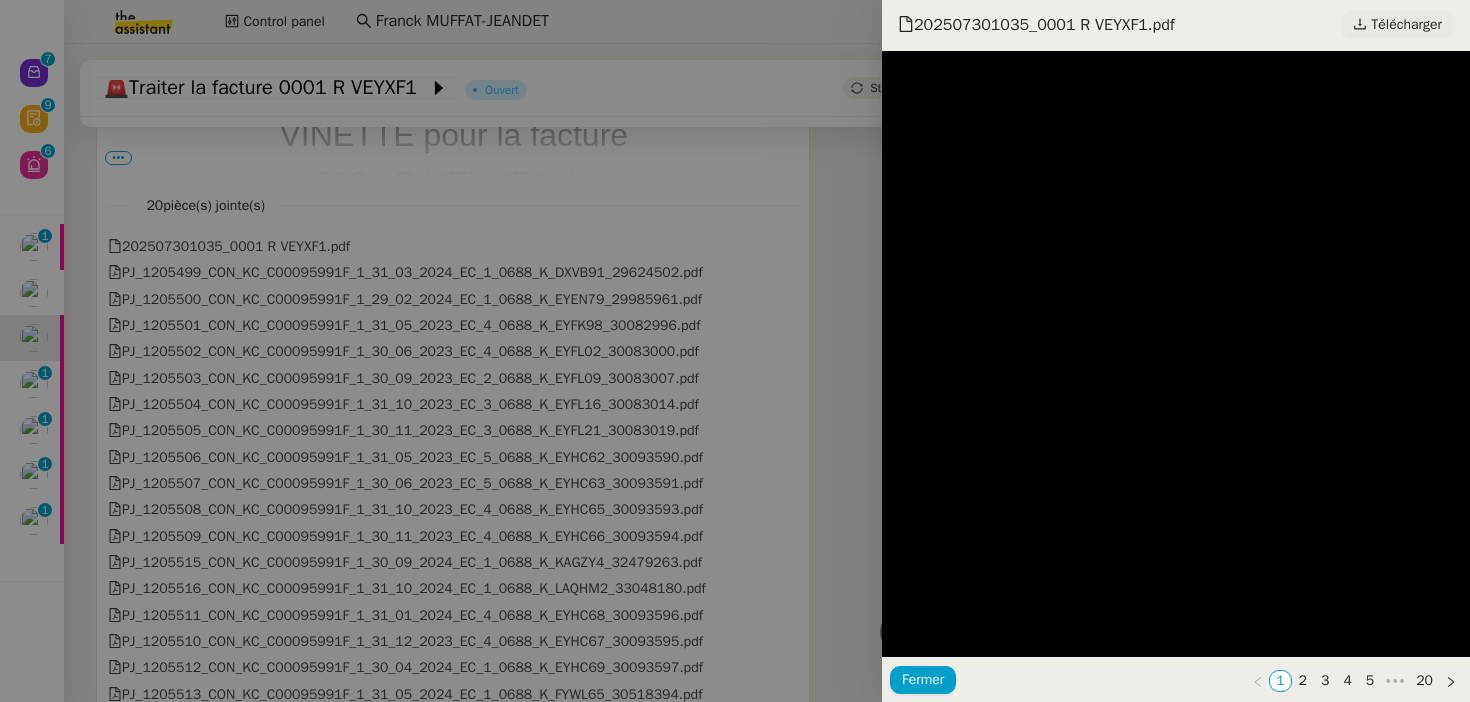 click on "Télécharger" at bounding box center (1406, 25) 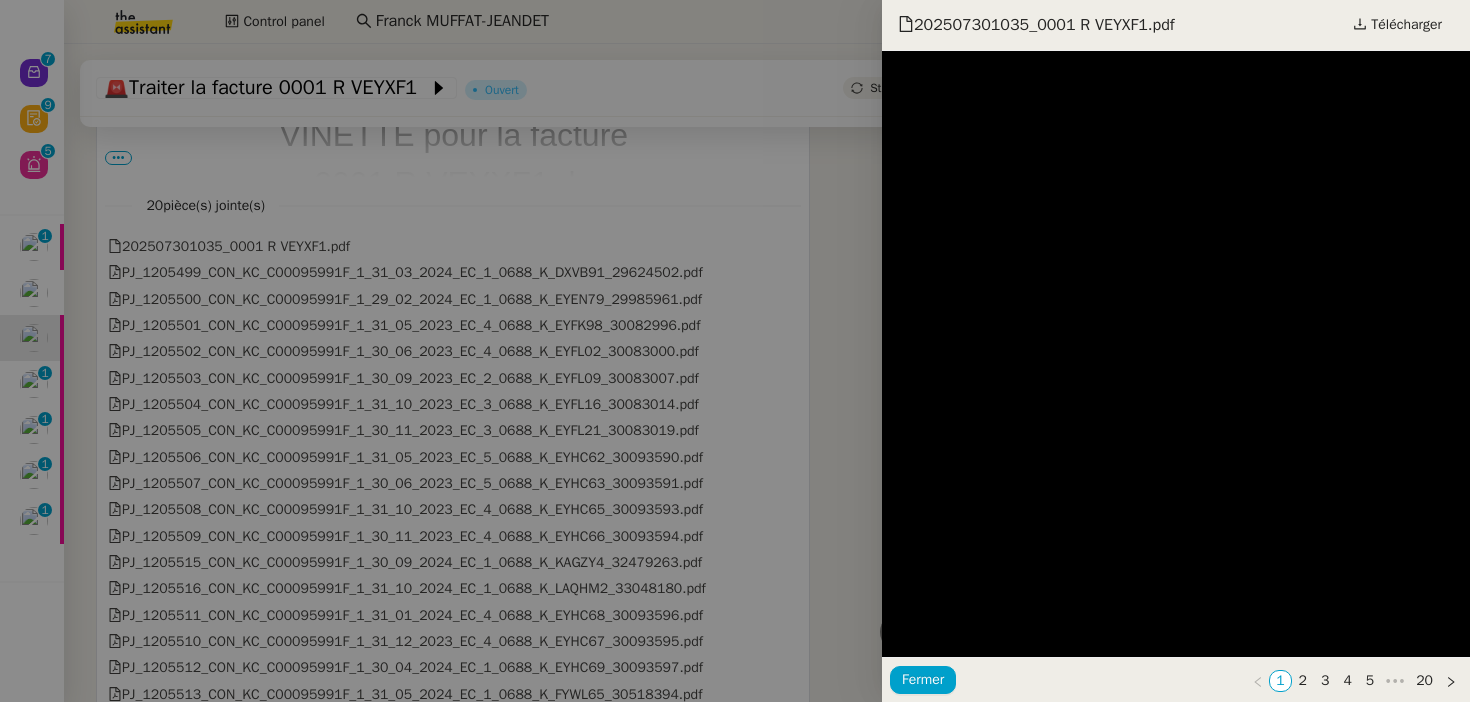 click at bounding box center [735, 351] 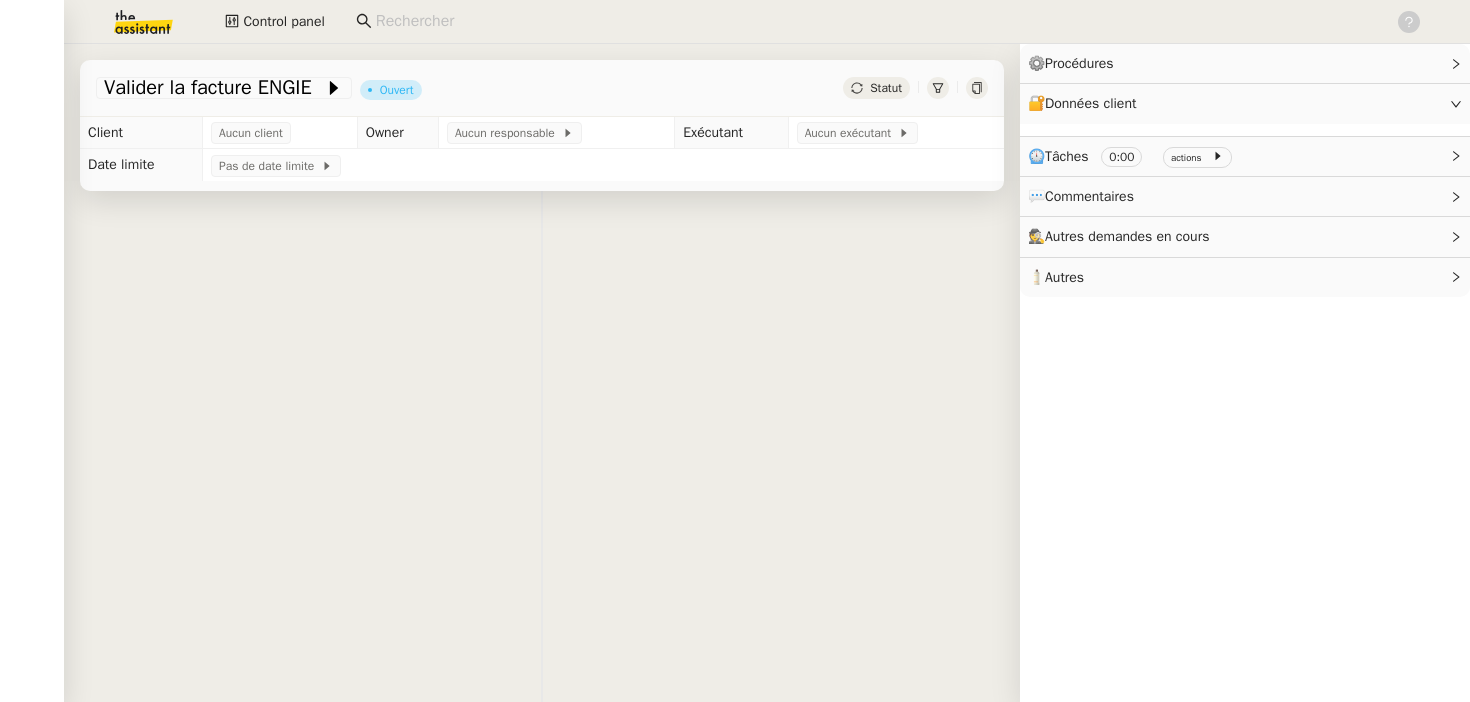 scroll, scrollTop: 0, scrollLeft: 0, axis: both 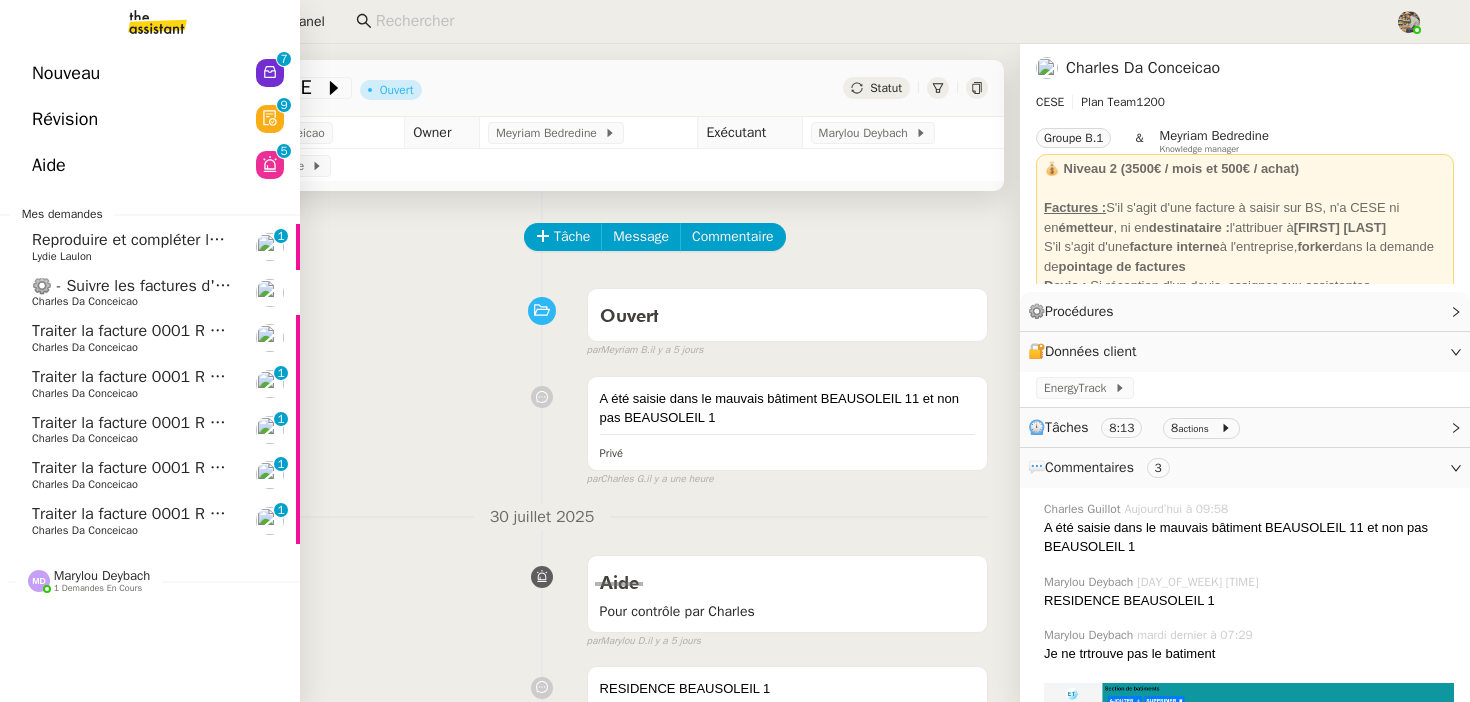 click on "Traiter la facture 0001 R VEYXF1" 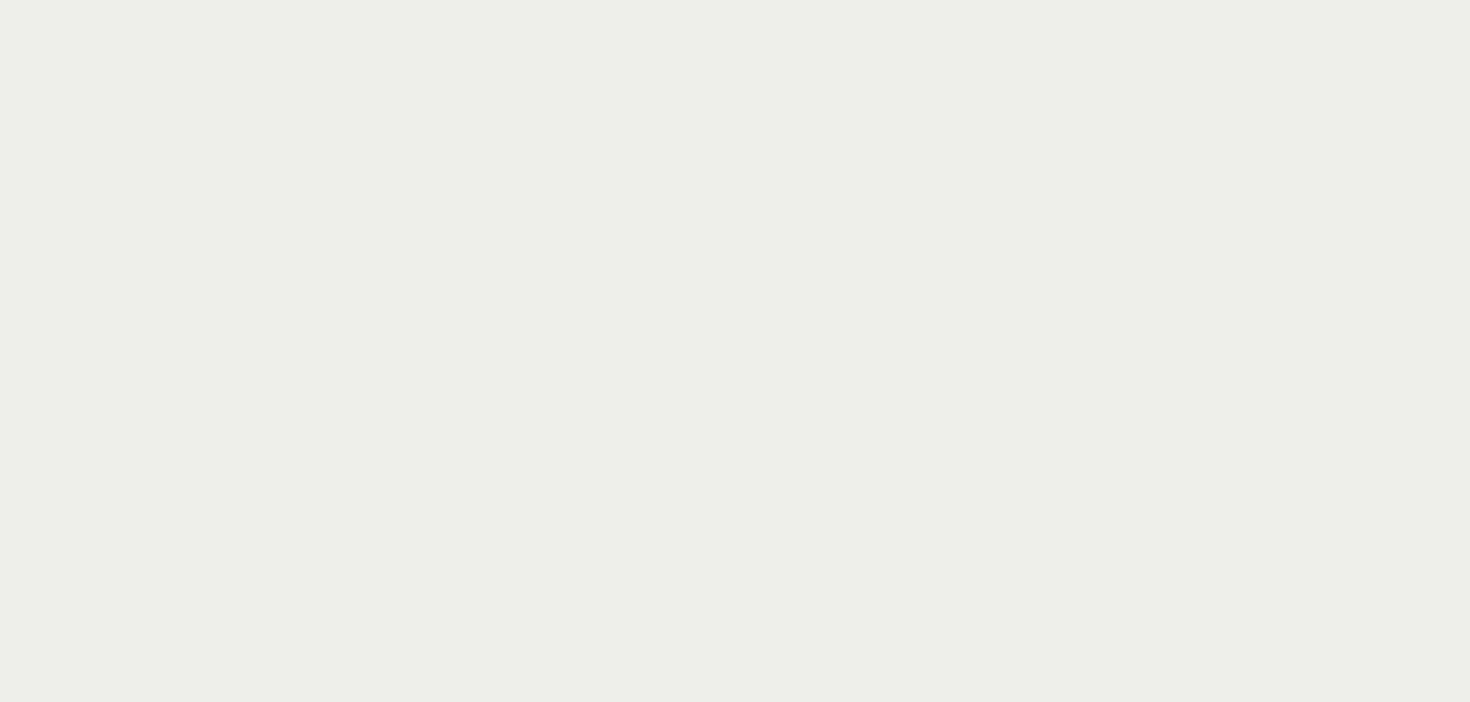 scroll, scrollTop: 0, scrollLeft: 0, axis: both 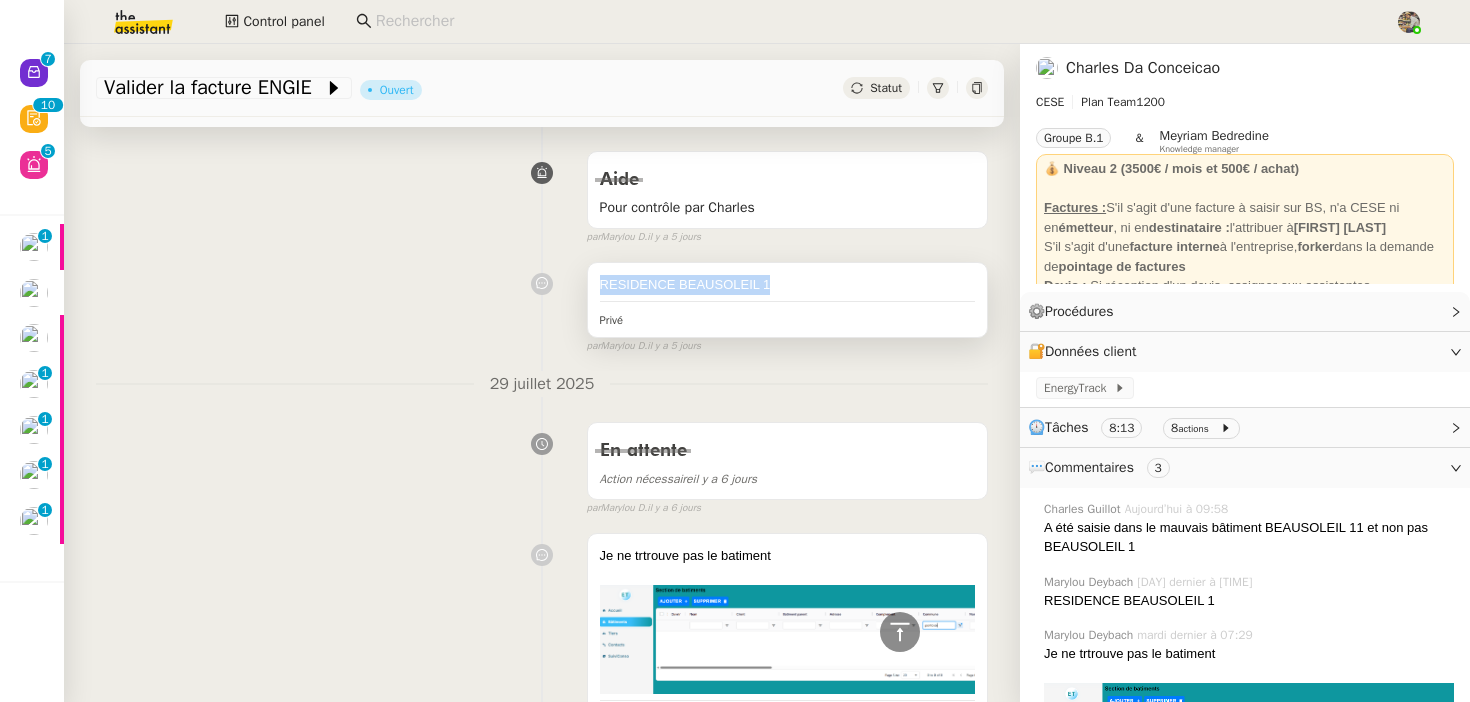 drag, startPoint x: 594, startPoint y: 272, endPoint x: 852, endPoint y: 278, distance: 258.06976 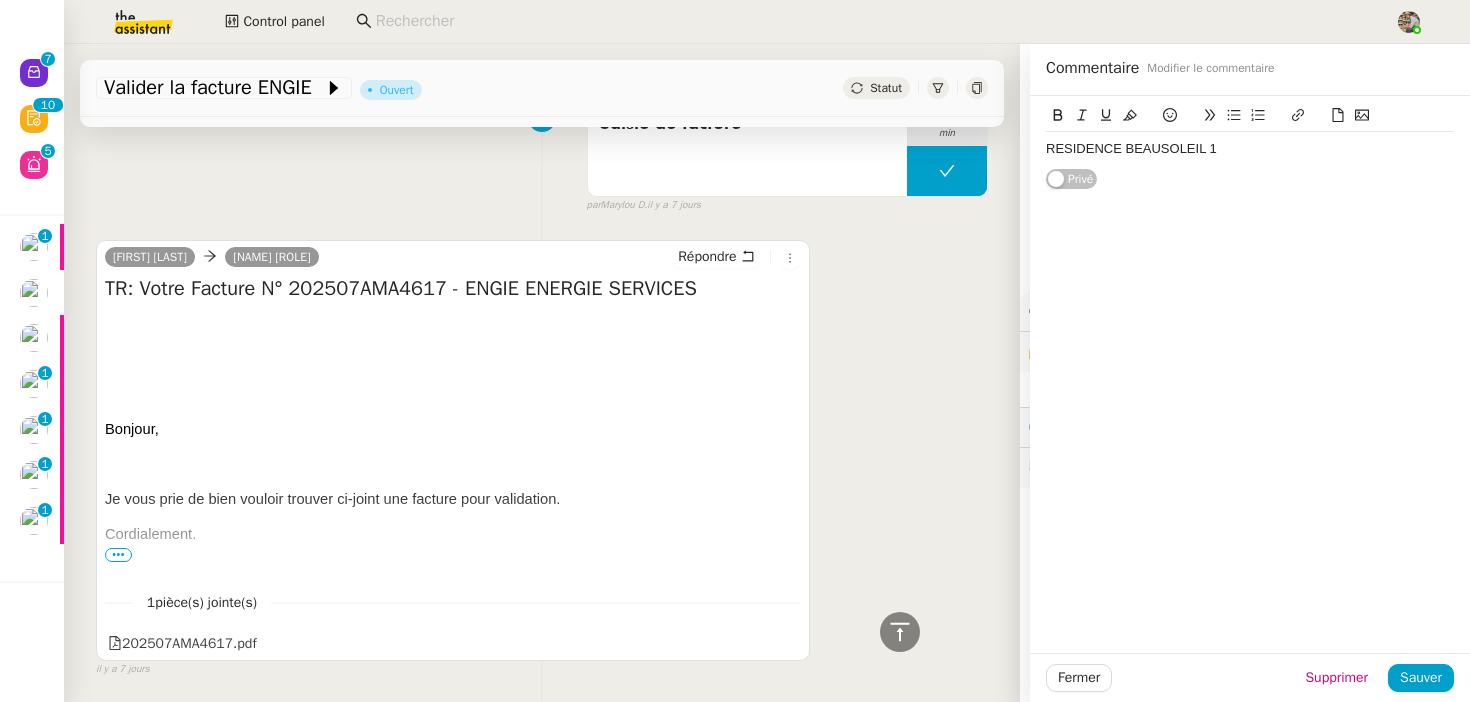 scroll, scrollTop: 1314, scrollLeft: 0, axis: vertical 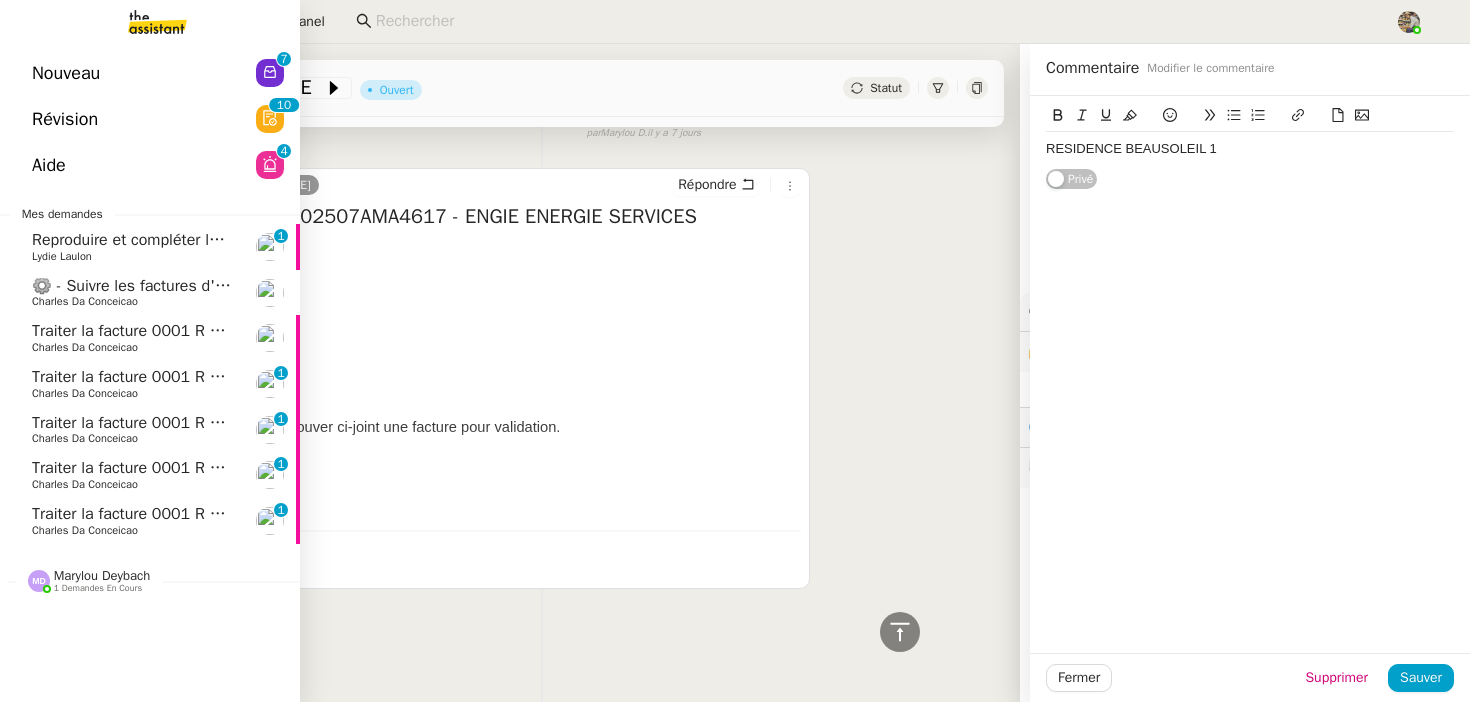 click on "Traiter la facture 0001 R VEYXF1" 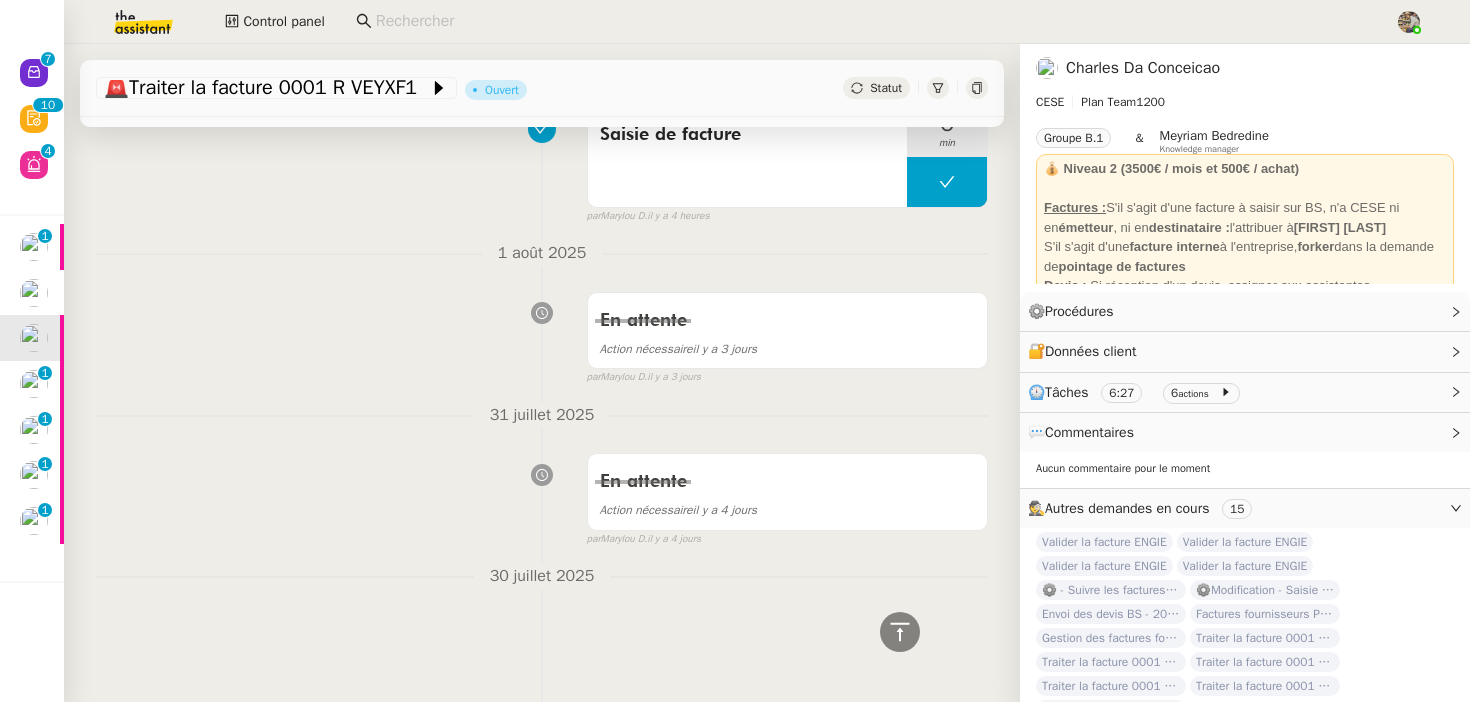 scroll, scrollTop: 875, scrollLeft: 0, axis: vertical 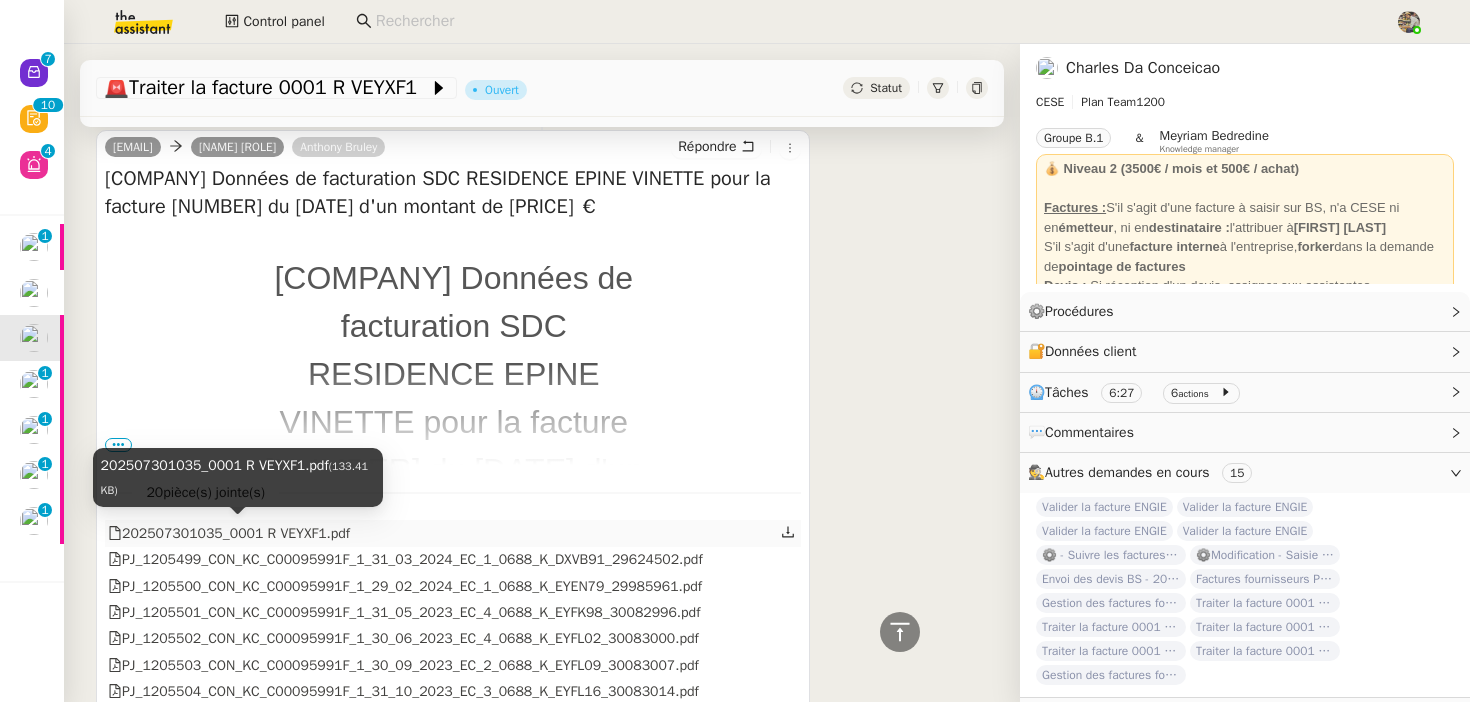 click on "202507301035_0001 R VEYXF1.pdf" 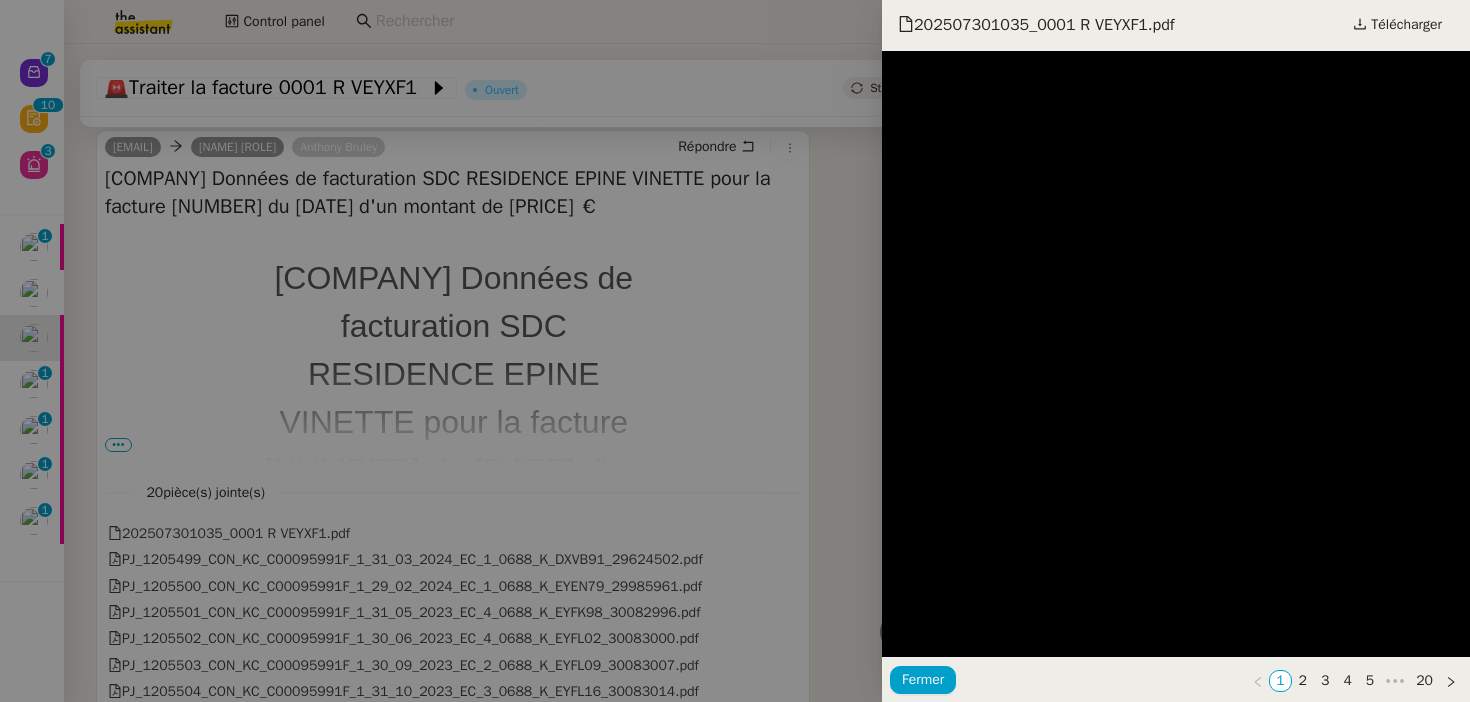 click on "202507301035_0001 R VEYXF1.pdf" at bounding box center (1036, 25) 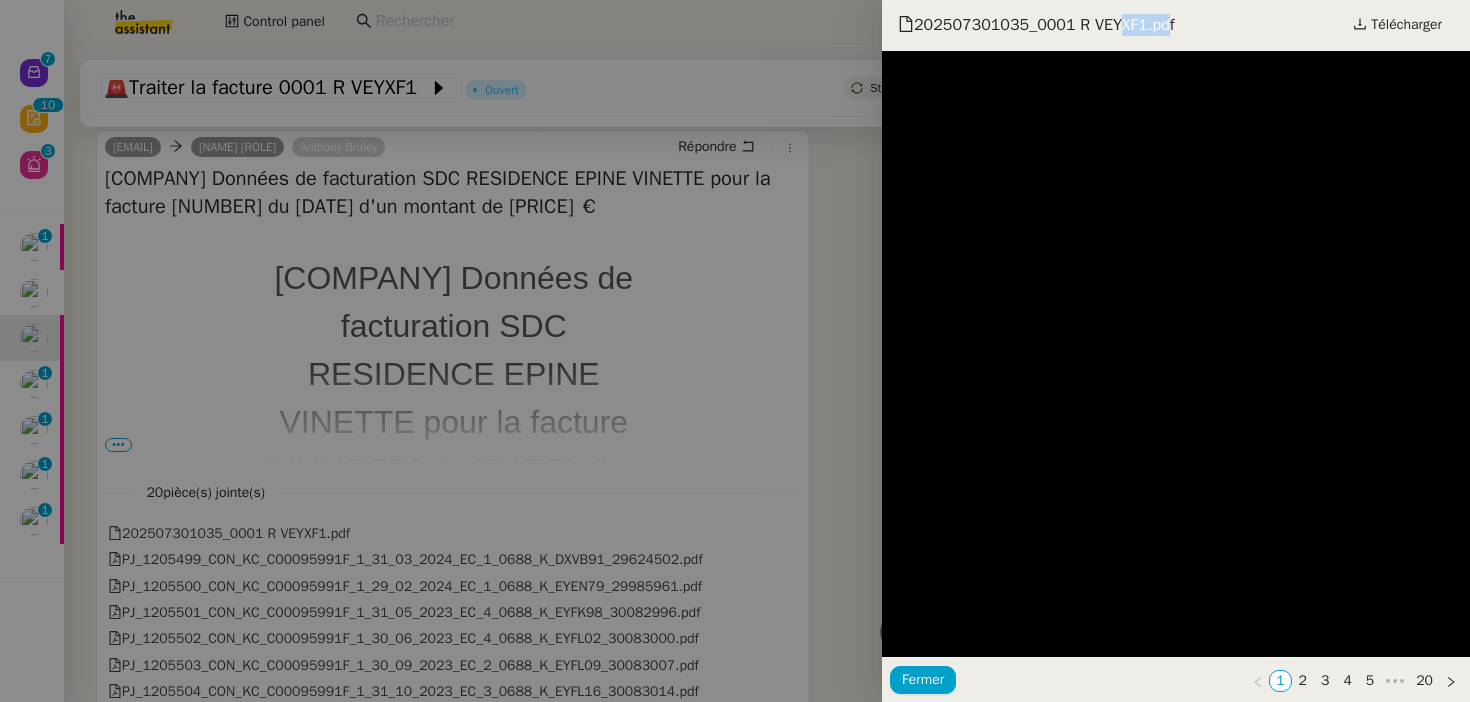 click on "202507301035_0001 R VEYXF1.pdf" at bounding box center (1036, 25) 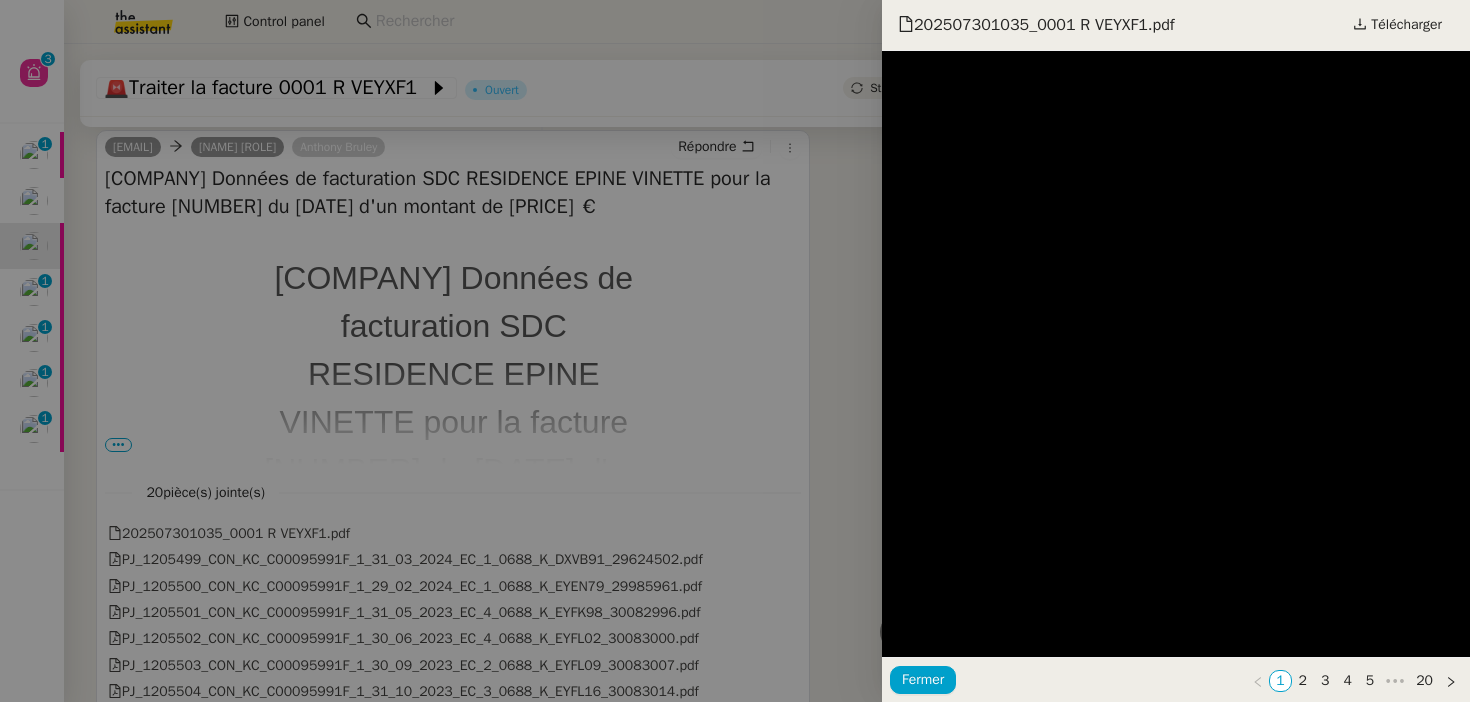 click at bounding box center [735, 351] 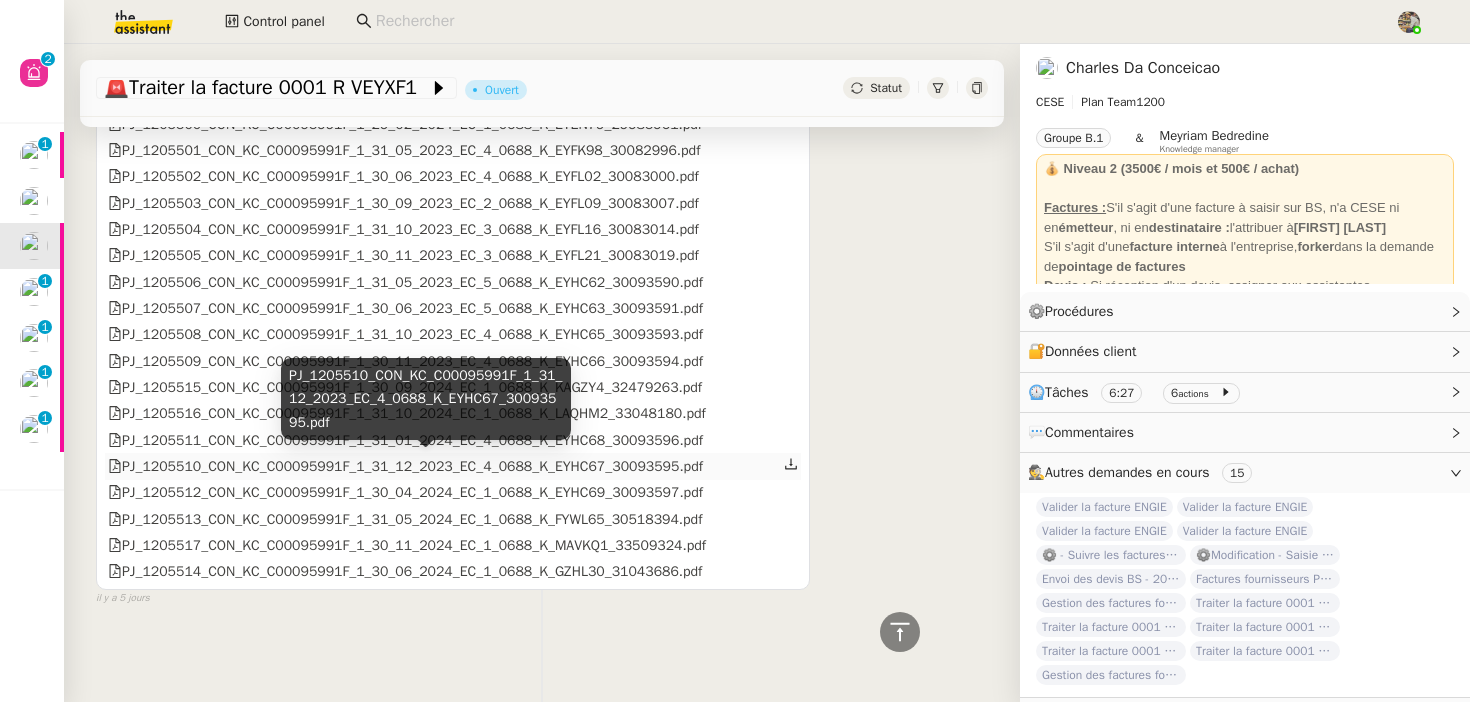 scroll, scrollTop: 1029, scrollLeft: 0, axis: vertical 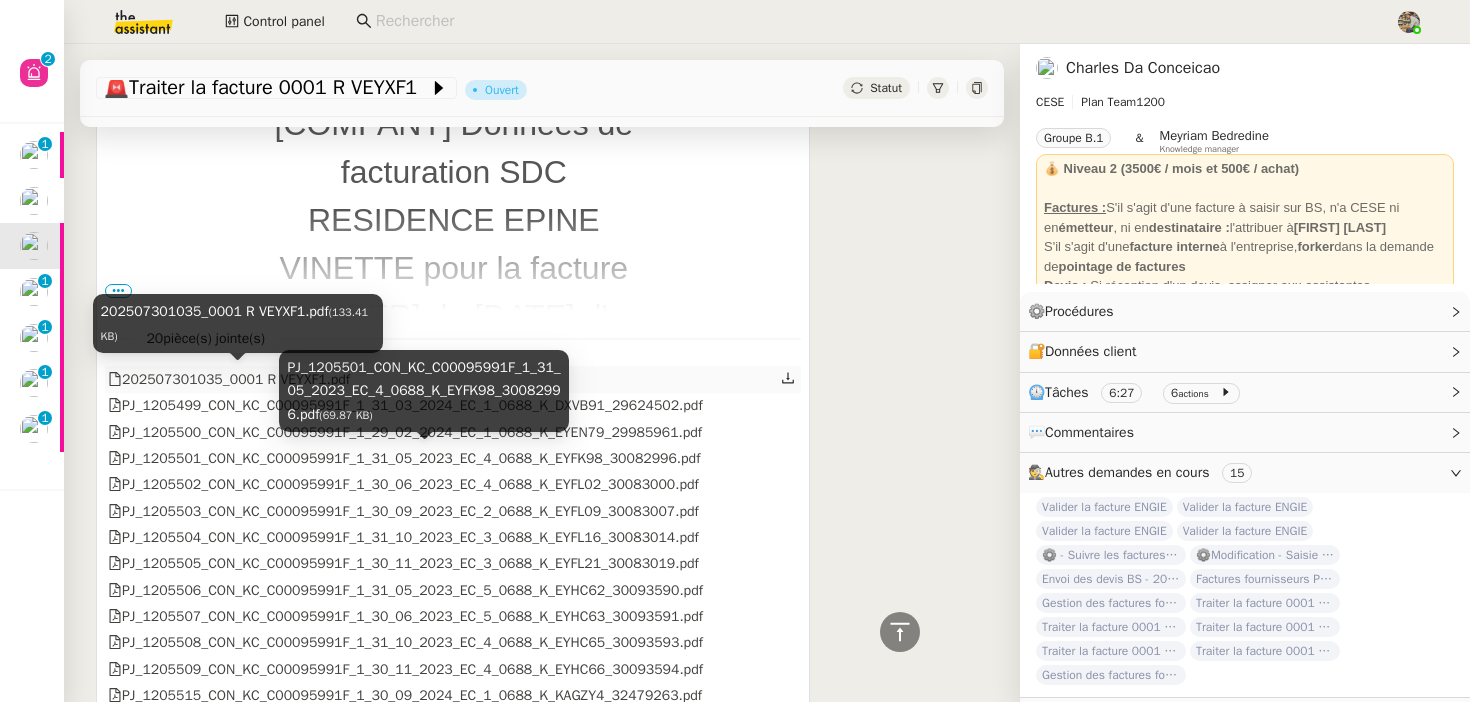 click on "202507301035_0001 R VEYXF1.pdf" 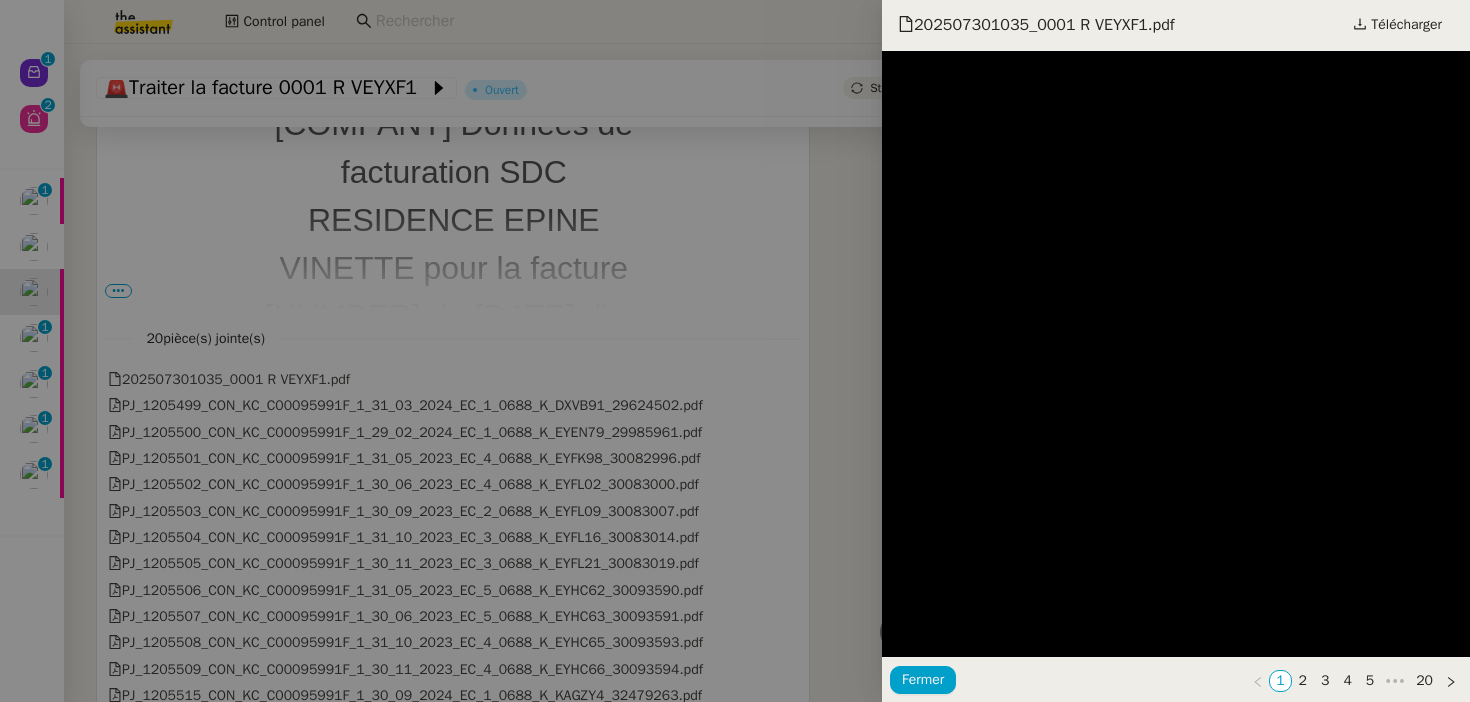 click at bounding box center [735, 351] 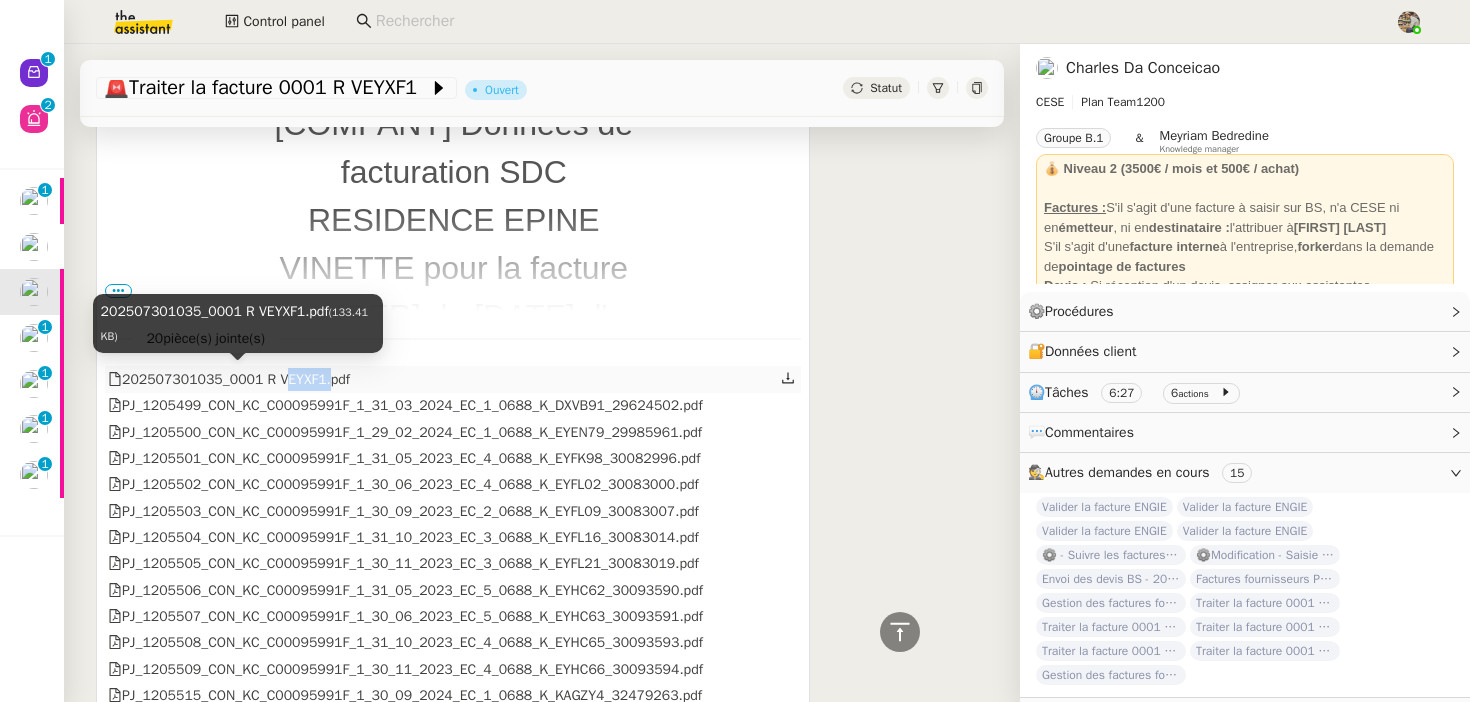 copy on "VEYXF1" 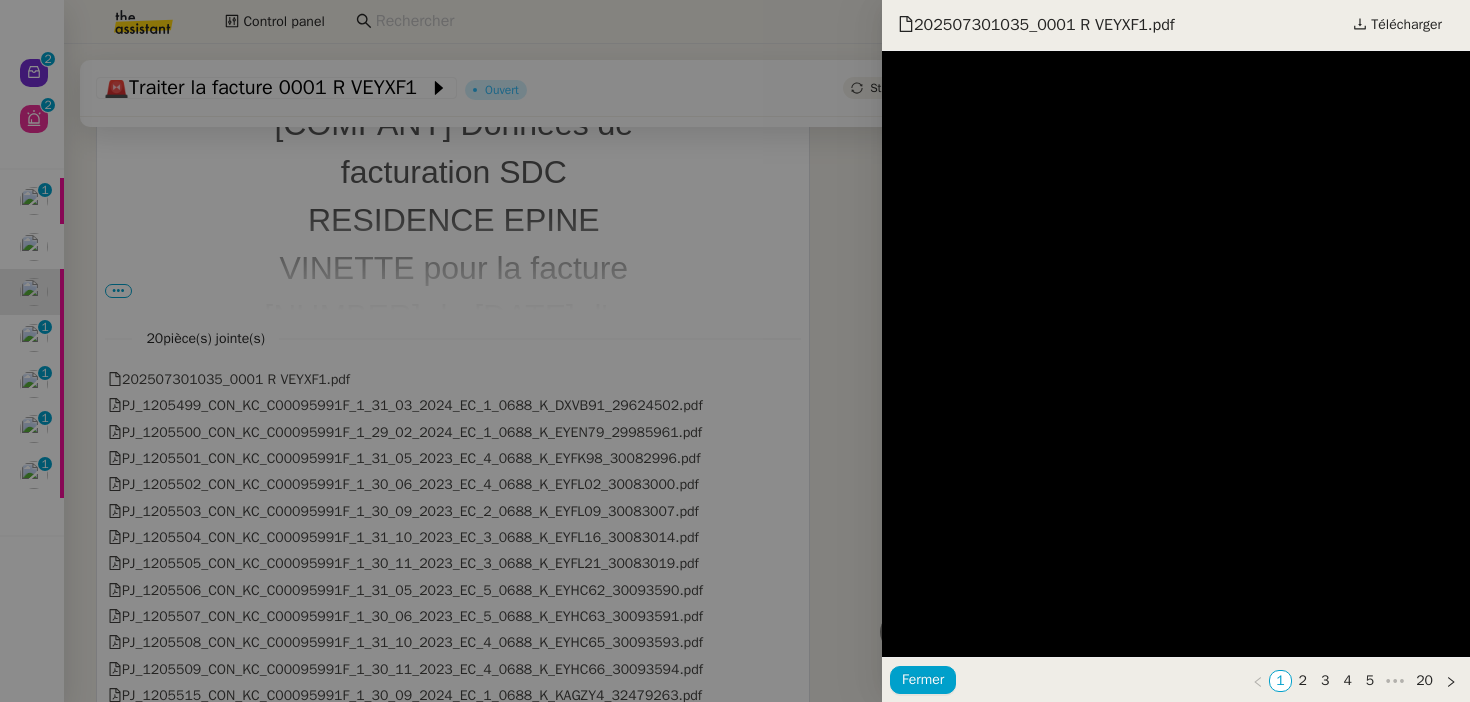 click at bounding box center (735, 351) 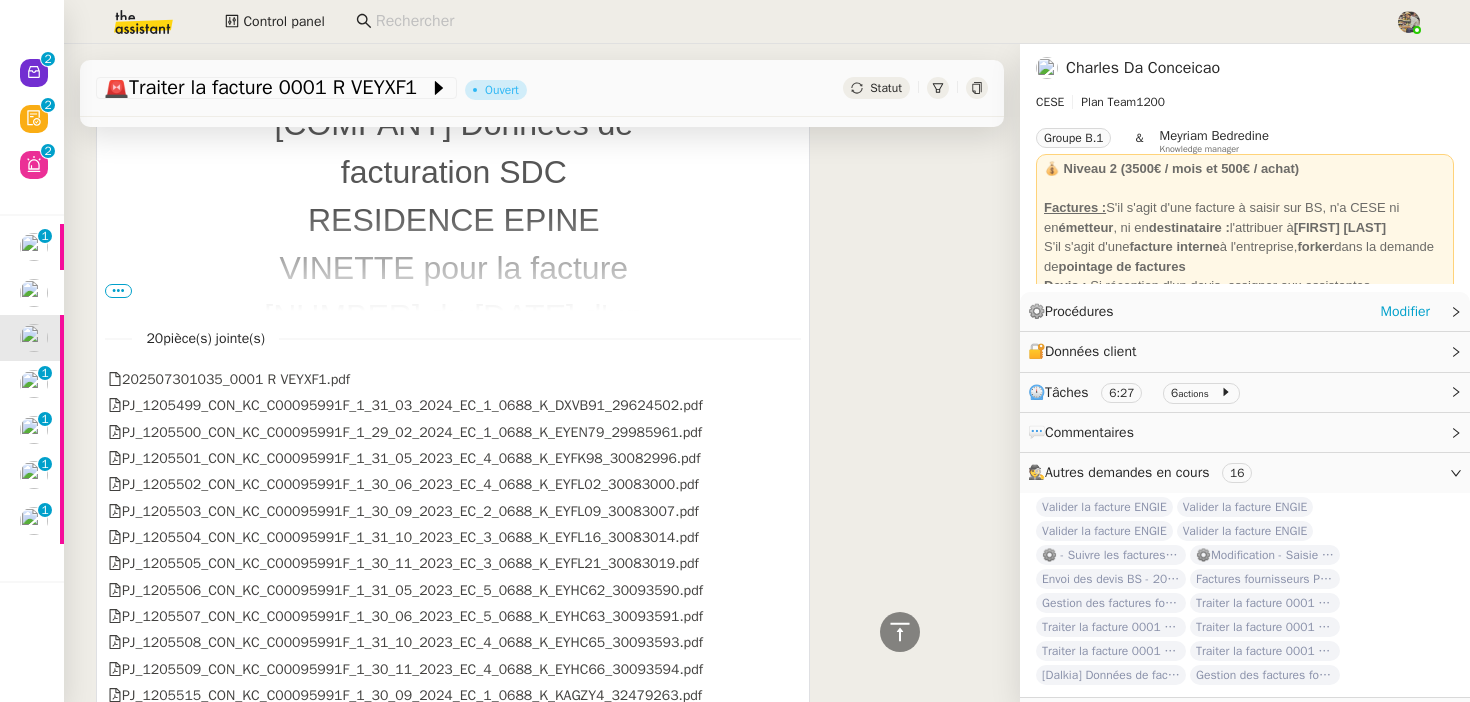 click on "Procédures" 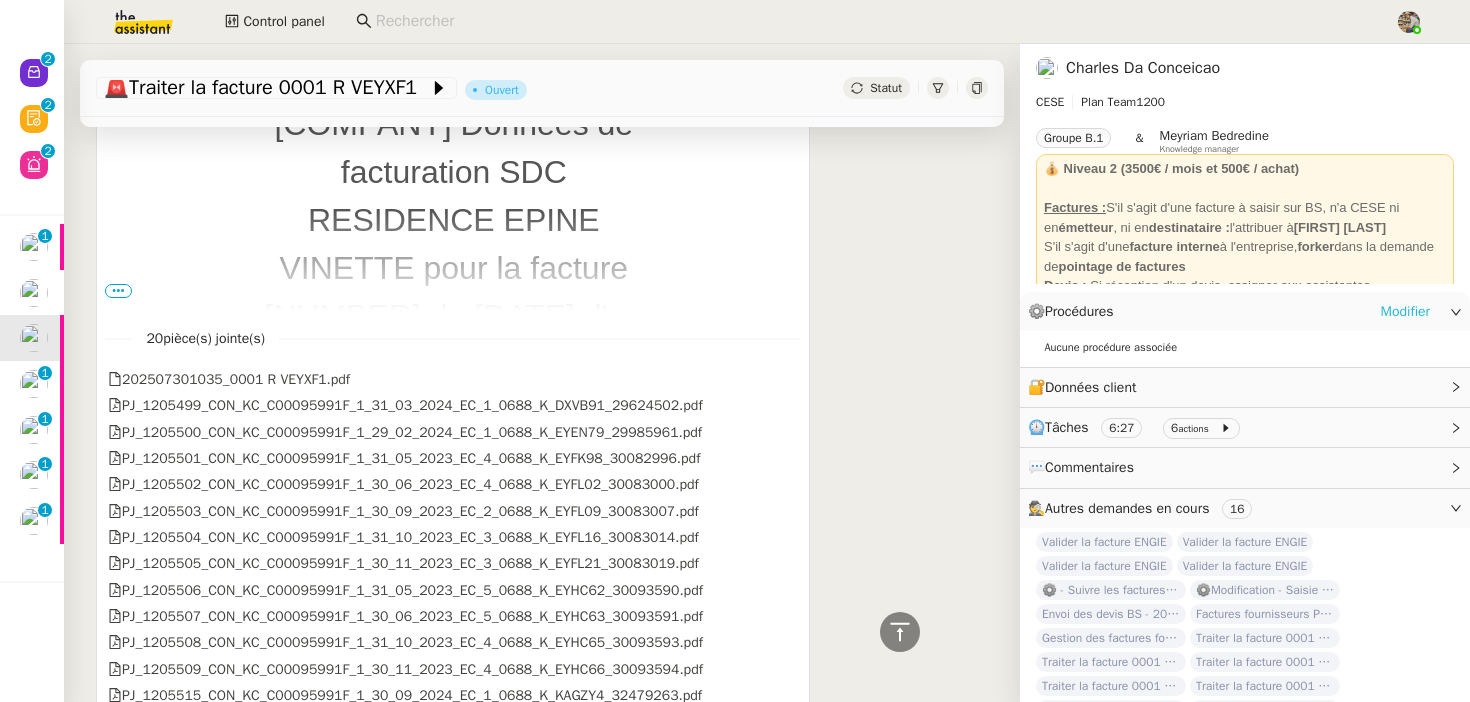 click on "Modifier" 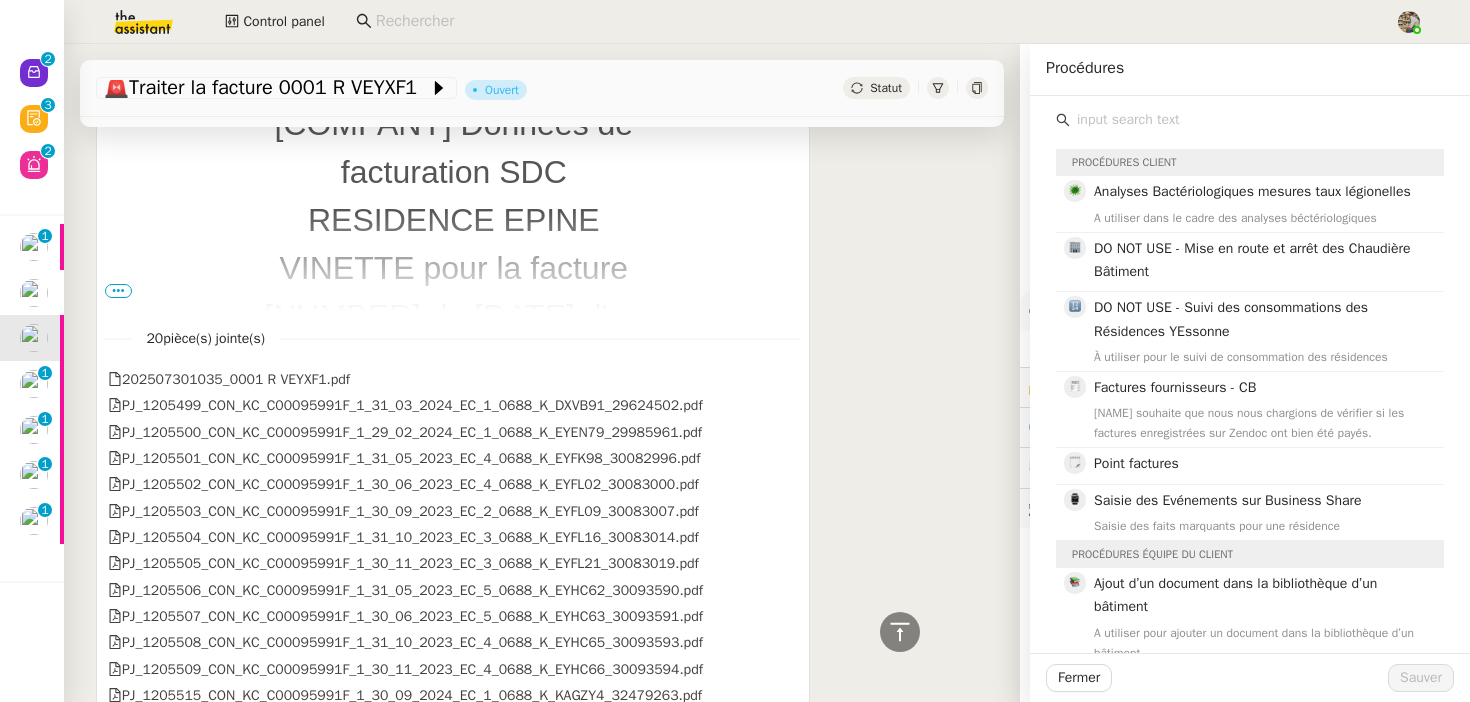 click on "[EMAIL]       [NAME] [ROLE]  [NAME]  Répondre [COMPANY] Données de facturation SDC RESIDENCE EPINE VINETTE pour la facture [NUMBER] du [DATE] d'un montant de [PRICE] €
[COMPANY] Données de facturation SDC RESIDENCE EPINE VINETTE pour la facture [NUMBER] du [DATE] d'un montant de [PRICE] €      Bonjour,  Vous trouverez en pièce jointe le fichier [DATE][TIME]_[NUMBER].pdf pour votre facture [NUMBER] du [DATE] d'un montant de [PRICE] €  Vous remerciant de votre confiance,  Ce message est généré automatiquement. Merci de ne pas y répondre, il ne pourra pas être lu. Vous pouvez adresser votre email à votre correspondant habituel.  •••  [NUMBER] pièce(s) jointe(s)  [FILENAME]   [FILENAME]   [FILENAME]  false il y a [DURATION]" at bounding box center (542, 436) 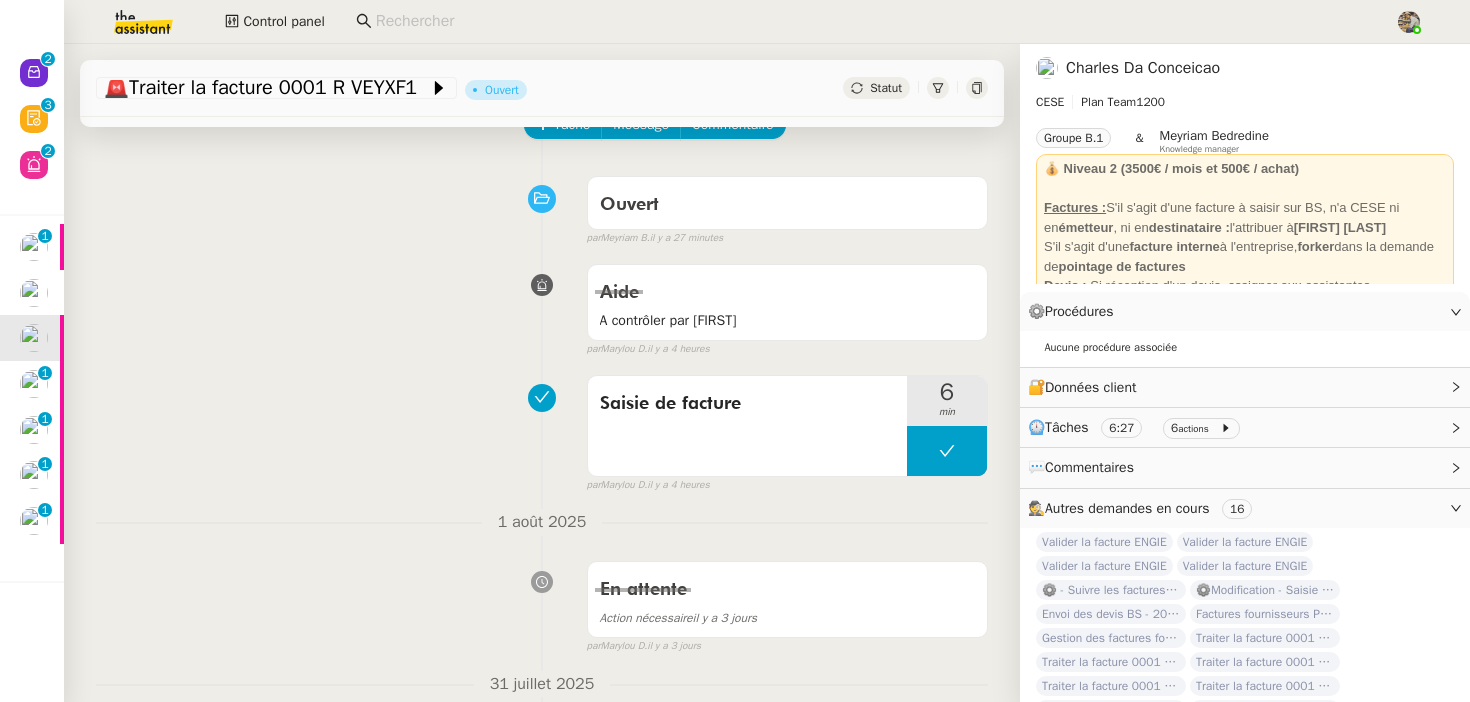 scroll, scrollTop: 113, scrollLeft: 0, axis: vertical 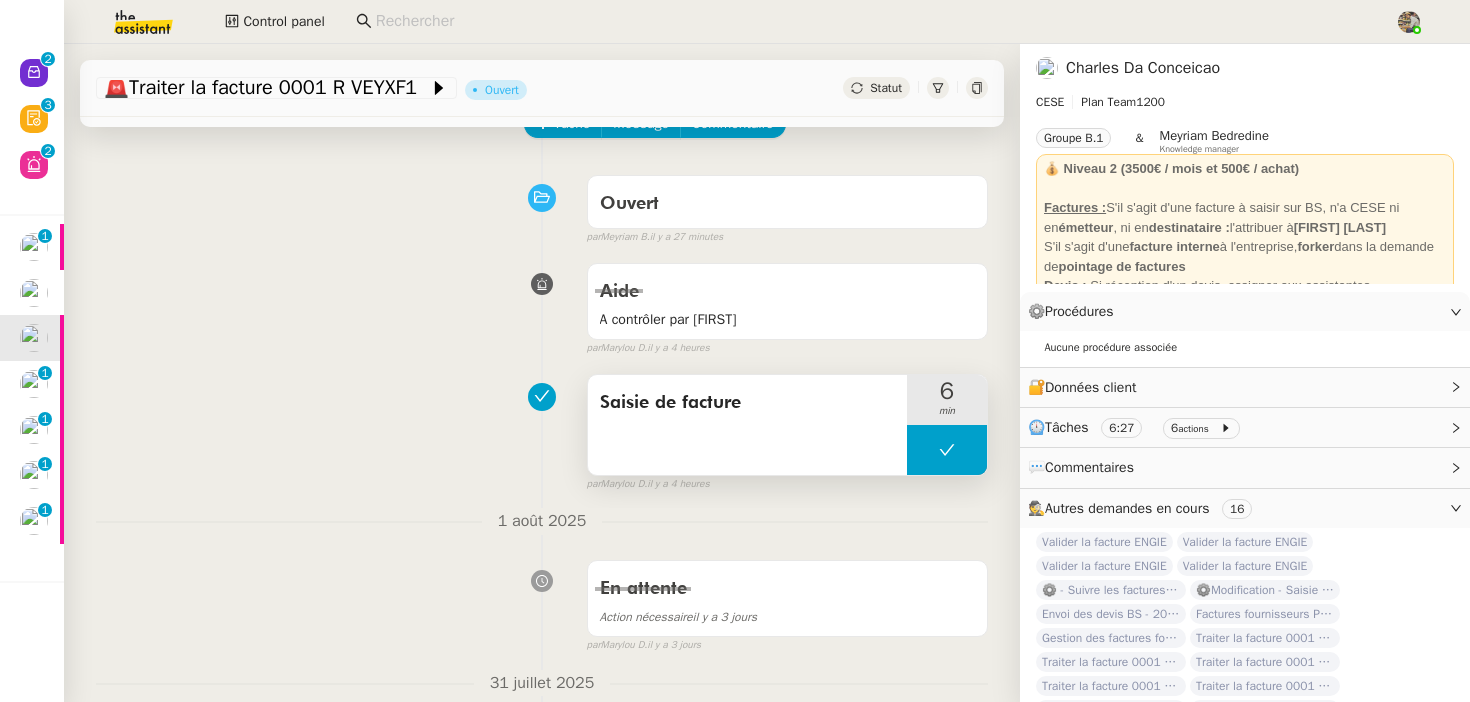 click on "Saisie de facture" at bounding box center (747, 425) 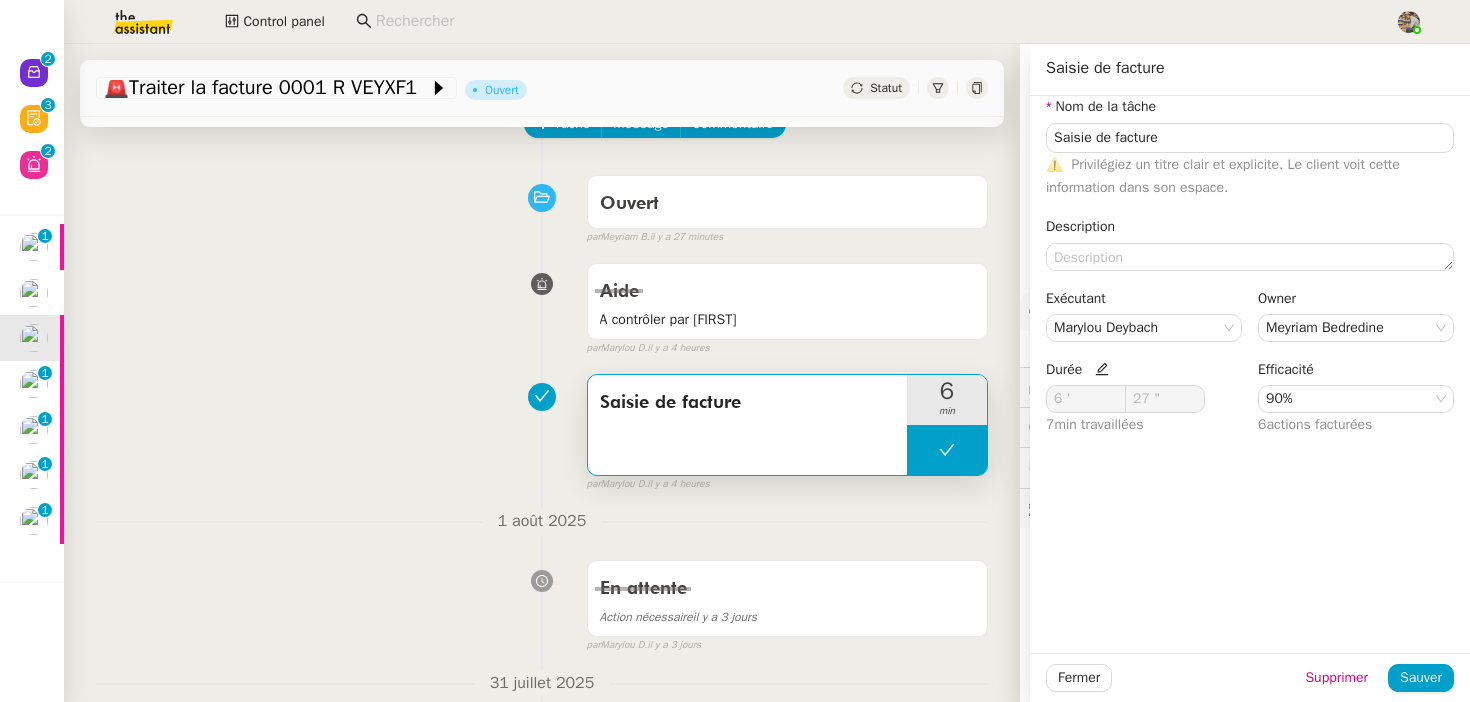 click 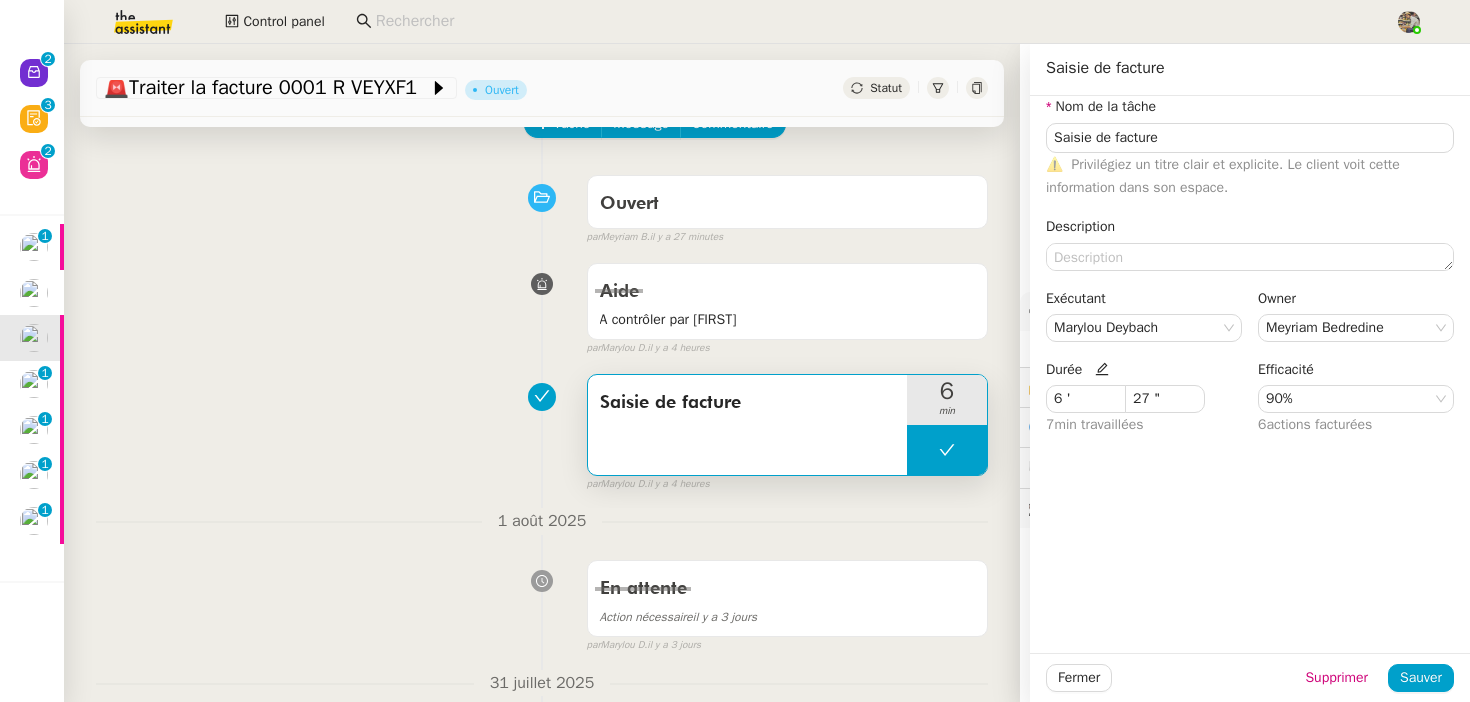 click on "[DATE], [TIME] En attente Action nécessaire il y a [DURATION] par  [NAME]  il y a [DURATION] message envoyé une erreur s'est produite message envoyé Votre message va être revu une erreur s'est produite La taille des fichiers doit être de 10Mb au maximum." at bounding box center (542, 581) 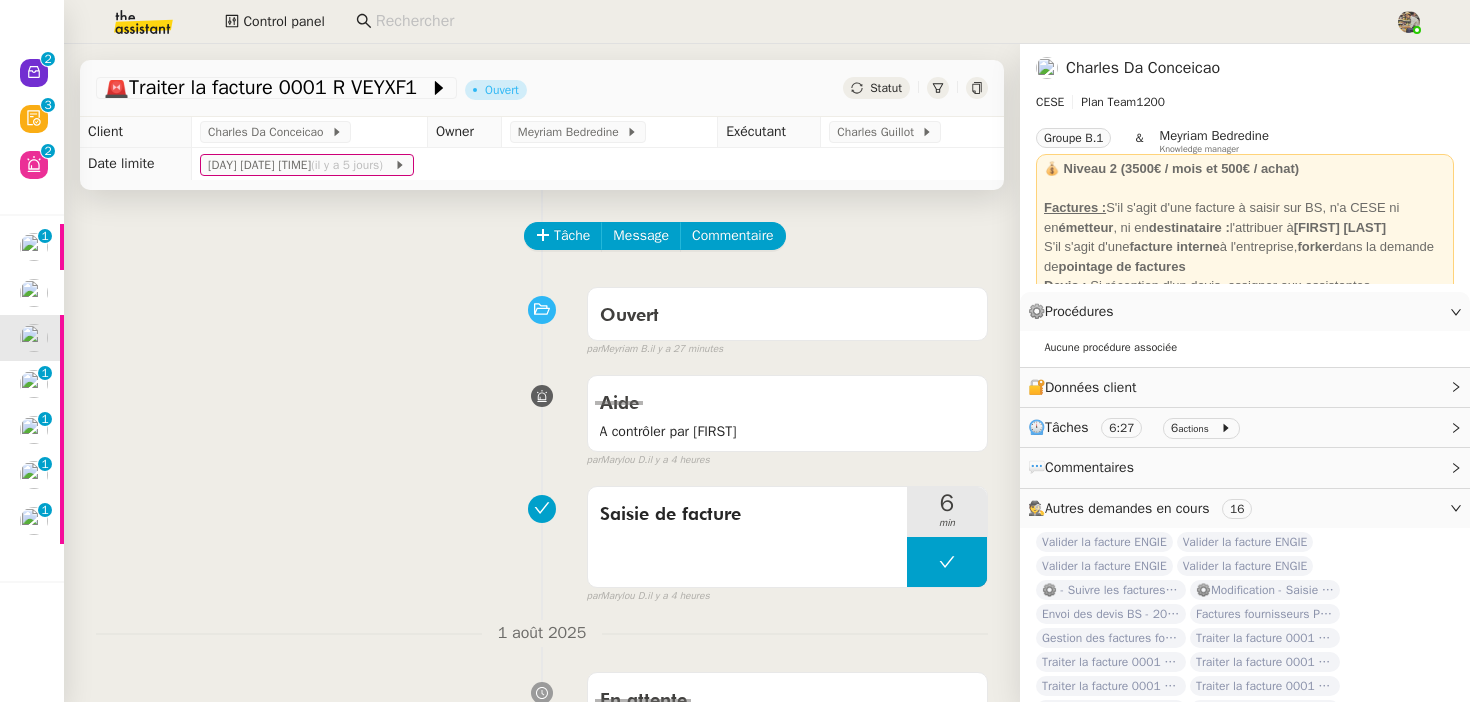scroll, scrollTop: 0, scrollLeft: 0, axis: both 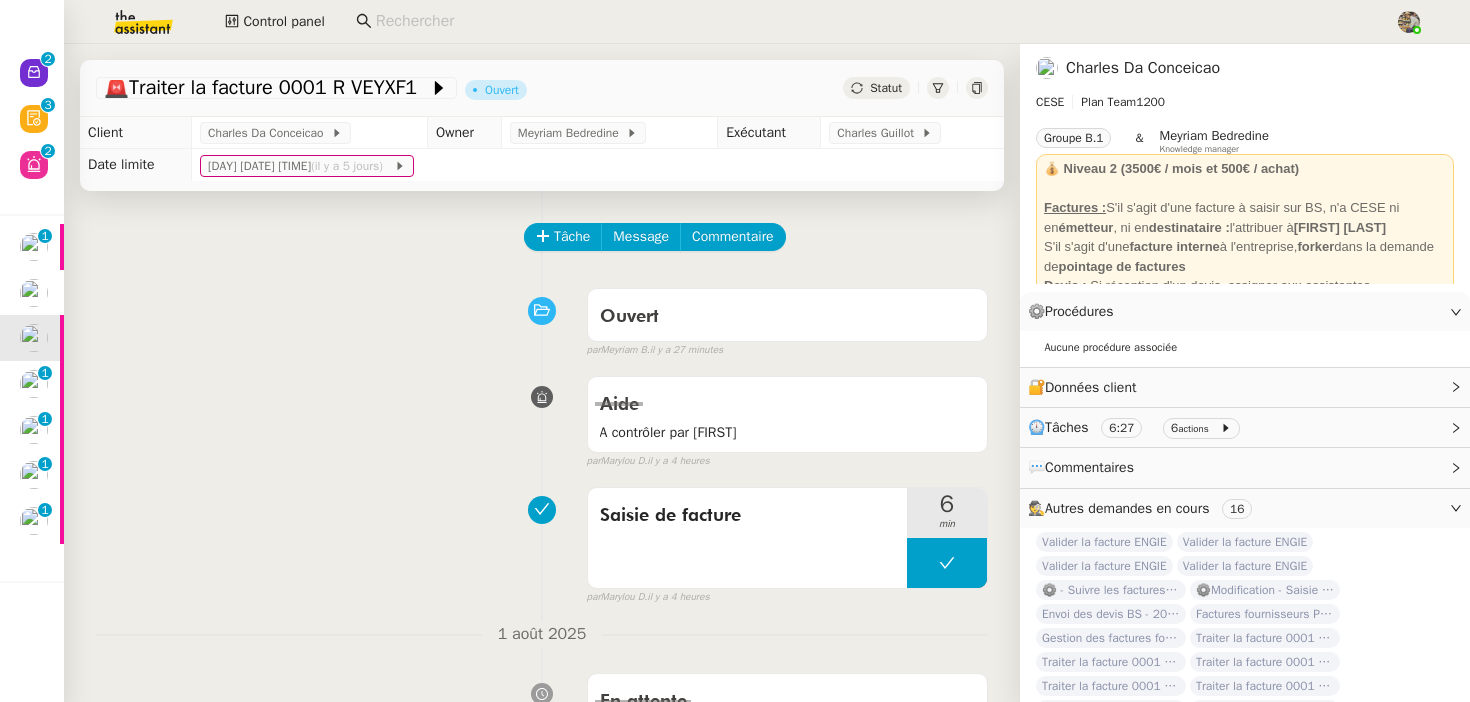 click on "Tâche Message Commentaire Veuillez patienter une erreur s'est produite message envoyé Veuillez d'abord attribuer un client Une erreur s'est produite, veuillez réessayer Ouvert false par  [NAME]  il y a [DURATION] message envoyé une erreur s'est produite message envoyé Votre message va être revu une erreur s'est produite La taille des fichiers doit être de 10Mb au maximum. Aide A contrôler par [NAME] false par  [NAME]  il y a [DURATION] message envoyé une erreur s'est produite message envoyé Votre message va être revu une erreur s'est produite La taille des fichiers doit être de 10Mb au maximum.  Saisie de facture     [DURATION] false par  [NAME]  il y a [DURATION] message envoyé une erreur s'est produite message envoyé" 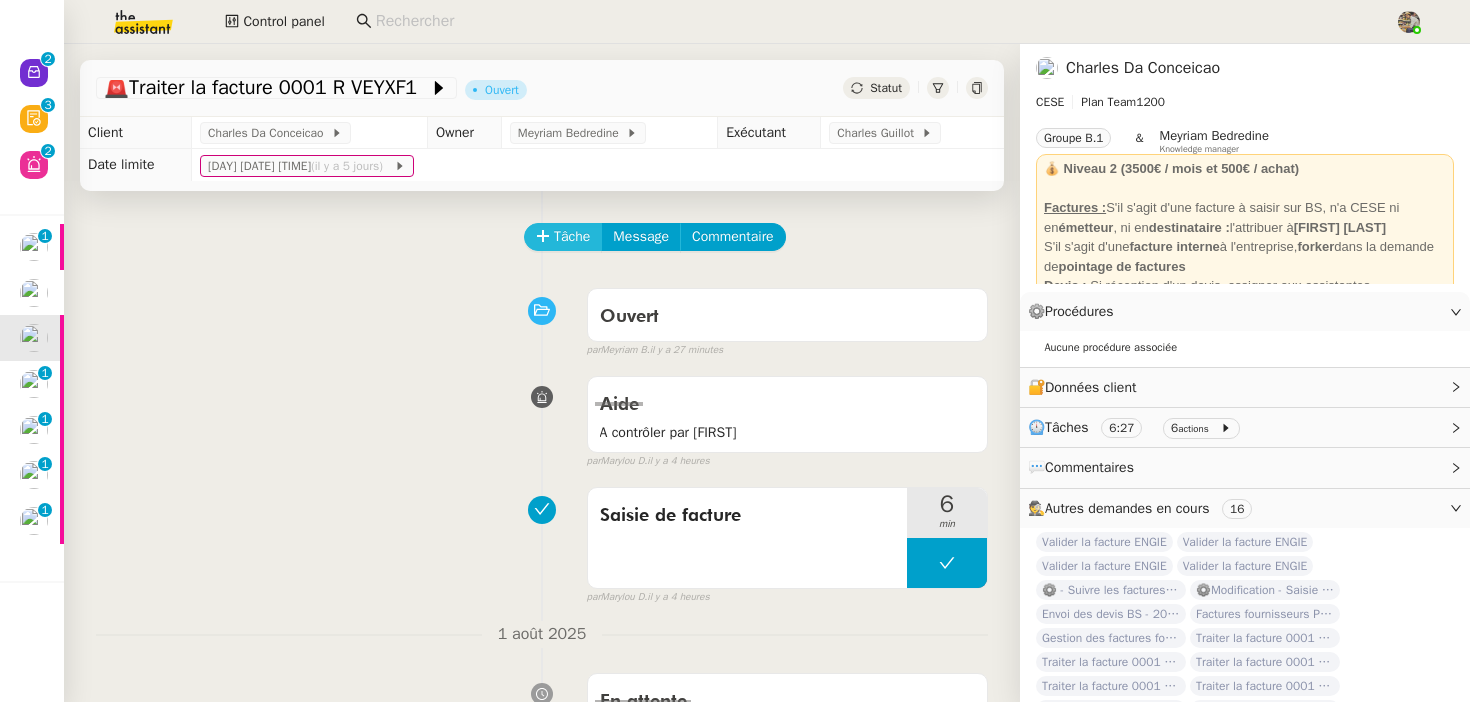 click on "Tâche" 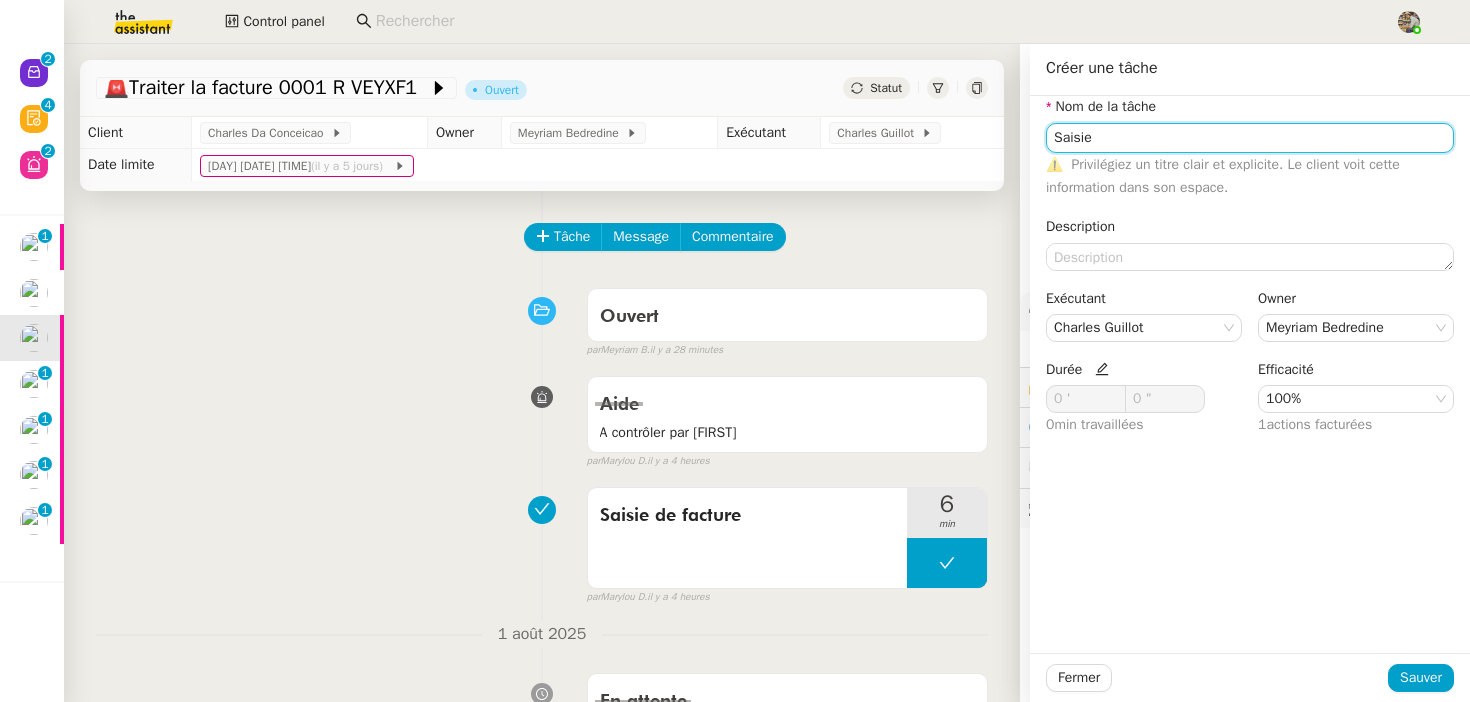 type on "Saisie" 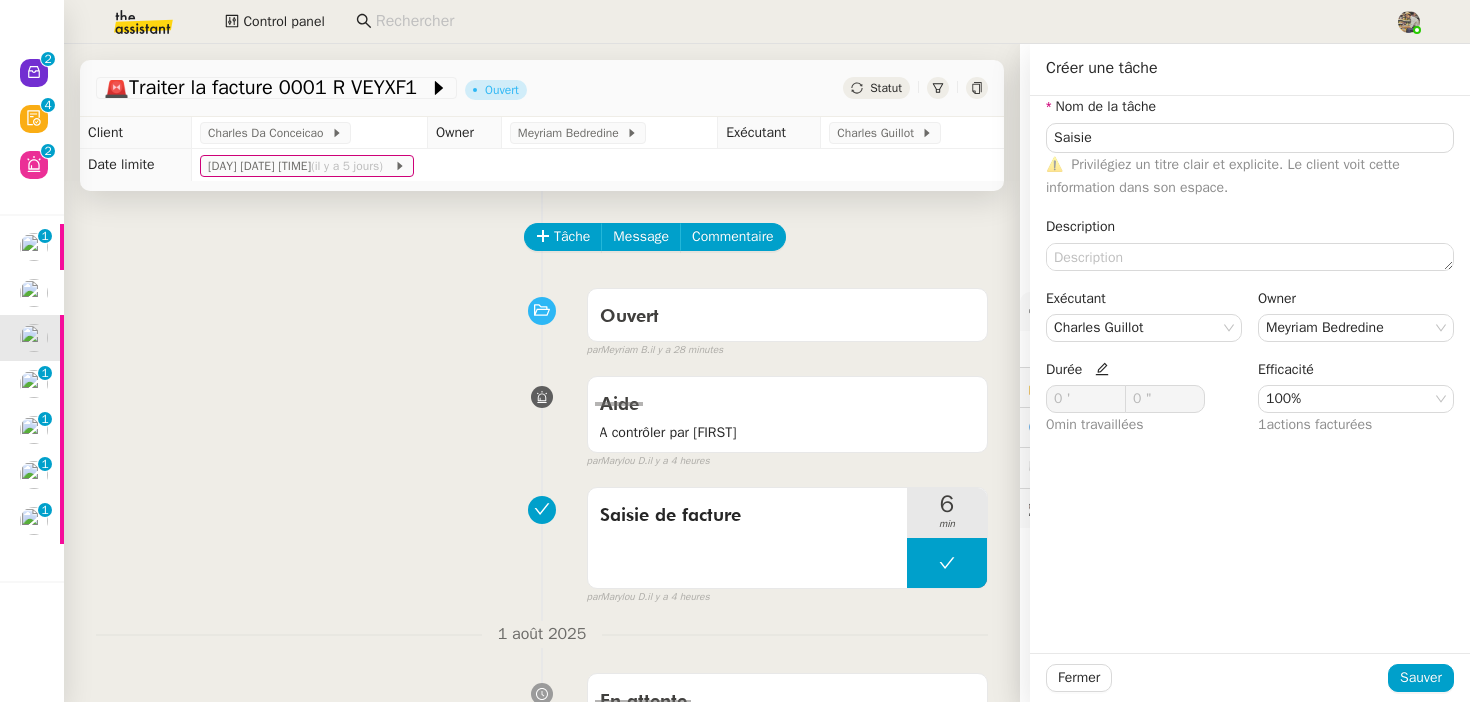 click 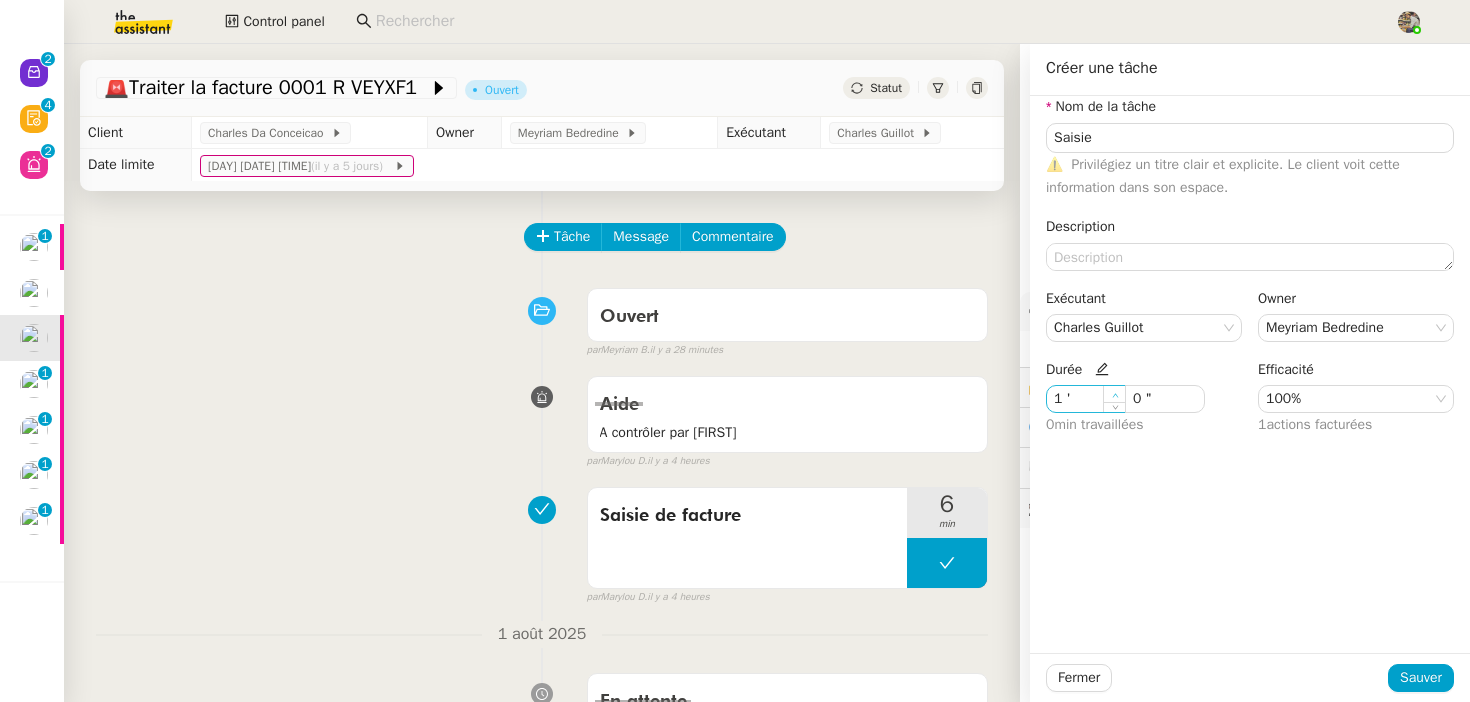 click 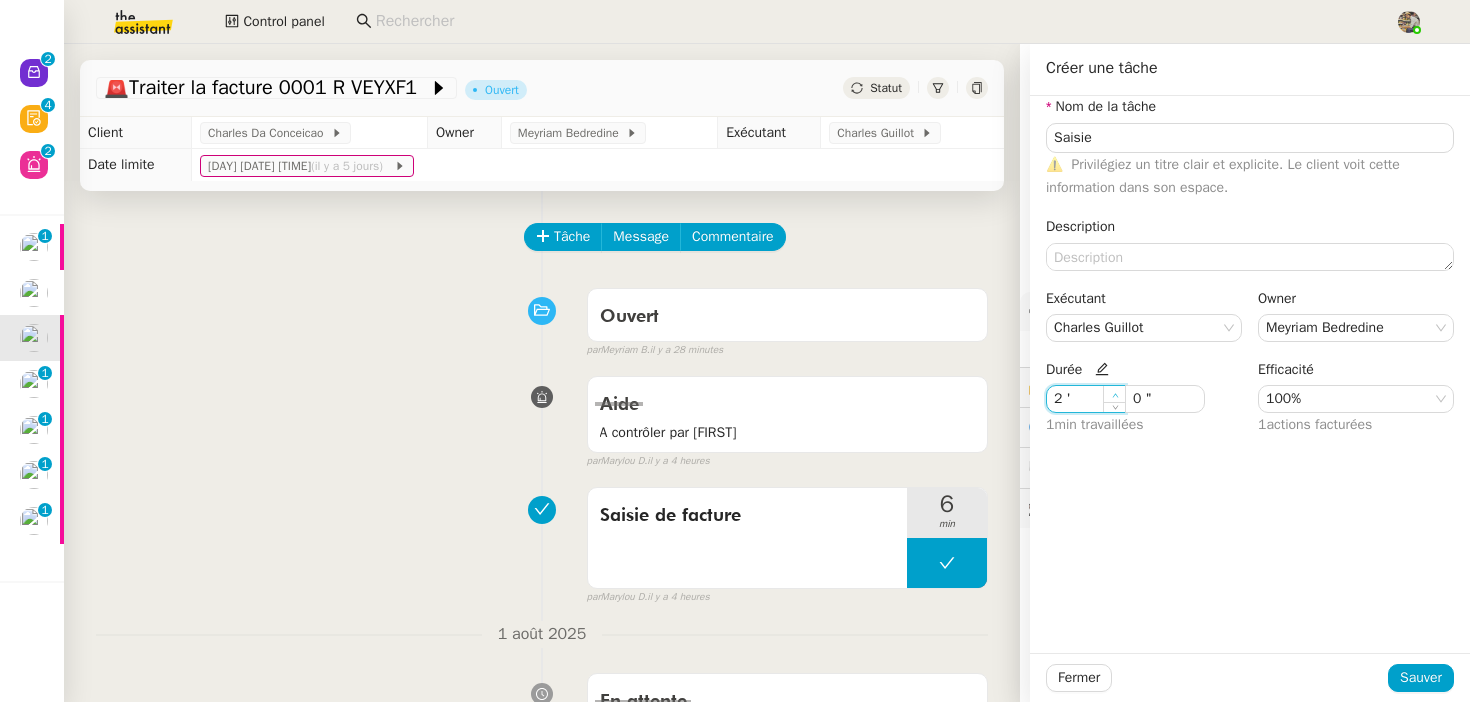 click 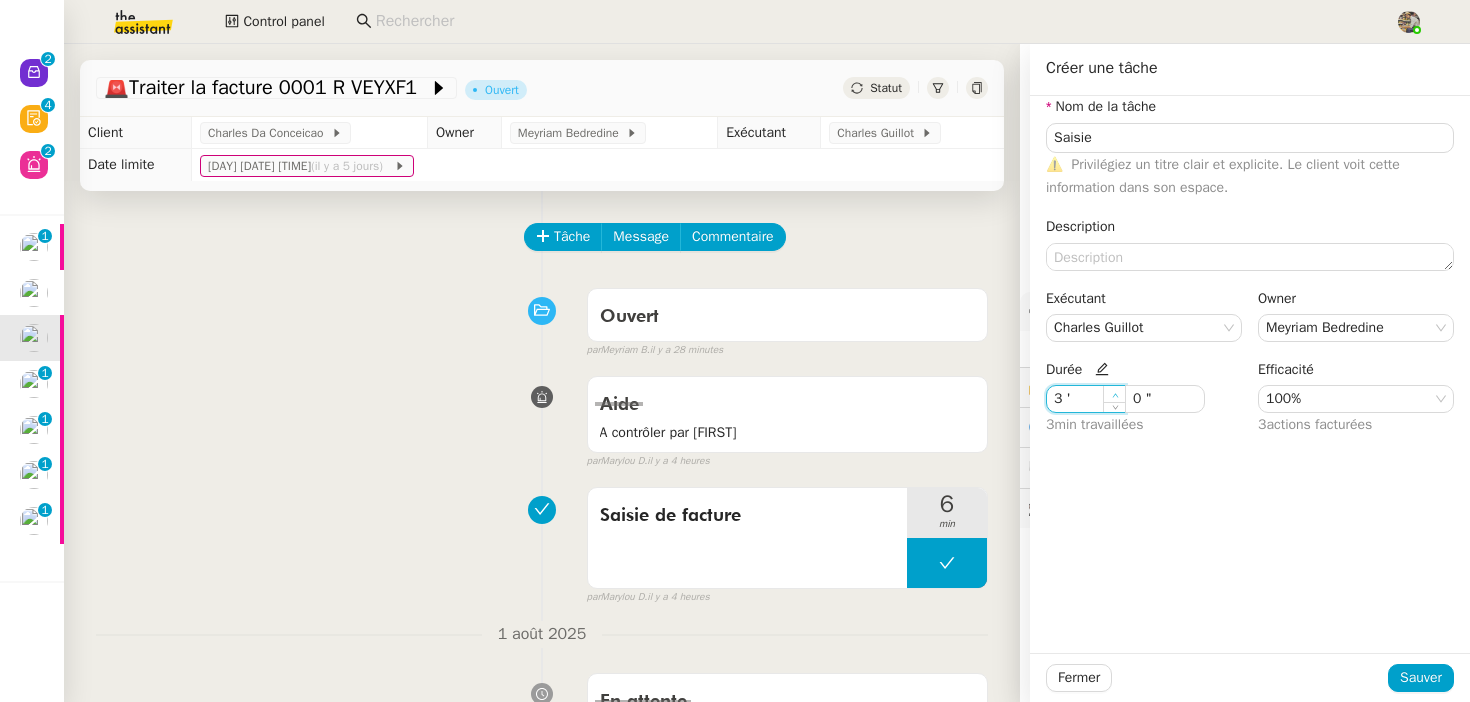 click 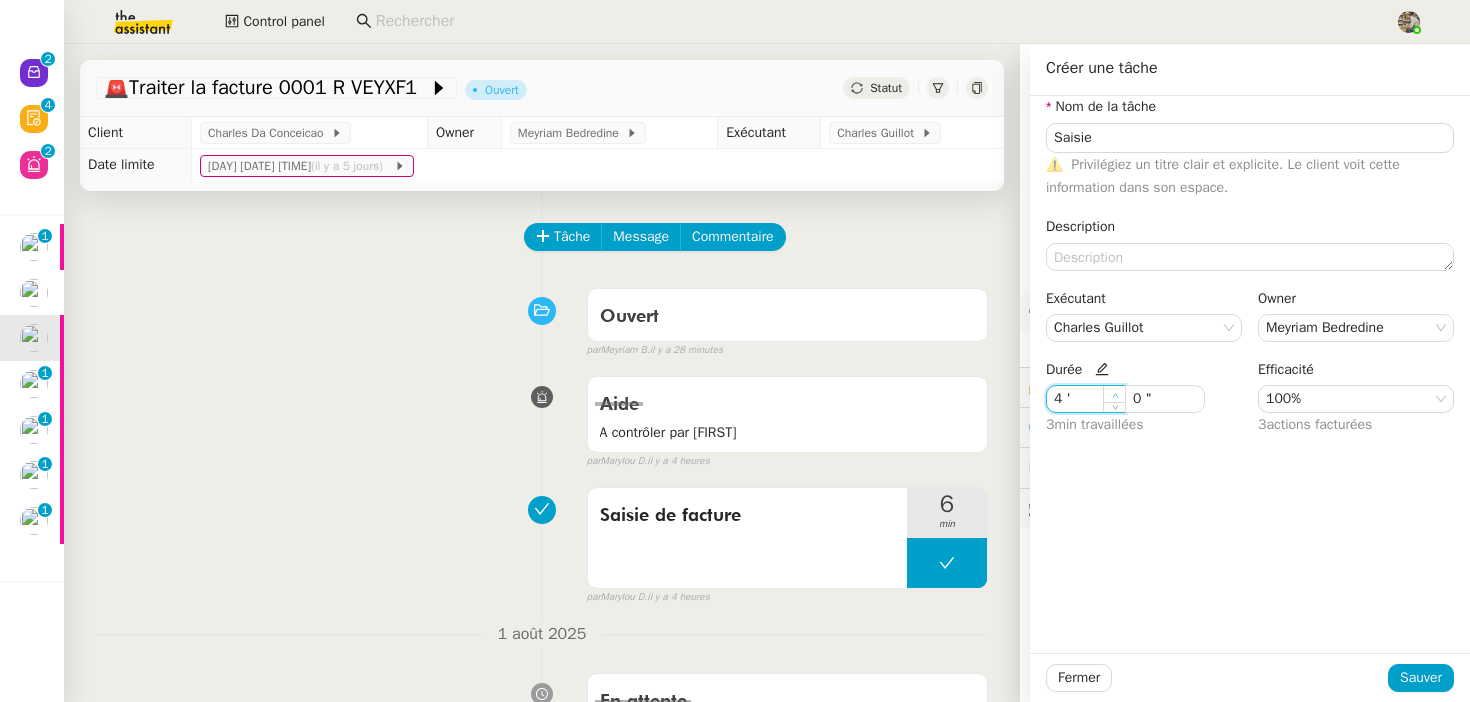 click 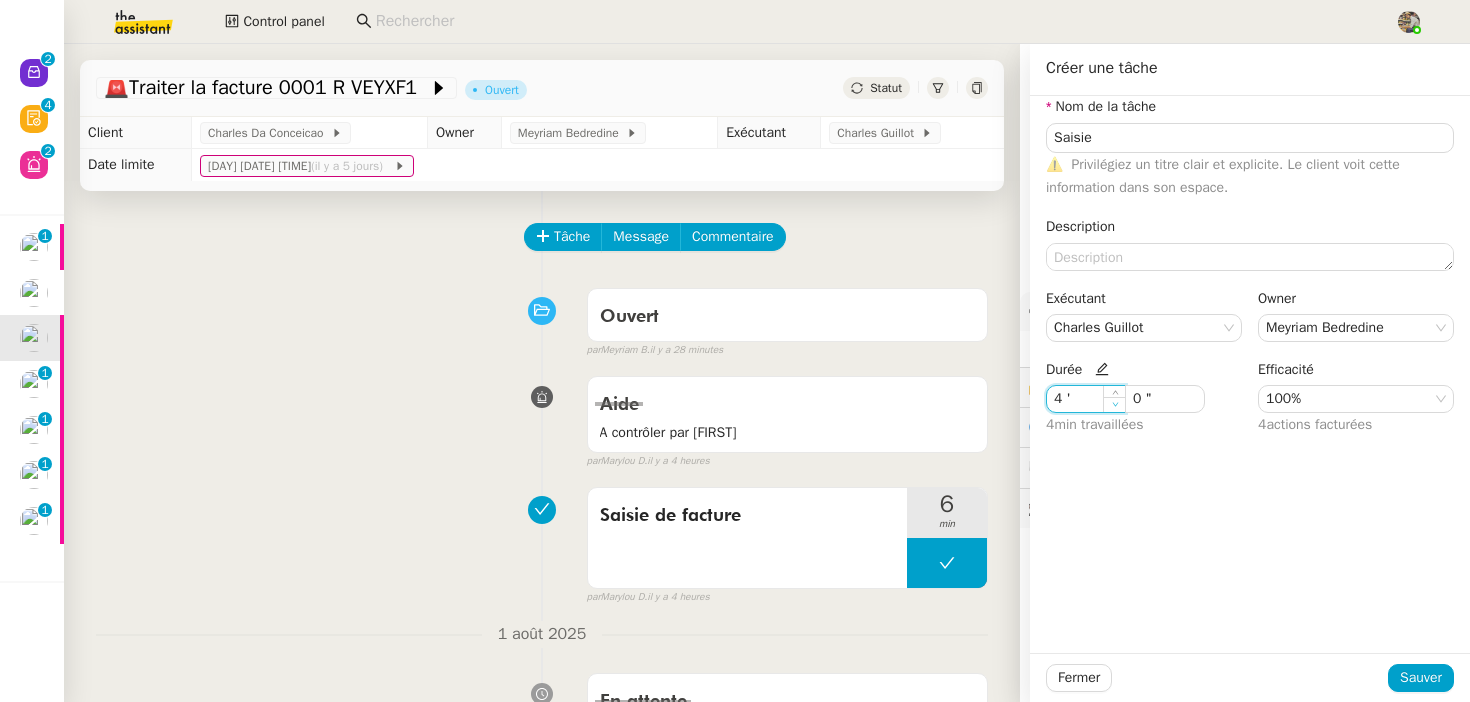 type on "3 '" 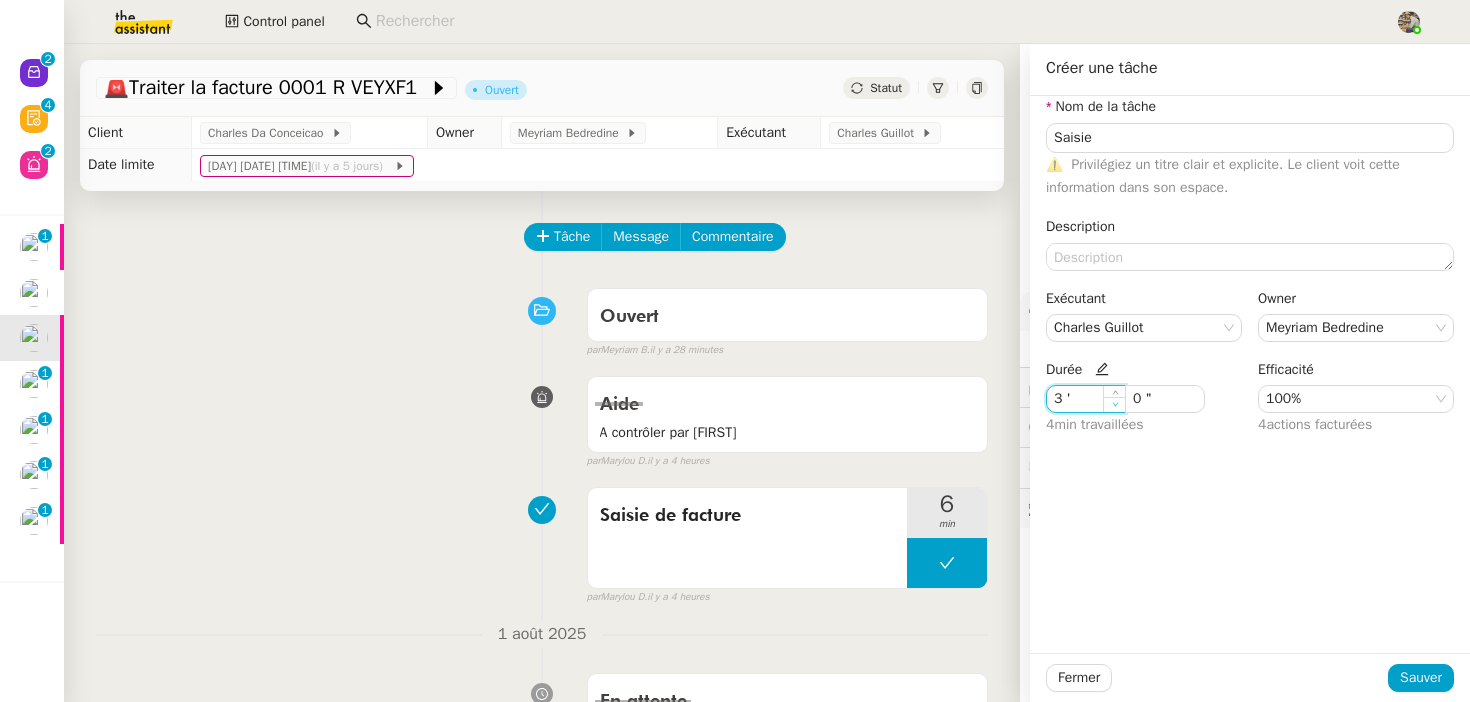 click 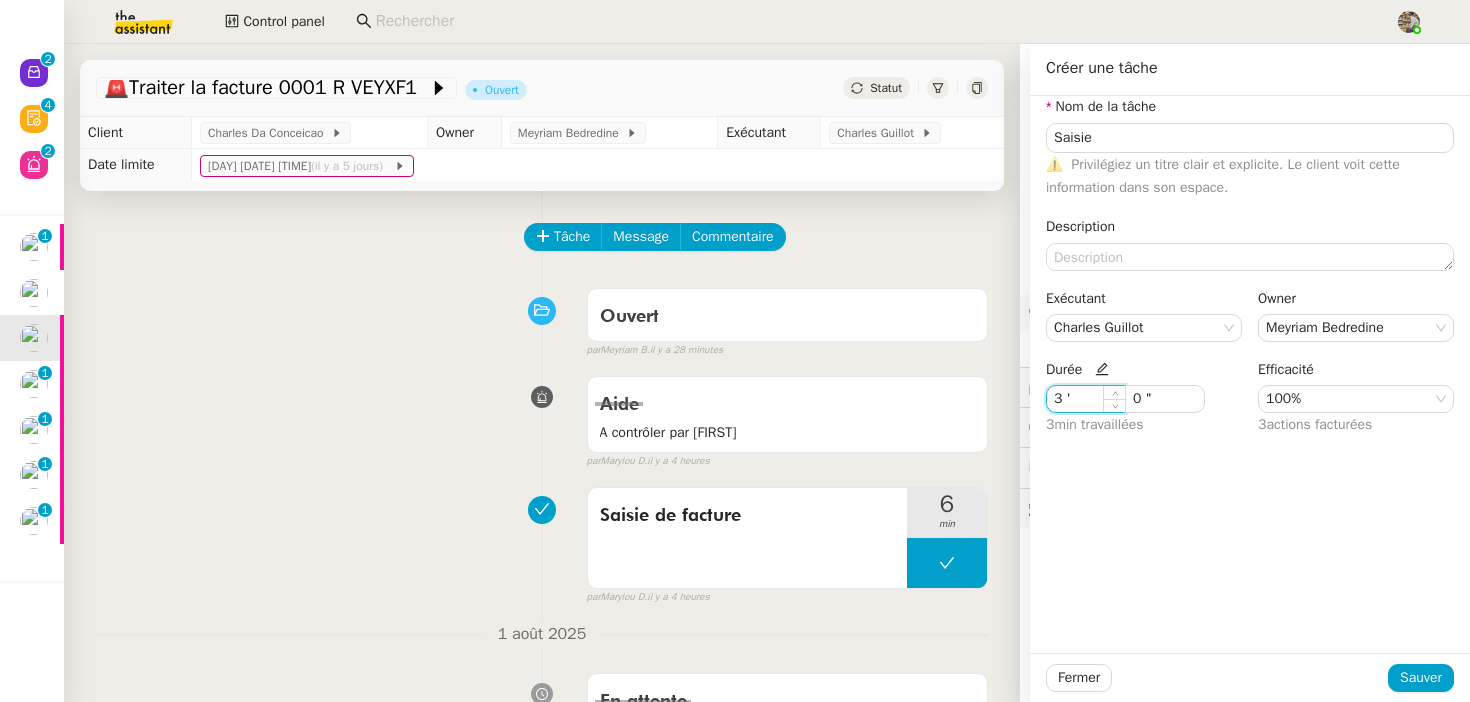 click on "Fermer Sauver" 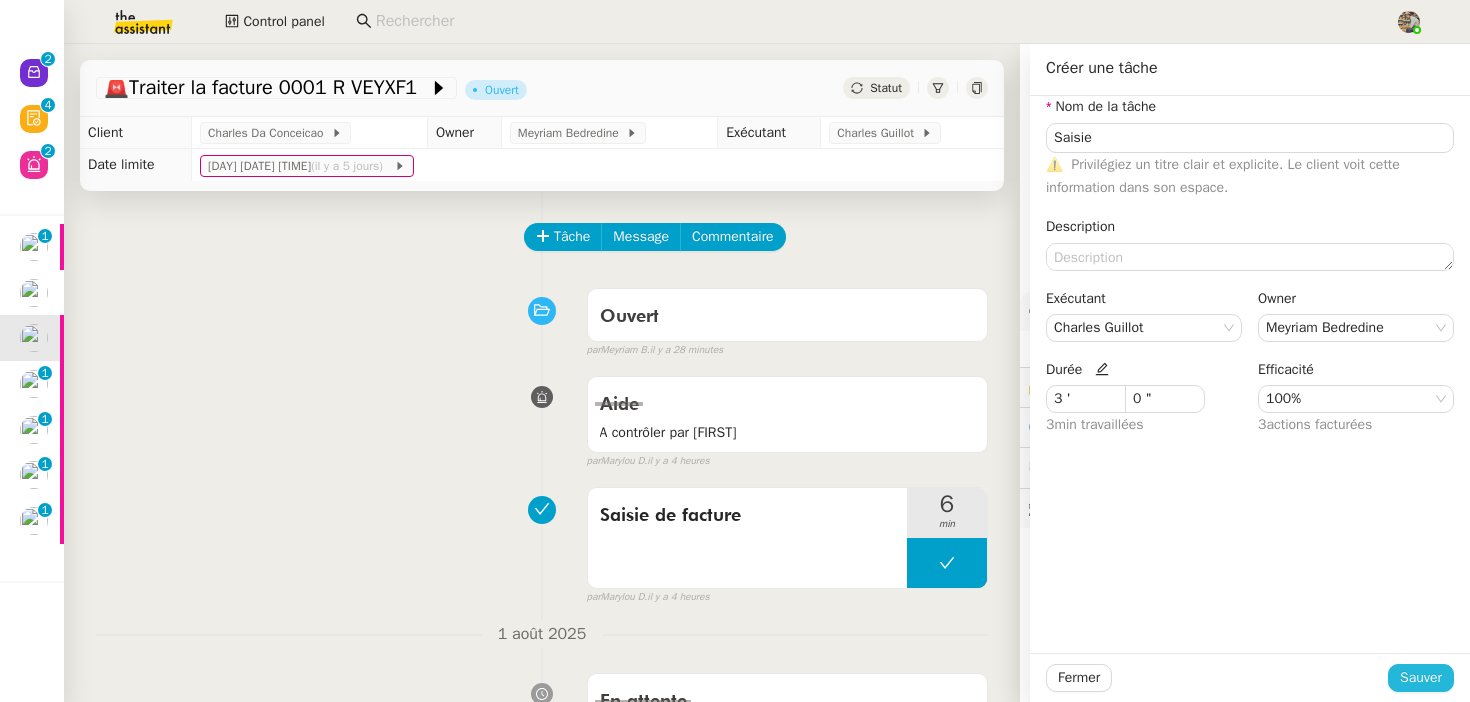 click on "Sauver" 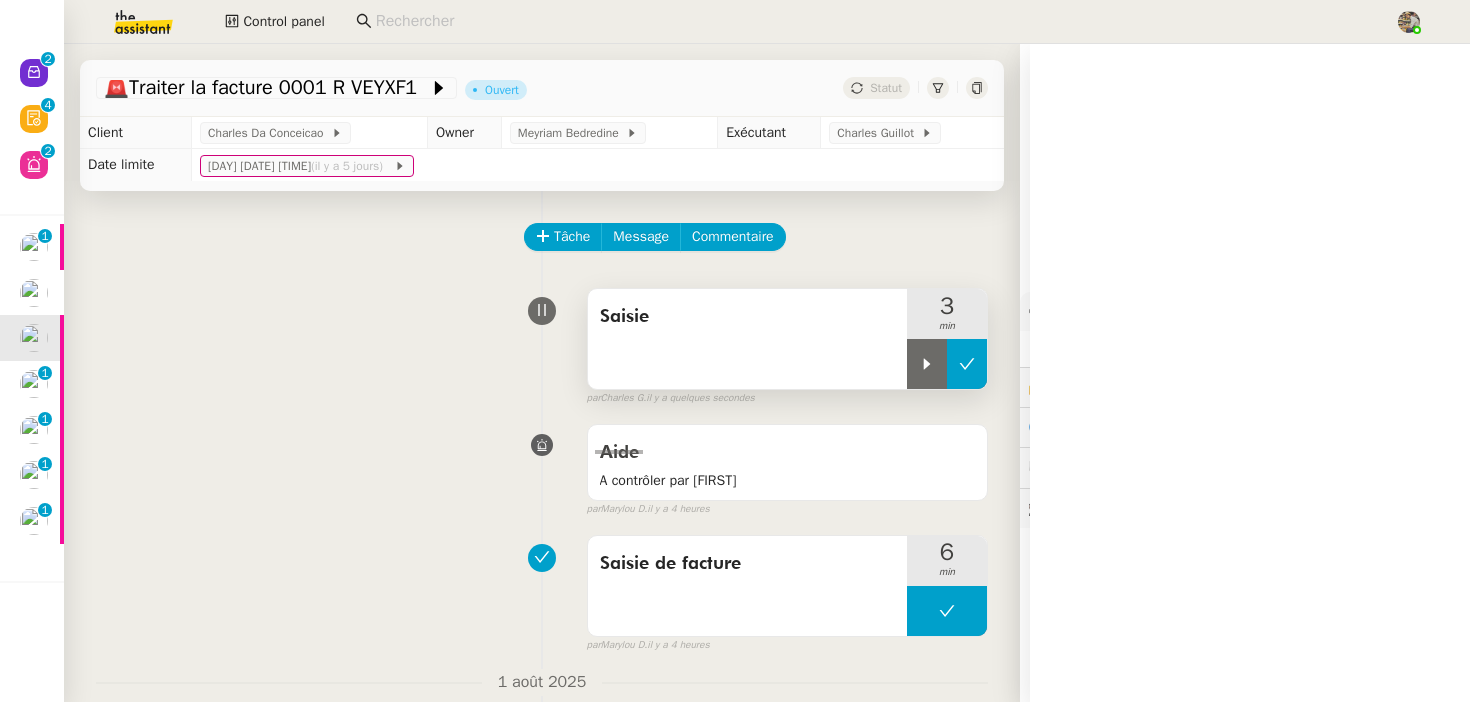 click at bounding box center [967, 364] 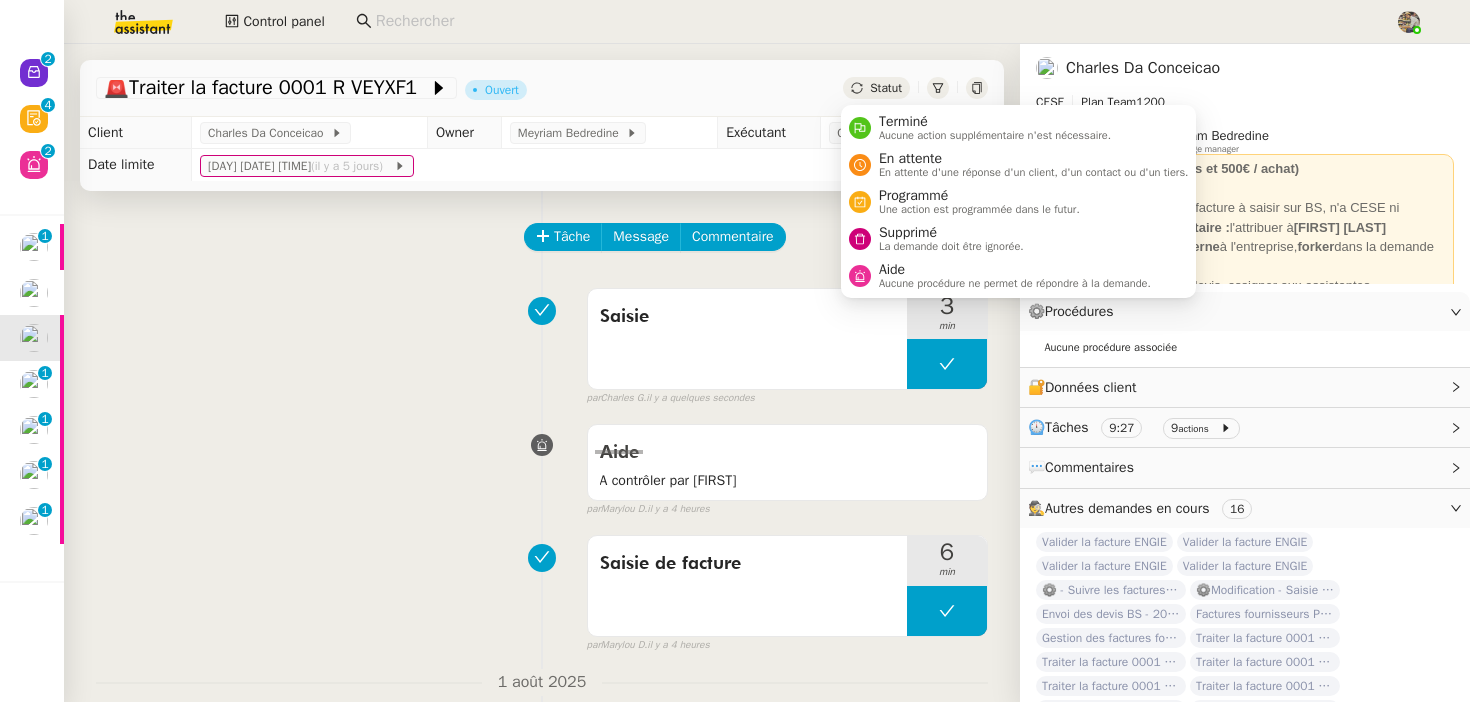 click on "Statut" 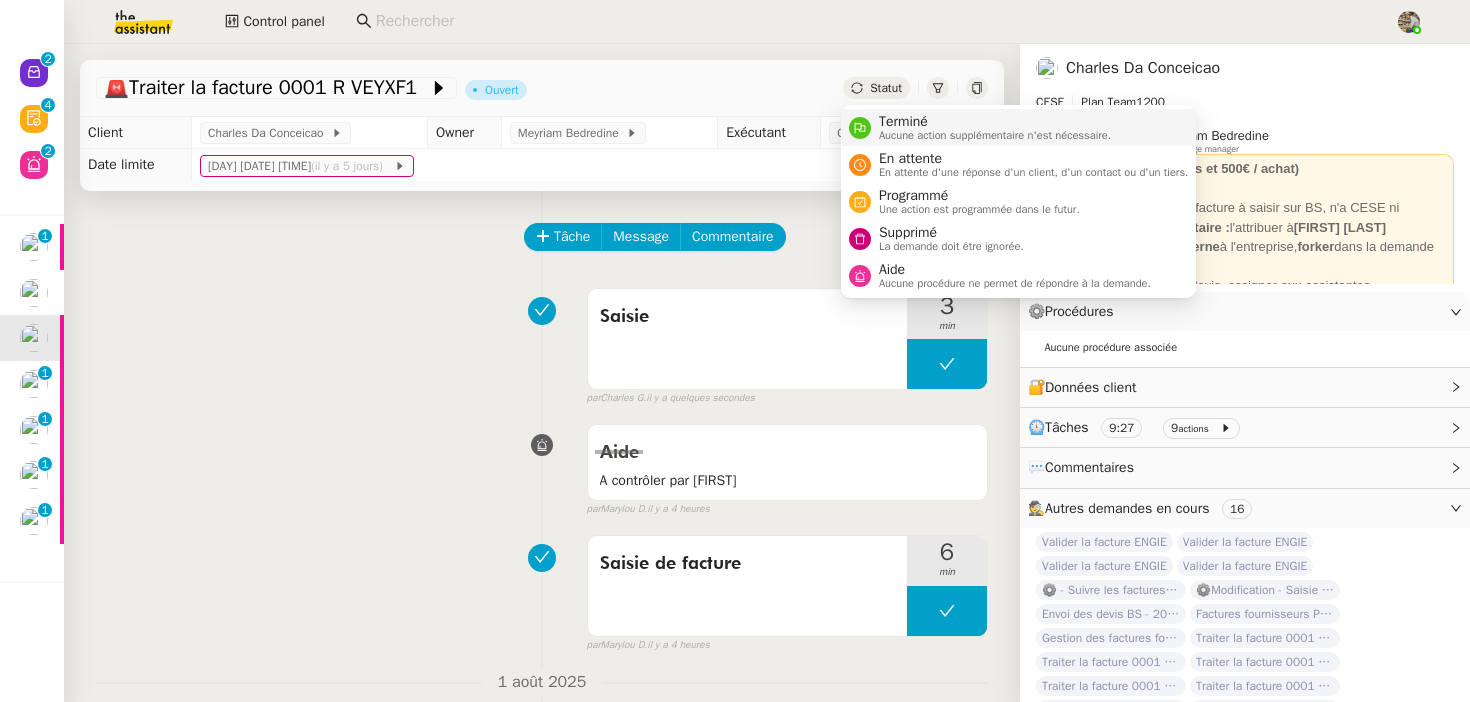 click on "Aucune action supplémentaire n'est nécessaire." at bounding box center [995, 135] 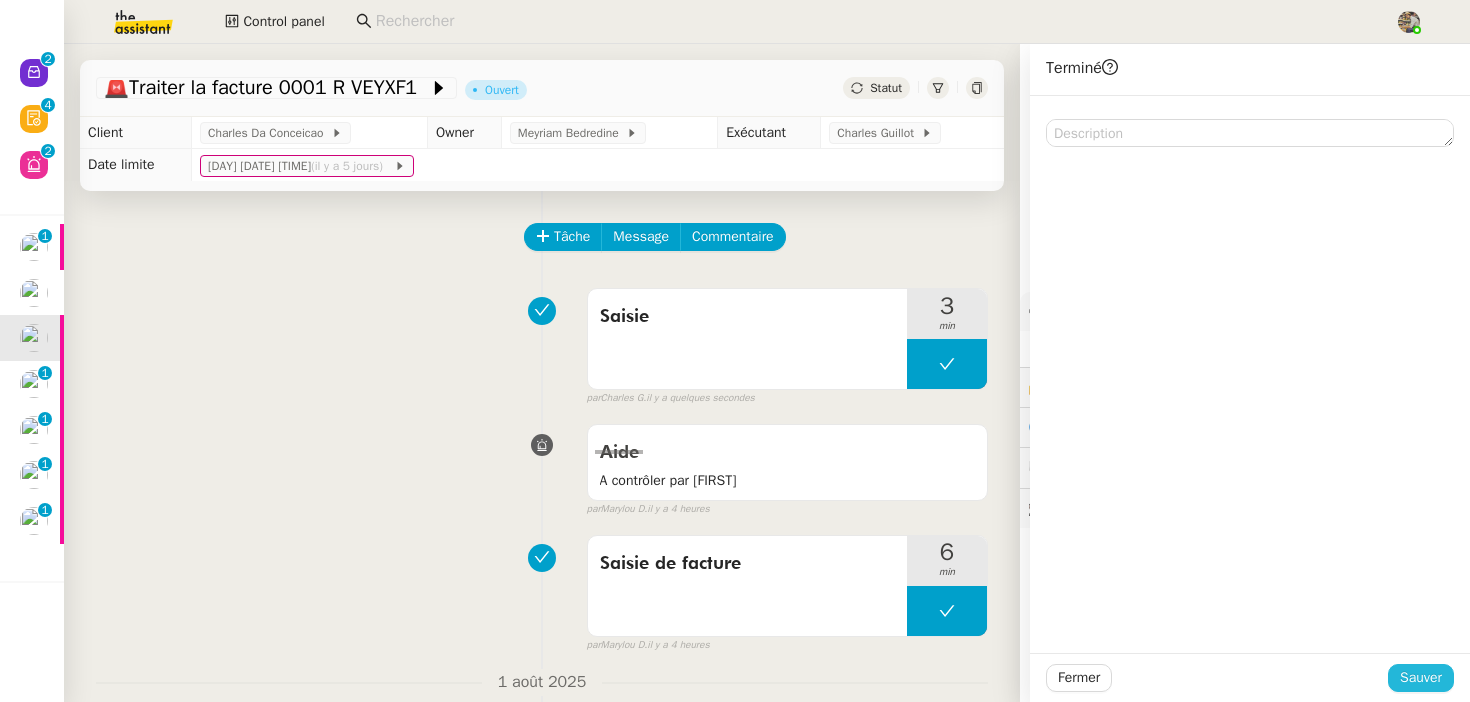 click on "Sauver" 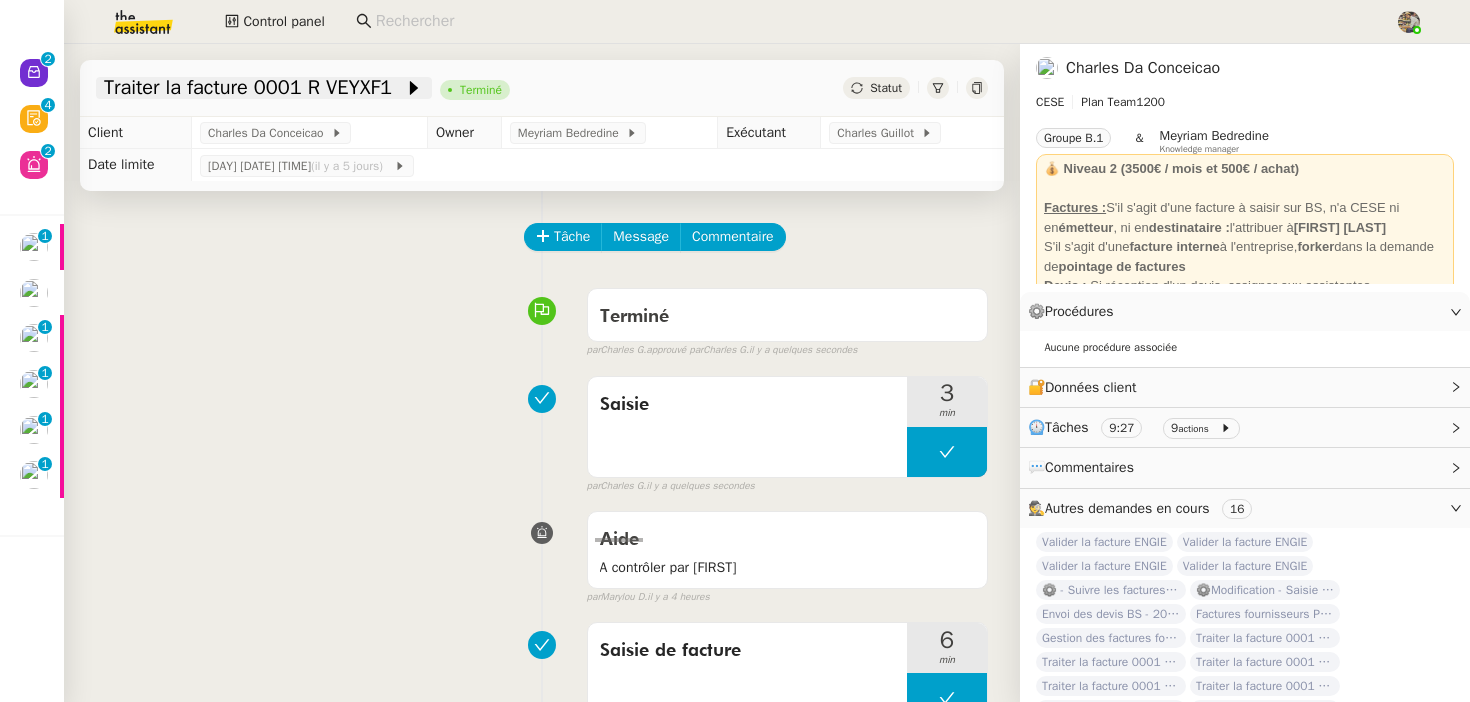 drag, startPoint x: 265, startPoint y: 72, endPoint x: 411, endPoint y: 97, distance: 148.12495 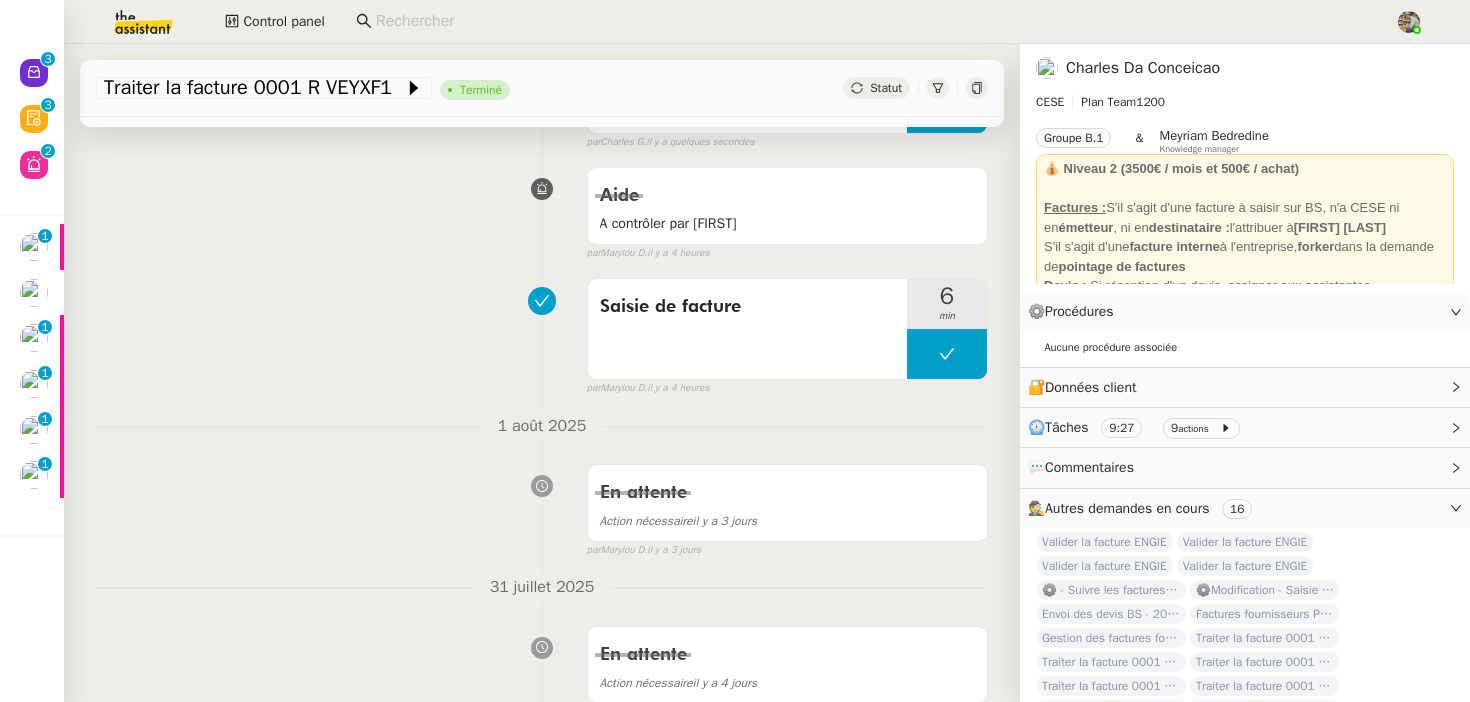 scroll, scrollTop: 0, scrollLeft: 0, axis: both 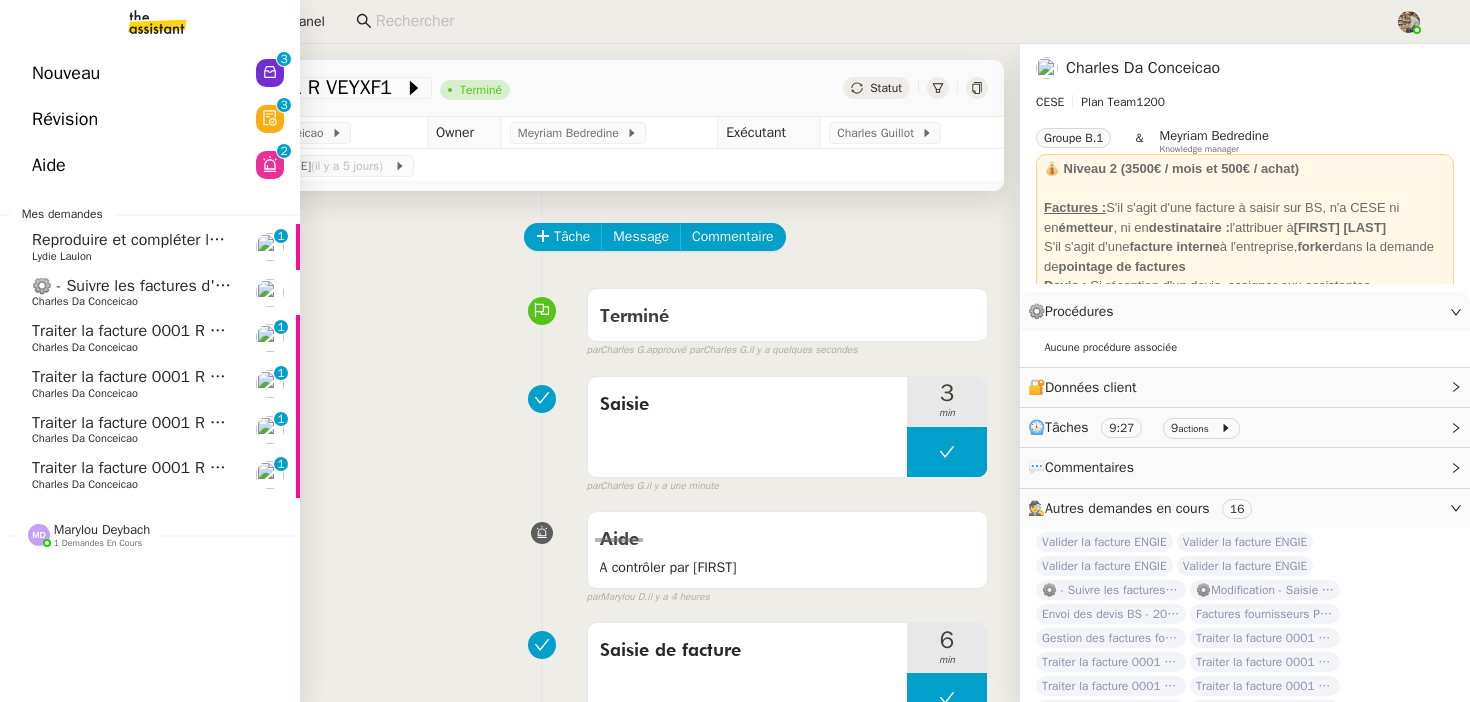 click on "Traiter la facture [NUMBER] R VEYXE9    [NAME]     0   1   2   3   4   5   6   7   8   9" 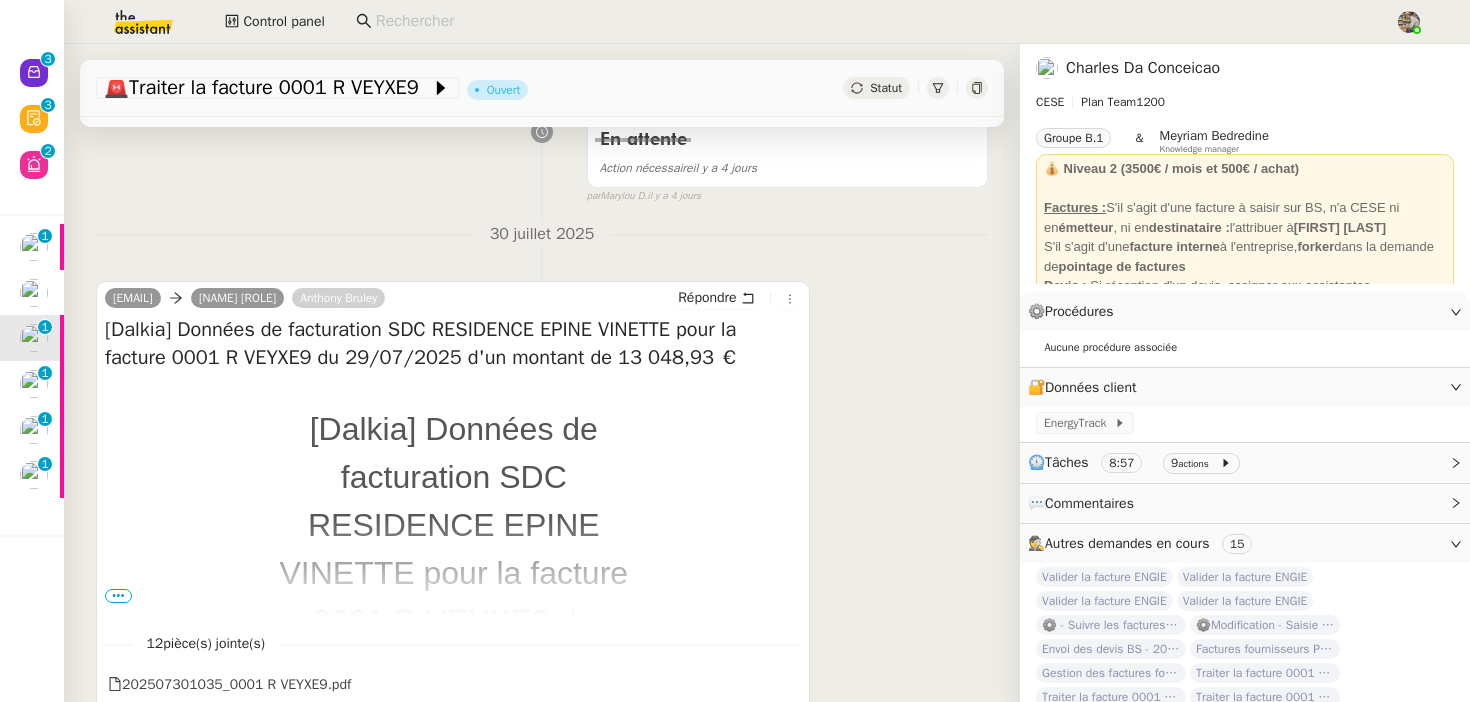 scroll, scrollTop: 1174, scrollLeft: 0, axis: vertical 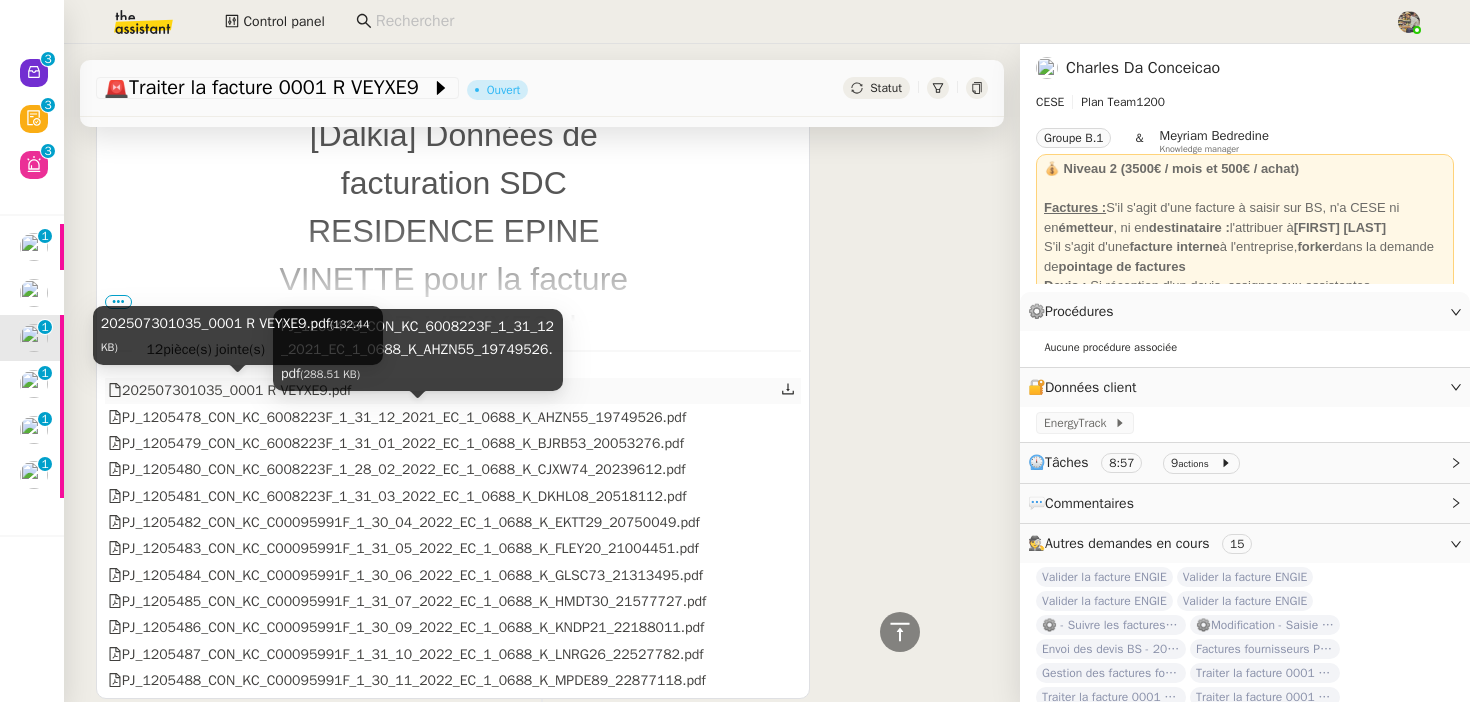 click on "202507301035_0001 R VEYXE9.pdf" 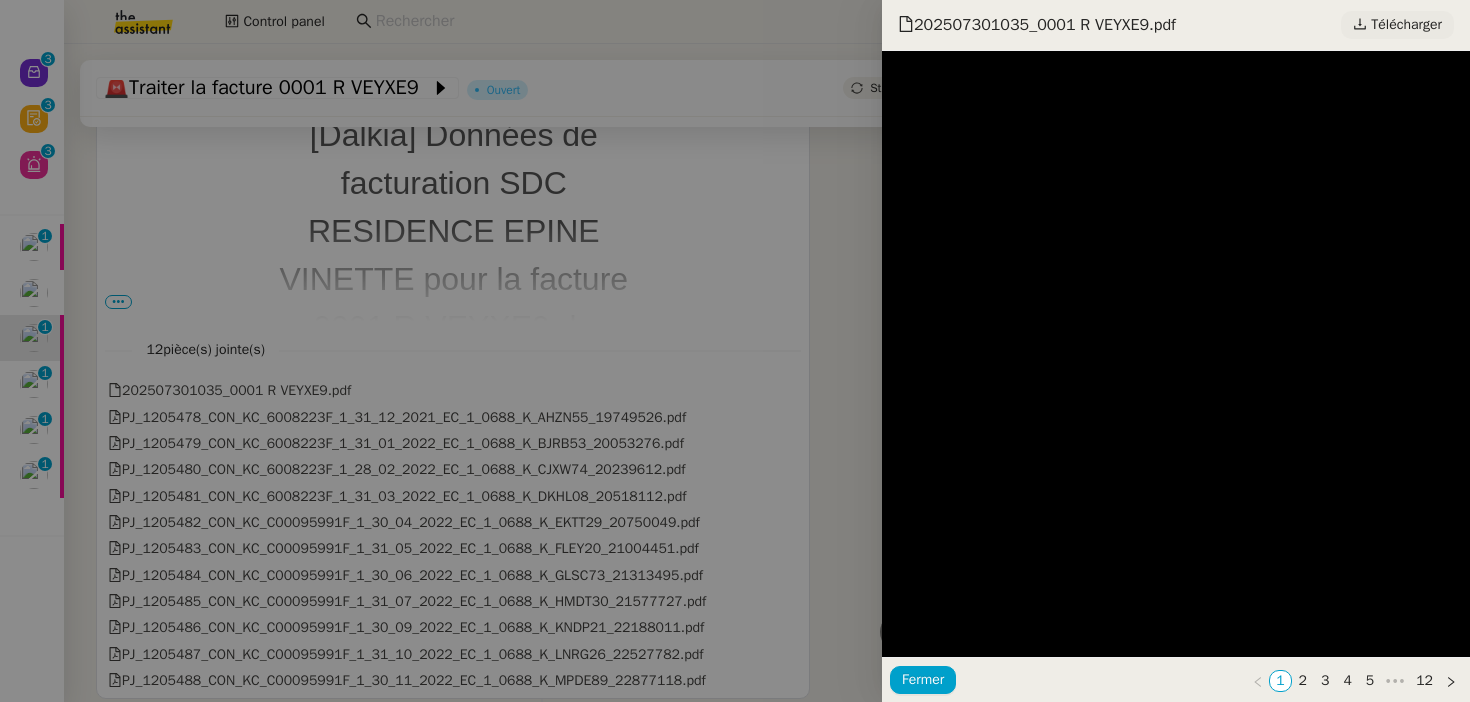 click on "Télécharger" at bounding box center [1406, 25] 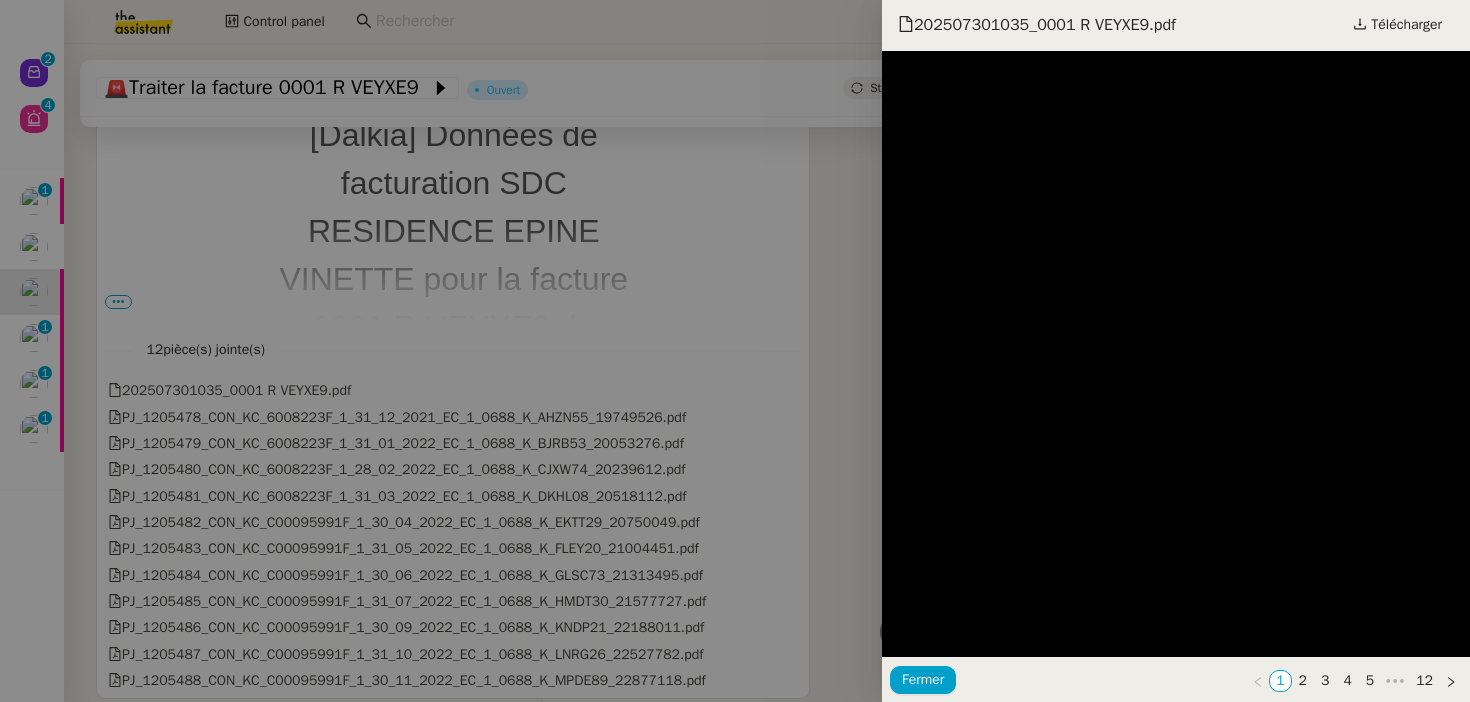 click at bounding box center (735, 351) 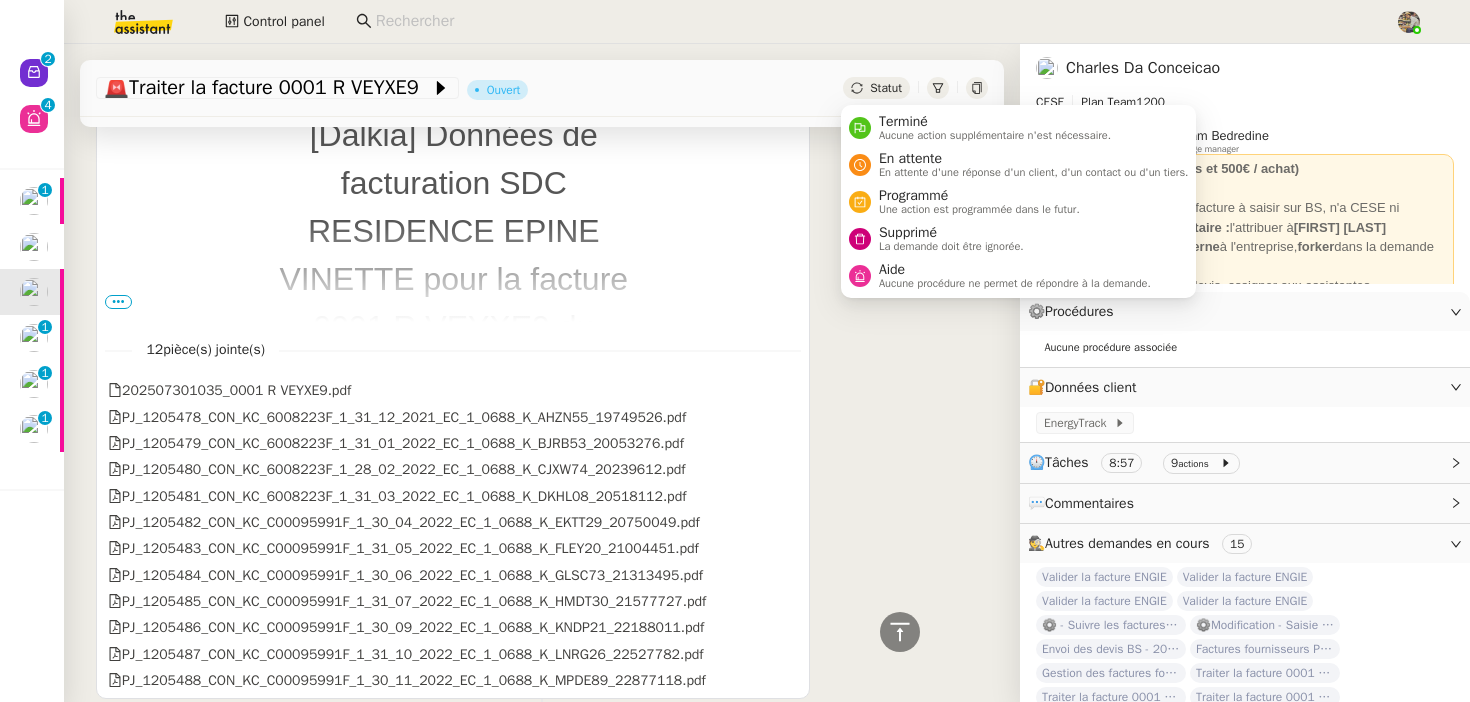 click on "Statut" 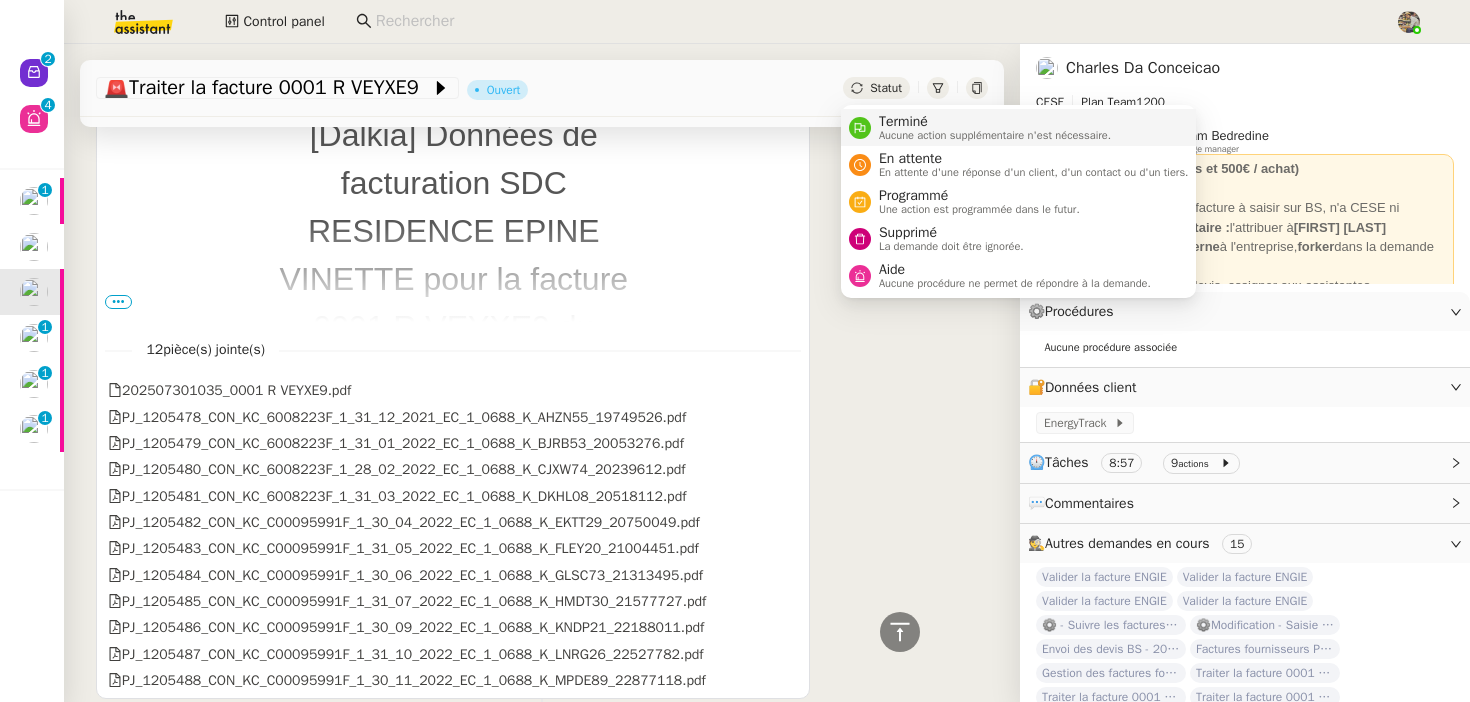 click on "Terminé Aucune action supplémentaire n'est nécessaire." at bounding box center (991, 127) 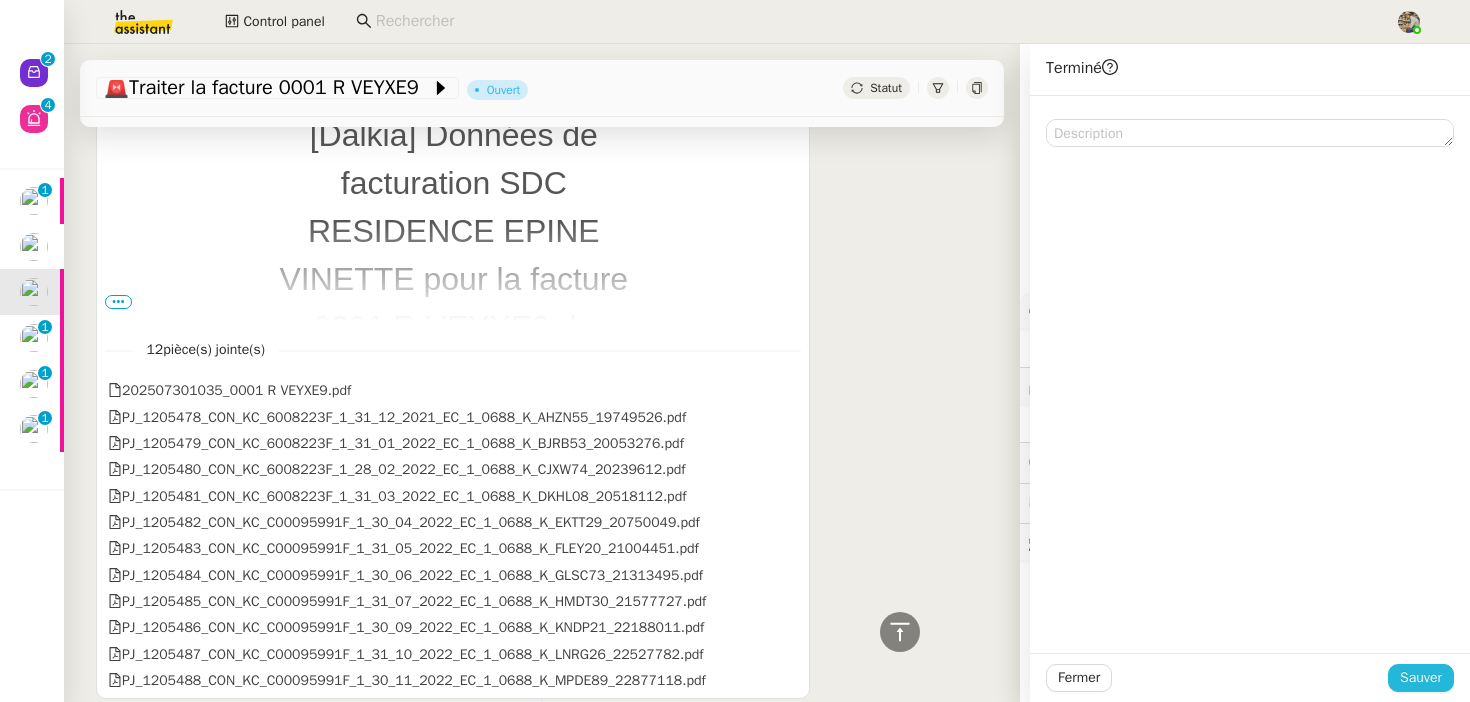 click on "Sauver" 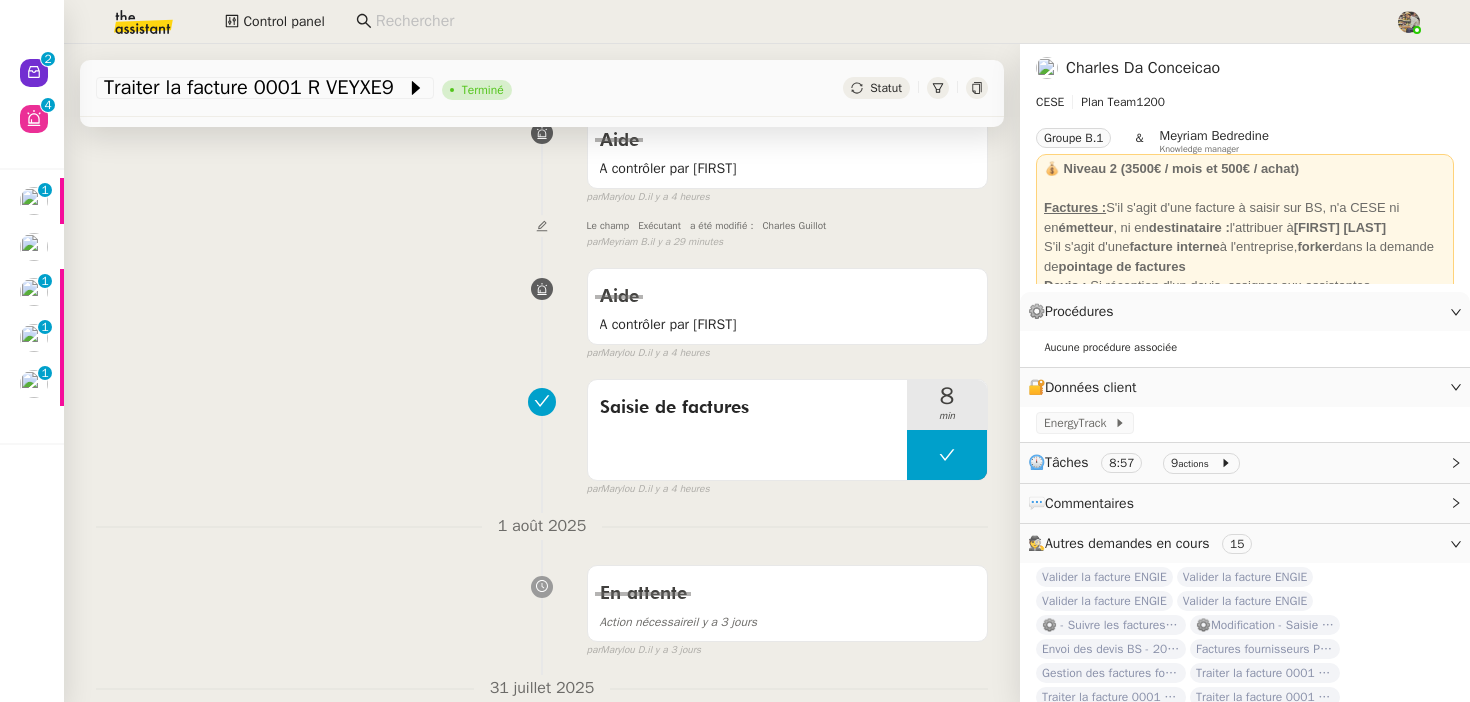 scroll, scrollTop: 297, scrollLeft: 0, axis: vertical 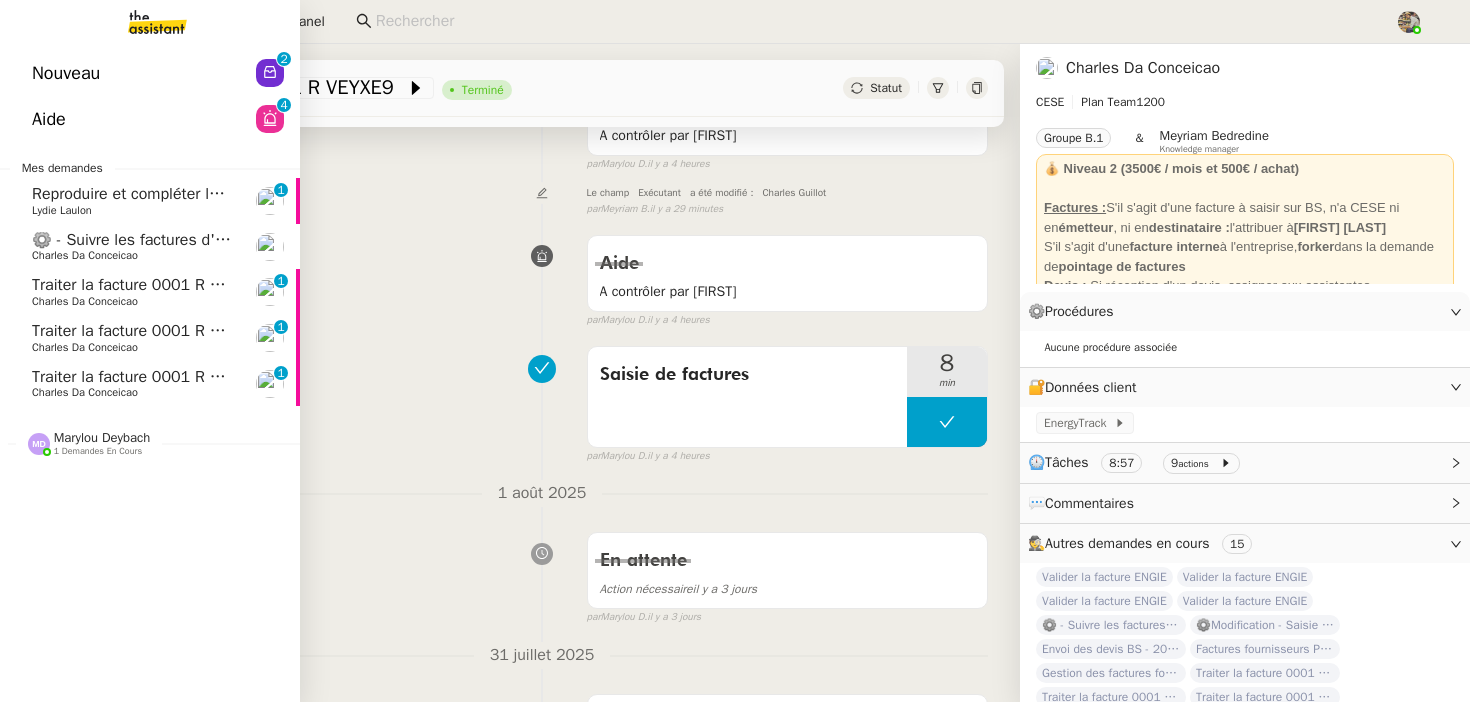 click on "Charles Da Conceicao" 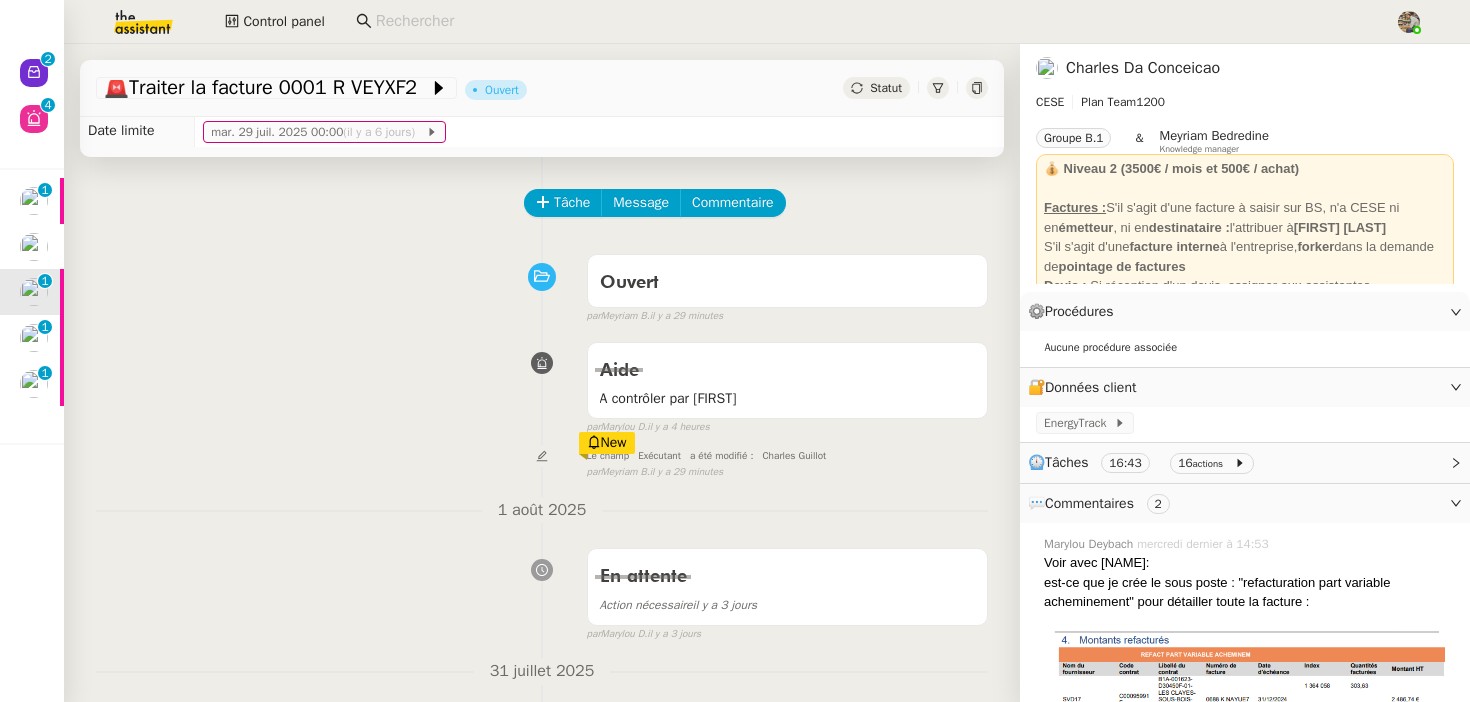 scroll, scrollTop: 0, scrollLeft: 0, axis: both 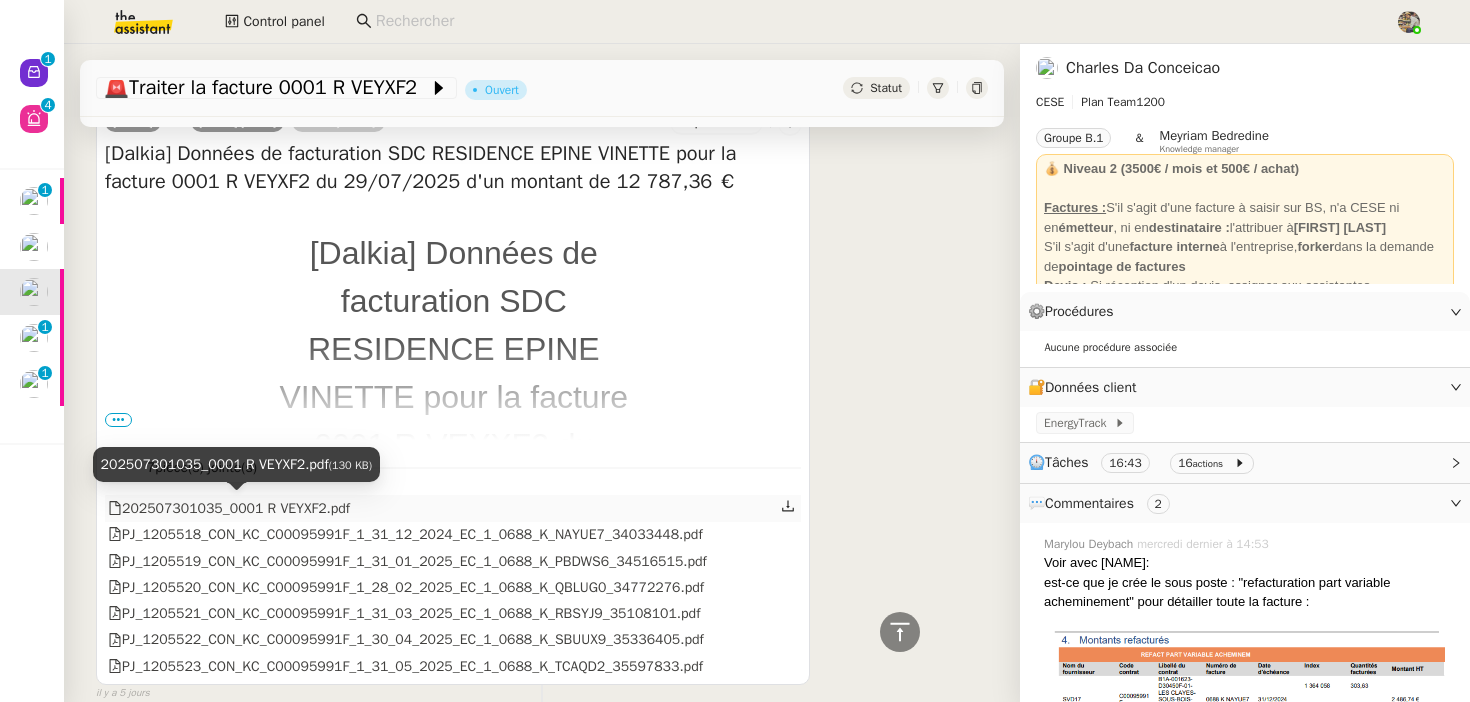click on "202507301035_0001 R VEYXF2.pdf" 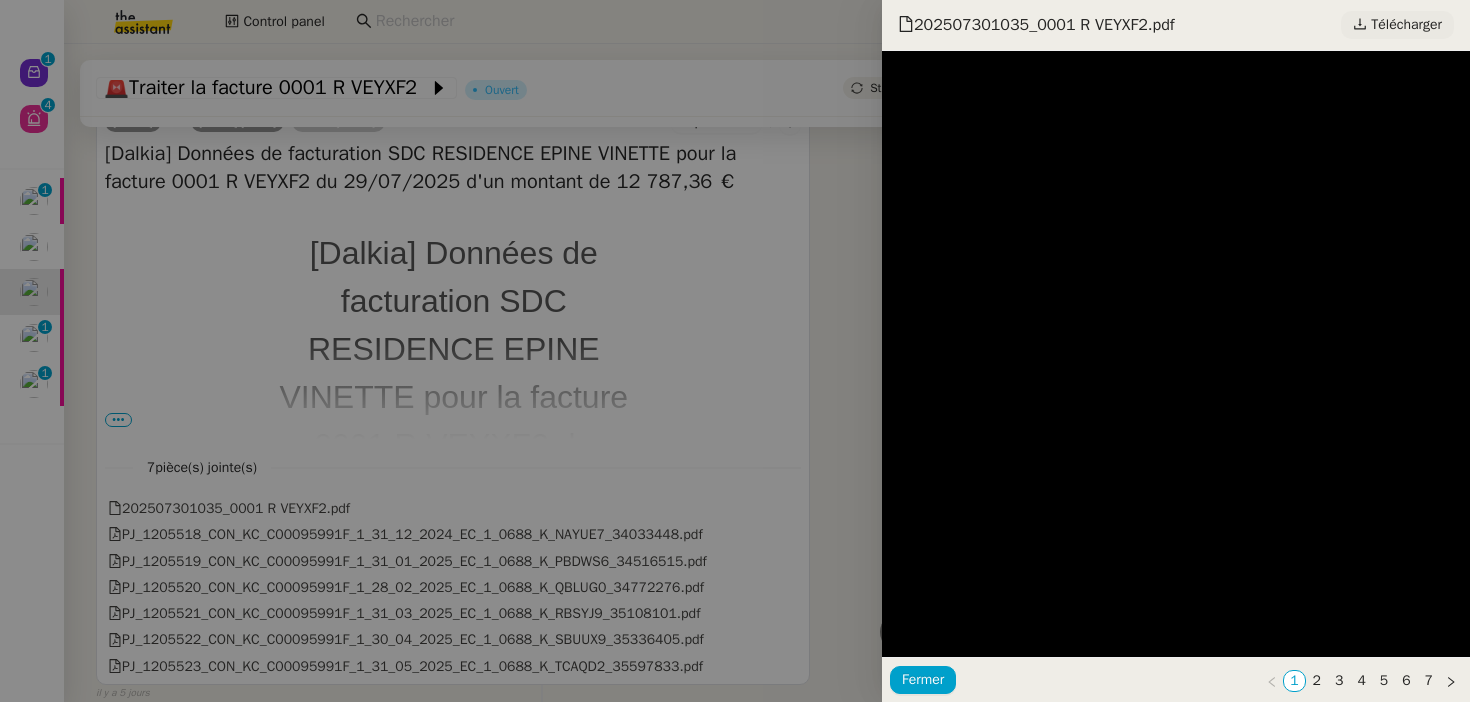 click on "Télécharger" at bounding box center (1406, 25) 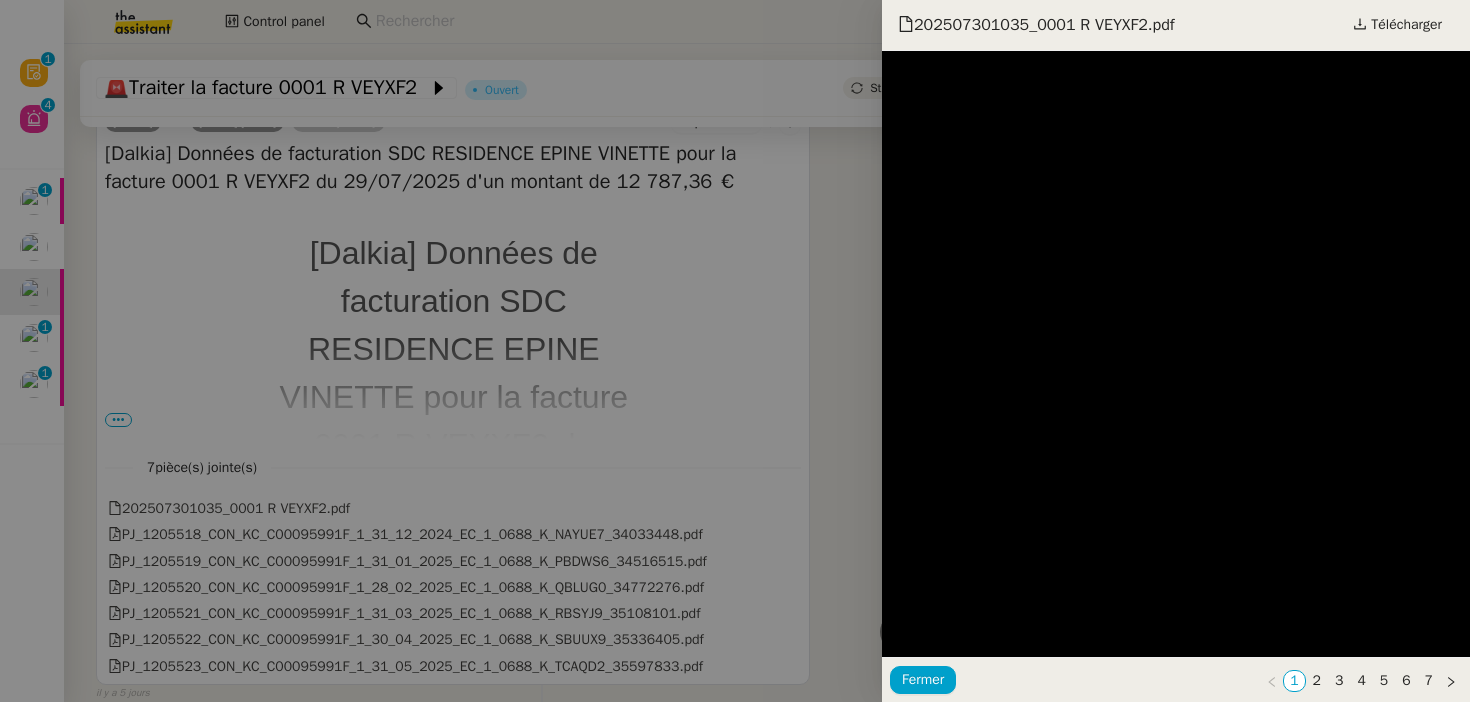 click at bounding box center (735, 351) 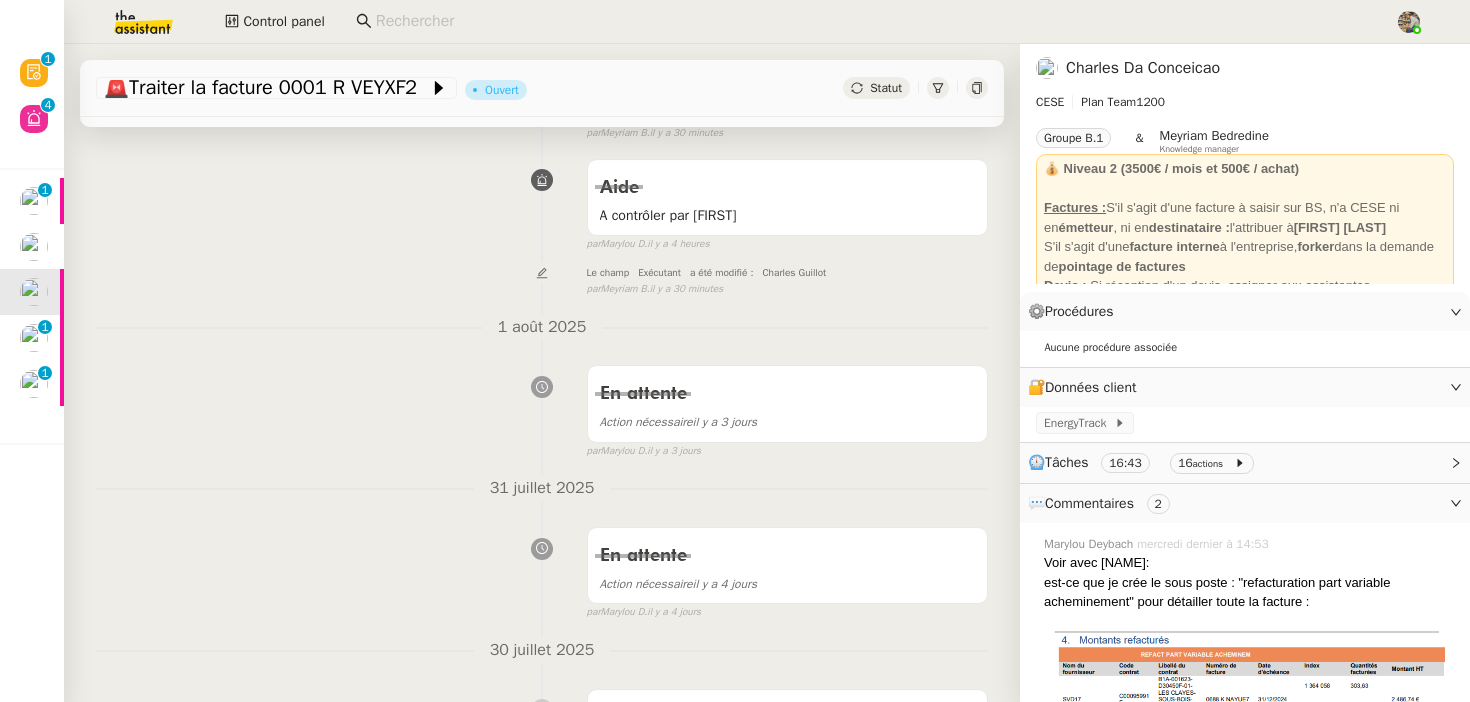 scroll, scrollTop: 0, scrollLeft: 0, axis: both 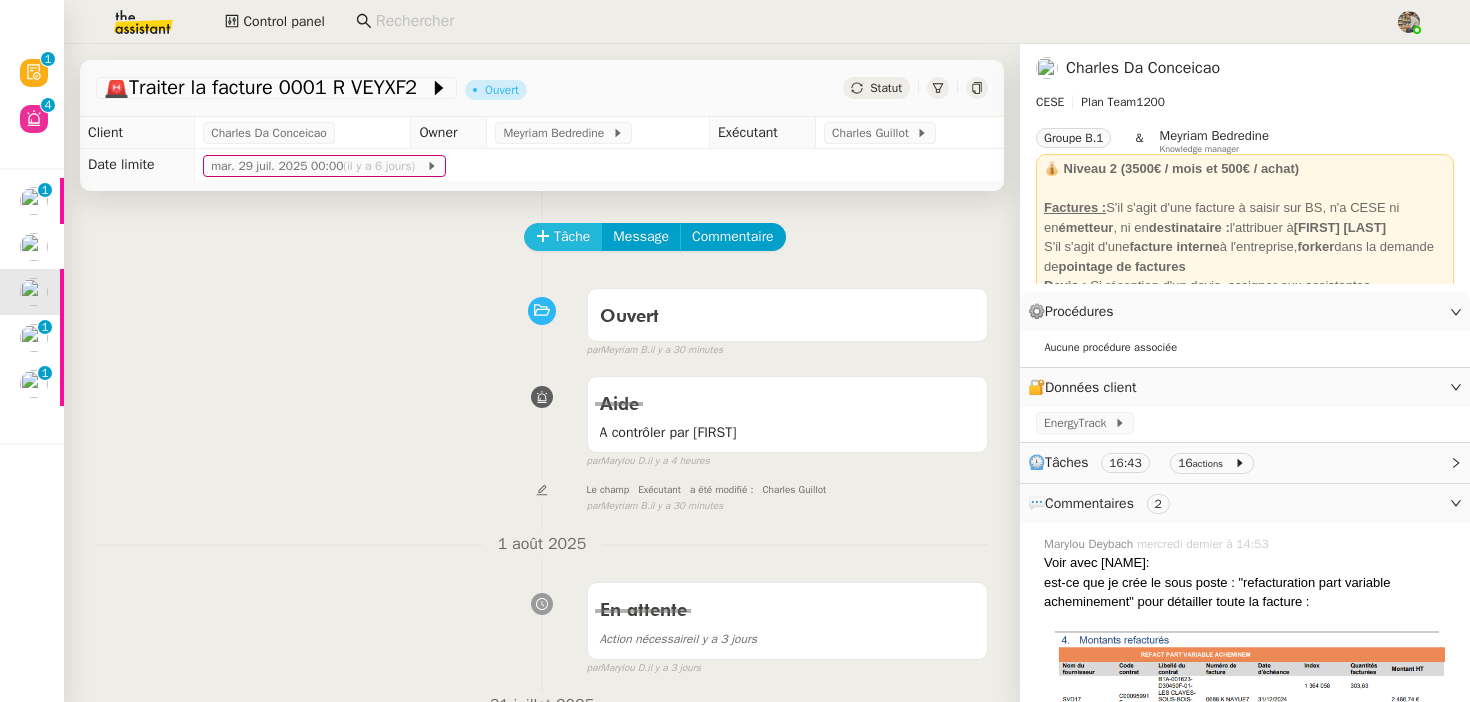 click on "Tâche" 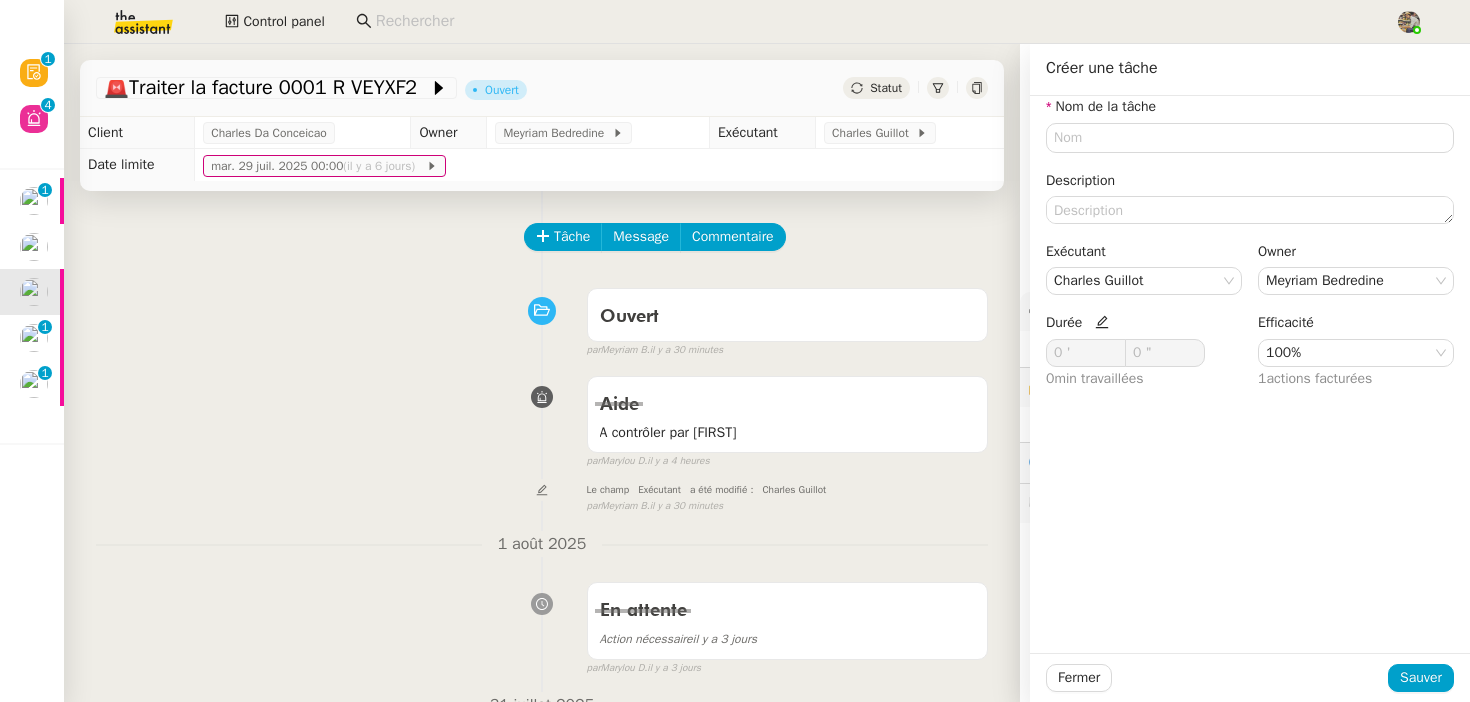 click on "Aide A contrôler par [NAME] false par  [NAME]  il y a [DURATION]" at bounding box center (542, 418) 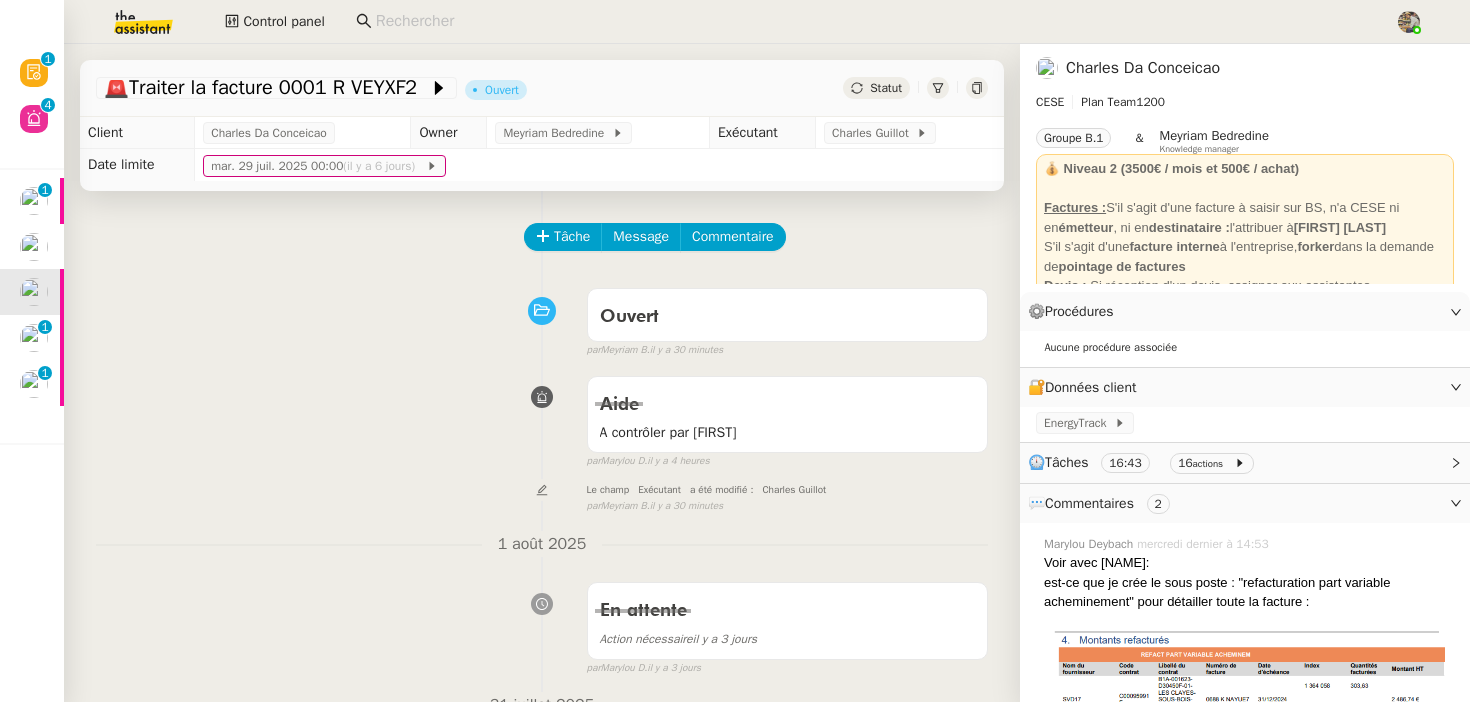 click on "Statut" 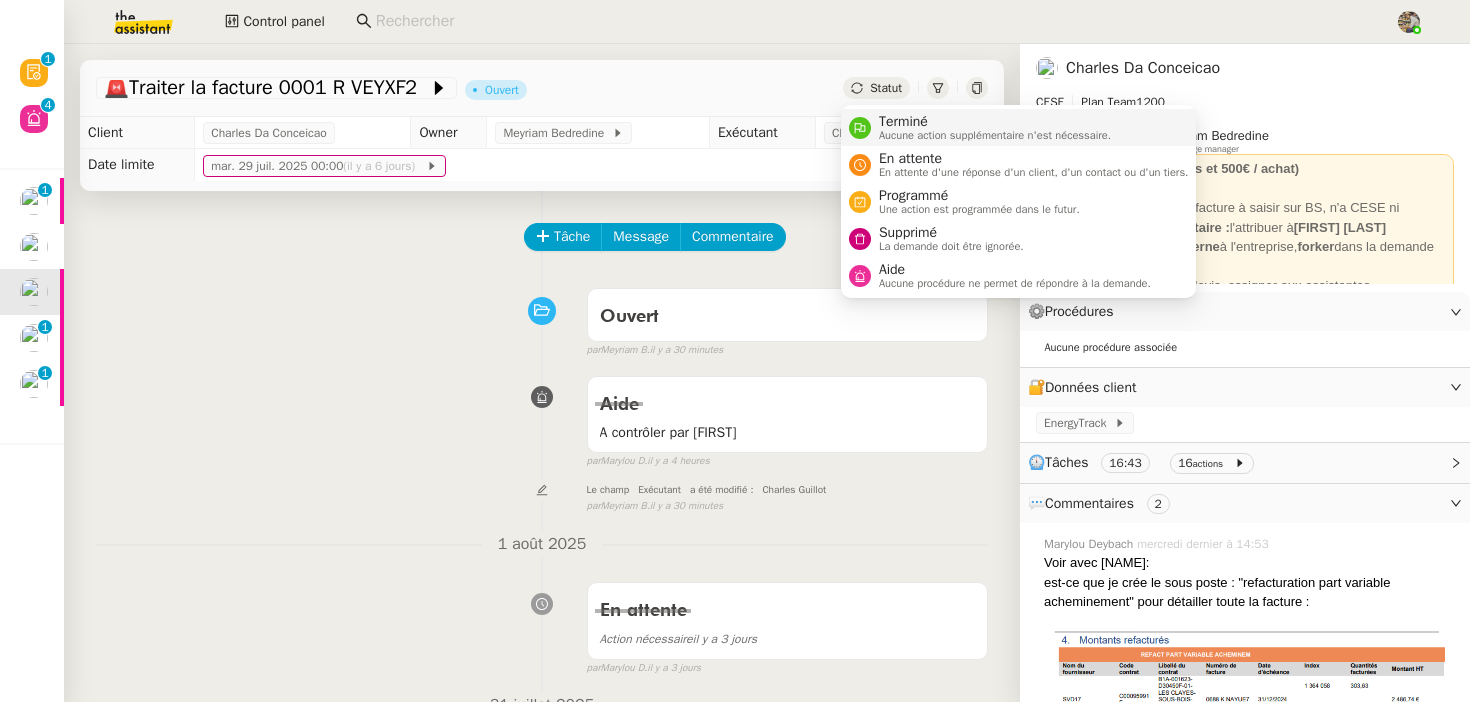 click on "Terminé" at bounding box center [995, 122] 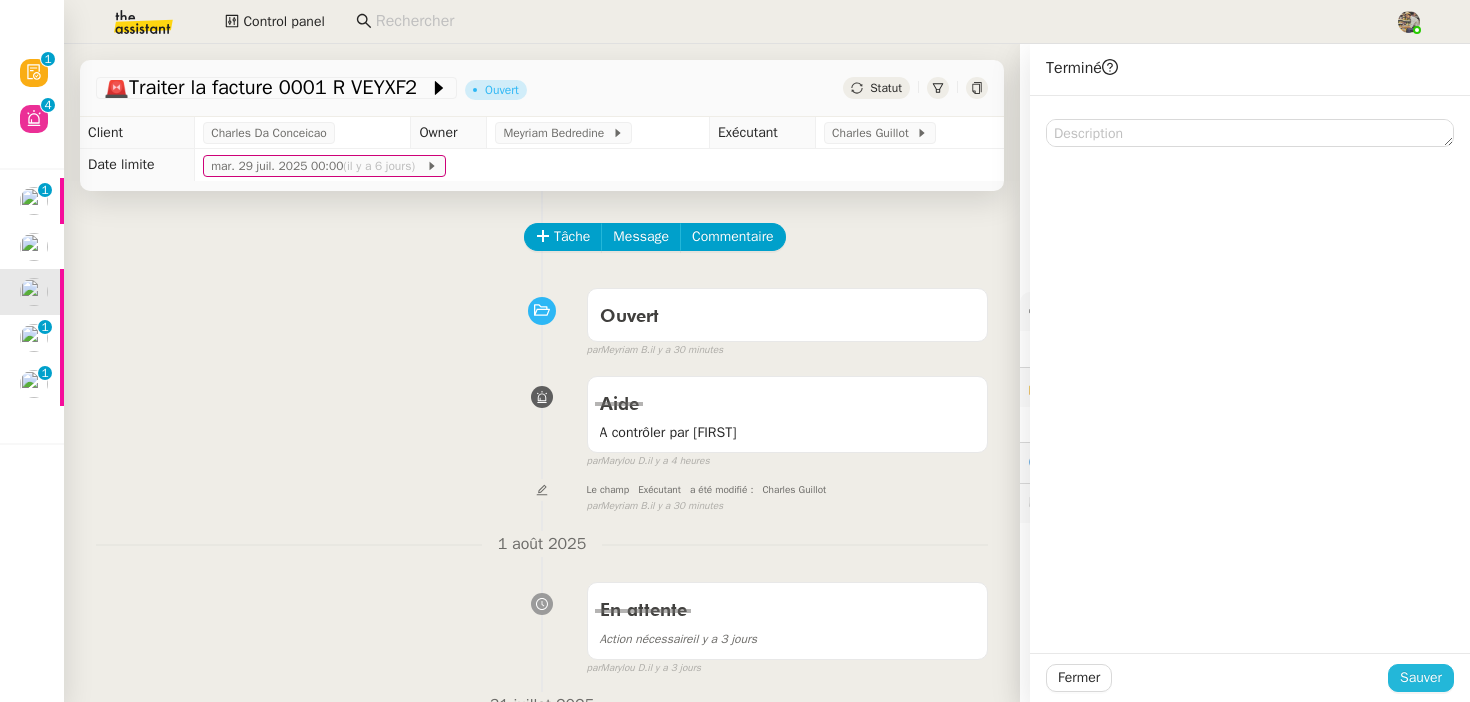 click on "Sauver" 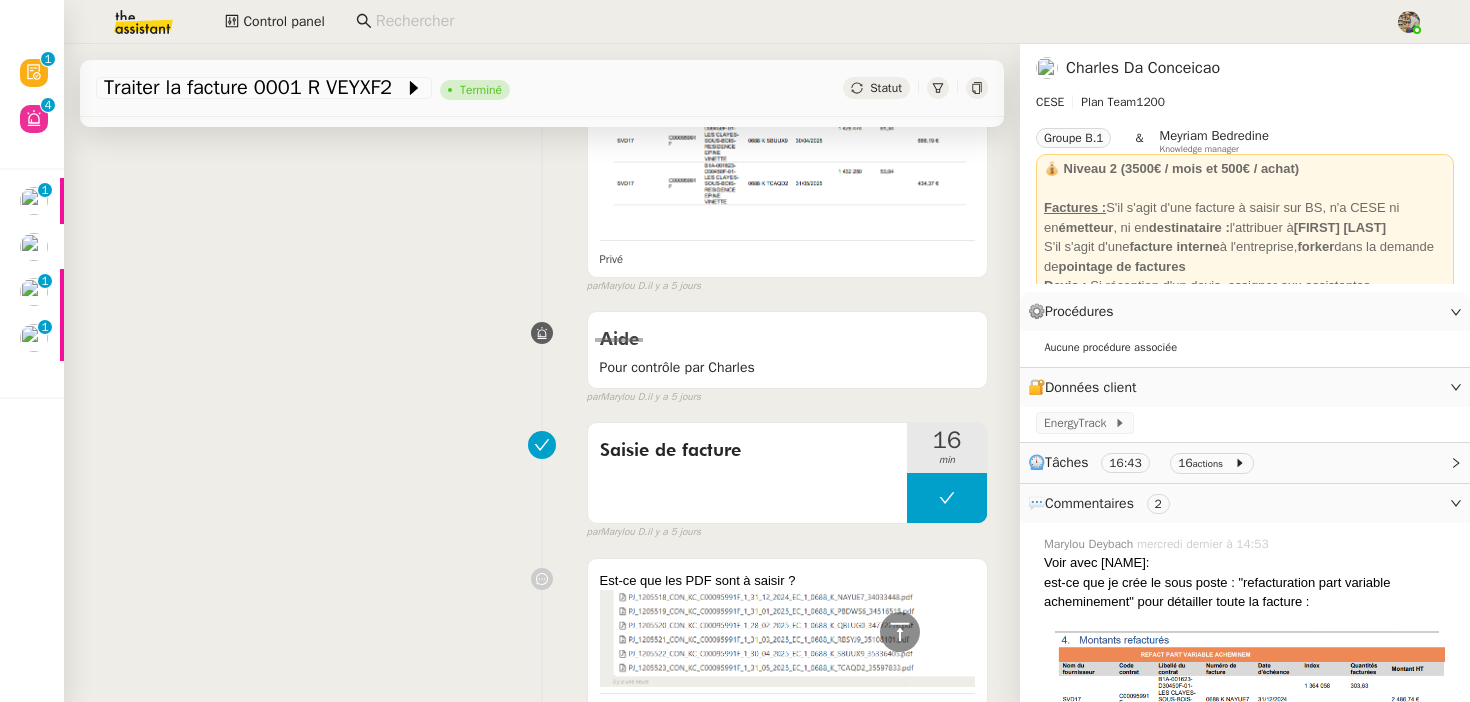 scroll, scrollTop: 1096, scrollLeft: 0, axis: vertical 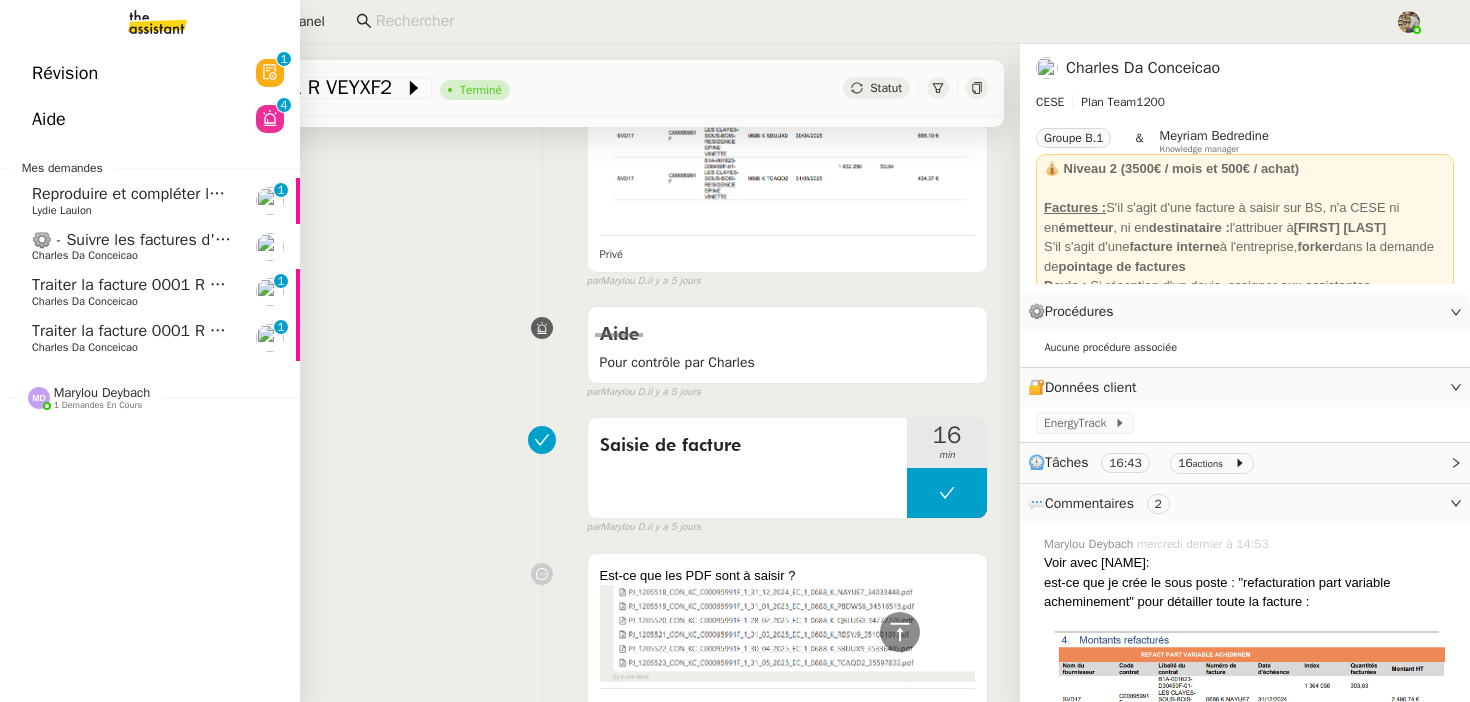 click on "Traiter la facture 0001 R VEYXE8" 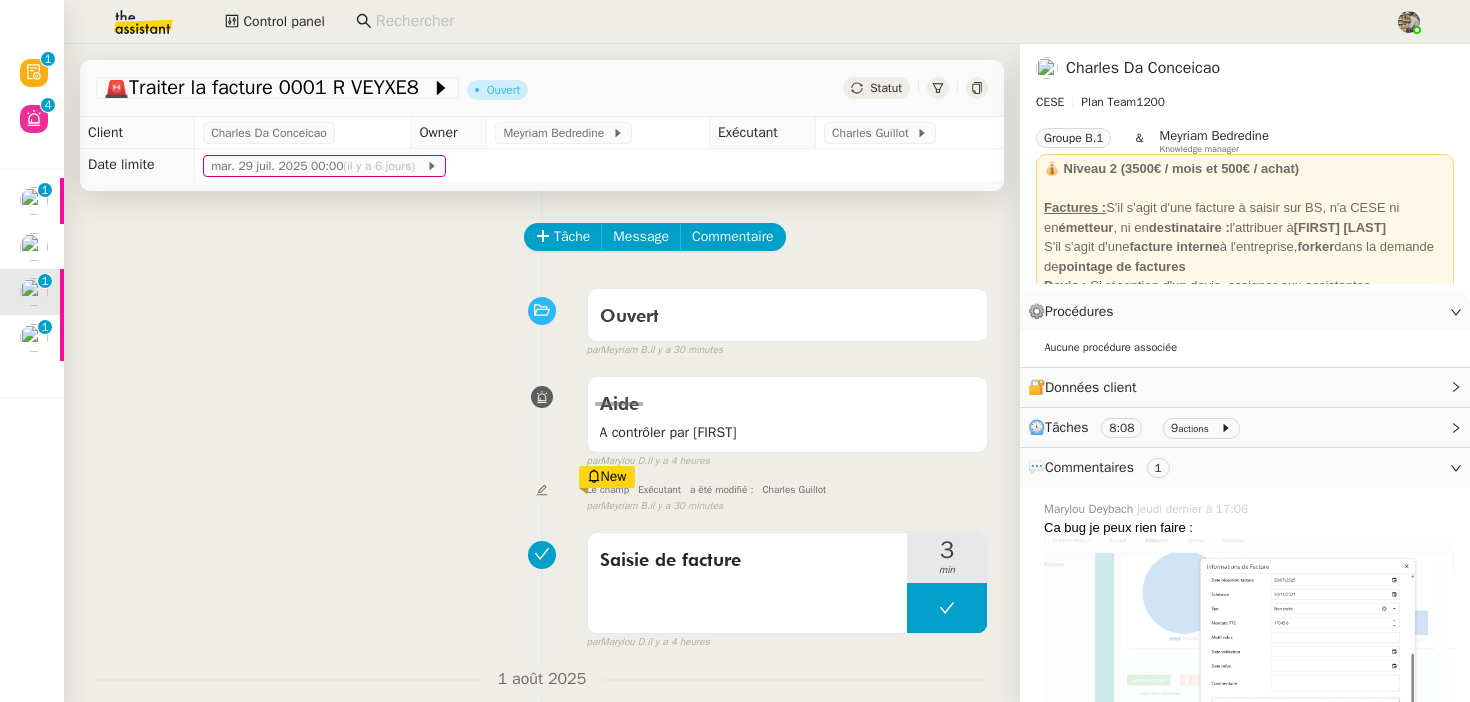 scroll, scrollTop: 1638, scrollLeft: 0, axis: vertical 